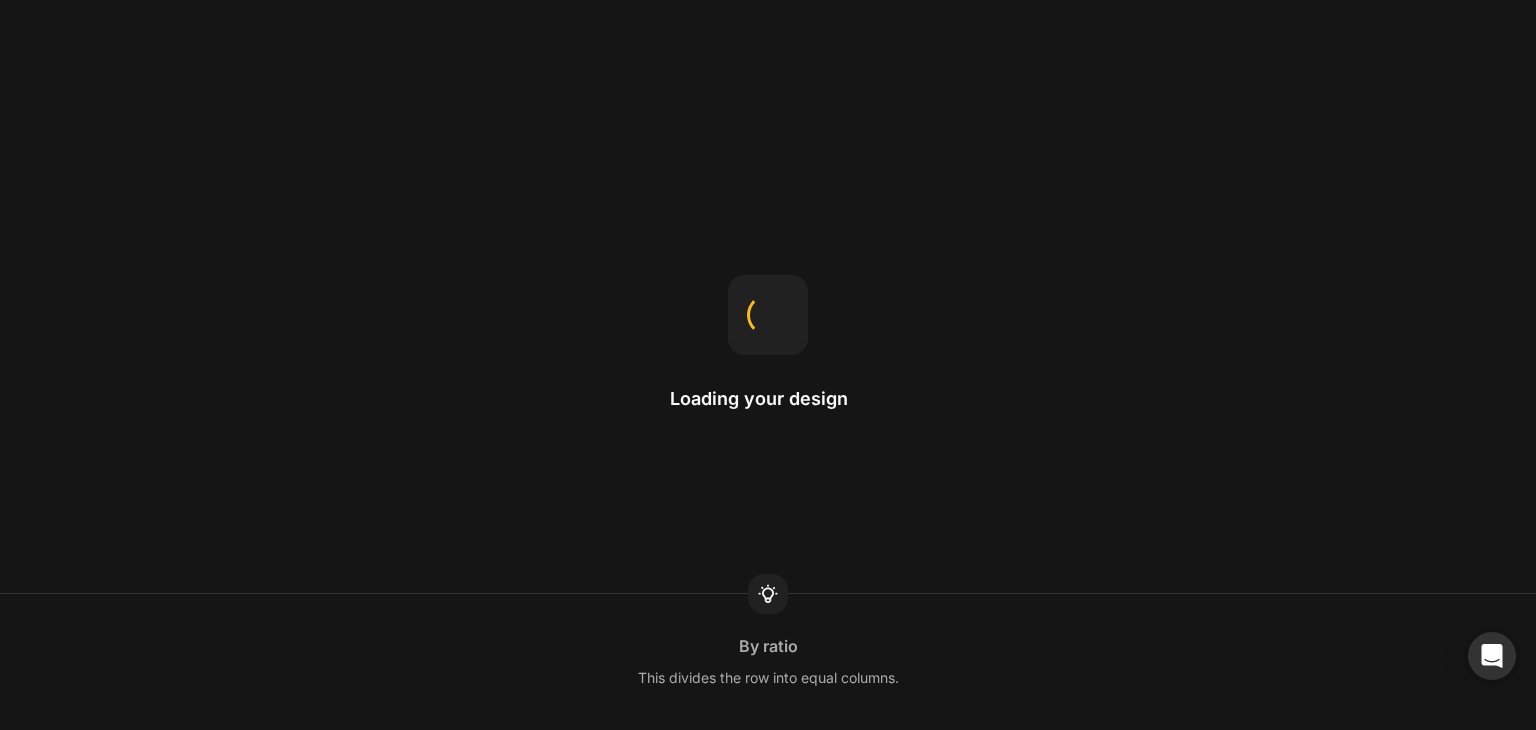 scroll, scrollTop: 0, scrollLeft: 0, axis: both 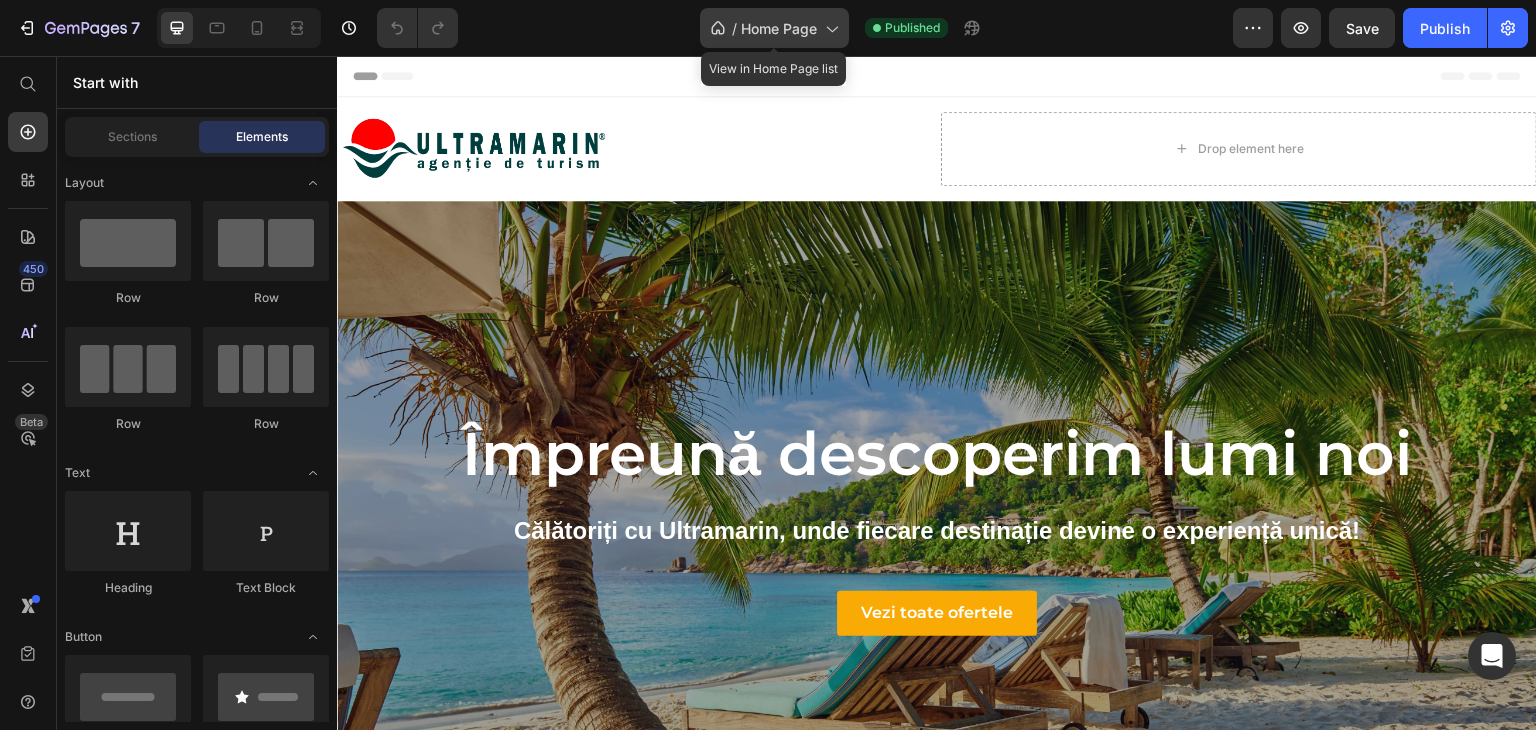 click on "/  Home Page" 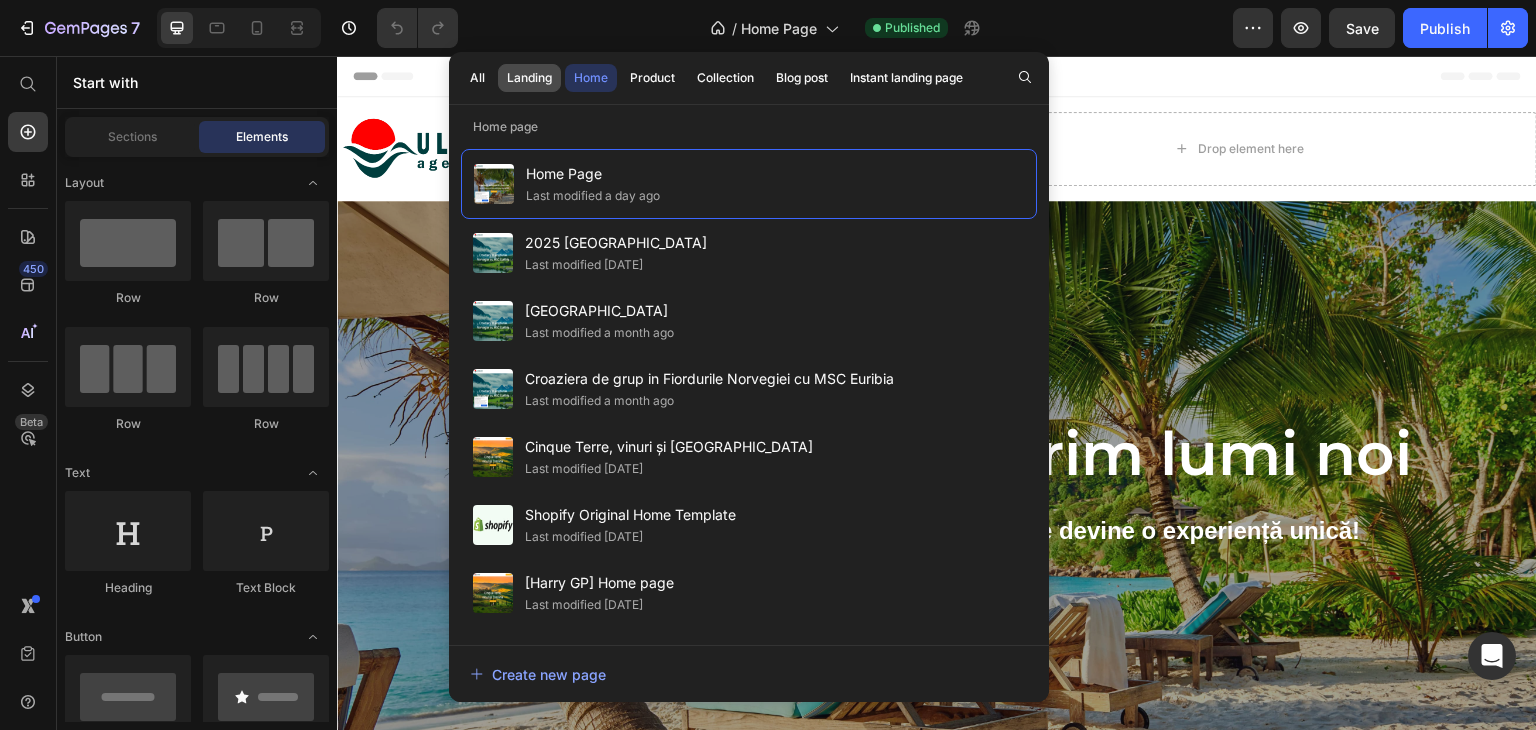 click on "Landing" at bounding box center [529, 78] 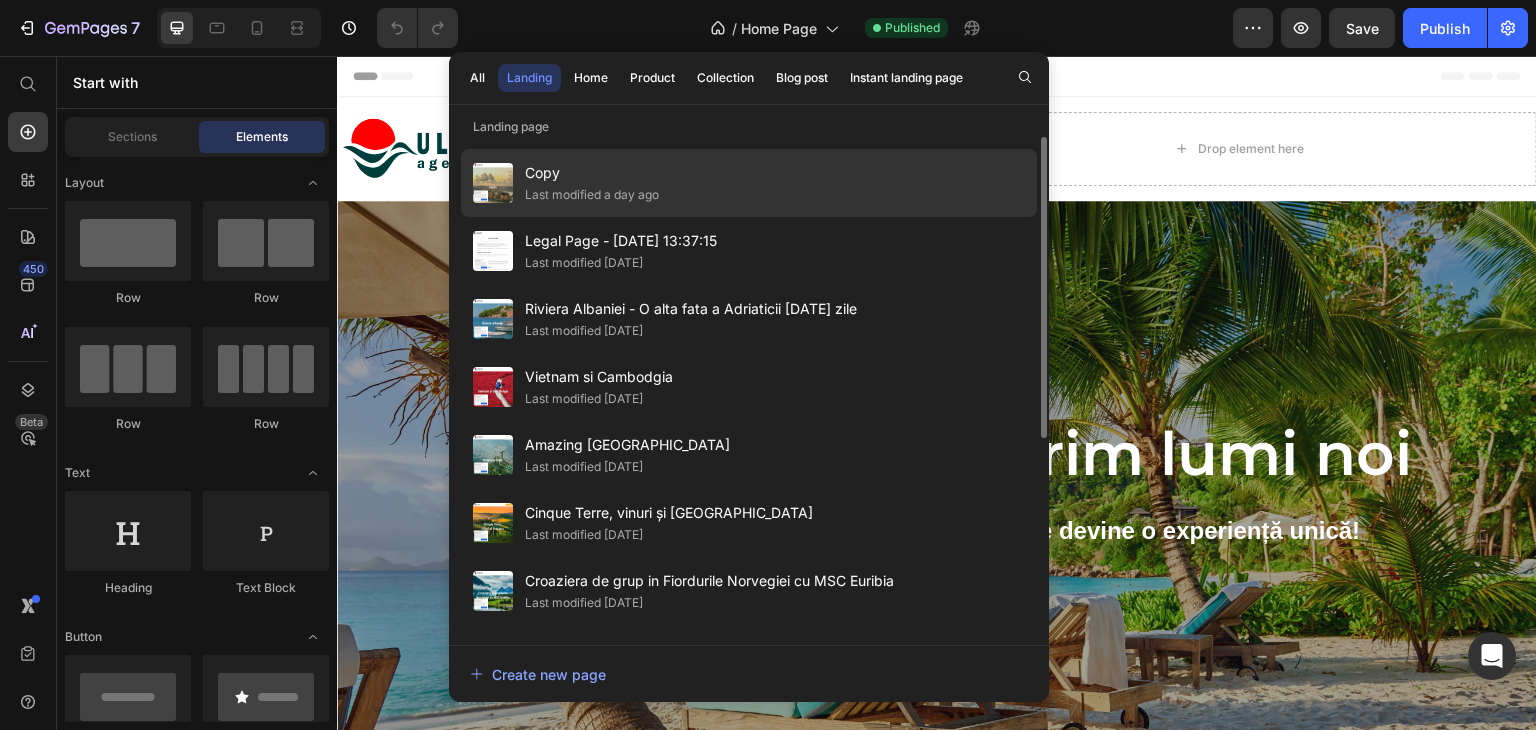 click on "Last modified a day ago" 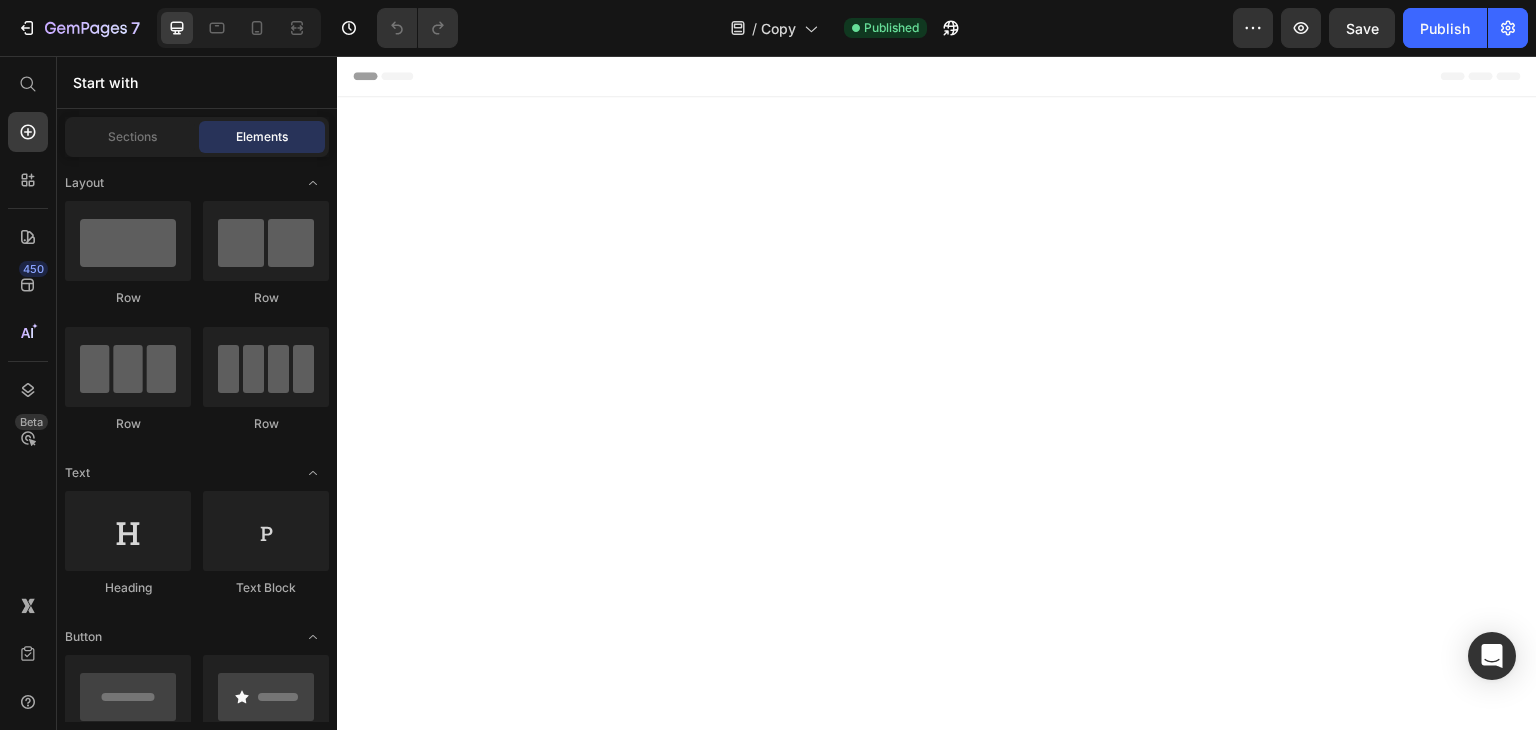 scroll, scrollTop: 1550, scrollLeft: 0, axis: vertical 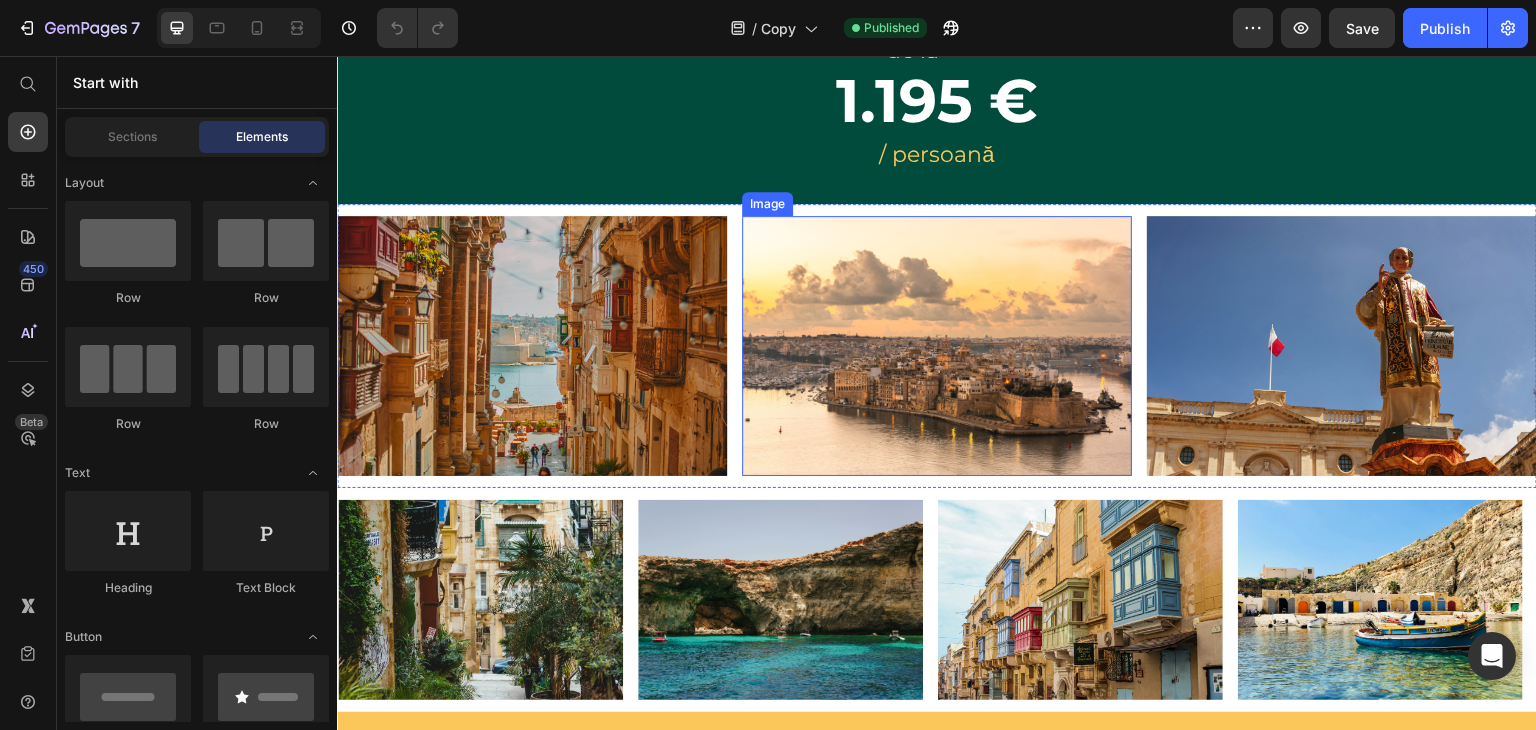 click on "Image Image Image Section 6" at bounding box center (937, 346) 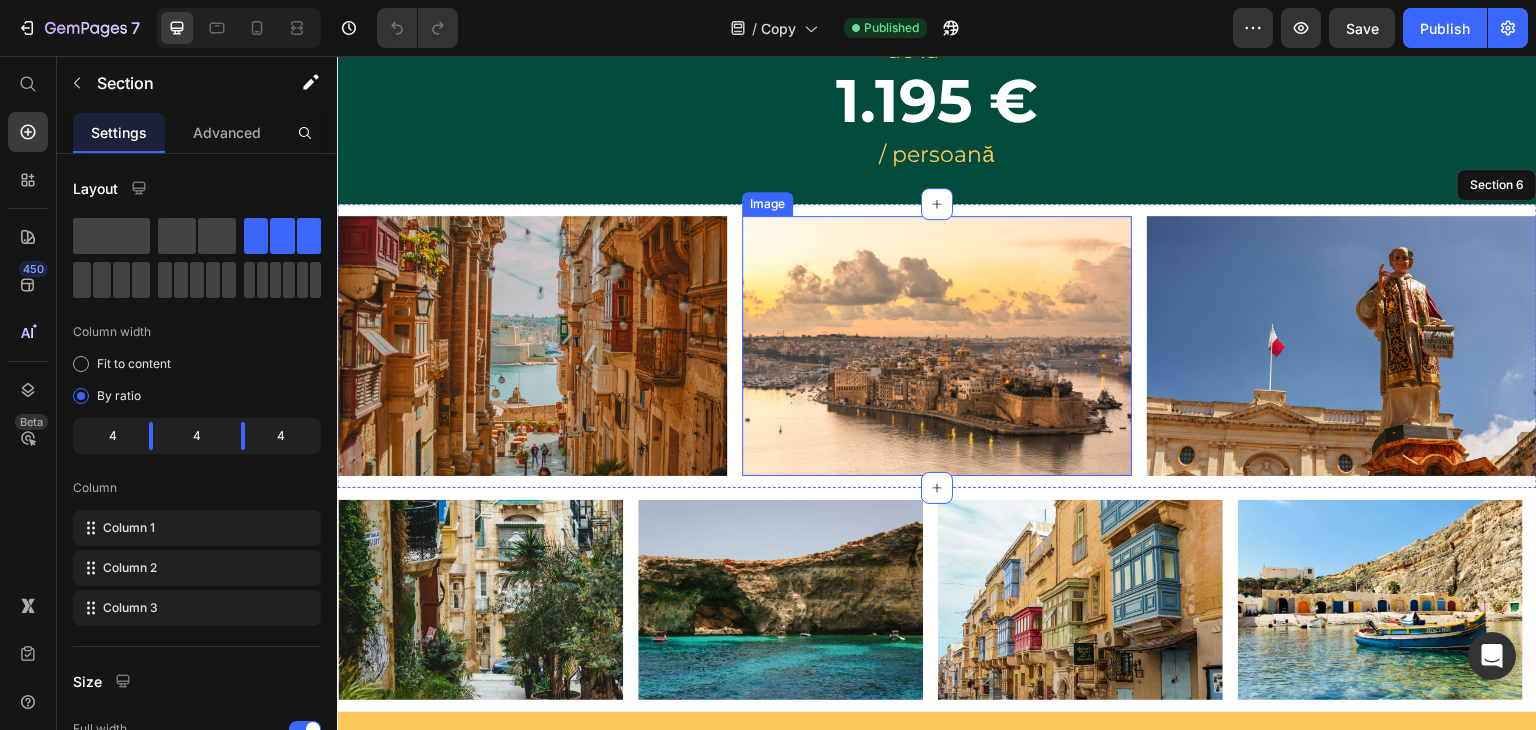 click on "Image Image Image Section 6" at bounding box center [937, 346] 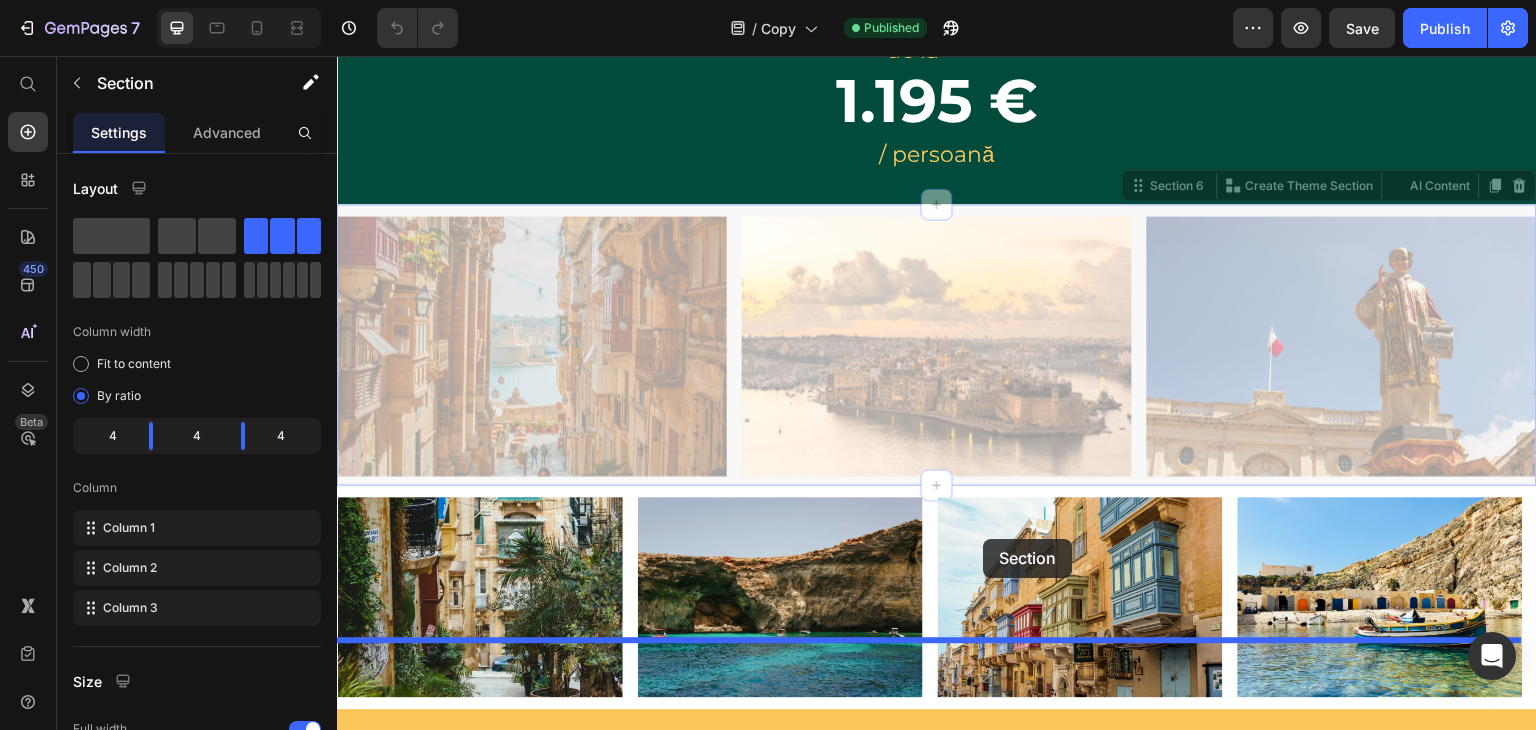 drag, startPoint x: 1159, startPoint y: 120, endPoint x: 984, endPoint y: 539, distance: 454.0771 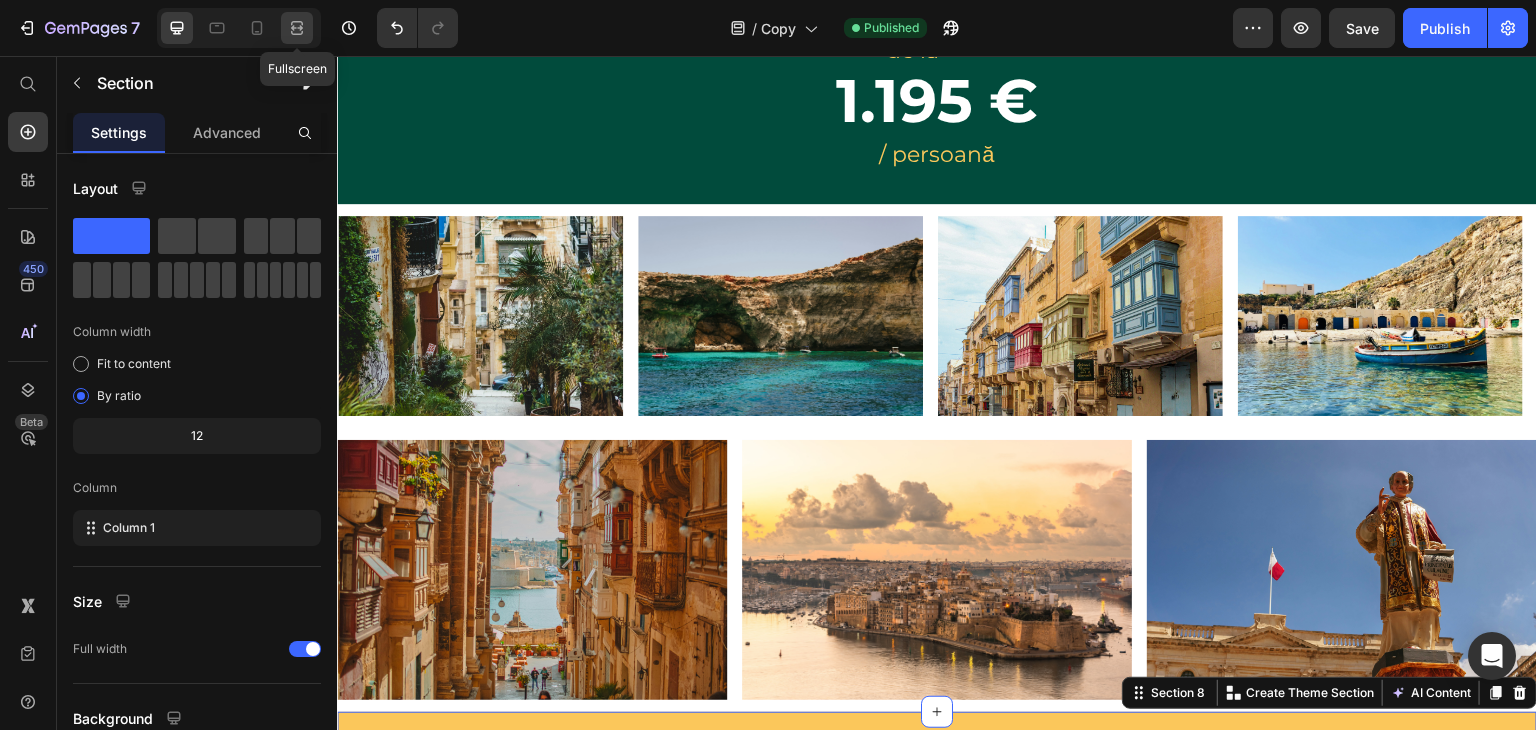click 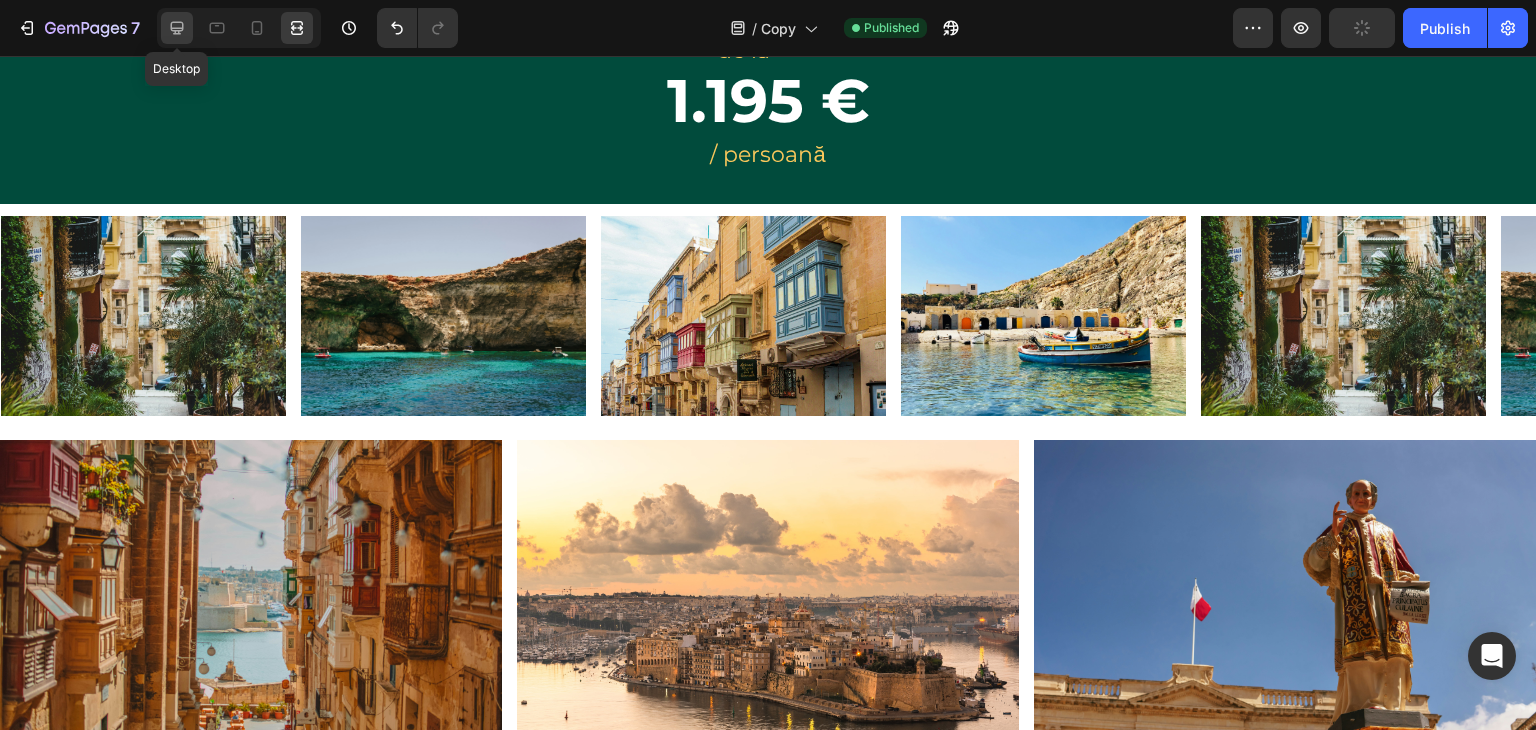click 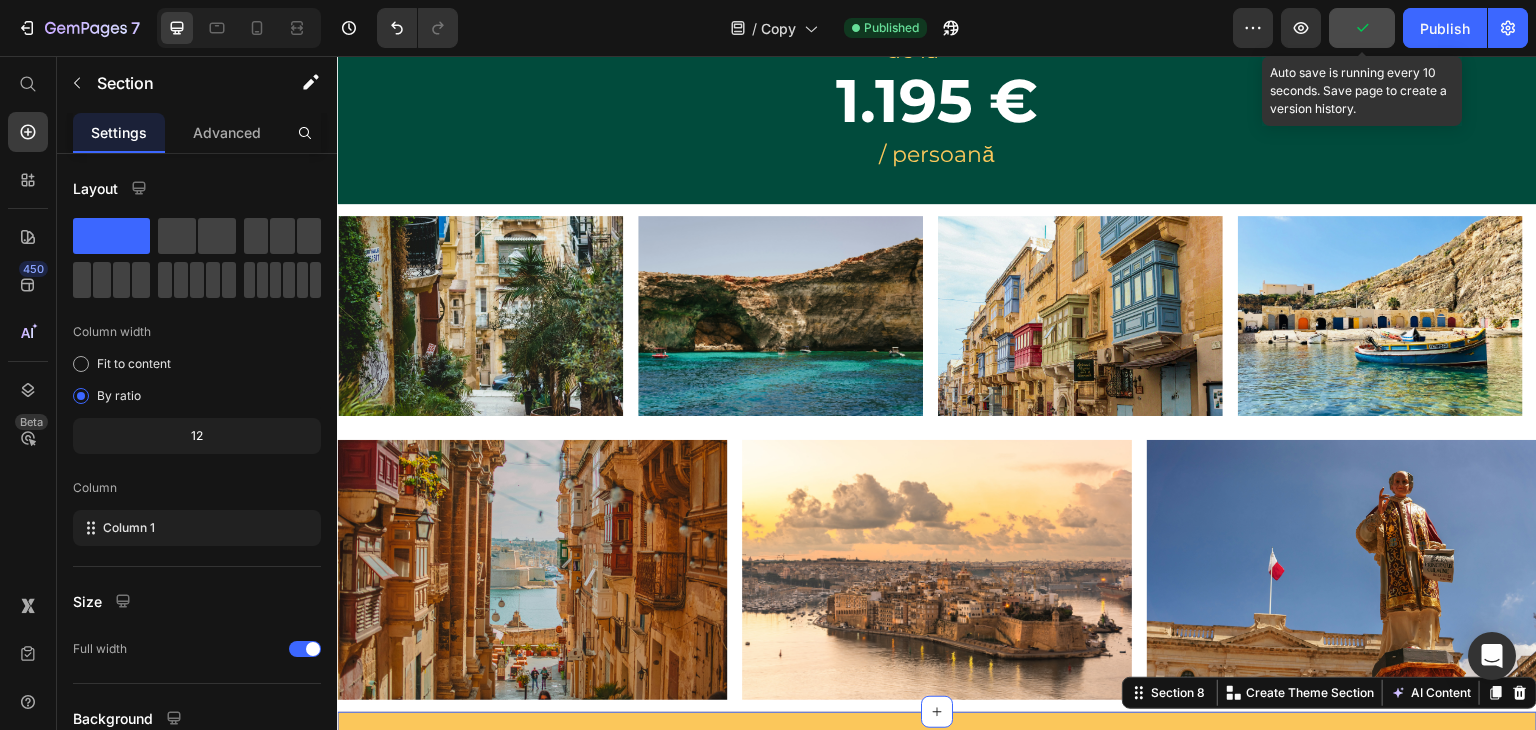 click 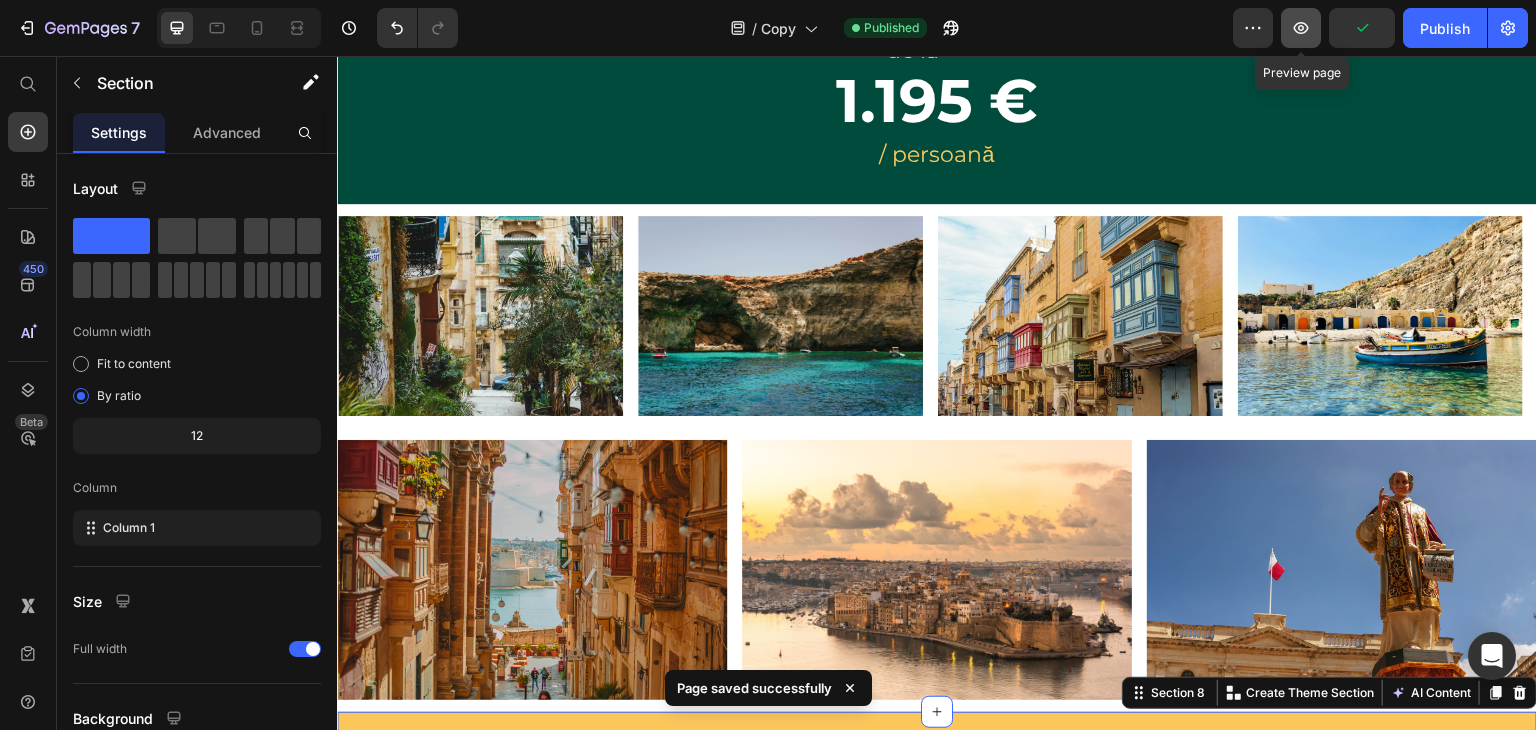 click 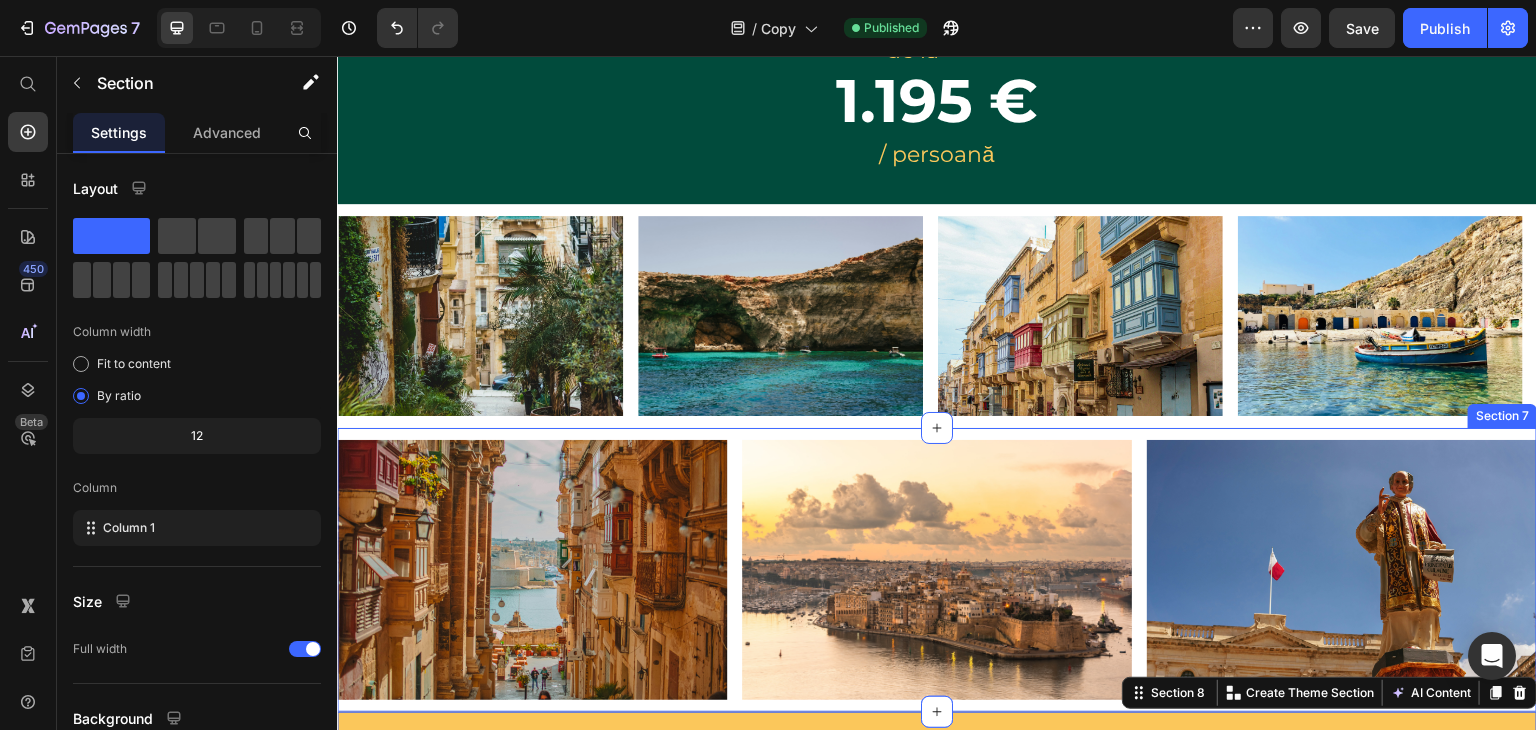 click on "Image Image Image Section 7" at bounding box center [937, 570] 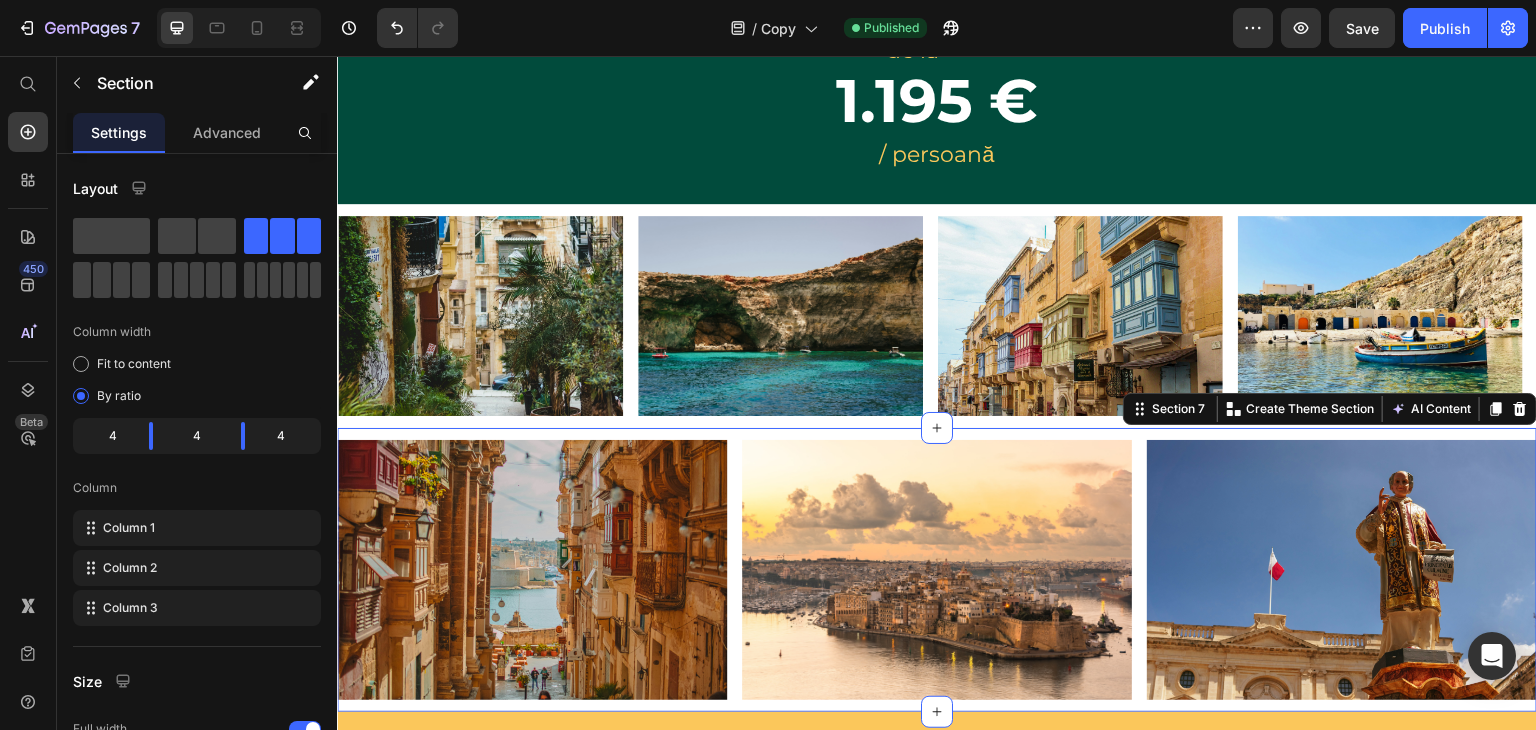 click on "Image Image Image Section 7   You can create reusable sections Create Theme Section AI Content Write with [PERSON_NAME] What would you like to describe here? Tone and Voice Persuasive Product Croazieră de grup în Fiordurile Norvegiei cu MSC Euribia Show more Generate" at bounding box center (937, 570) 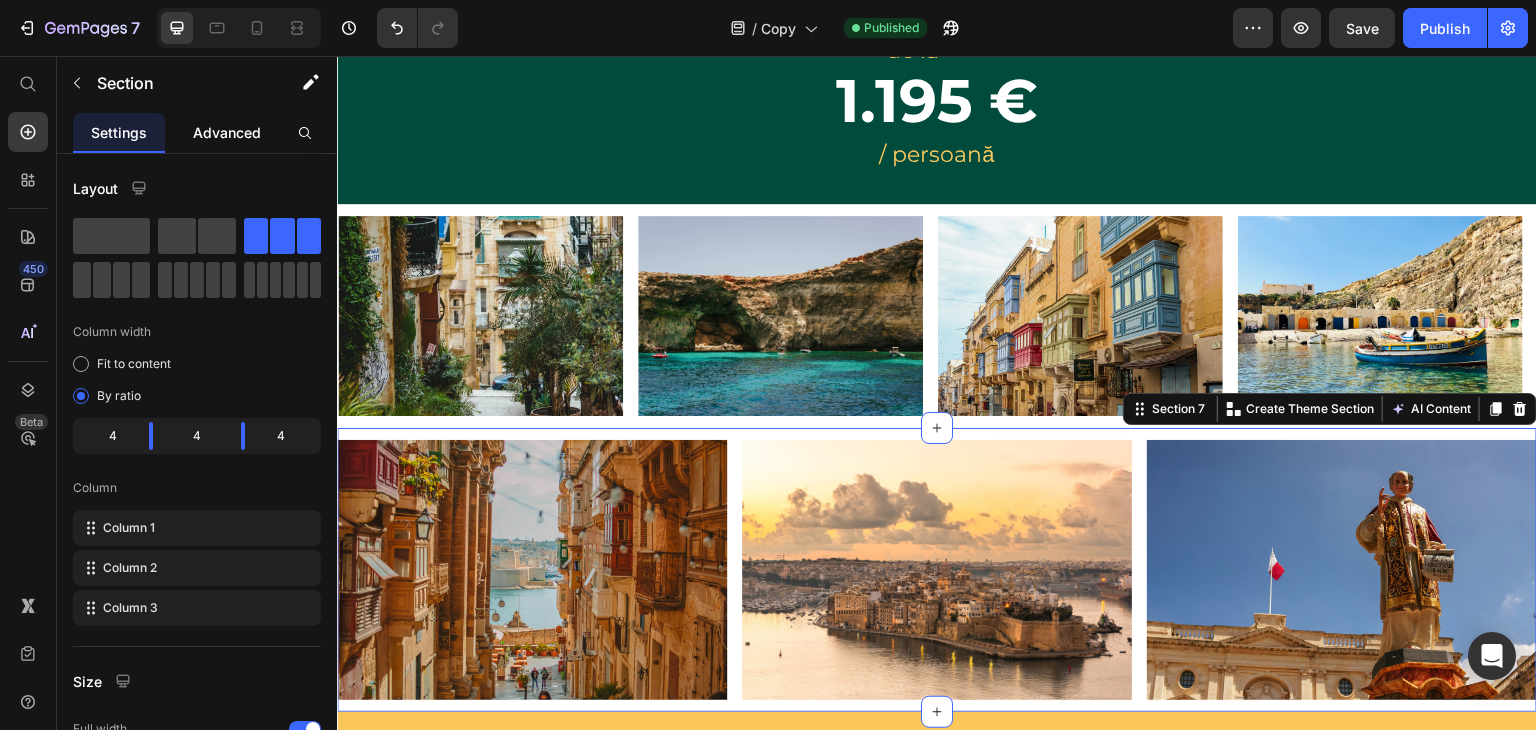 click on "Advanced" at bounding box center [227, 132] 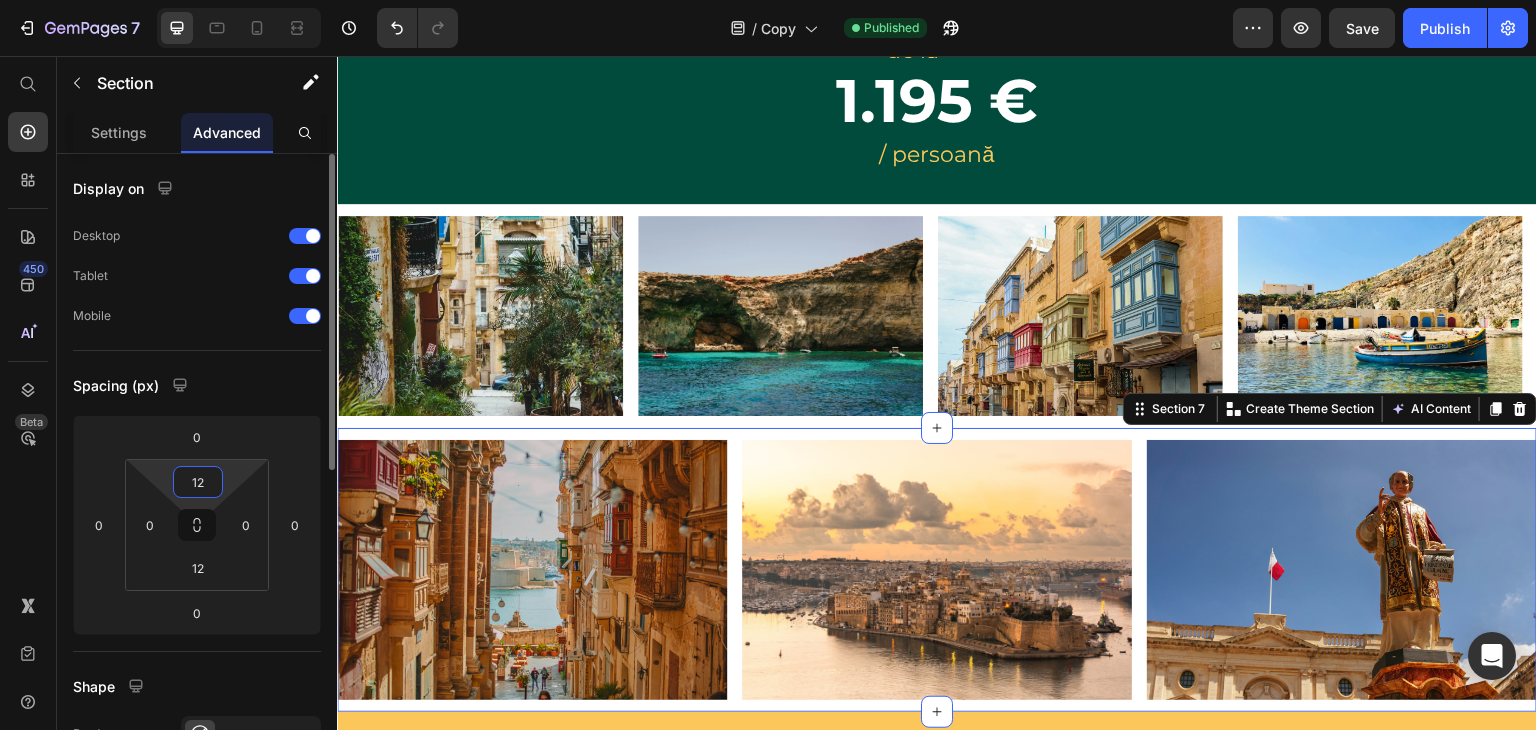 click on "12" at bounding box center [198, 482] 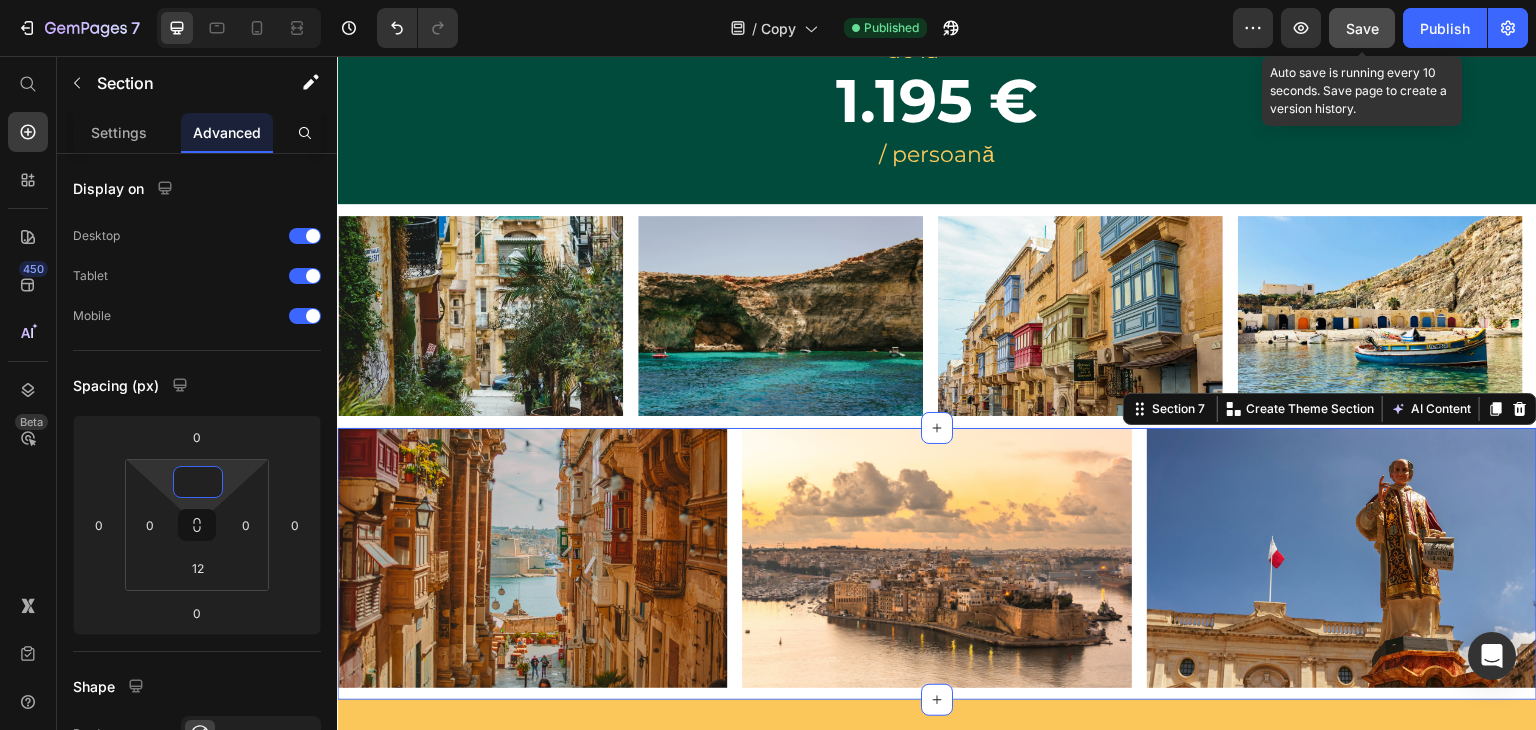 type on "0" 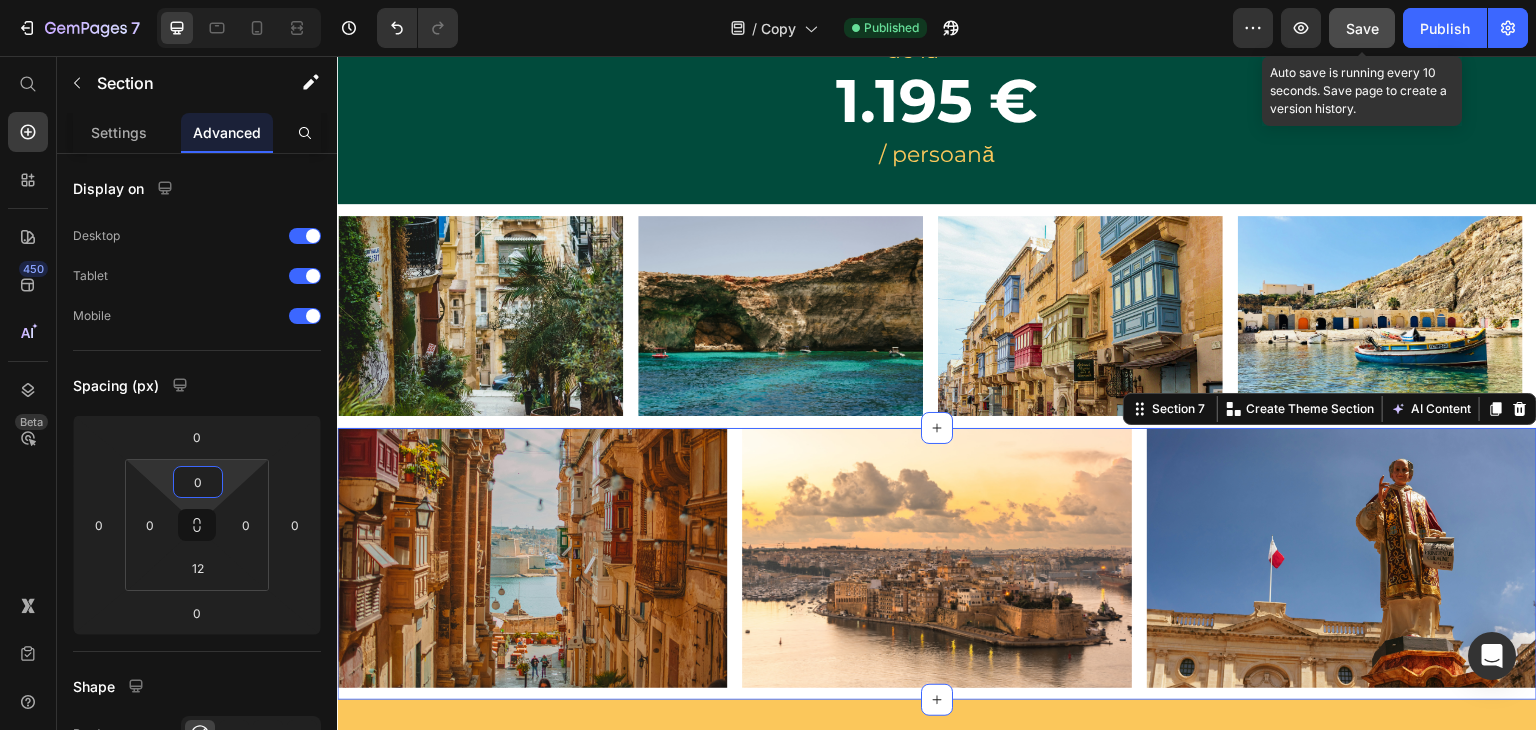 click on "Save" at bounding box center (1362, 28) 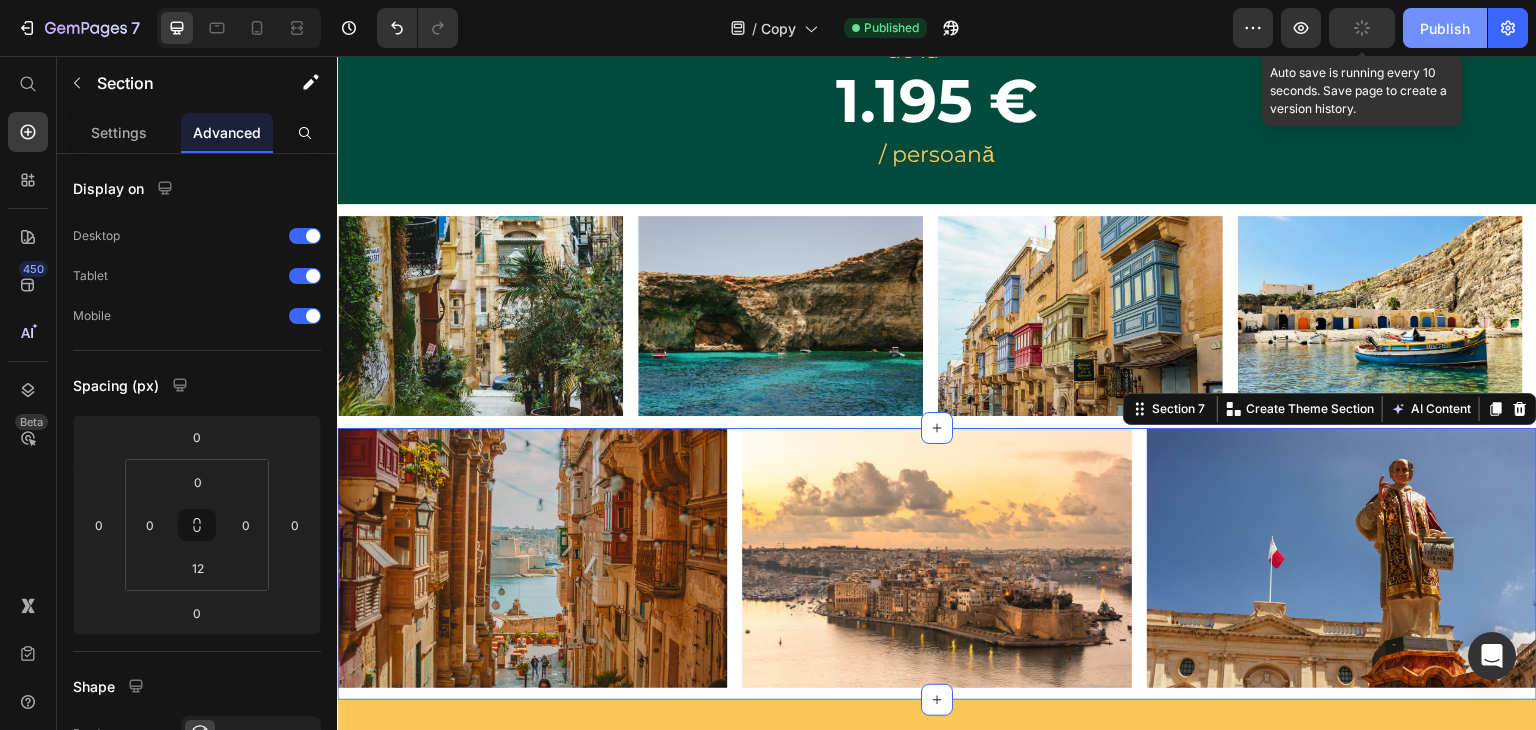 click on "Publish" at bounding box center (1445, 28) 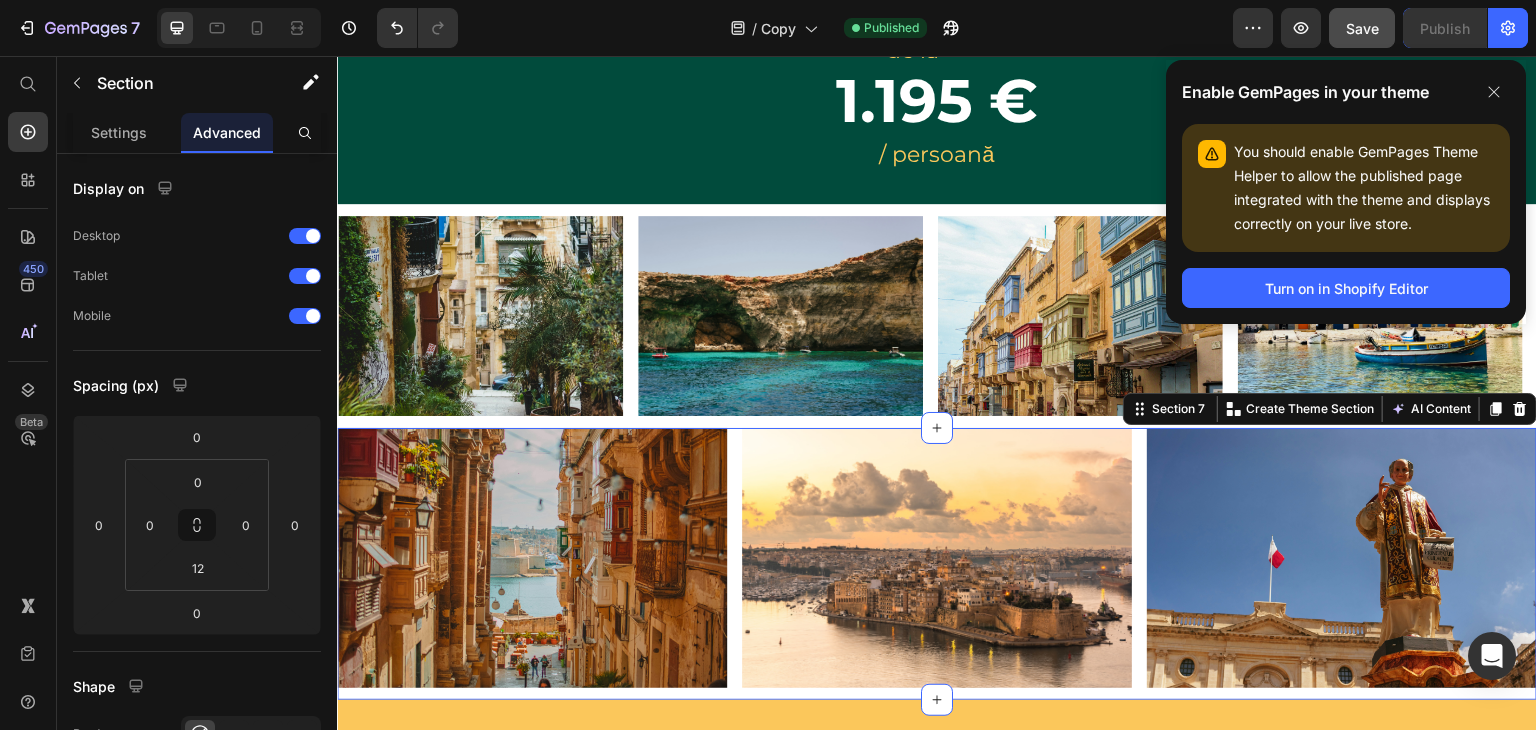 scroll, scrollTop: 1790, scrollLeft: 0, axis: vertical 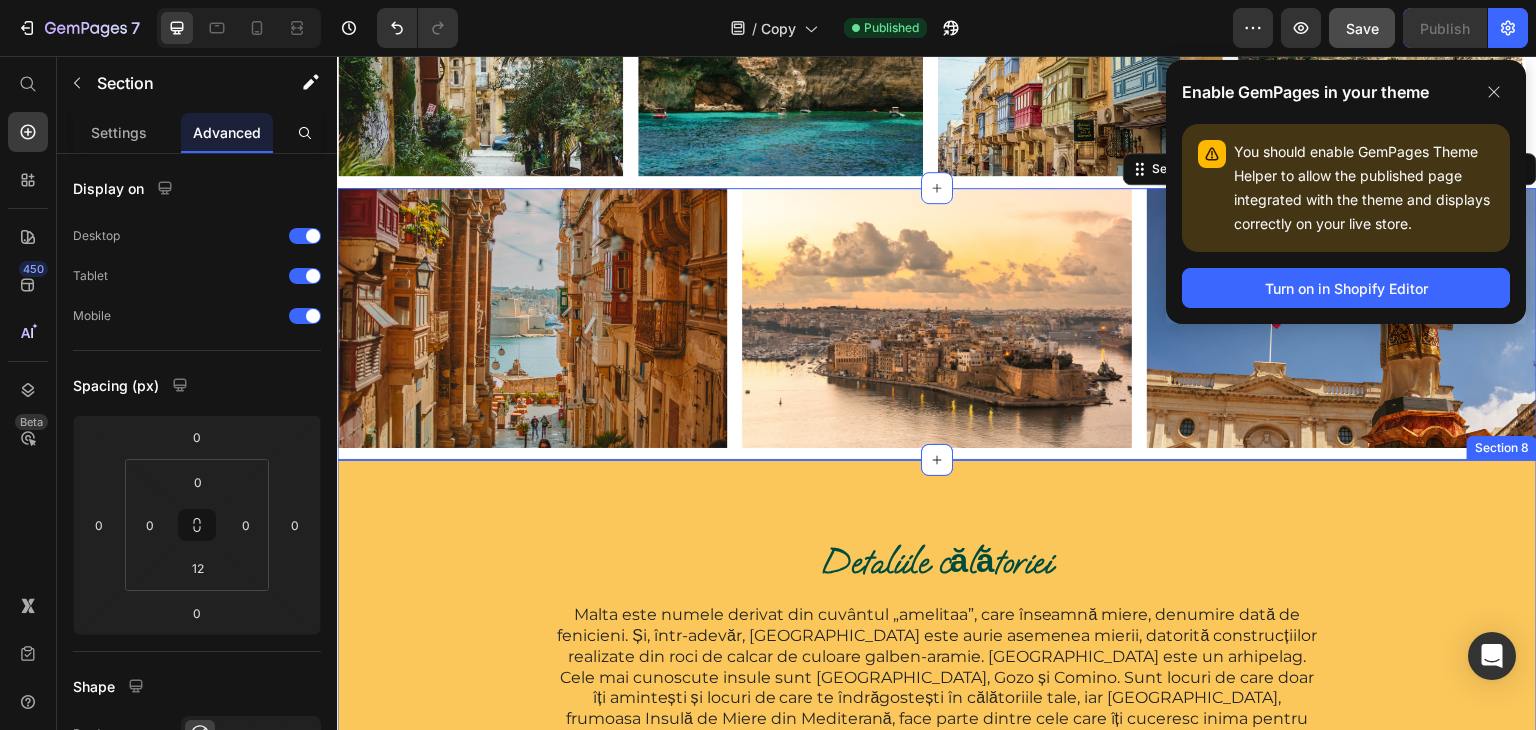click on "Detaliile călătoriei Heading Malta este numele derivat din cuvântul „amelitaa”, care înseamnă miere, denumire dată de fenicieni. Și, într-adevăr, [GEOGRAPHIC_DATA] este aurie asemenea mierii, datorită construcțiilor realizate din roci de calcar de culoare galben-aramie. [GEOGRAPHIC_DATA] este un arhipelag. Cele mai cunoscute insule sunt [GEOGRAPHIC_DATA], Gozo și Comino. Sunt locuri de care doar îți amintești și locuri de care te îndrăgostești în călătoriile tale, iar [GEOGRAPHIC_DATA], frumoasa Insulă de Miere din Mediterană, face parte dintre cele care îți cuceresc inima pentru totdeauna și te fac să-ți dorești să revii. Text Block Row
Ziua 1  Accordion Image Row Image
Ziua 2  Accordion Row
Ziua 3  Accordion Image Row Image
Ziua 4  Accordion Row
Image" at bounding box center (937, 1856) 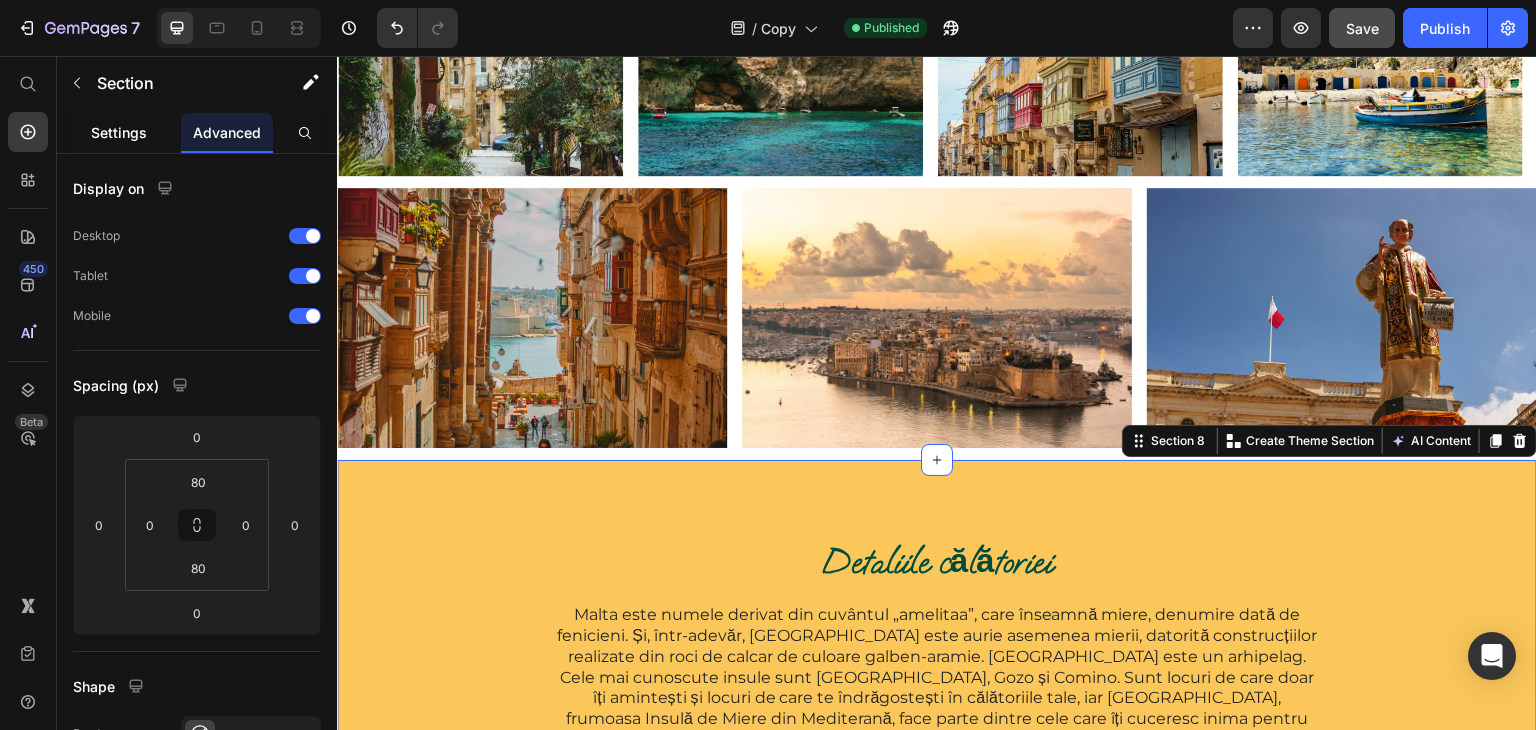 click on "Settings" at bounding box center (119, 132) 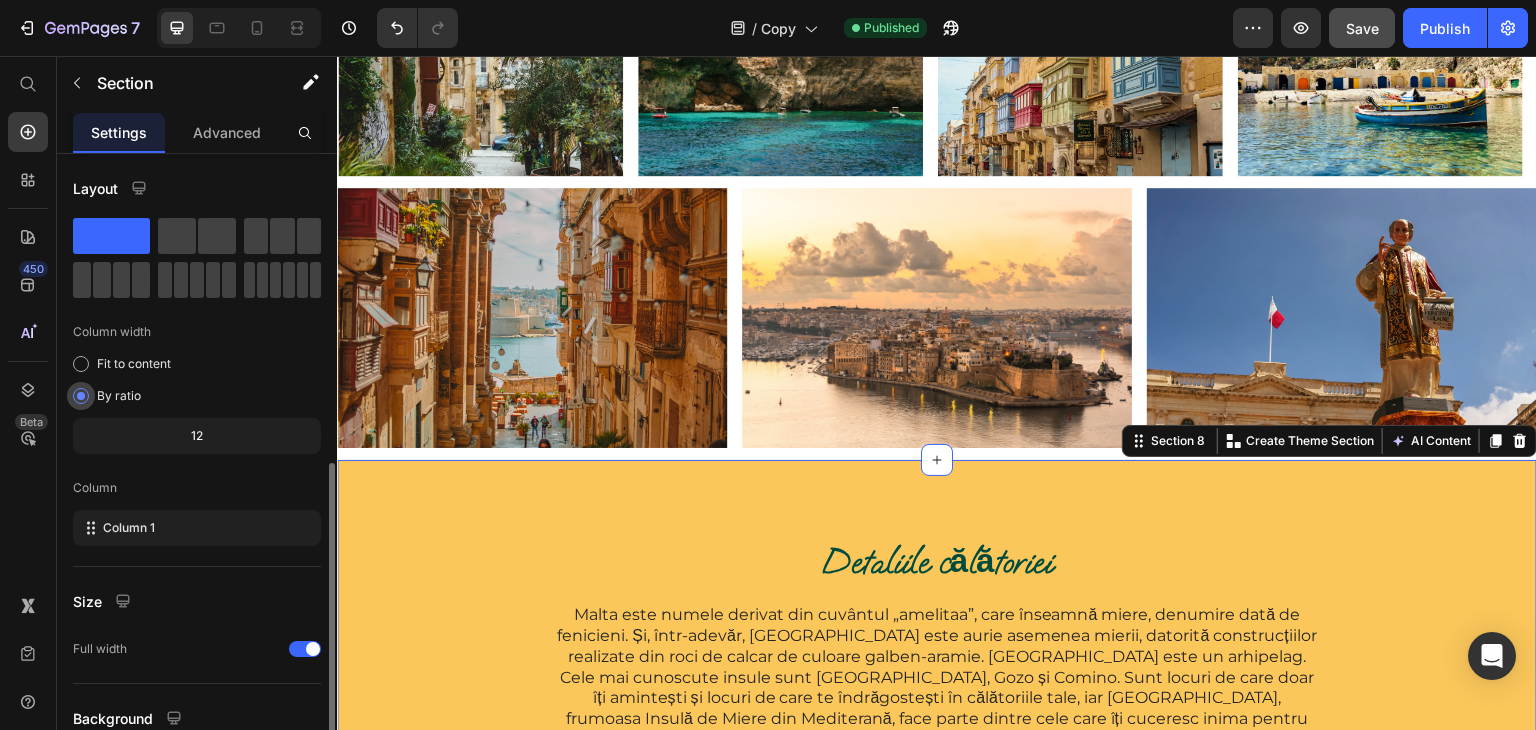 scroll, scrollTop: 173, scrollLeft: 0, axis: vertical 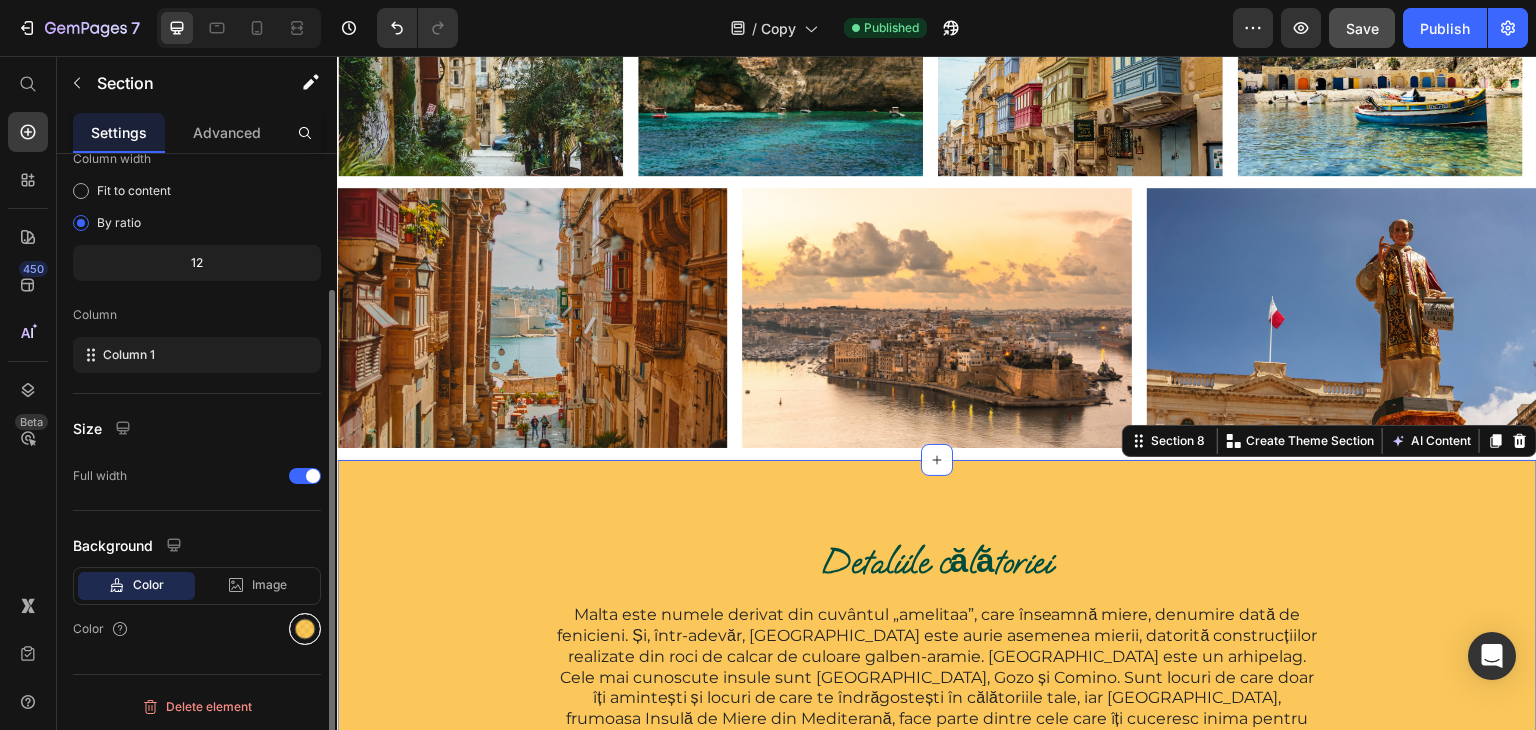 click at bounding box center [305, 629] 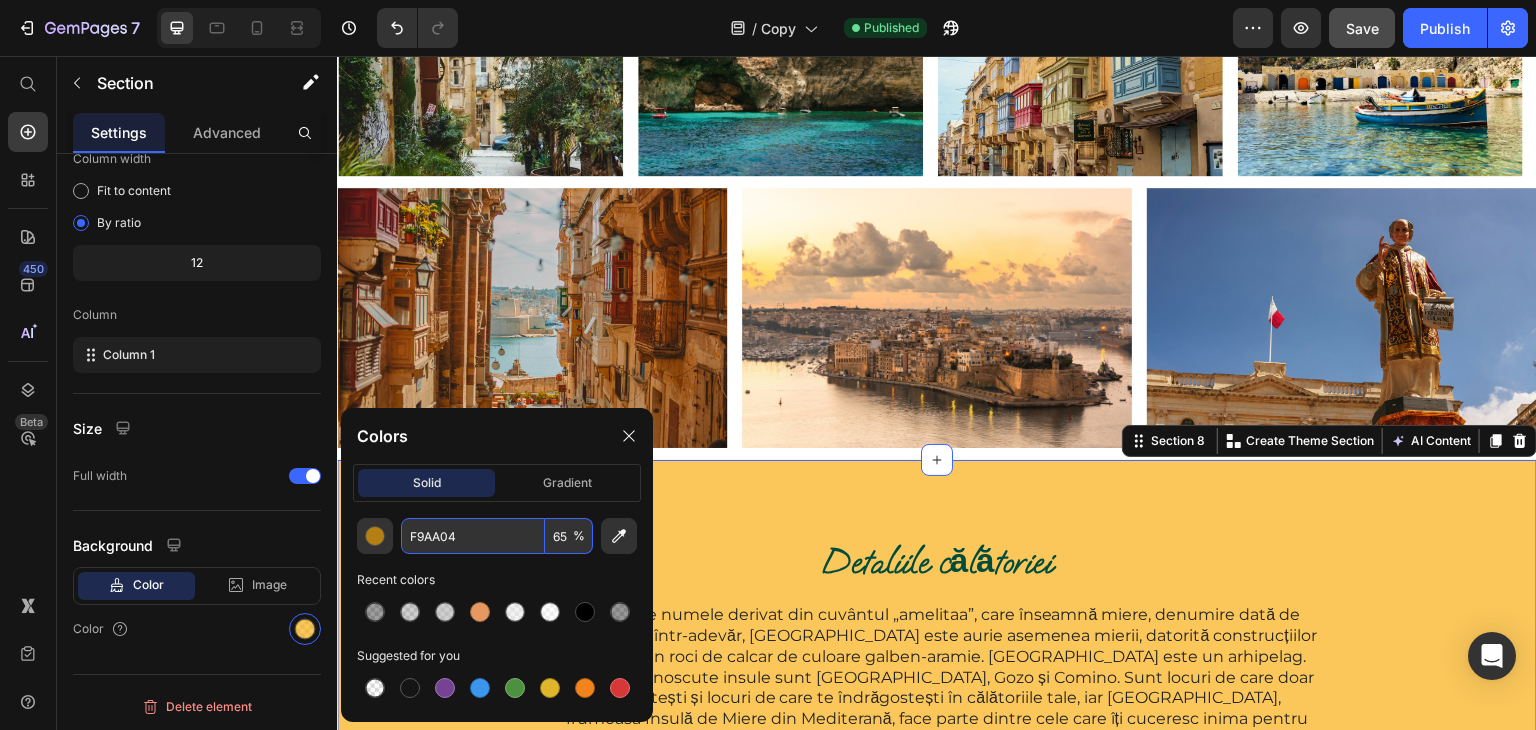 click on "F9AA04" at bounding box center [473, 536] 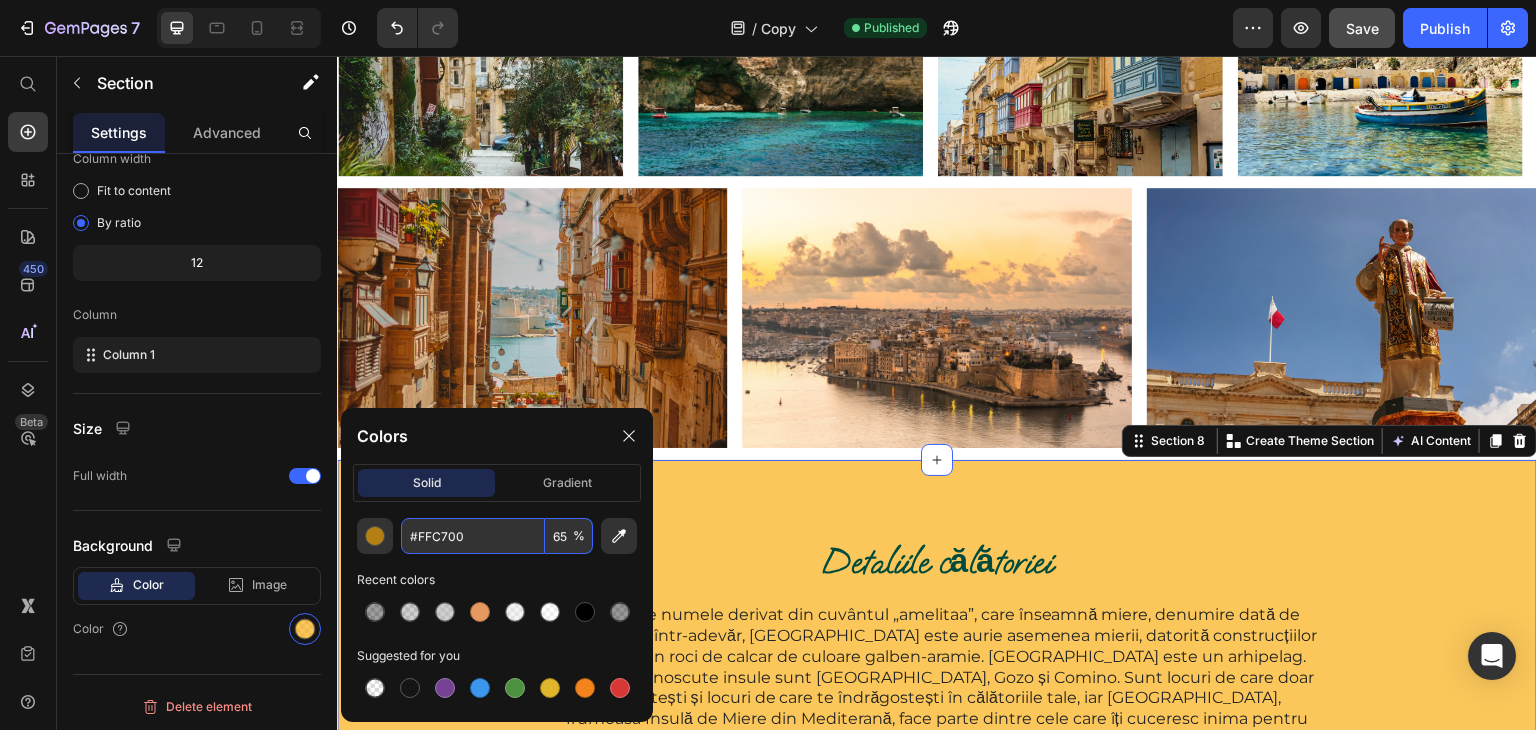 type on "FFC700" 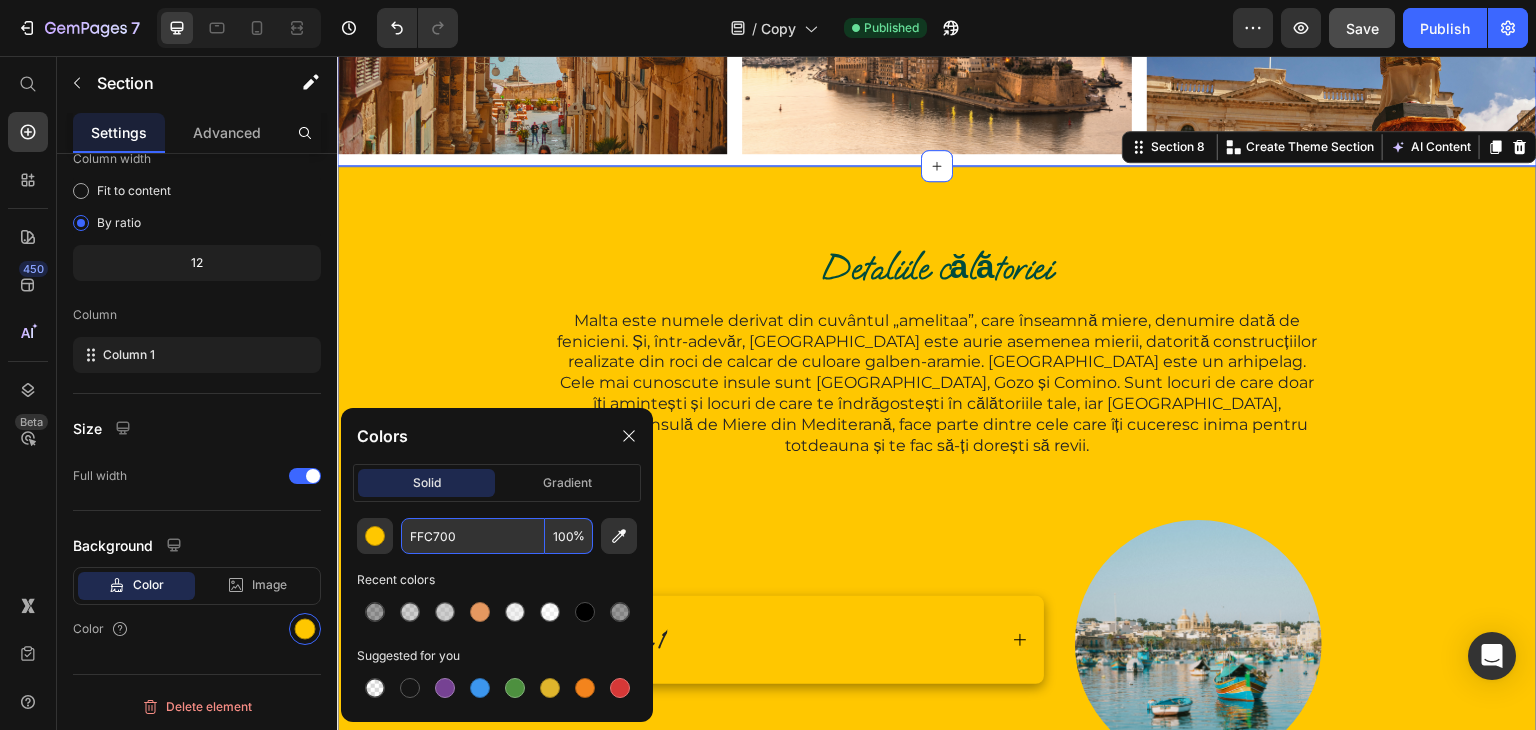 scroll, scrollTop: 2203, scrollLeft: 0, axis: vertical 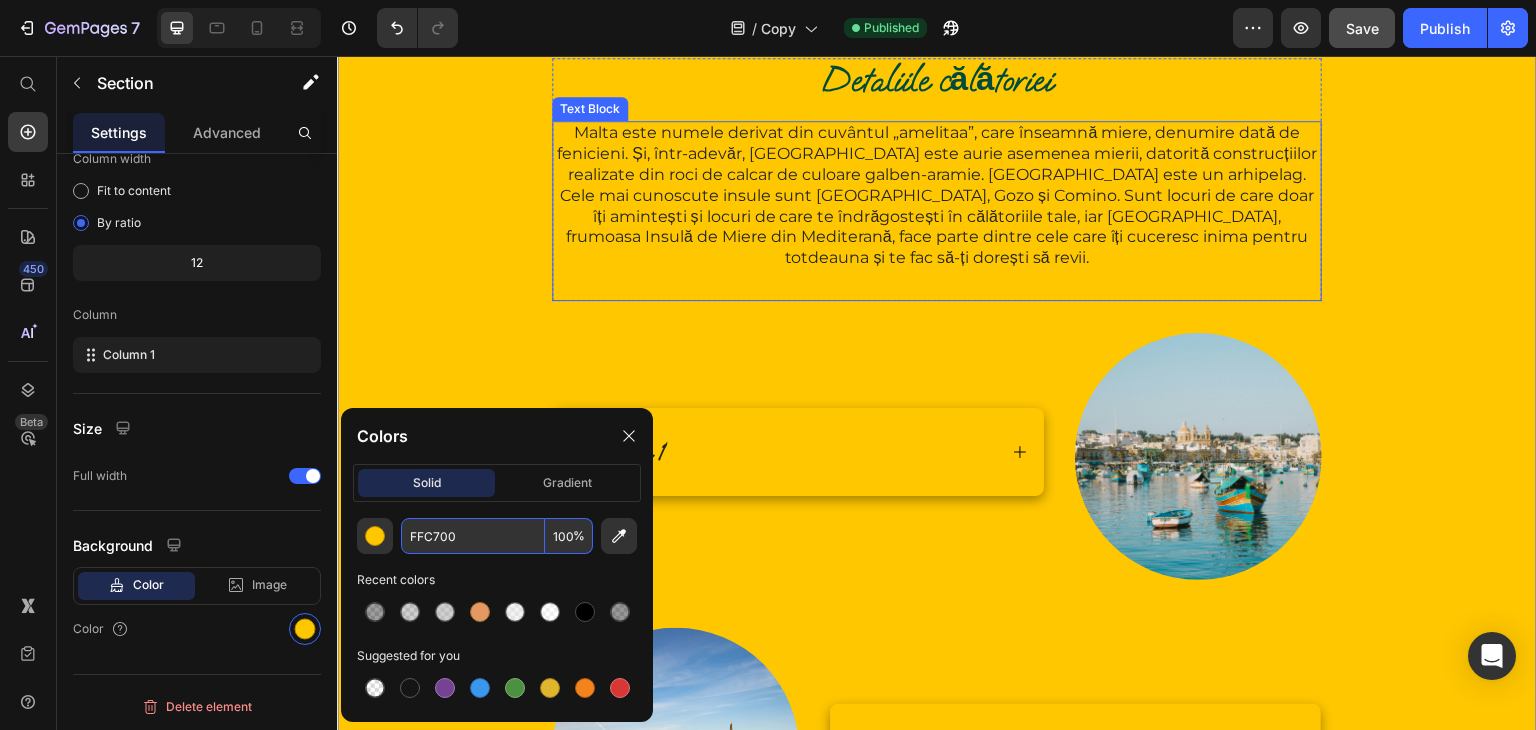click on "Malta este numele derivat din cuvântul „amelitaa”, care înseamnă miere, denumire dată de fenicieni. Și, într-adevăr, [GEOGRAPHIC_DATA] este aurie asemenea mierii, datorită construcțiilor realizate din roci de calcar de culoare galben-aramie. [GEOGRAPHIC_DATA] este un arhipelag. Cele mai cunoscute insule sunt [GEOGRAPHIC_DATA], Gozo și Comino. Sunt locuri de care doar îți amintești și locuri de care te îndrăgostești în călătoriile tale, iar [GEOGRAPHIC_DATA], frumoasa Insulă de Miere din Mediterană, face parte dintre cele care îți cuceresc inima pentru totdeauna și te fac să-ți dorești să revii." at bounding box center (937, 196) 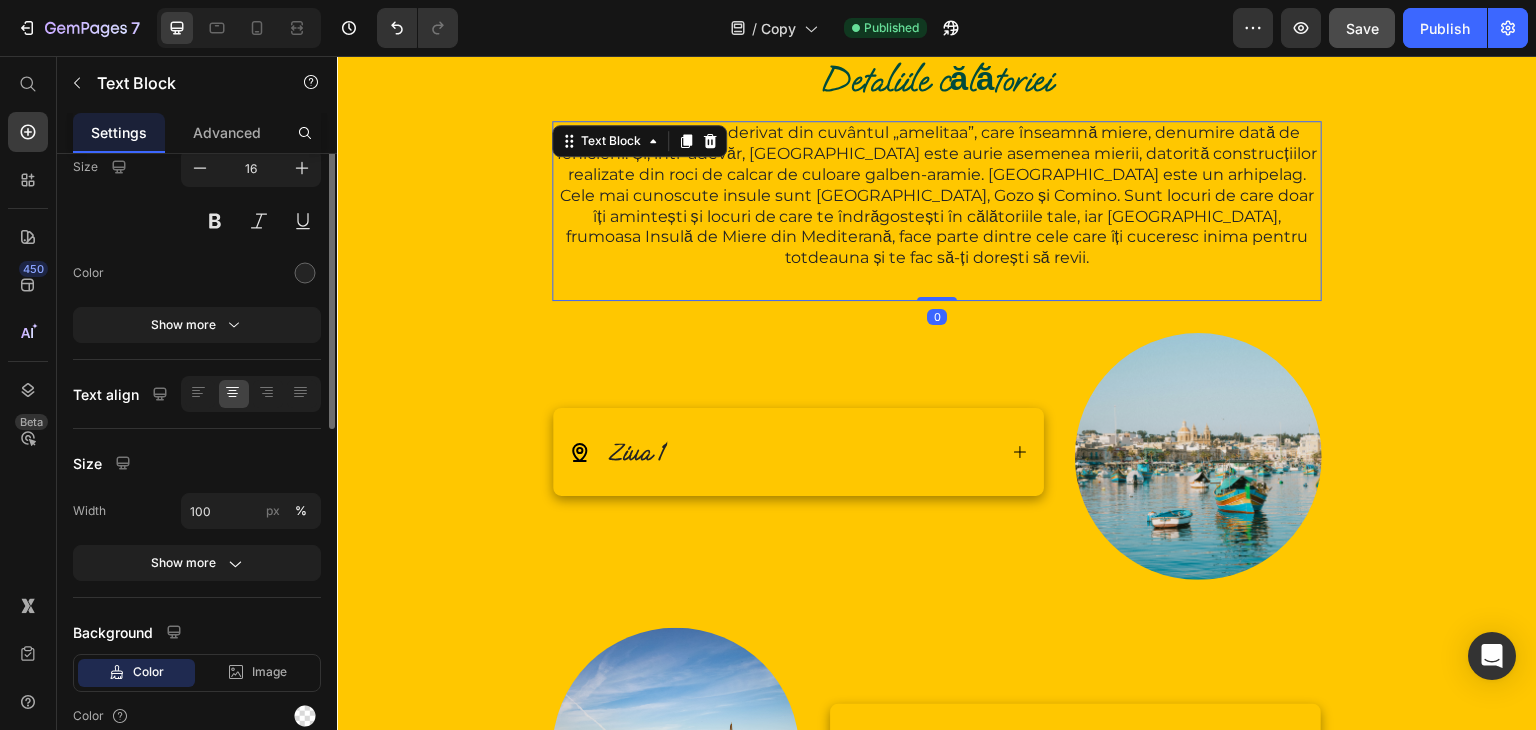 scroll, scrollTop: 0, scrollLeft: 0, axis: both 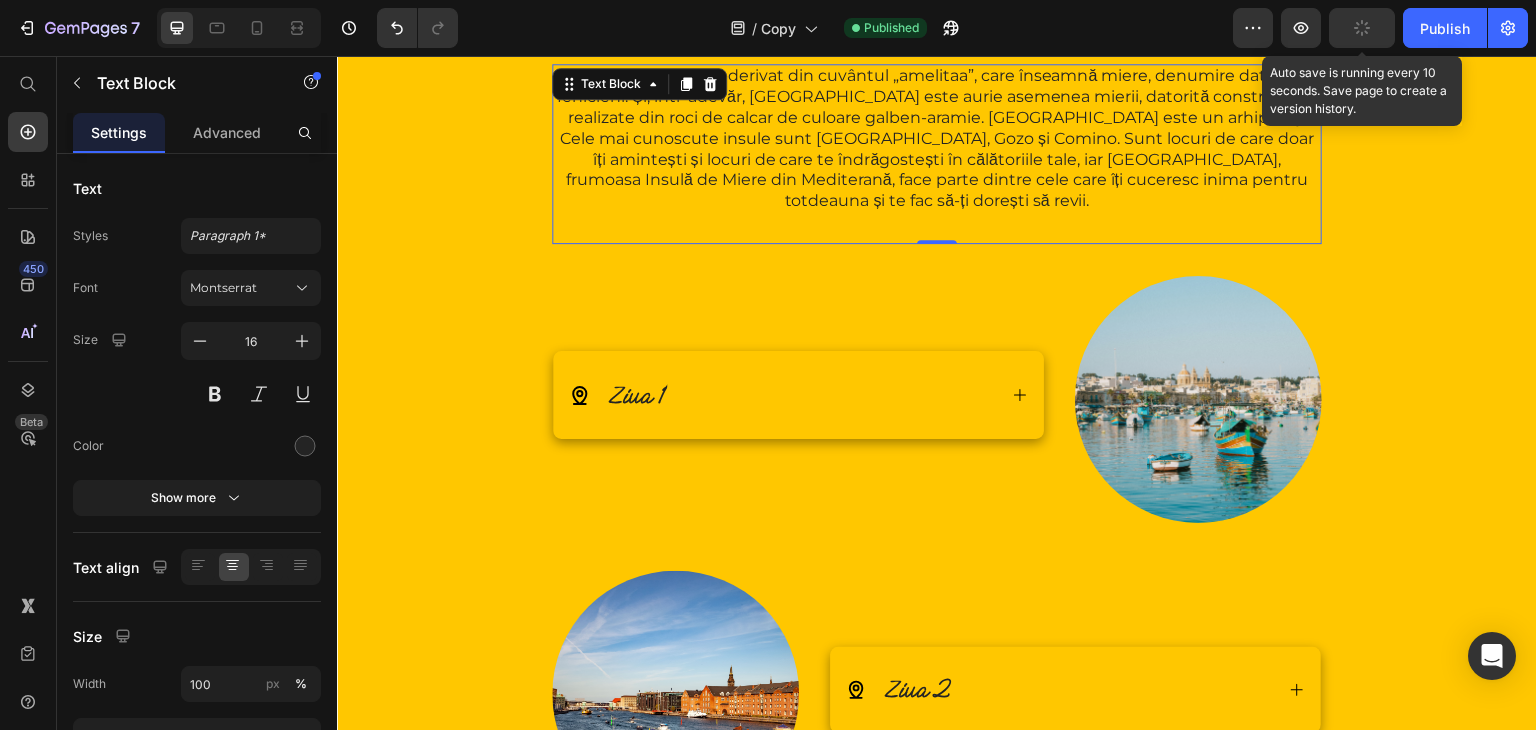 click 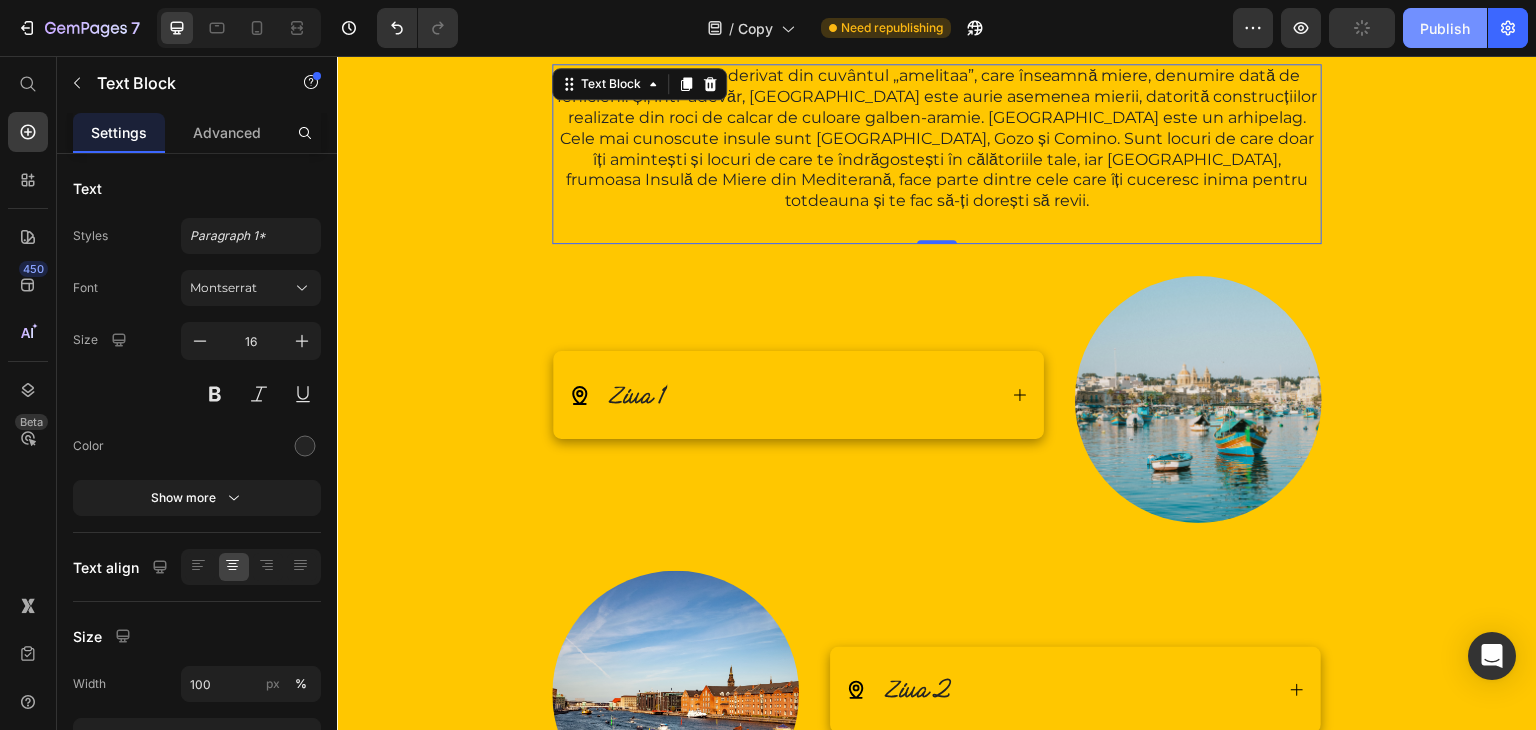 click on "Publish" 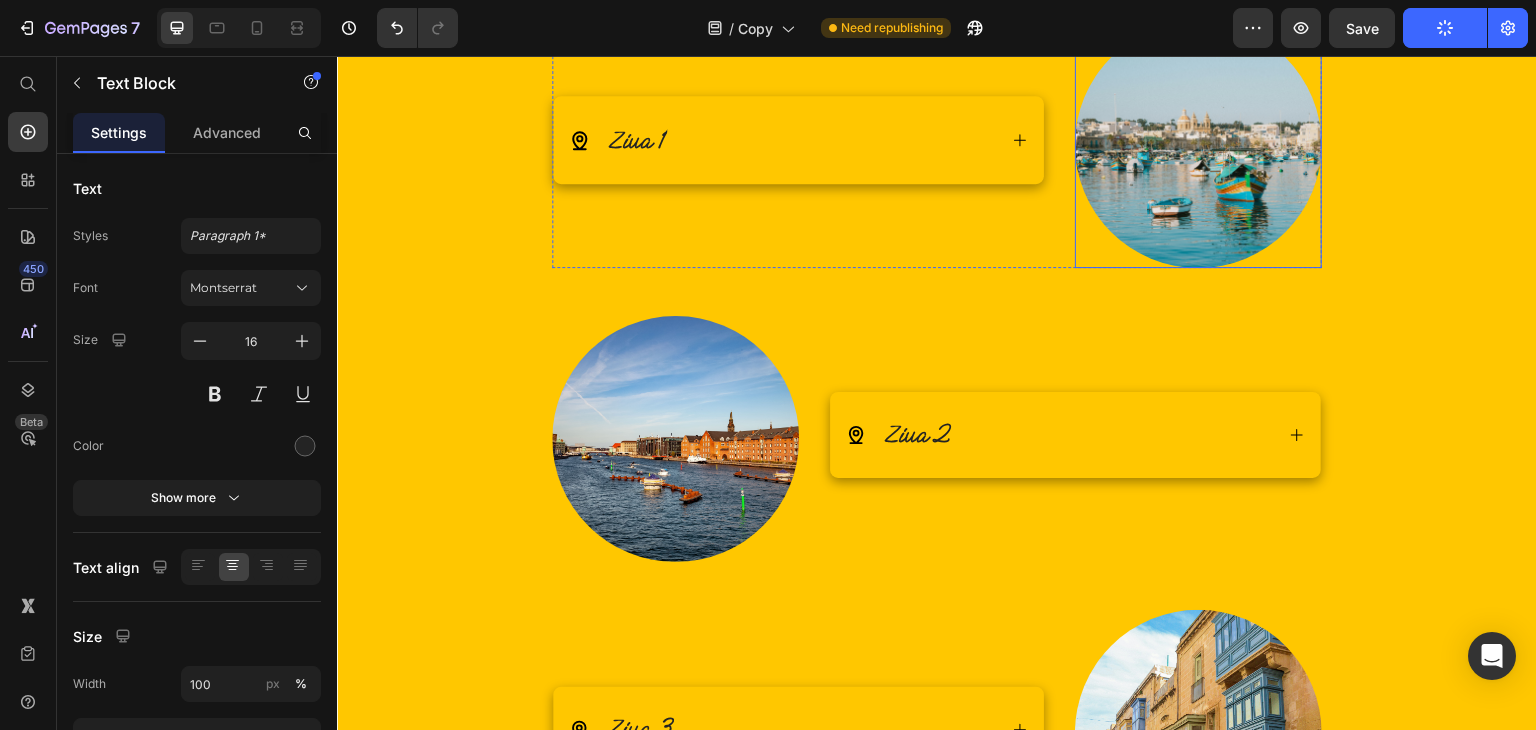 scroll, scrollTop: 2264, scrollLeft: 0, axis: vertical 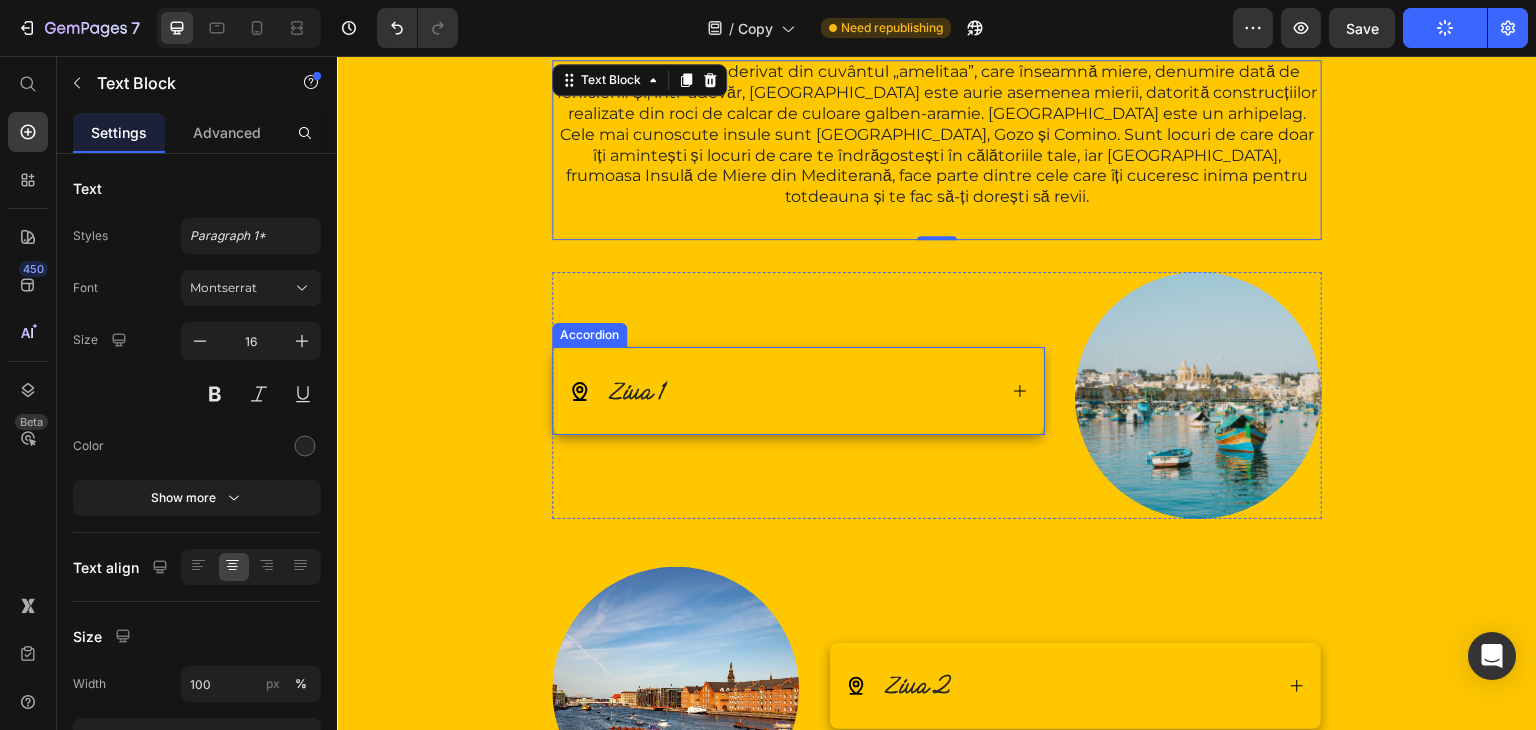 click on "Ziua 1" at bounding box center (782, 391) 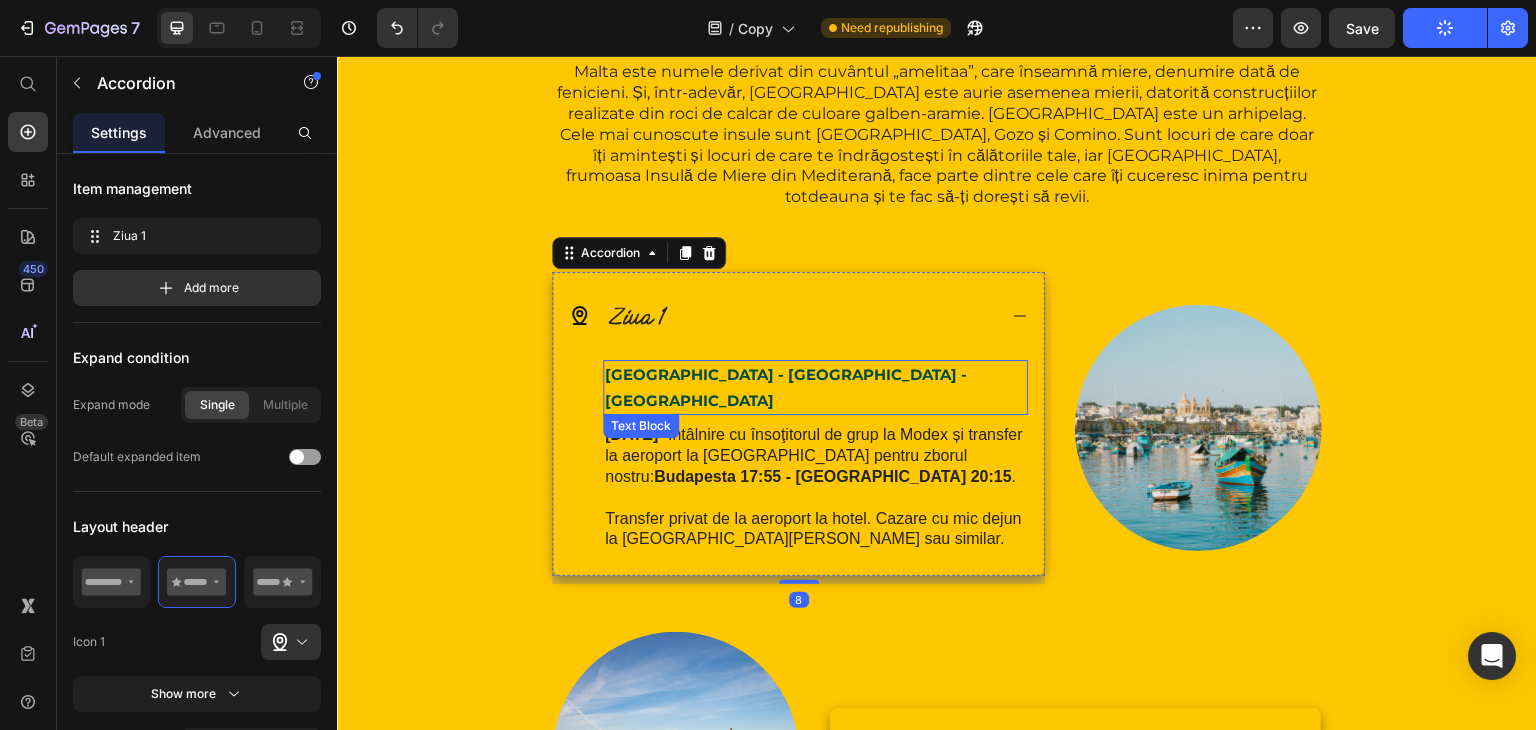click on "[GEOGRAPHIC_DATA] - [GEOGRAPHIC_DATA] - [GEOGRAPHIC_DATA]" at bounding box center (786, 387) 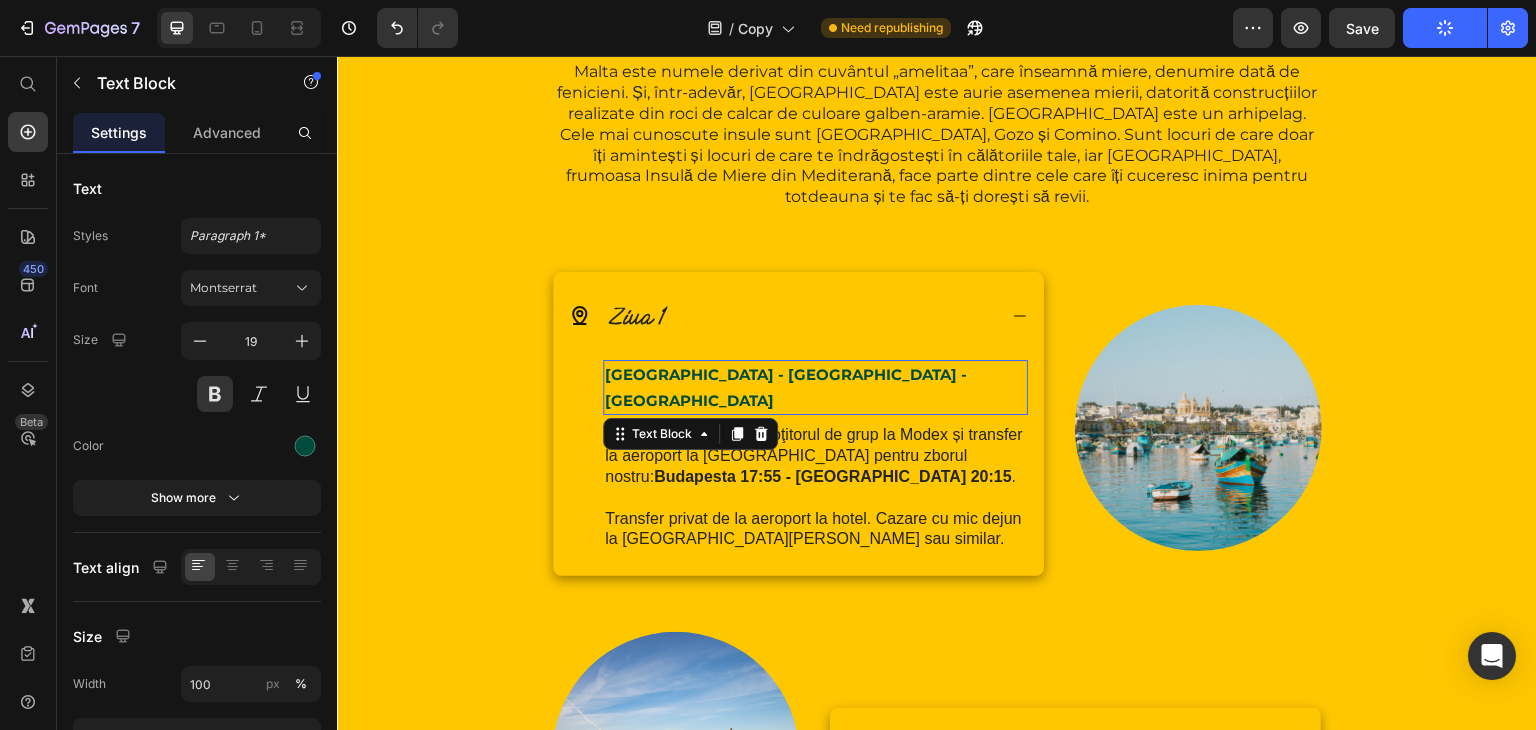 click on "[GEOGRAPHIC_DATA] - [GEOGRAPHIC_DATA] - [GEOGRAPHIC_DATA]" at bounding box center [786, 387] 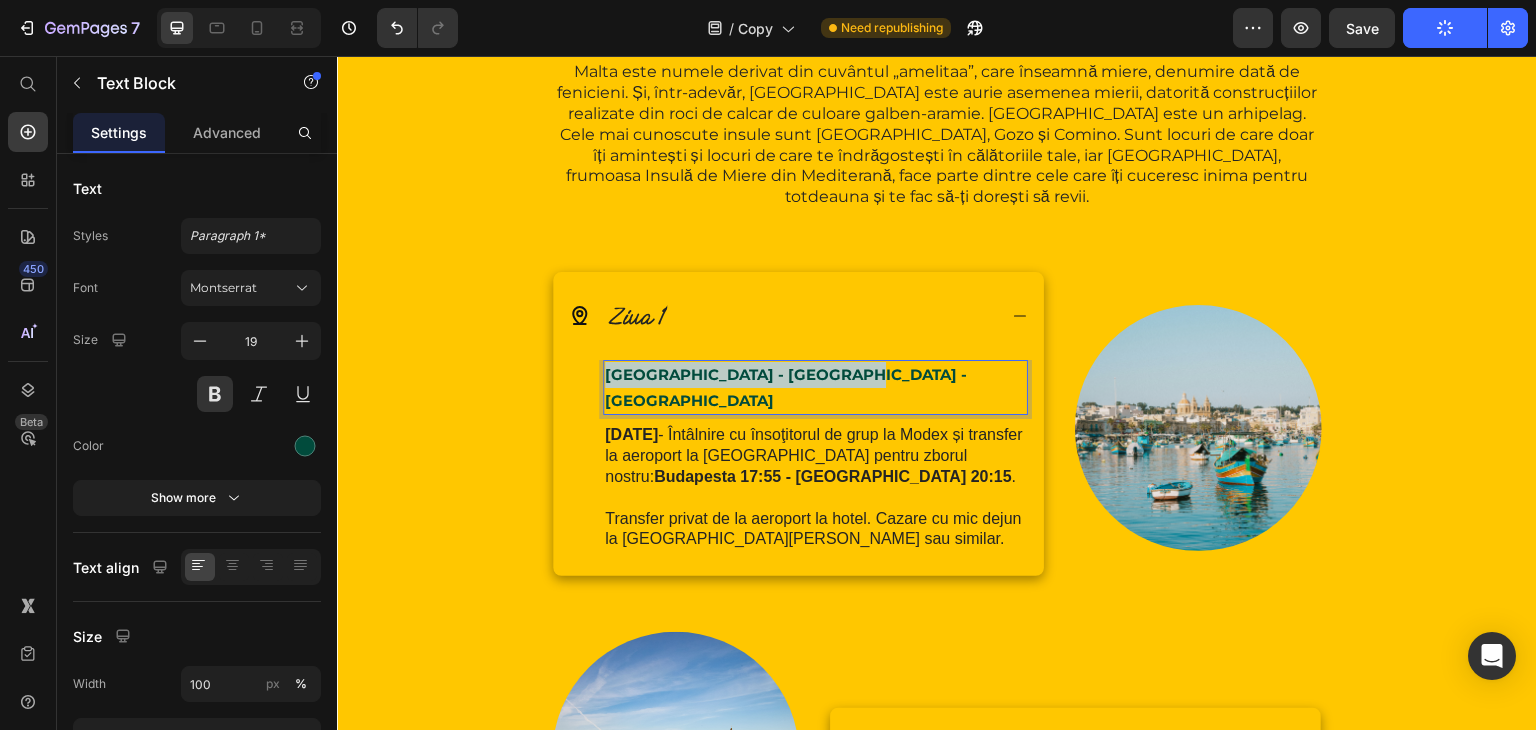 click on "[GEOGRAPHIC_DATA] - [GEOGRAPHIC_DATA] - [GEOGRAPHIC_DATA]" at bounding box center (786, 387) 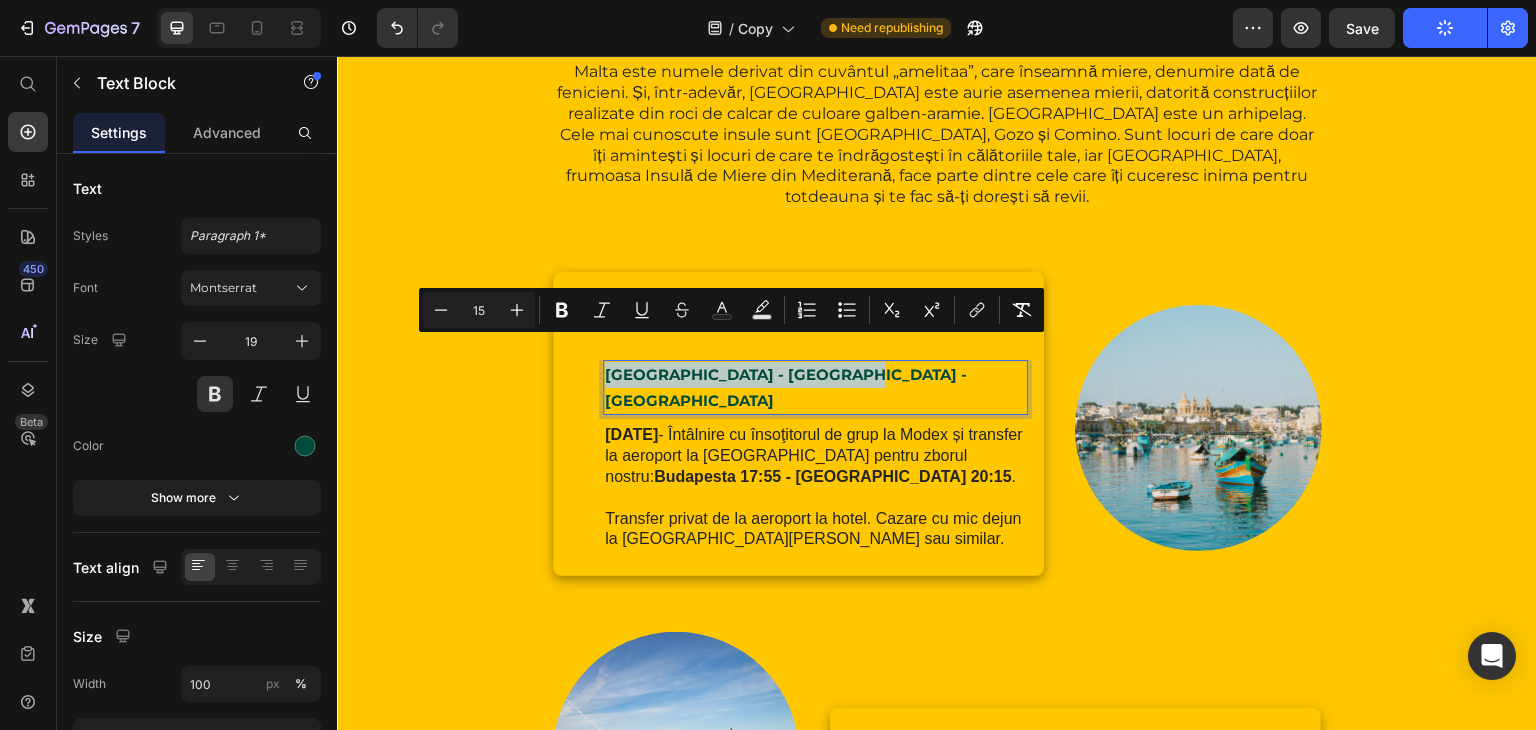 copy on "[GEOGRAPHIC_DATA] - [GEOGRAPHIC_DATA] - [GEOGRAPHIC_DATA]" 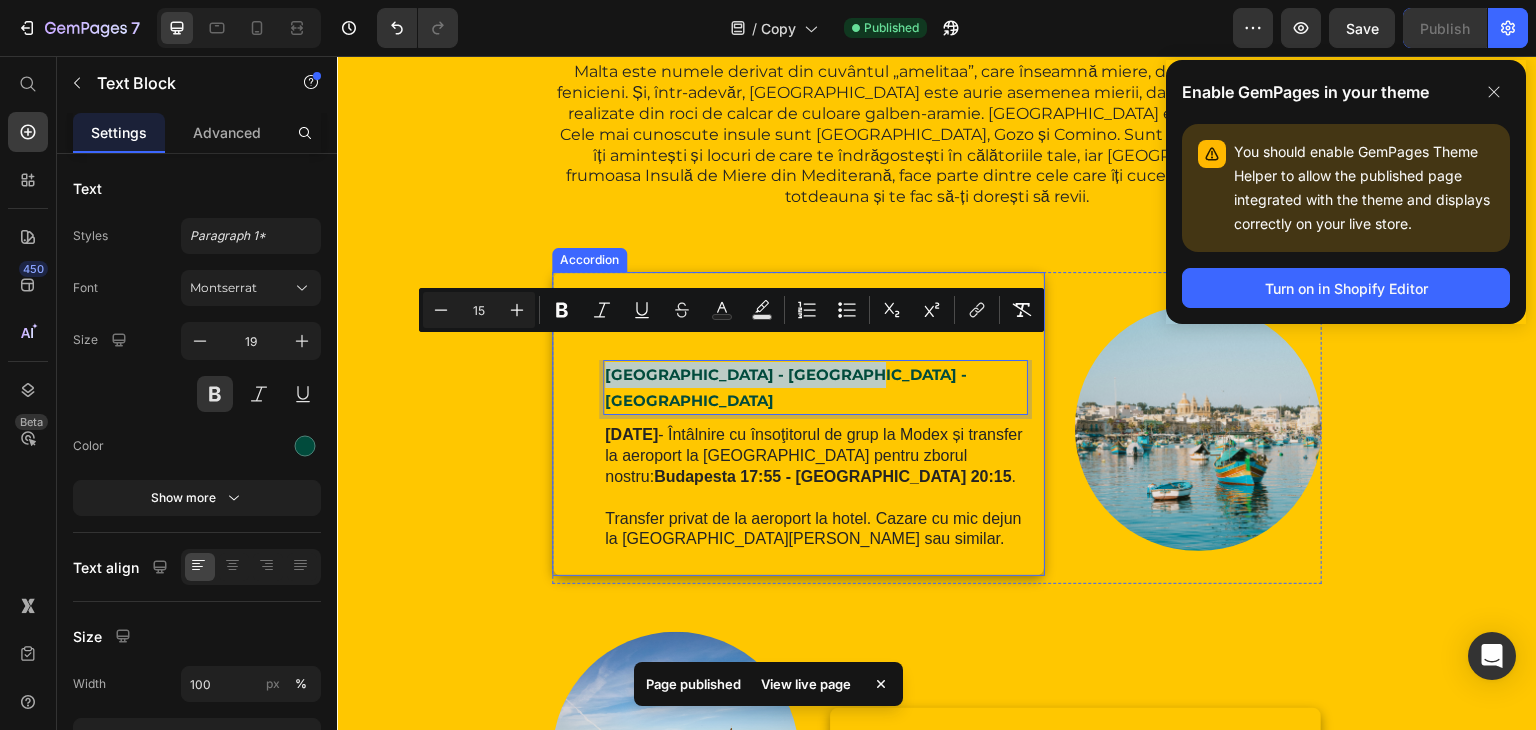 click on "Ziua 1" at bounding box center [782, 316] 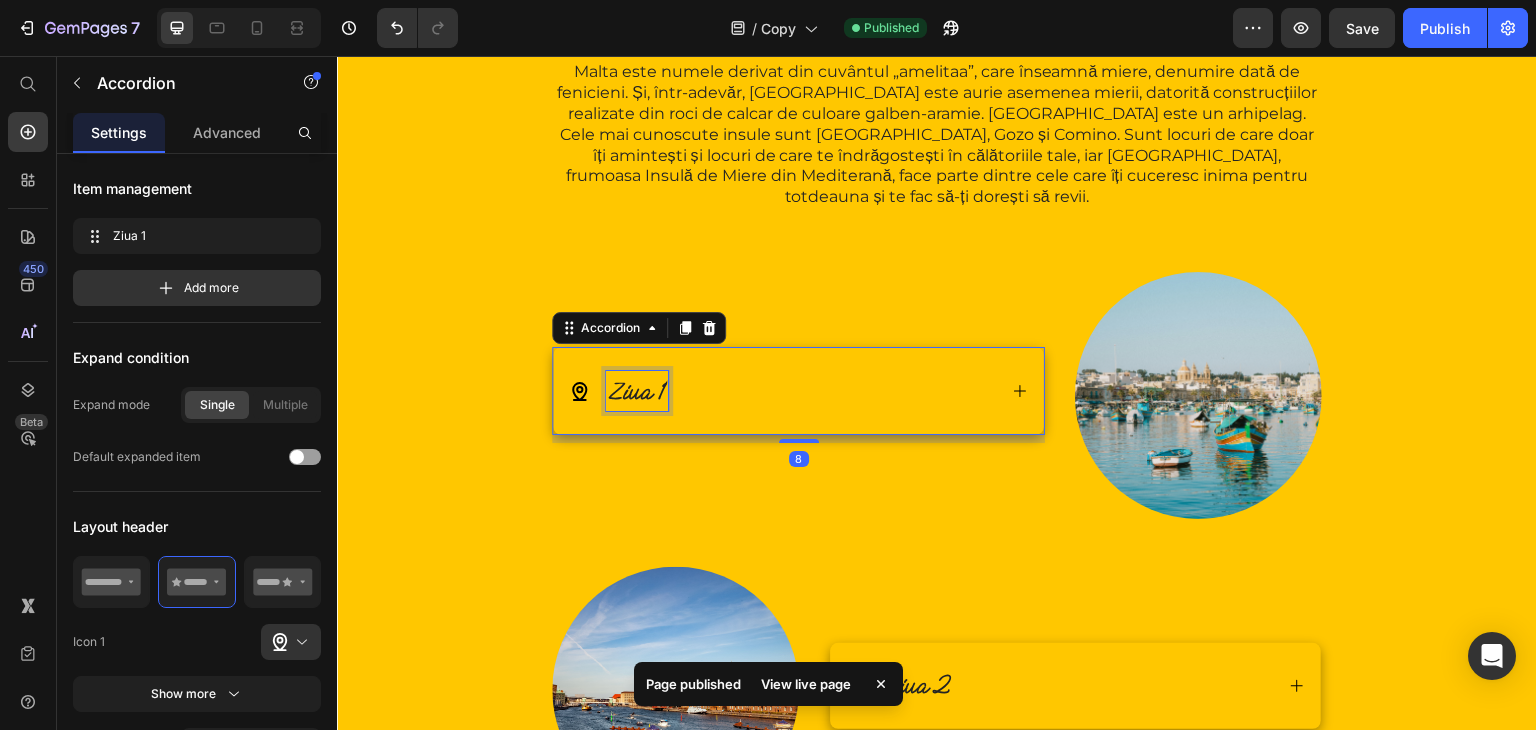 click on "Ziua 1" at bounding box center [637, 390] 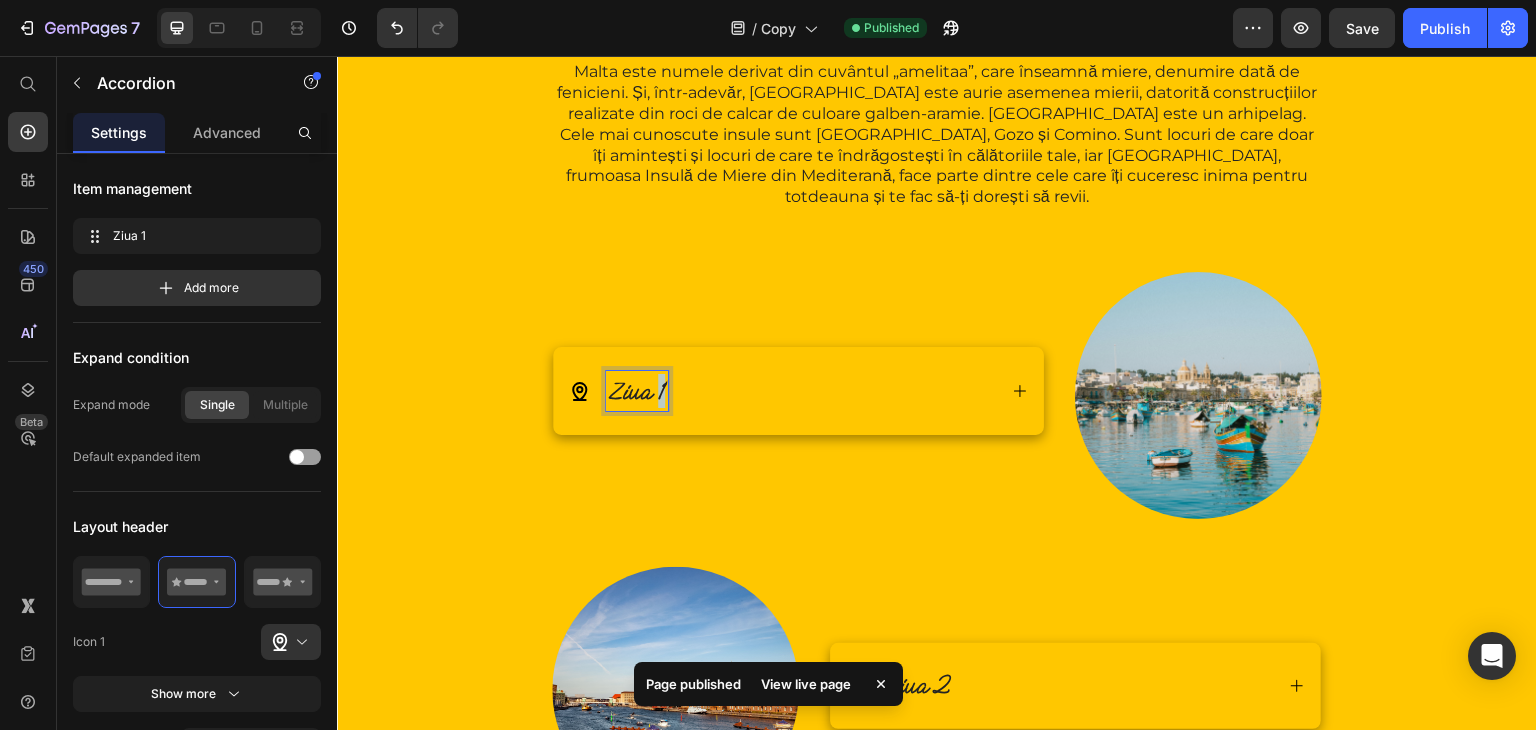 click on "Ziua 1" at bounding box center (637, 390) 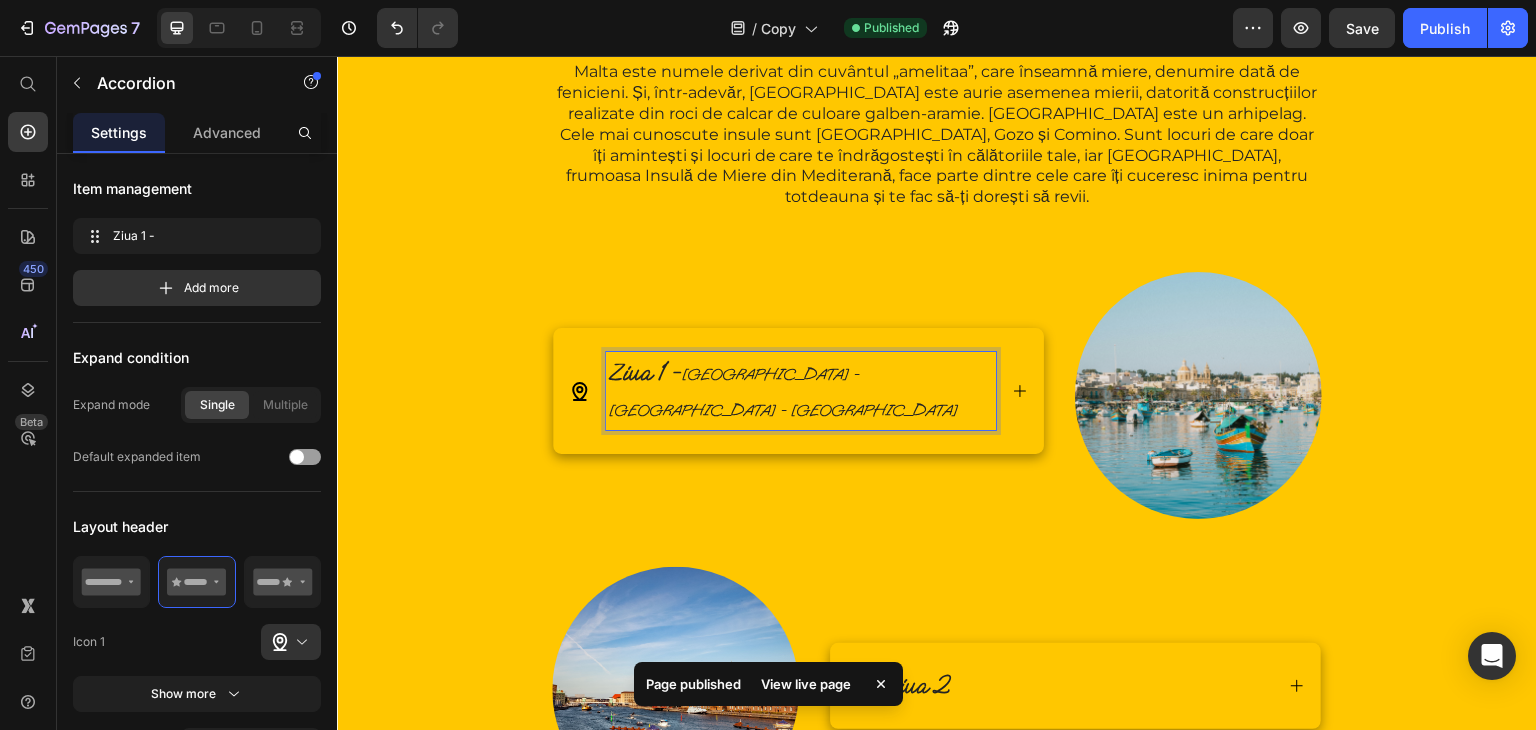 scroll, scrollTop: 2263, scrollLeft: 0, axis: vertical 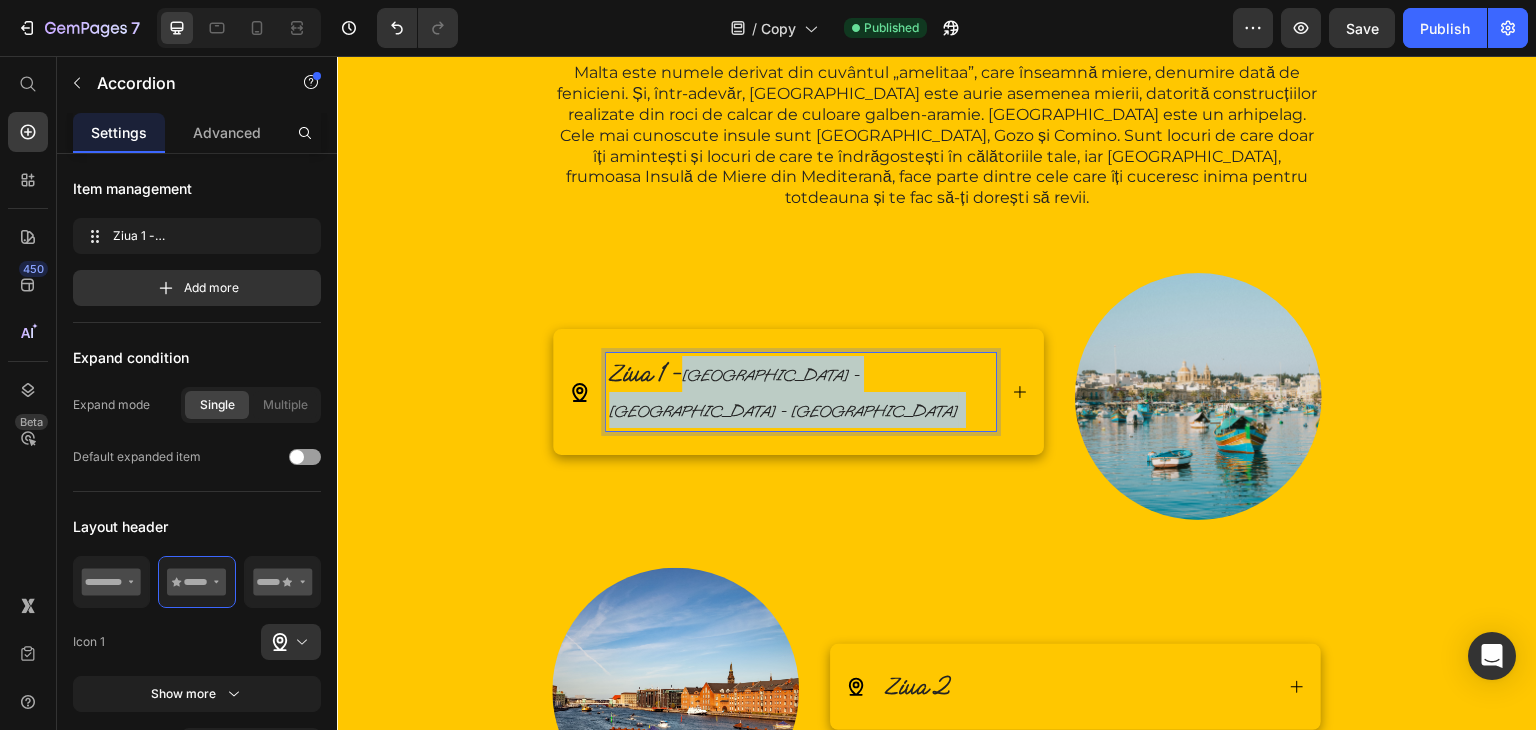 drag, startPoint x: 679, startPoint y: 369, endPoint x: 953, endPoint y: 378, distance: 274.14777 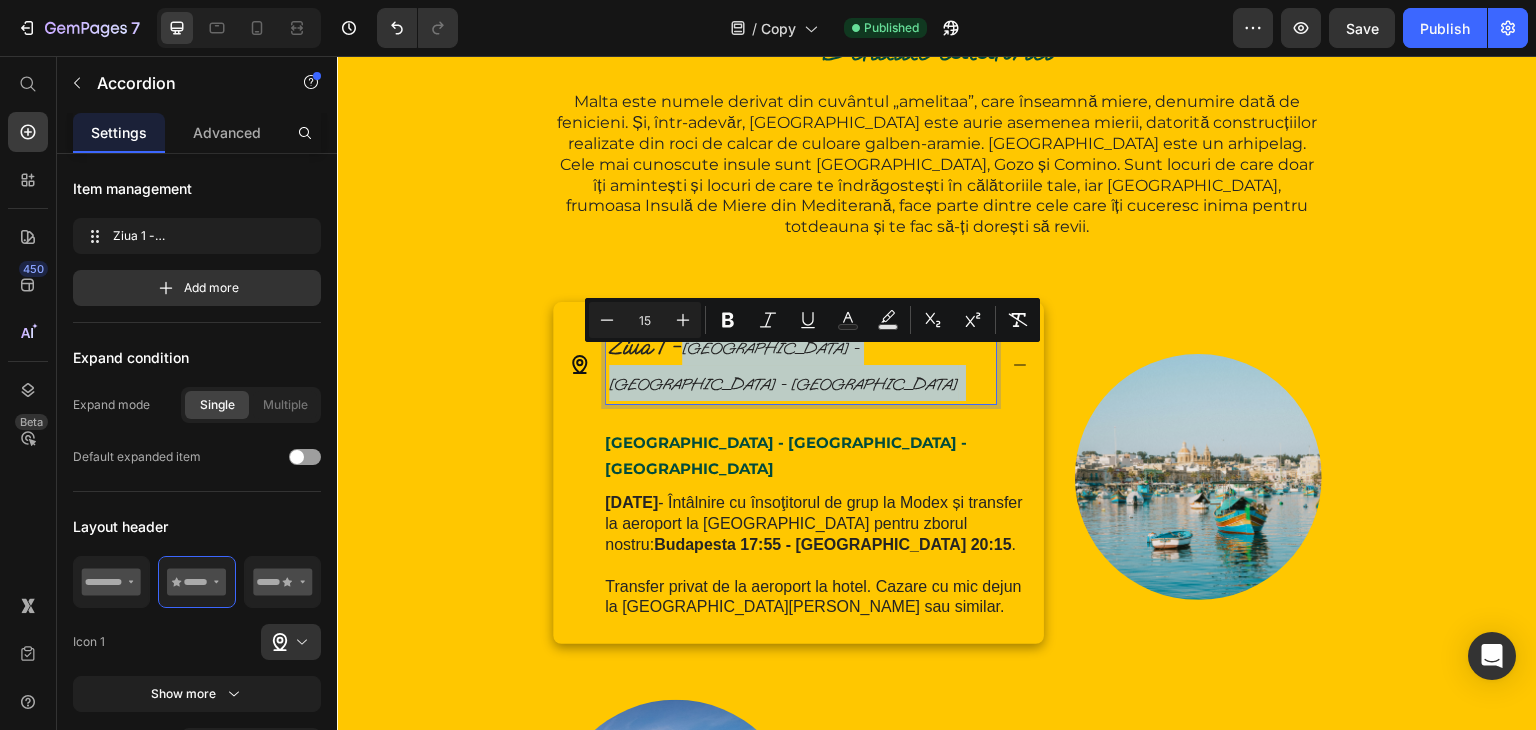 scroll, scrollTop: 2188, scrollLeft: 0, axis: vertical 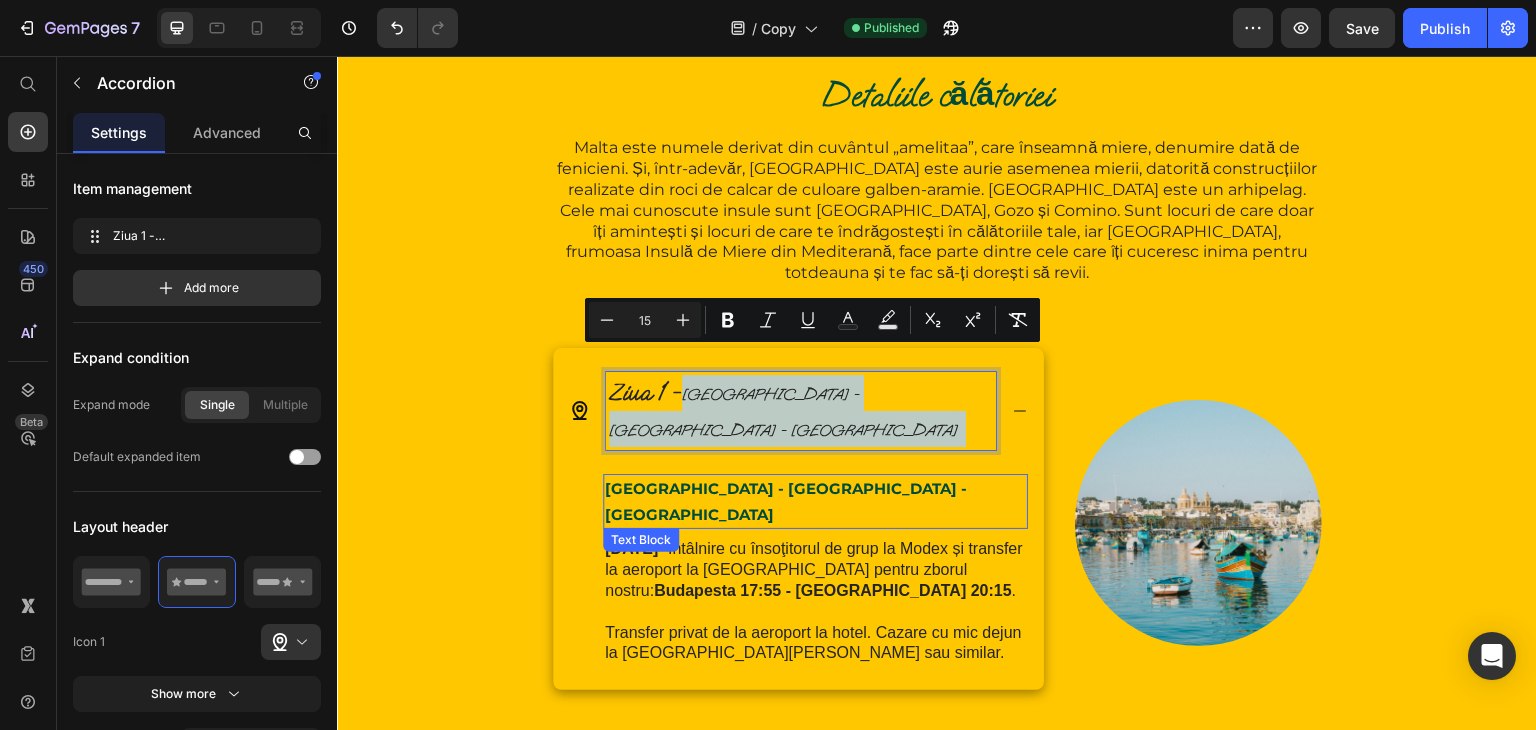click on "[GEOGRAPHIC_DATA] - [GEOGRAPHIC_DATA] - [GEOGRAPHIC_DATA]" at bounding box center [786, 501] 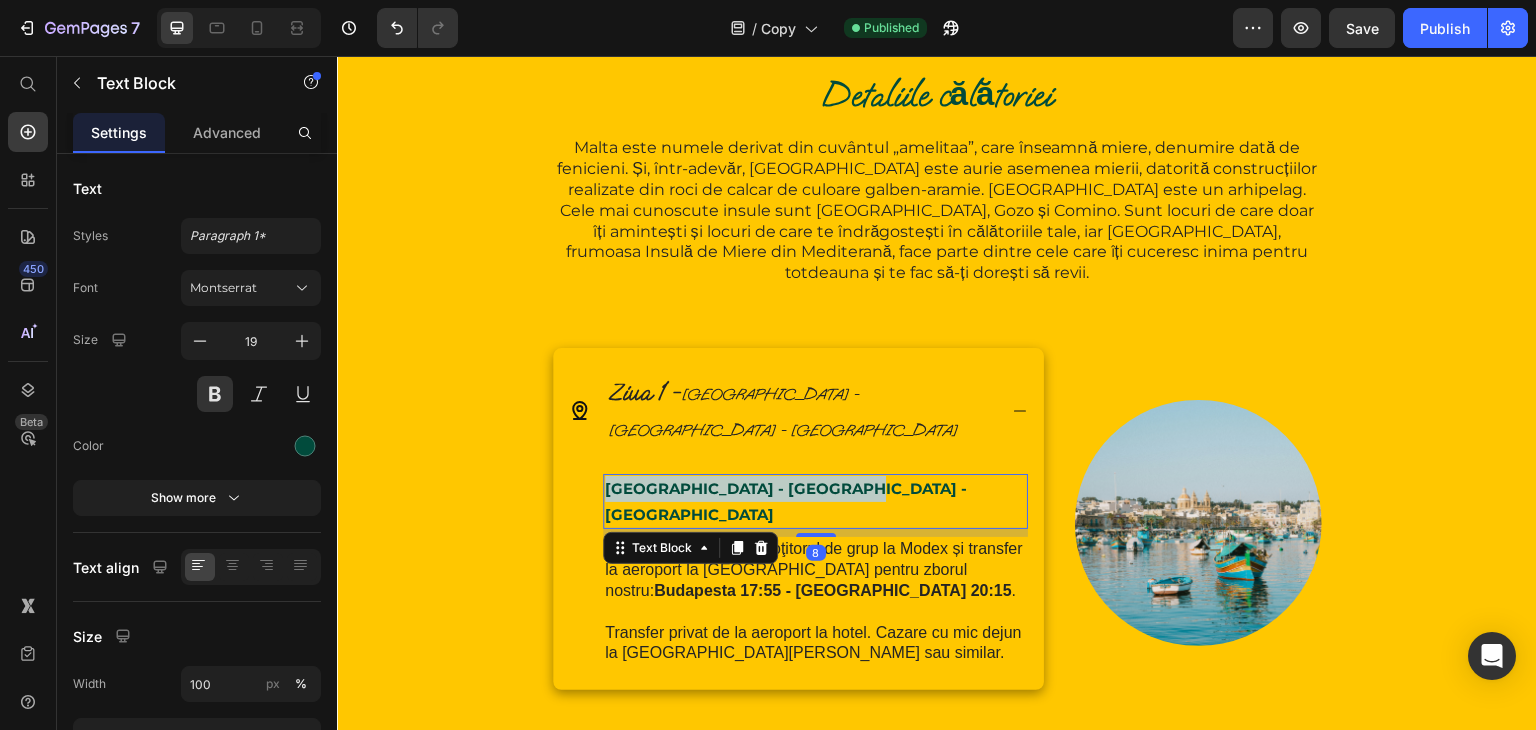 click on "[GEOGRAPHIC_DATA] - [GEOGRAPHIC_DATA] - [GEOGRAPHIC_DATA]" at bounding box center [786, 501] 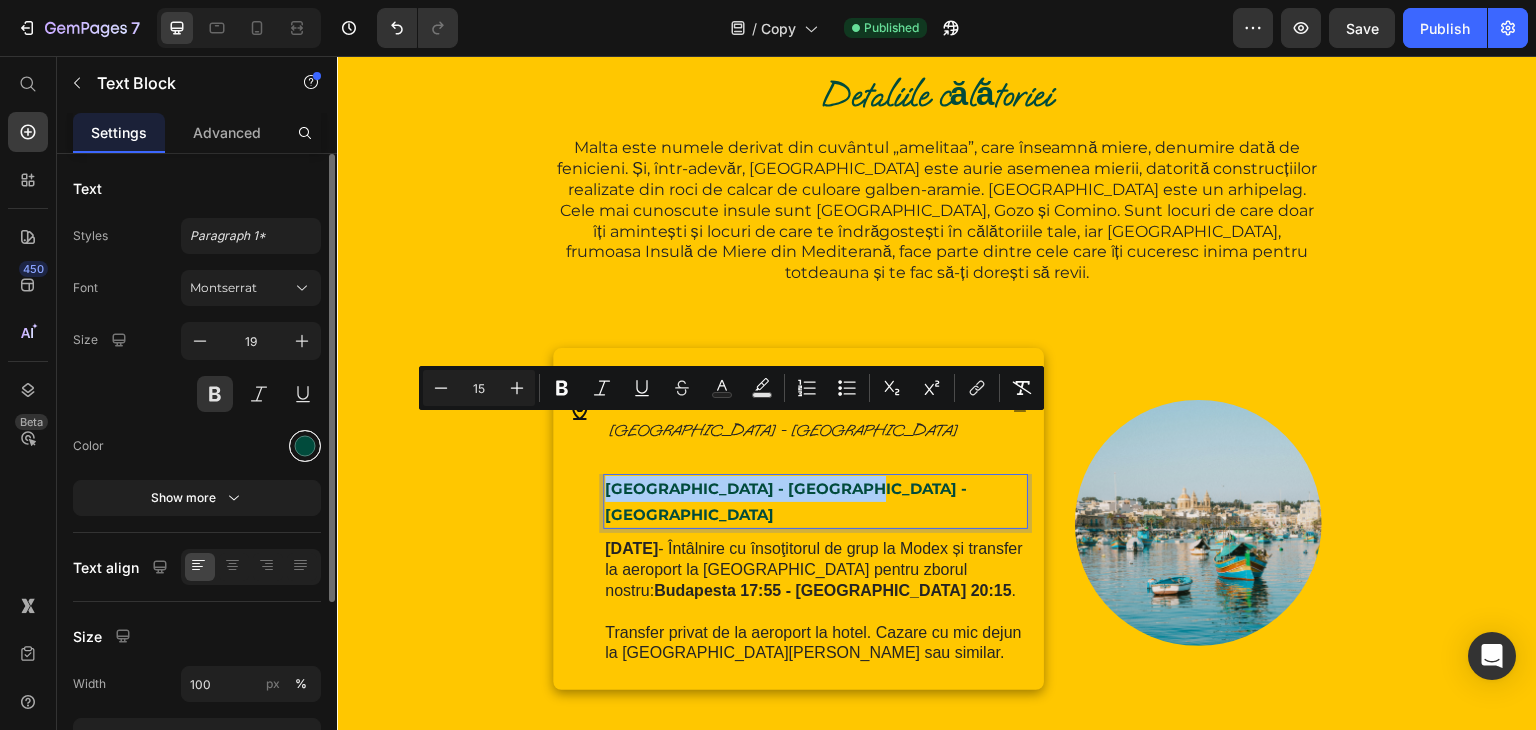 click at bounding box center (305, 446) 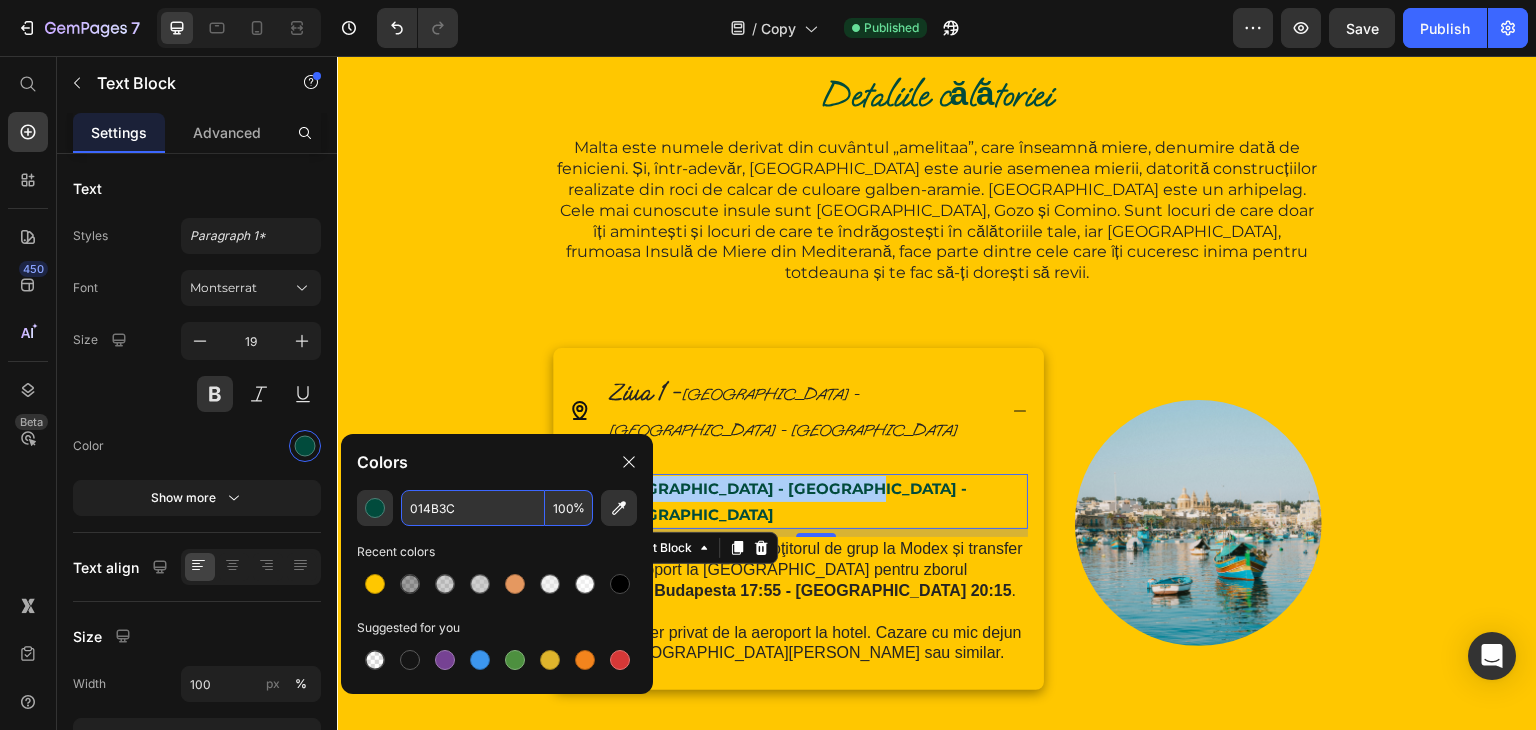 click on "014B3C" at bounding box center (473, 508) 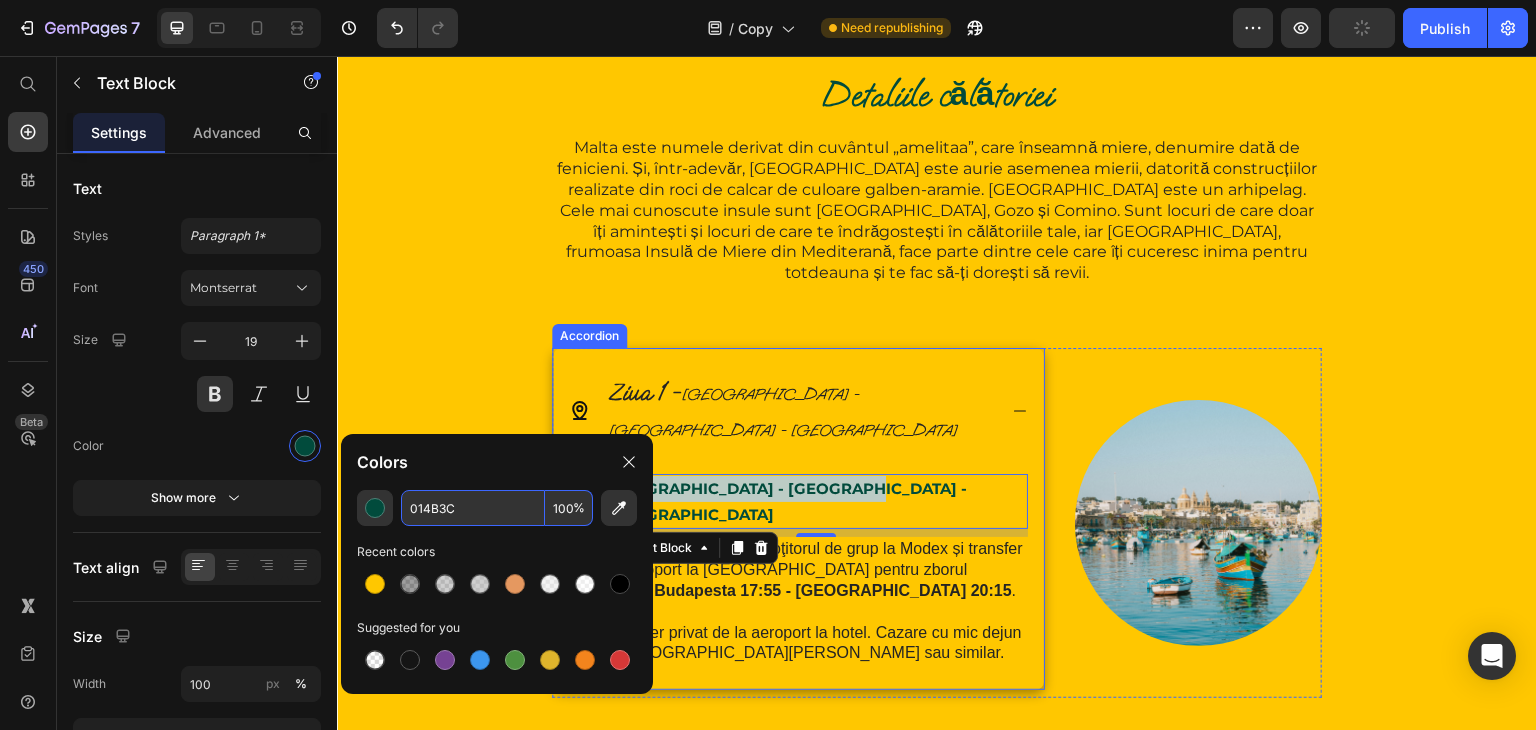 click on "[GEOGRAPHIC_DATA] - [GEOGRAPHIC_DATA] - [GEOGRAPHIC_DATA]" at bounding box center [784, 412] 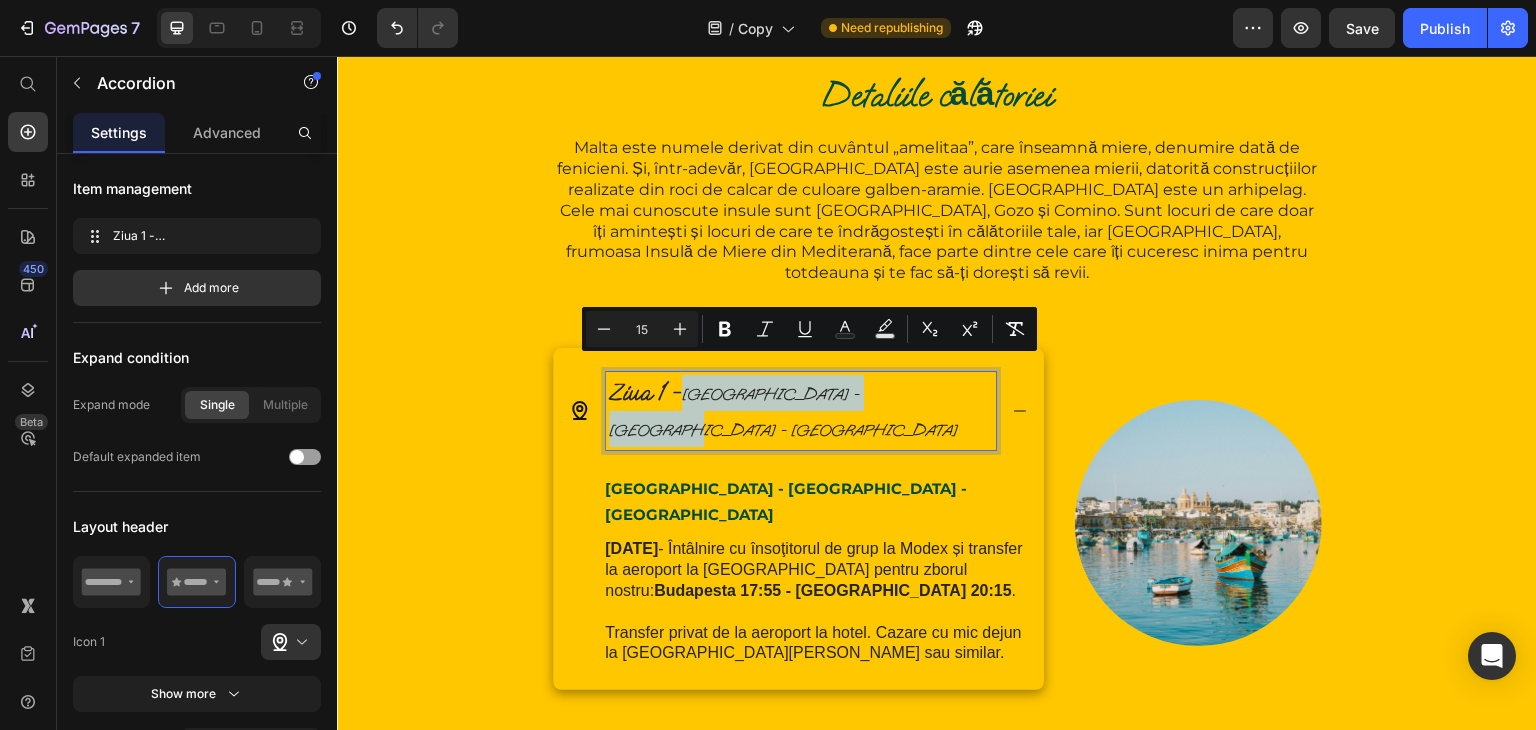 drag, startPoint x: 678, startPoint y: 374, endPoint x: 934, endPoint y: 365, distance: 256.15814 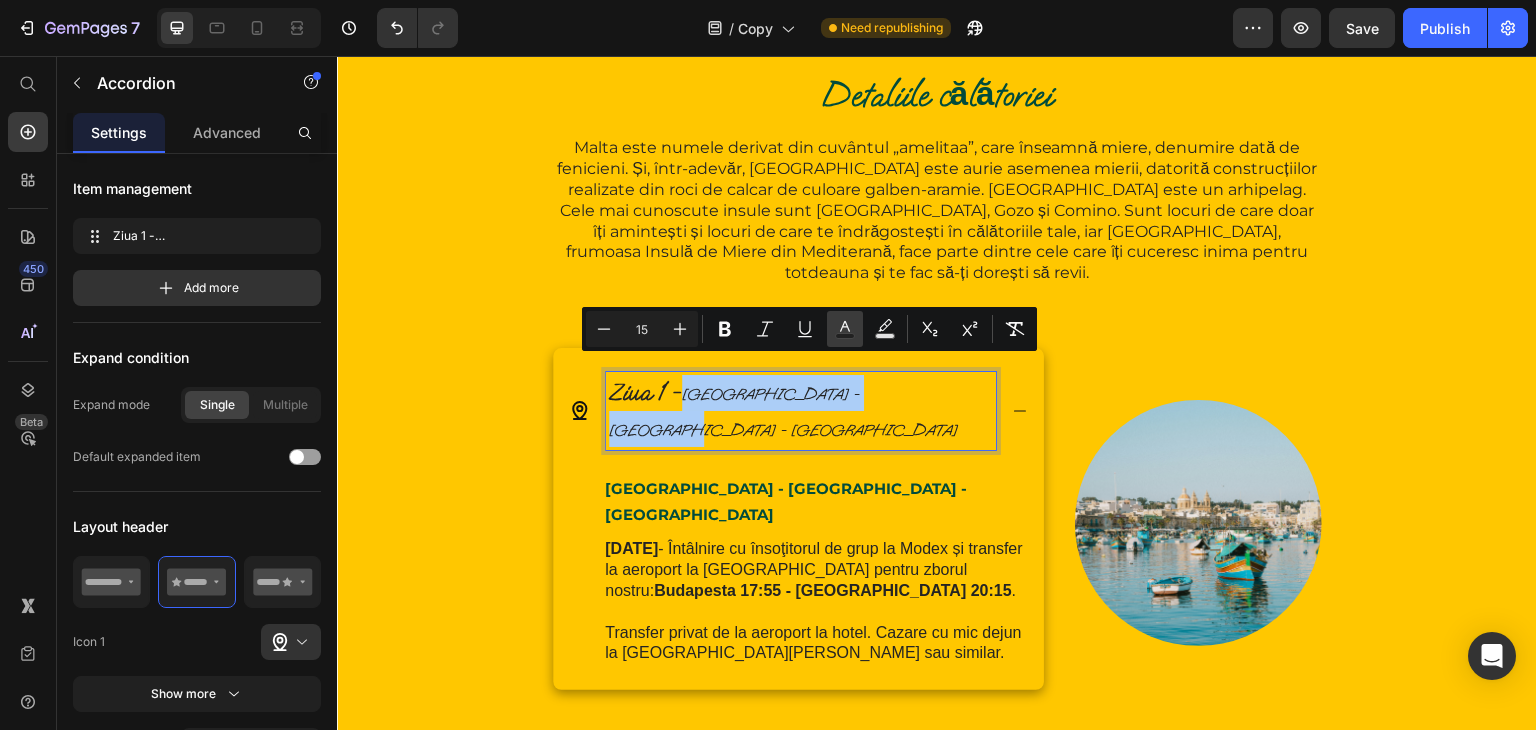 click 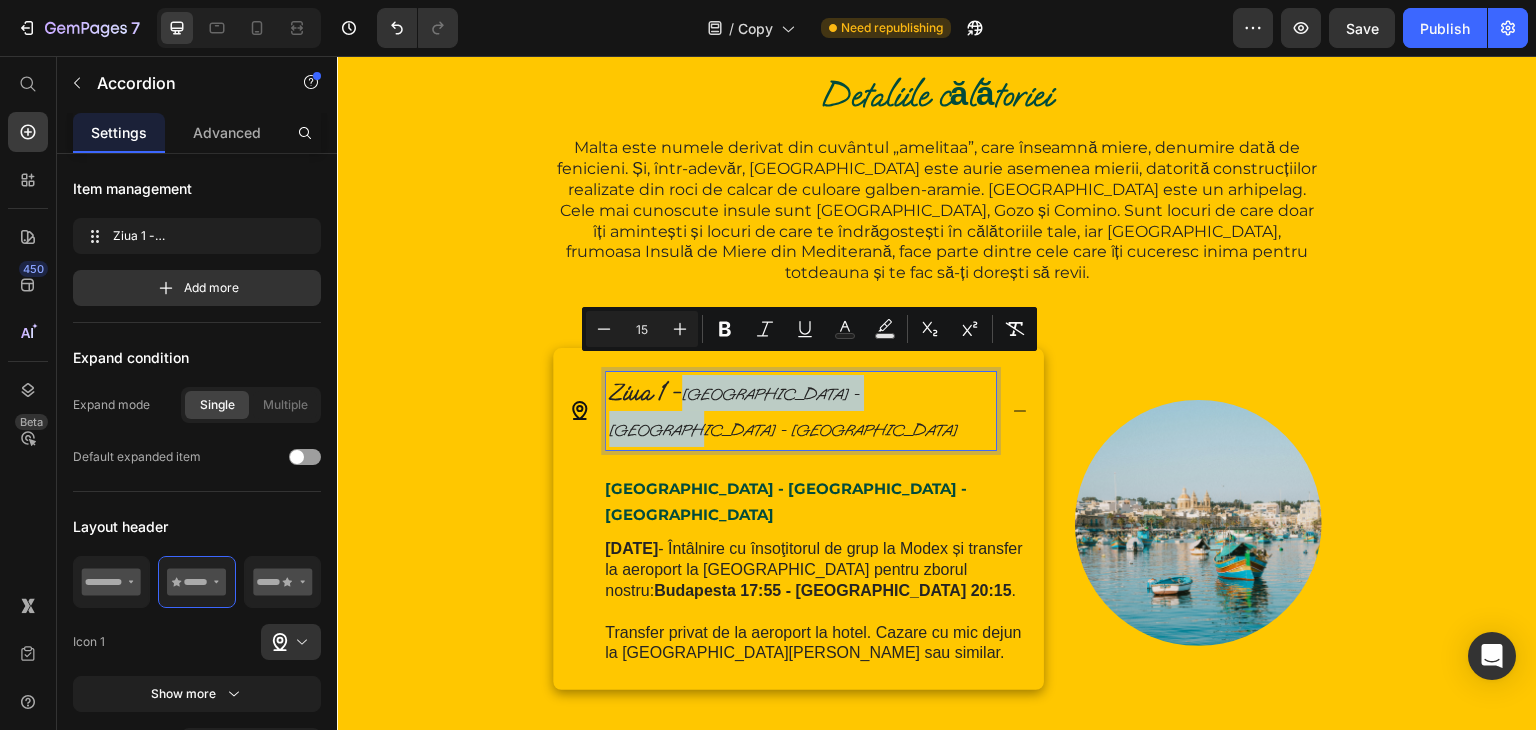 click on "Ziua 1 -  [GEOGRAPHIC_DATA] - [GEOGRAPHIC_DATA] - [GEOGRAPHIC_DATA]" at bounding box center [801, 411] 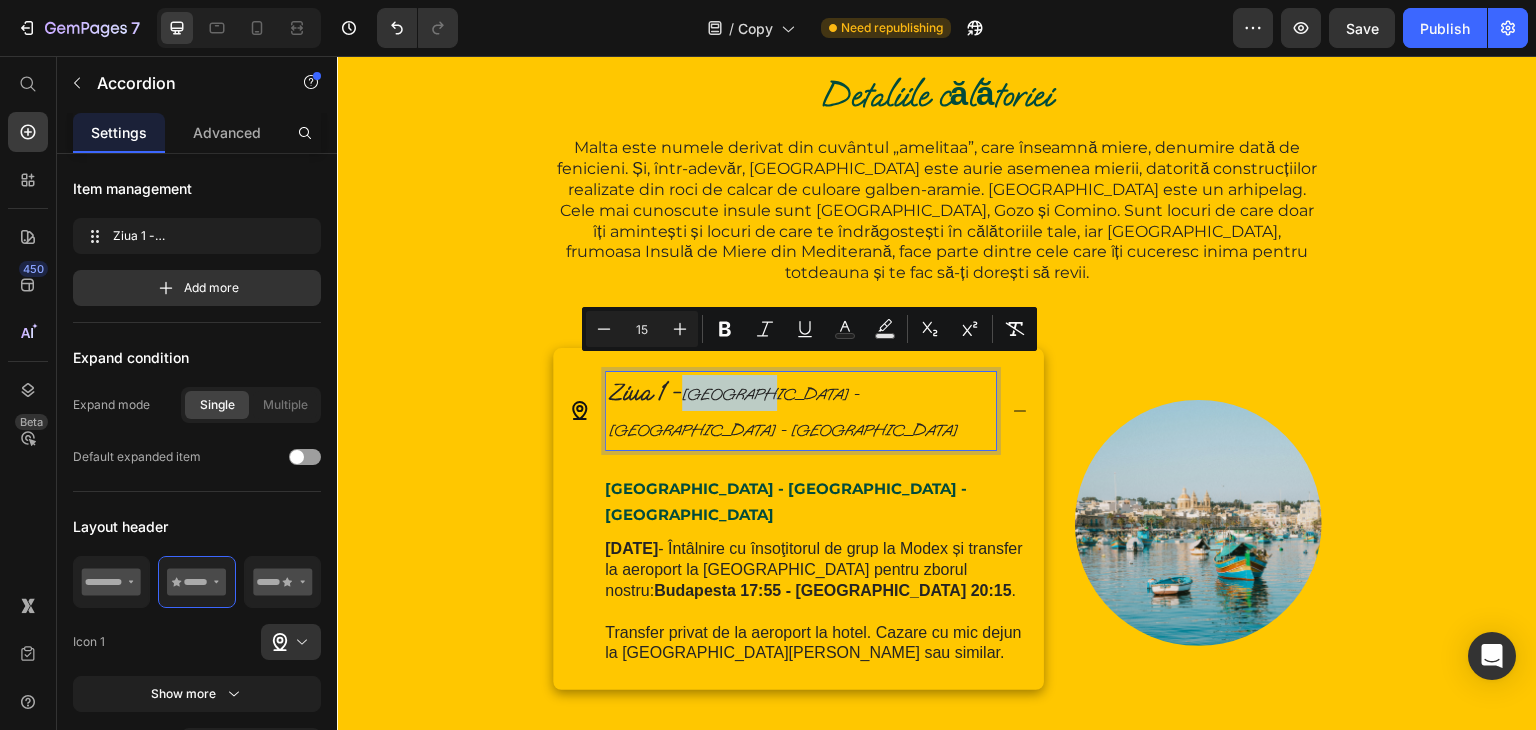 click on "Ziua 1 -  [GEOGRAPHIC_DATA] - [GEOGRAPHIC_DATA] - [GEOGRAPHIC_DATA]" at bounding box center [801, 411] 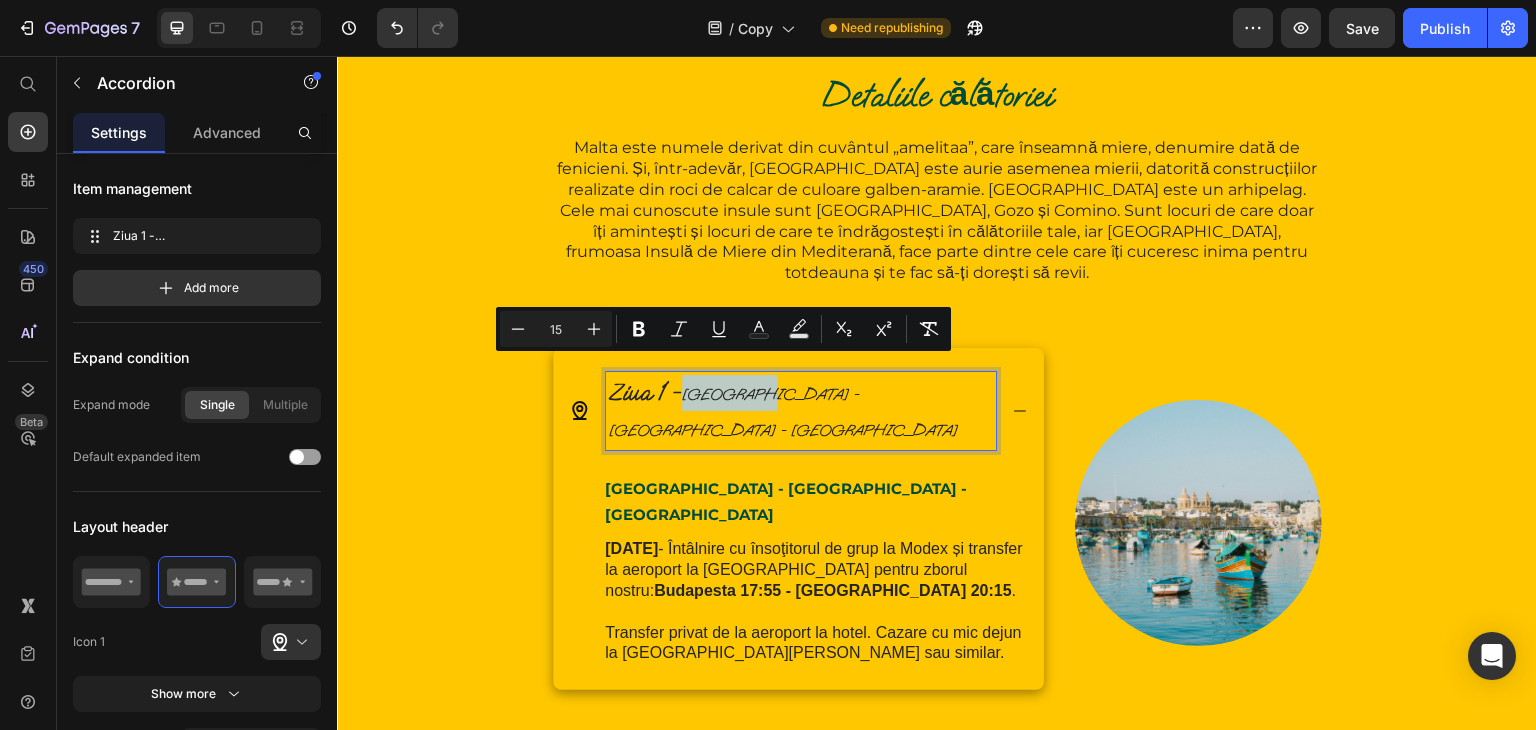 click on "[GEOGRAPHIC_DATA] - [GEOGRAPHIC_DATA] - [GEOGRAPHIC_DATA]" at bounding box center [784, 412] 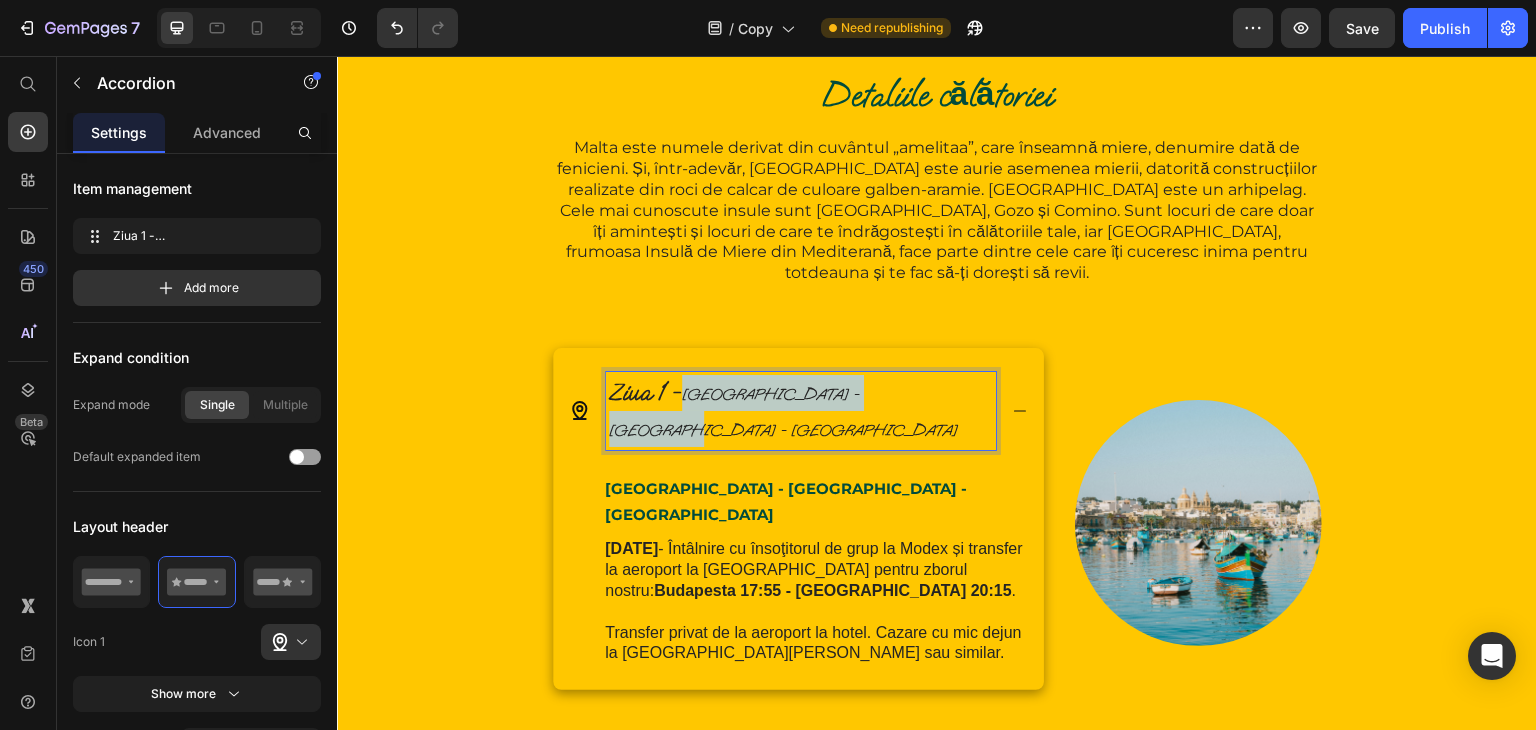 drag, startPoint x: 678, startPoint y: 372, endPoint x: 940, endPoint y: 372, distance: 262 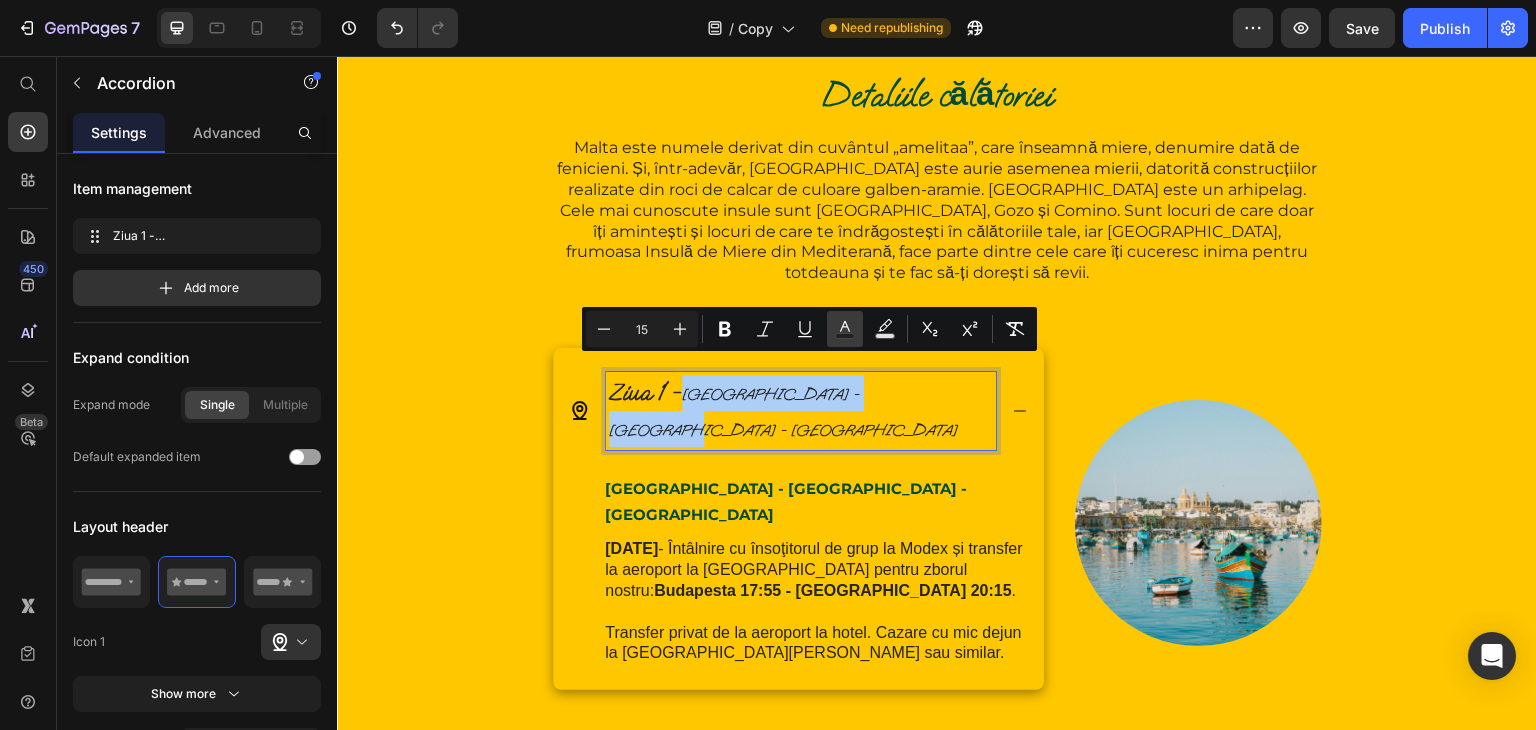 click 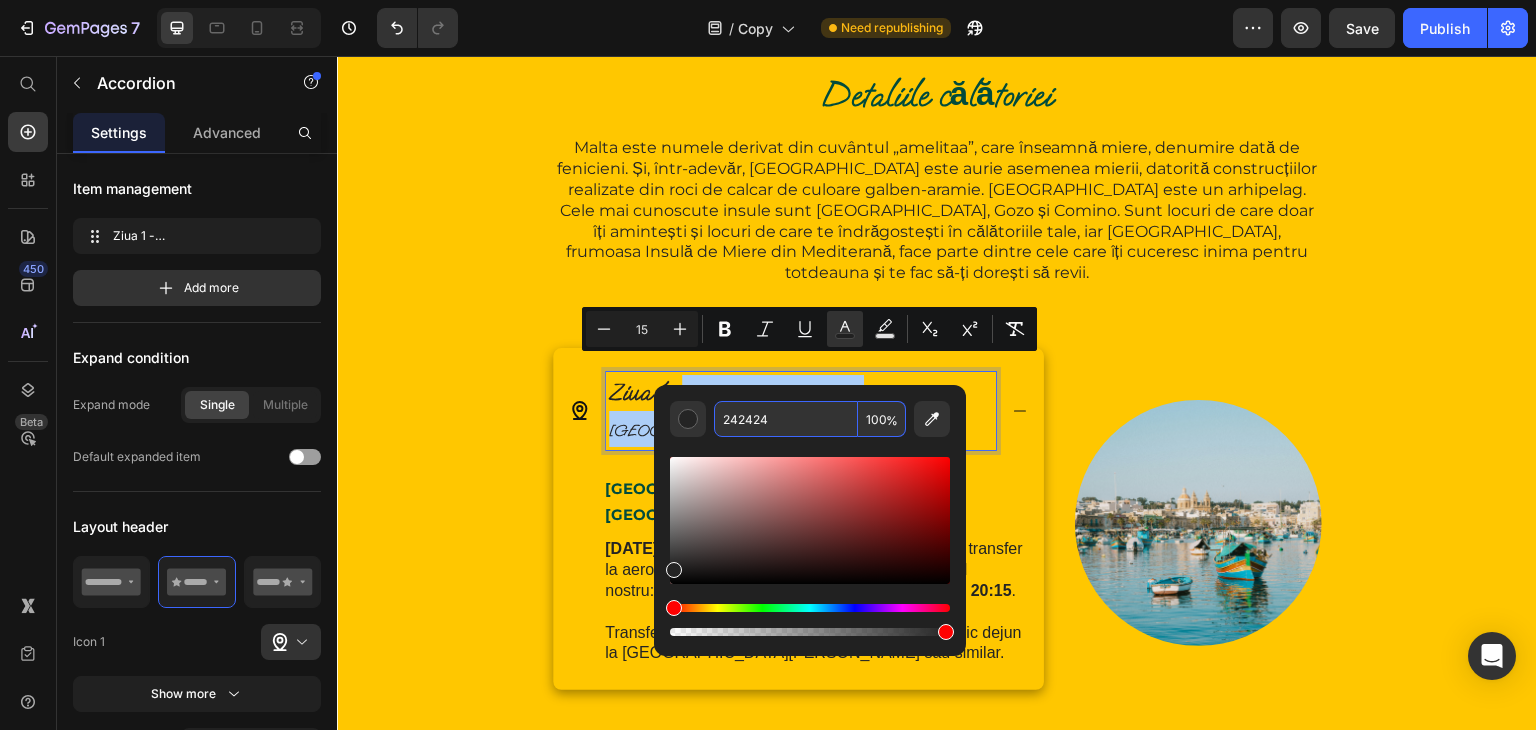 click on "242424" at bounding box center (786, 419) 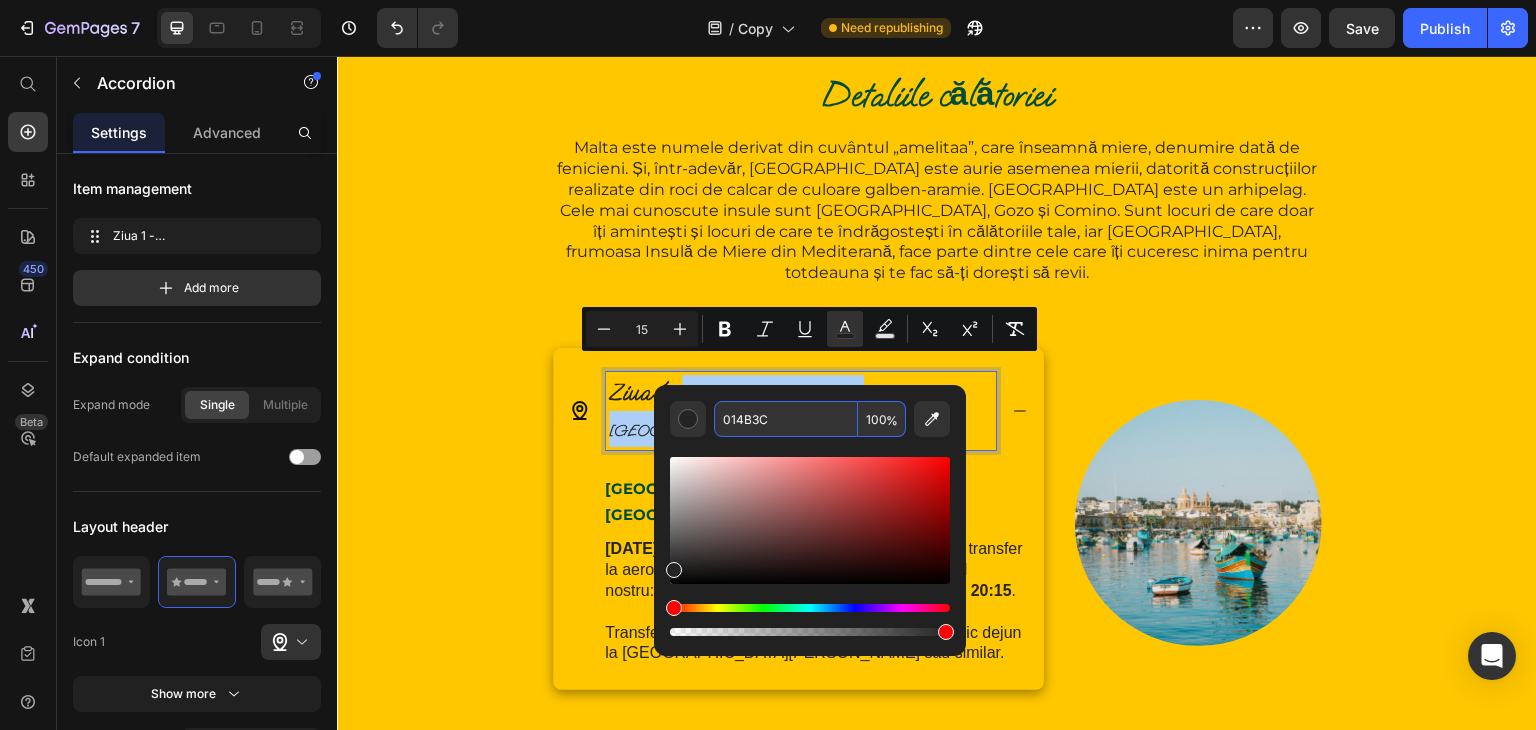 type on "014B3C" 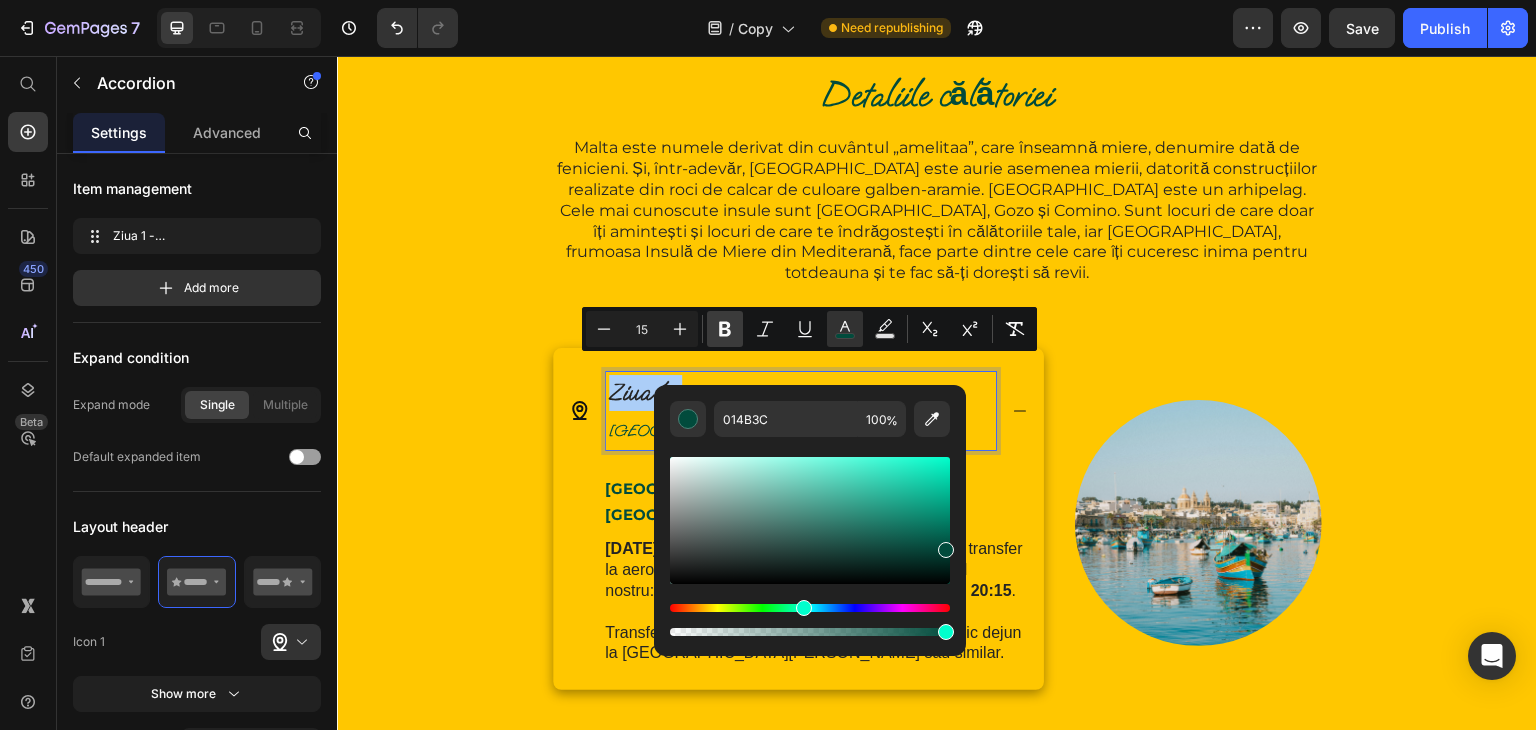 click 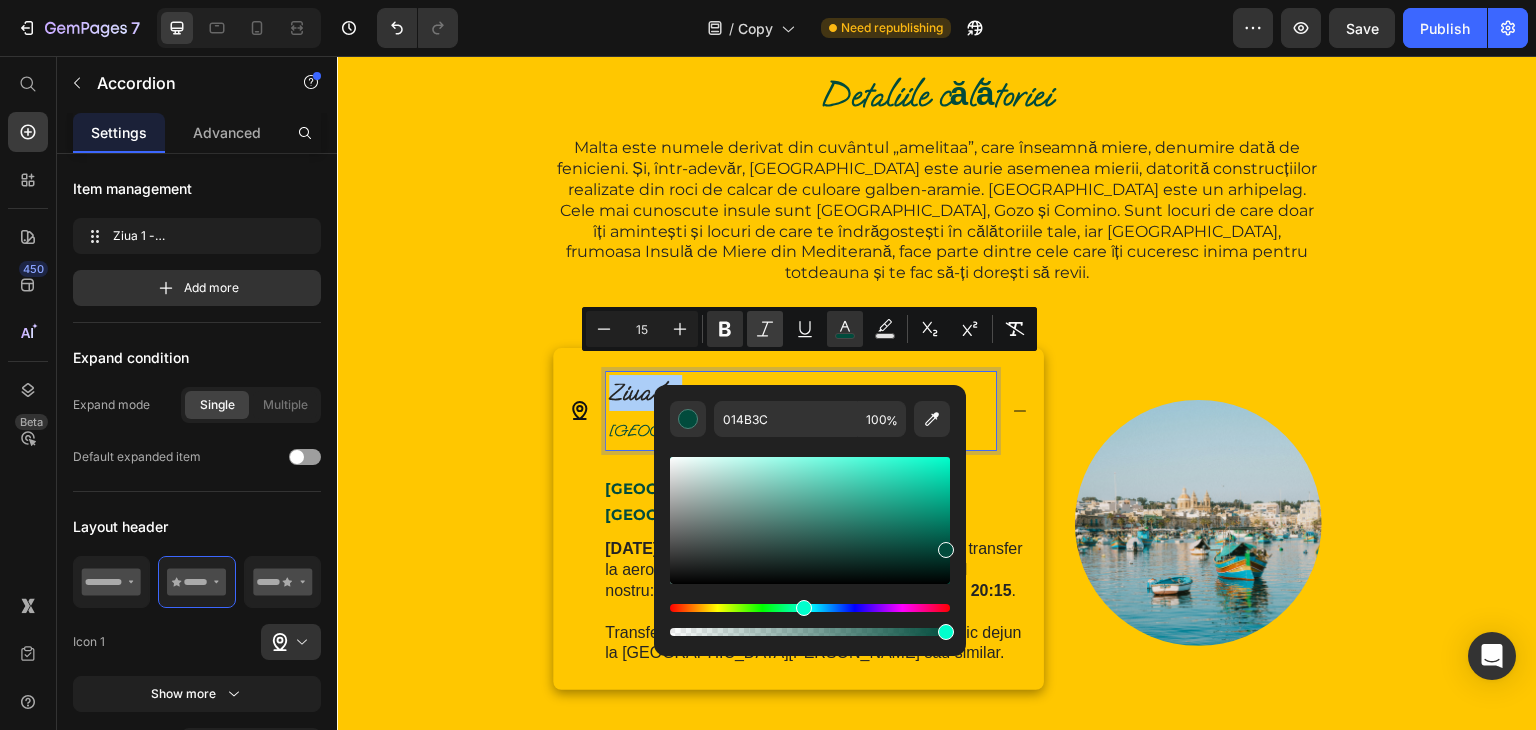 click on "Italic" at bounding box center (765, 329) 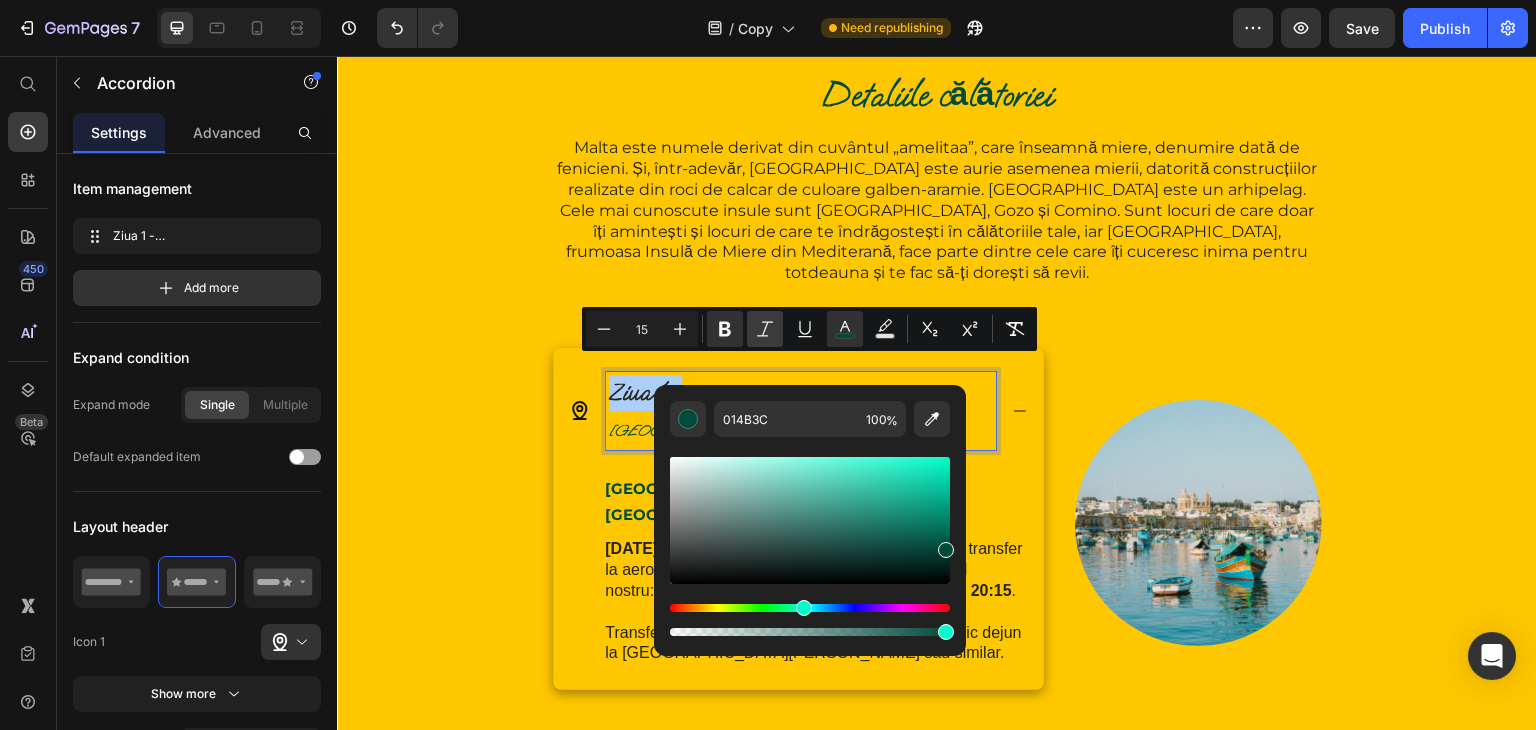 click on "Italic" at bounding box center [765, 329] 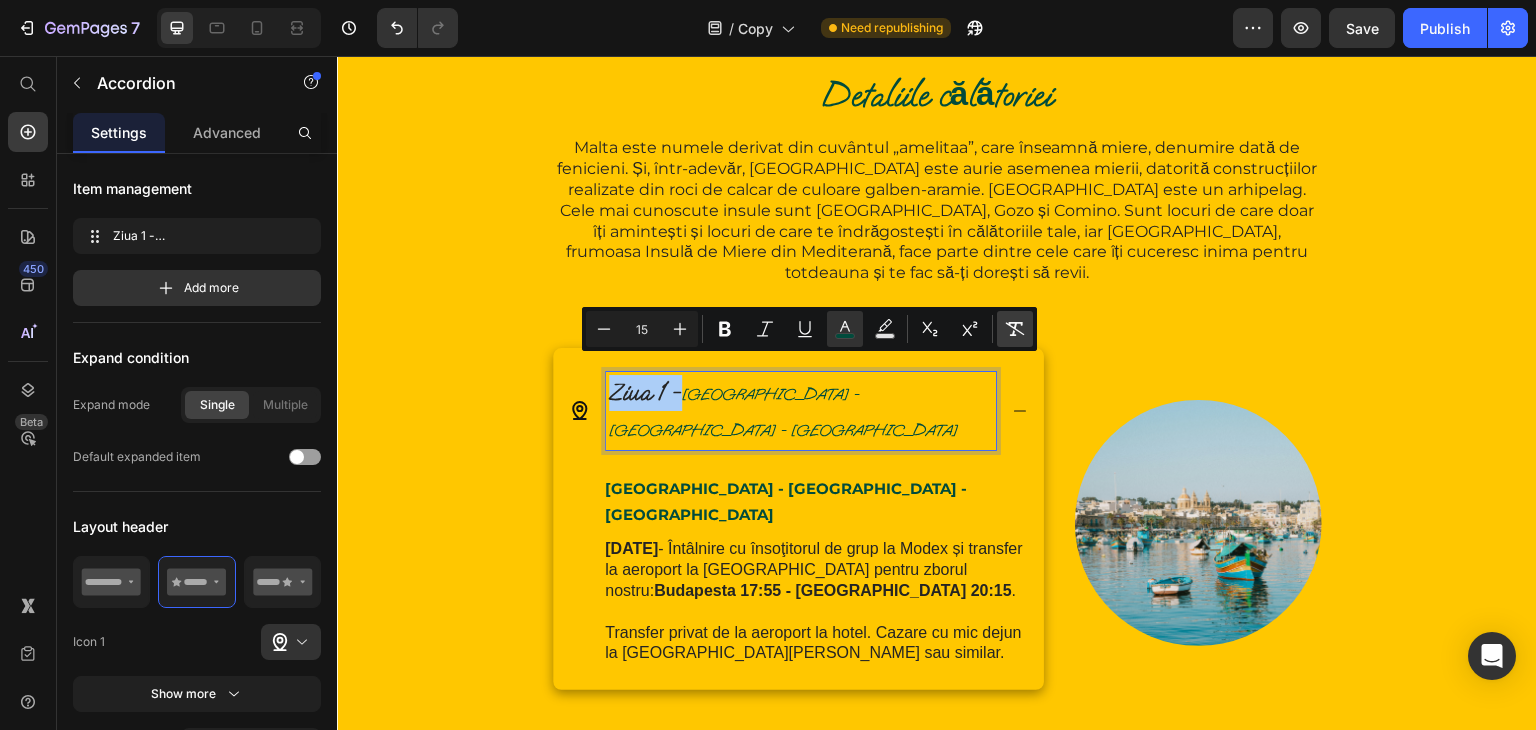 click on "Remove Format" at bounding box center [1015, 329] 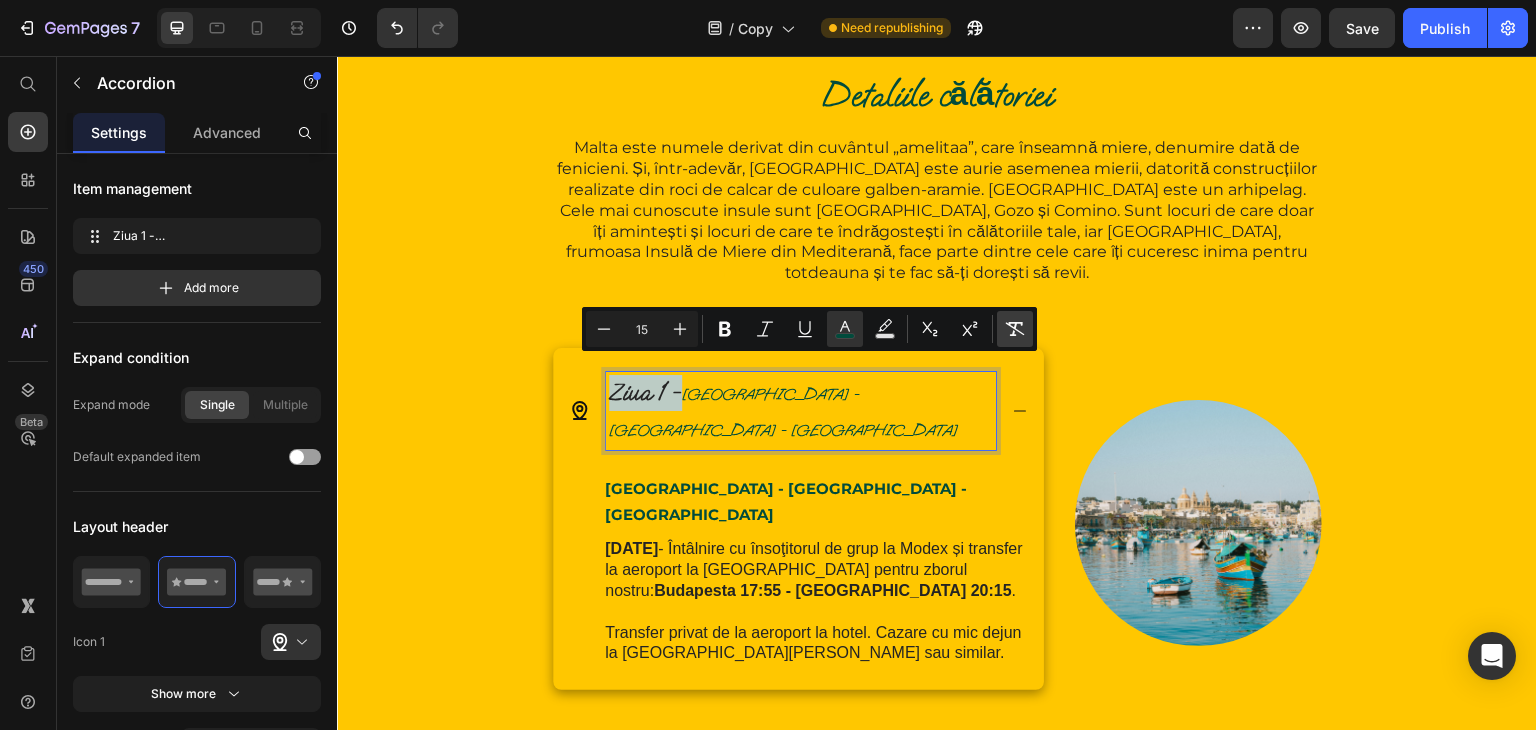 type on "22" 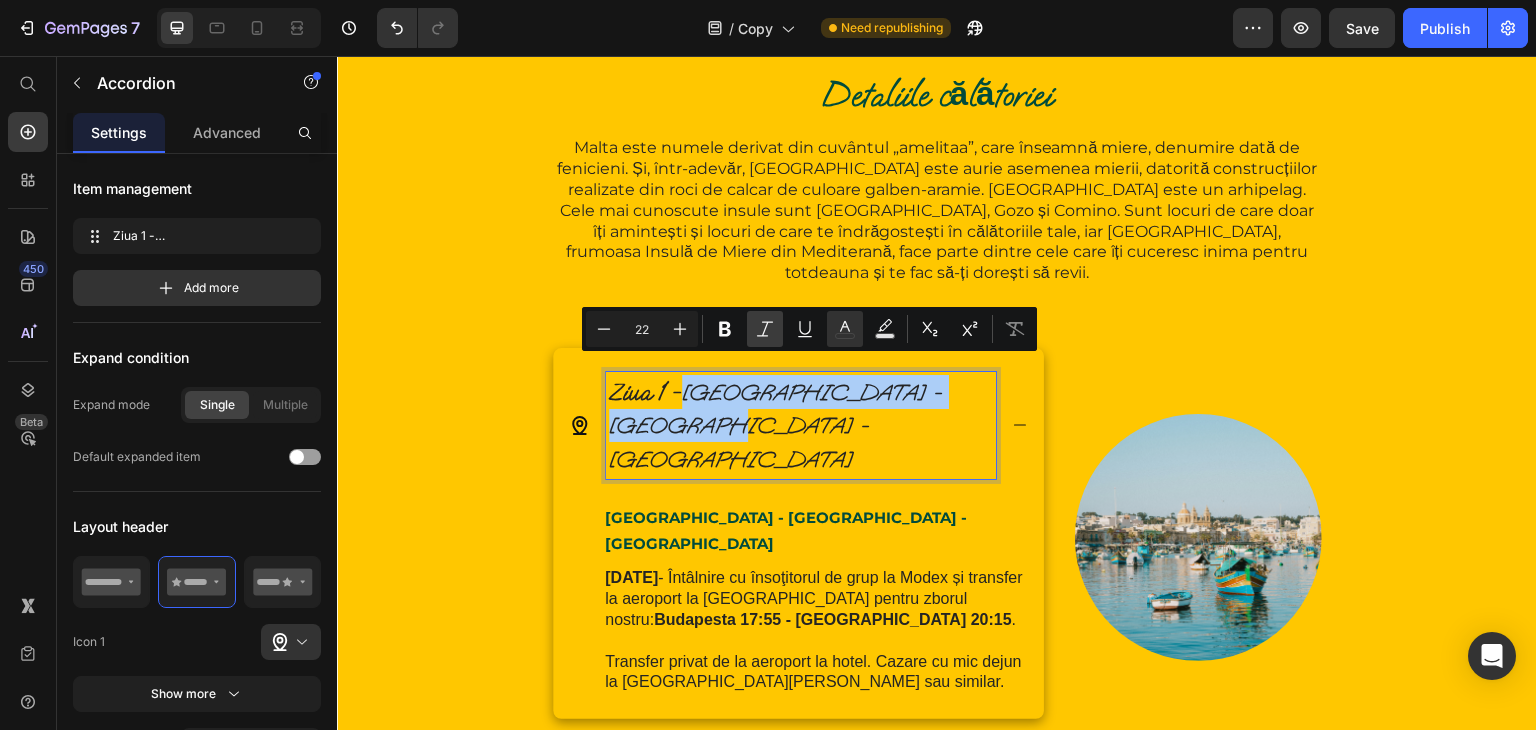 click 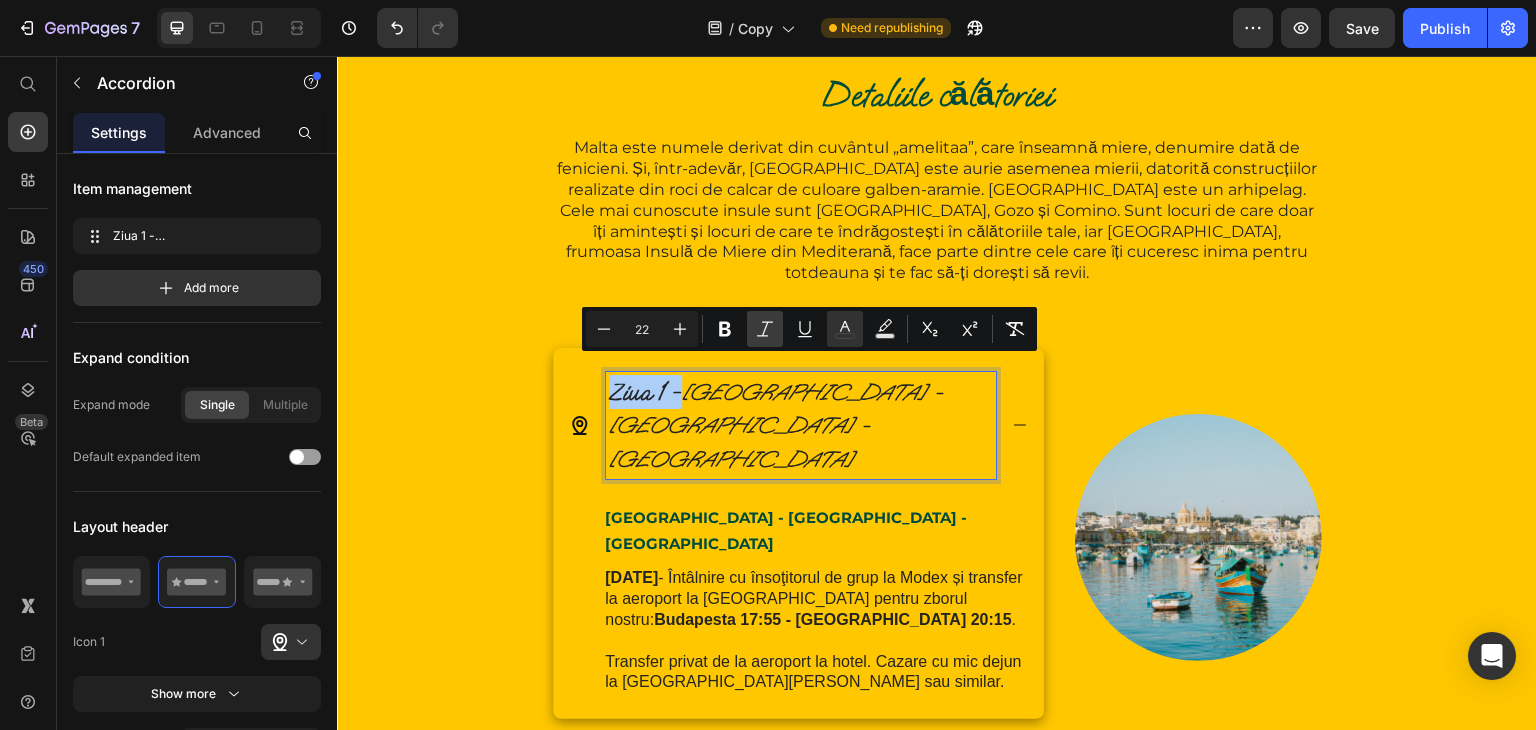click 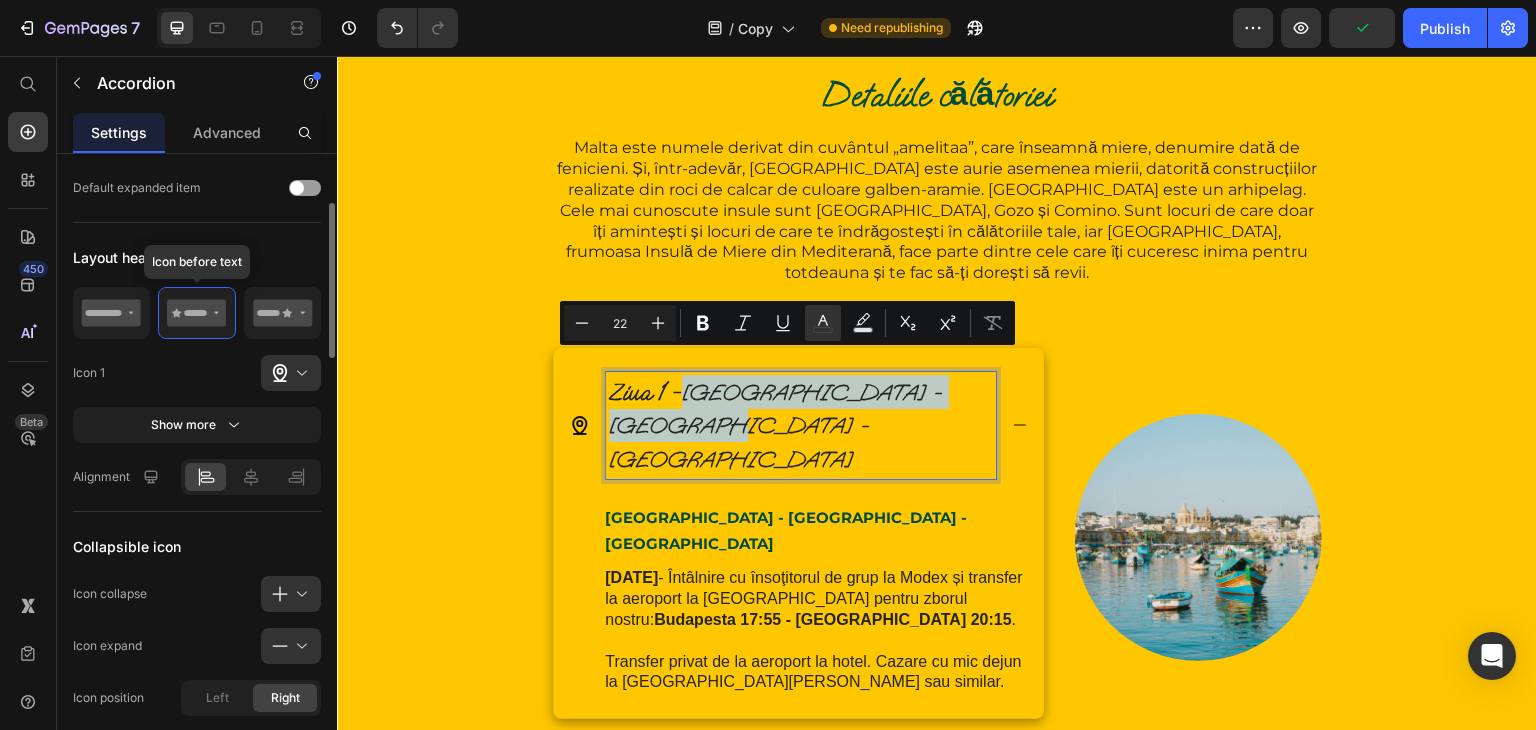 scroll, scrollTop: 256, scrollLeft: 0, axis: vertical 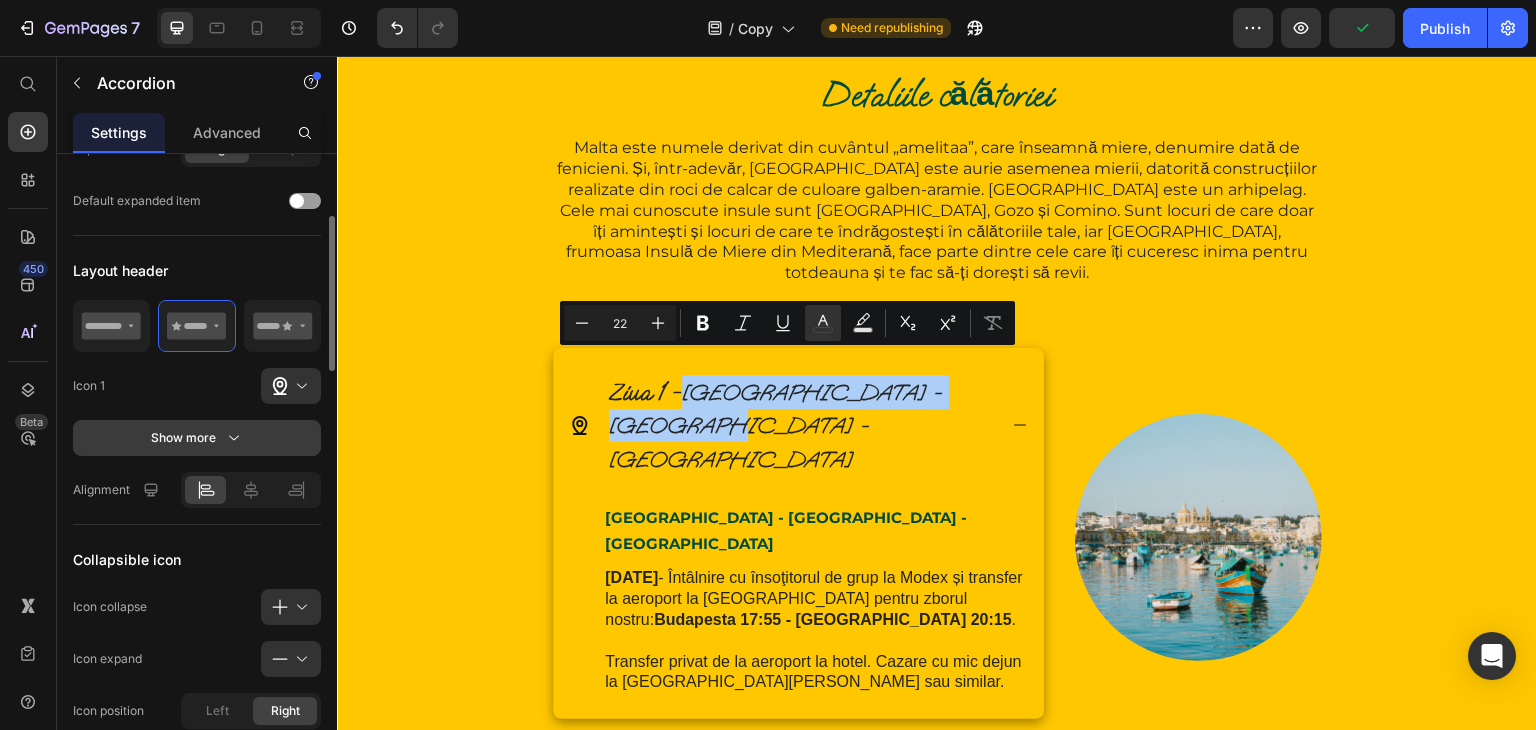 click on "Show more" at bounding box center [197, 438] 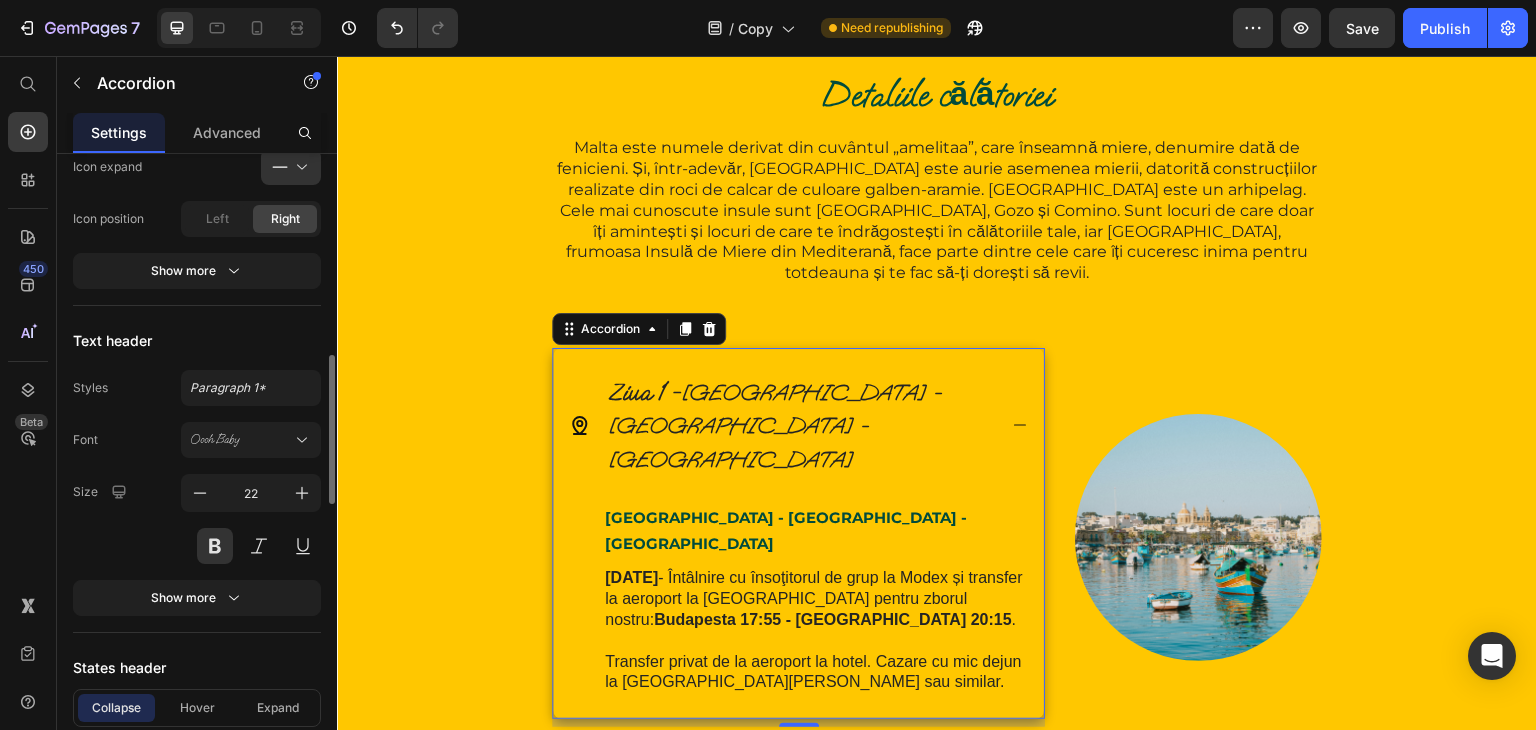 scroll, scrollTop: 853, scrollLeft: 0, axis: vertical 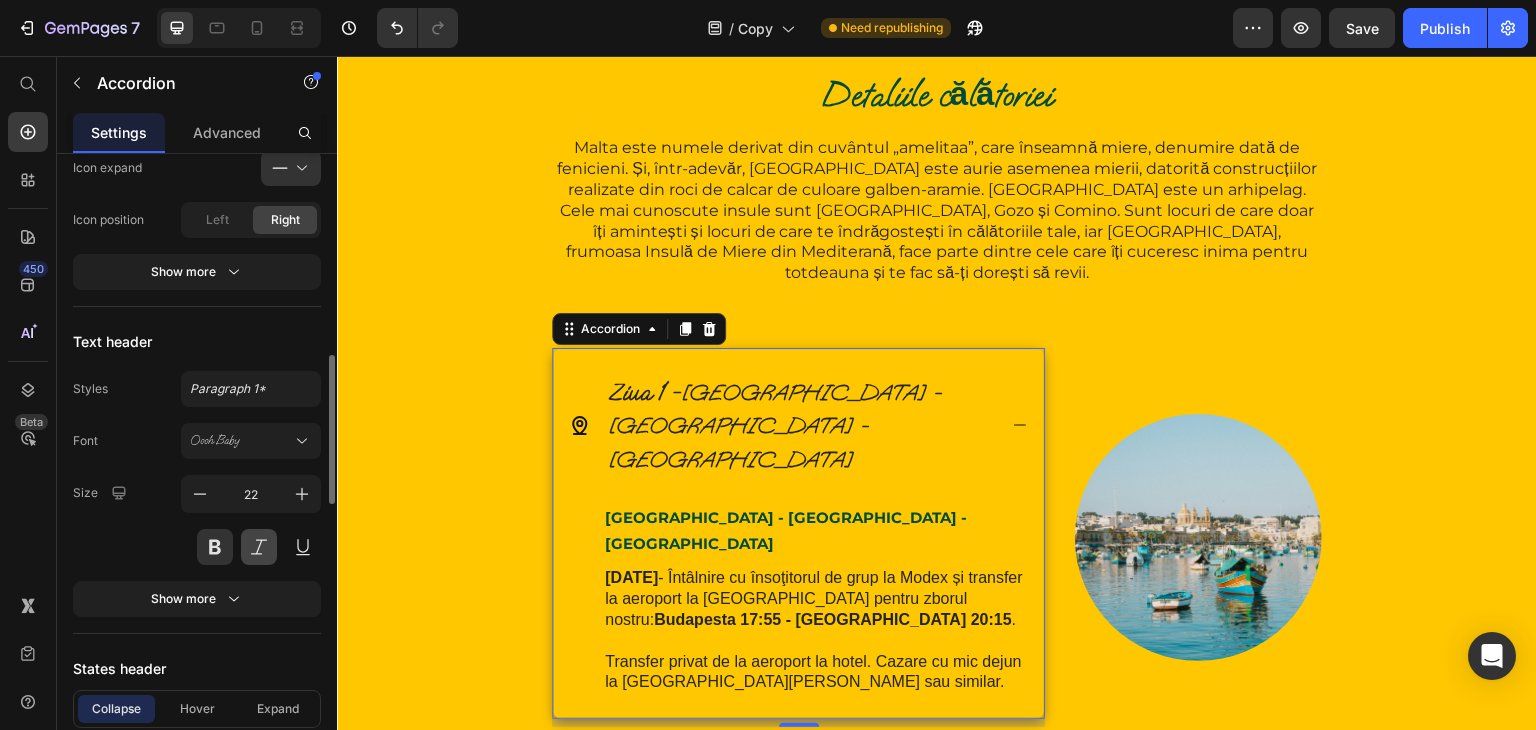 click at bounding box center [259, 547] 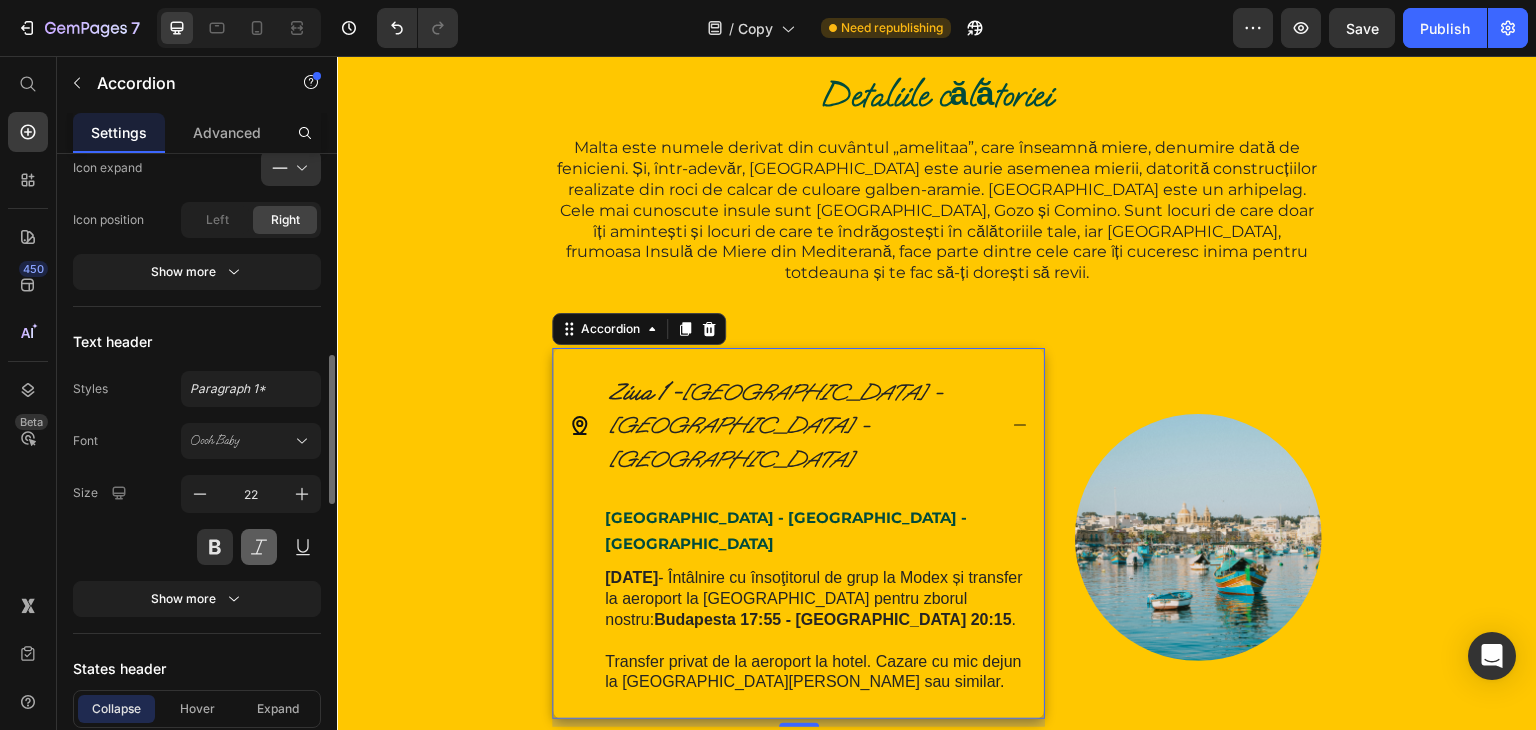click at bounding box center (259, 547) 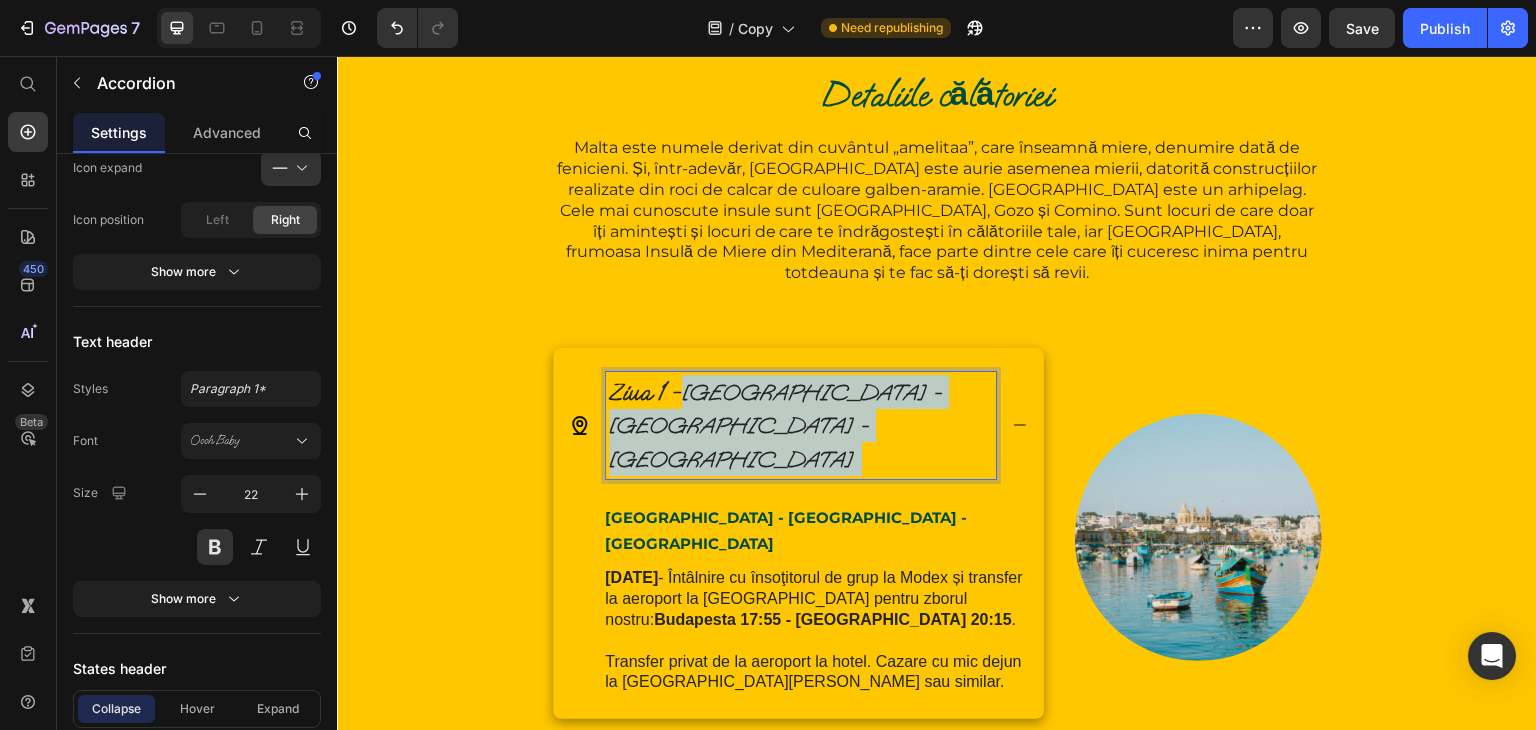 drag, startPoint x: 709, startPoint y: 405, endPoint x: 685, endPoint y: 366, distance: 45.79301 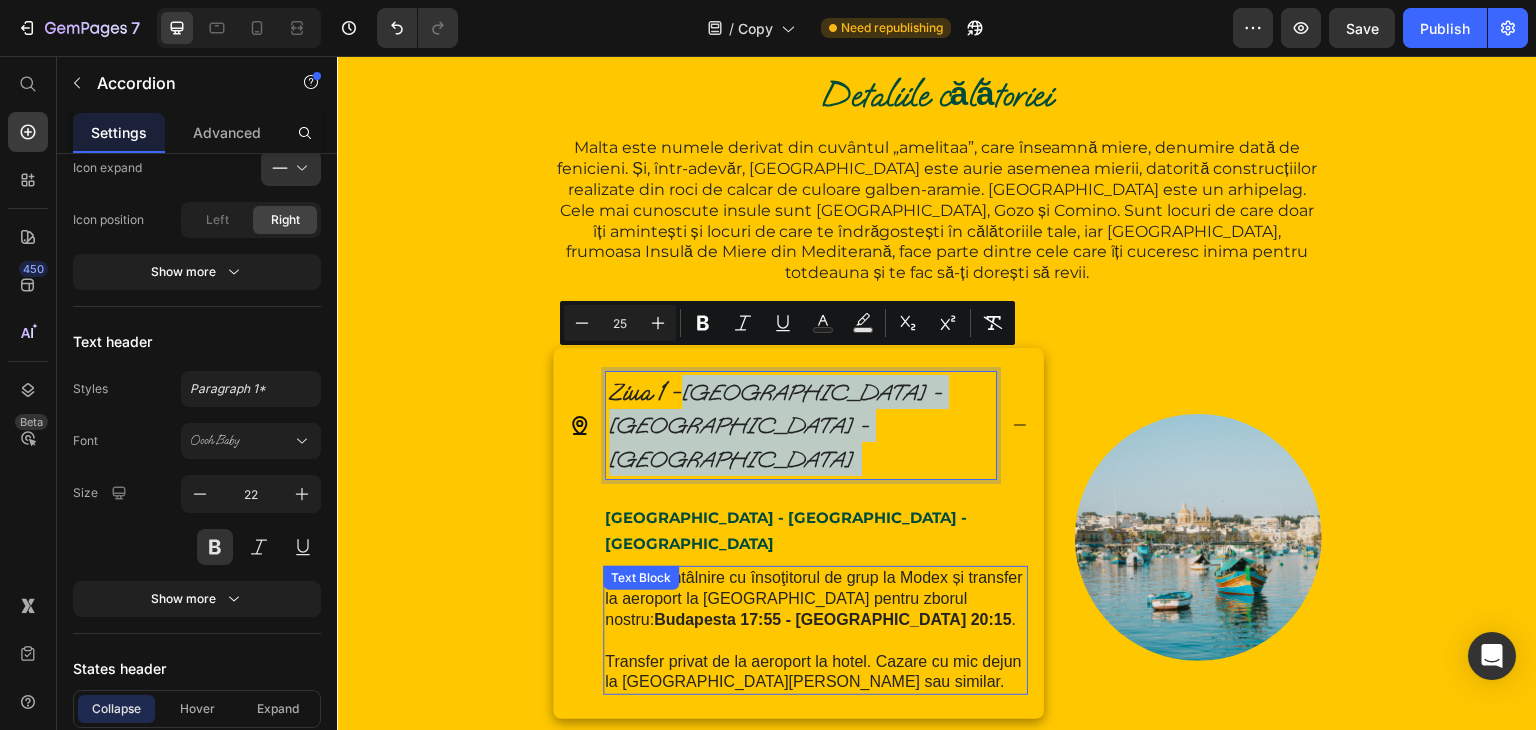 click on "[DATE]  - Întâlnire cu însoţitorul de grup la Modex și transfer la aeroport la [GEOGRAPHIC_DATA] pentru zborul nostru:  [GEOGRAPHIC_DATA] 17:55 - [GEOGRAPHIC_DATA] 20:15 ." at bounding box center (815, 599) 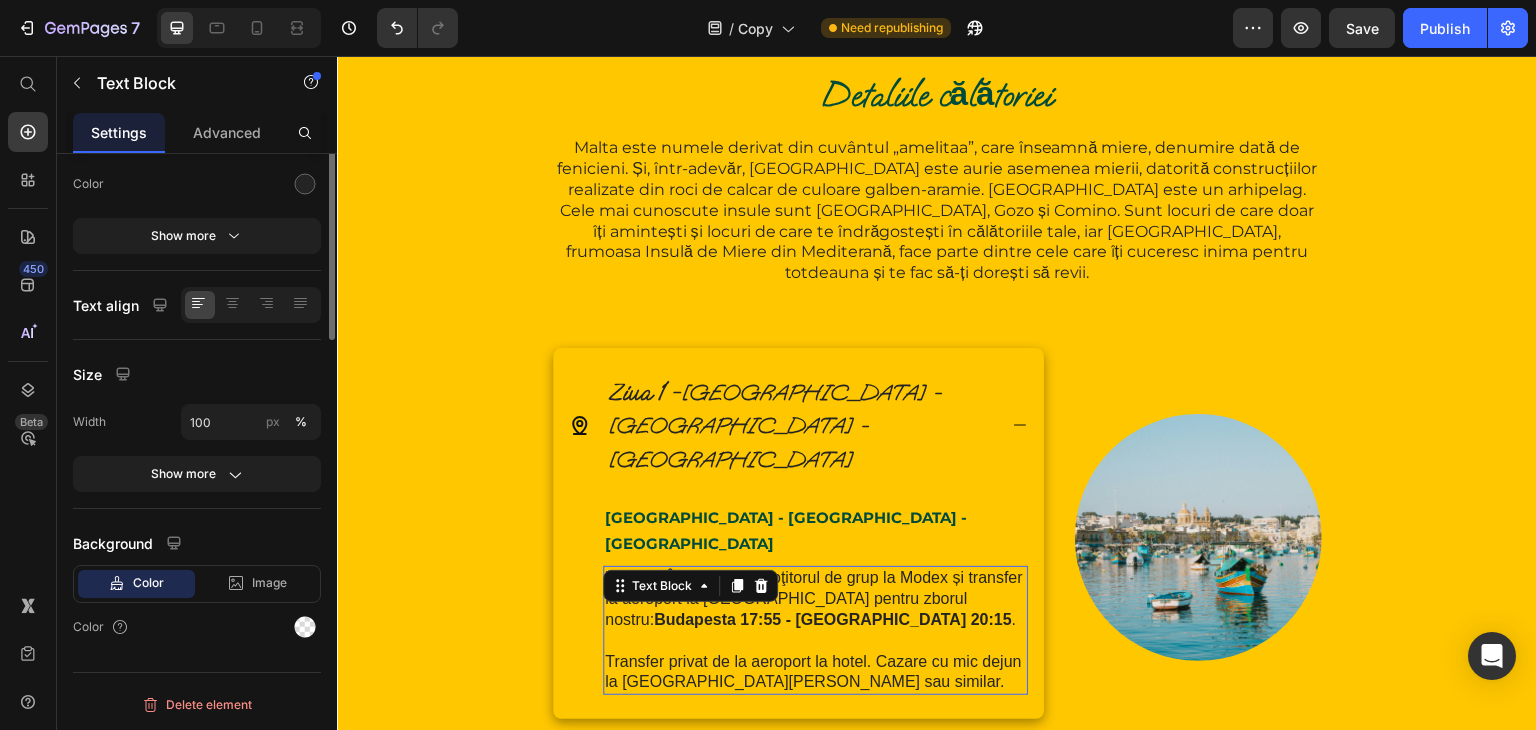 scroll, scrollTop: 0, scrollLeft: 0, axis: both 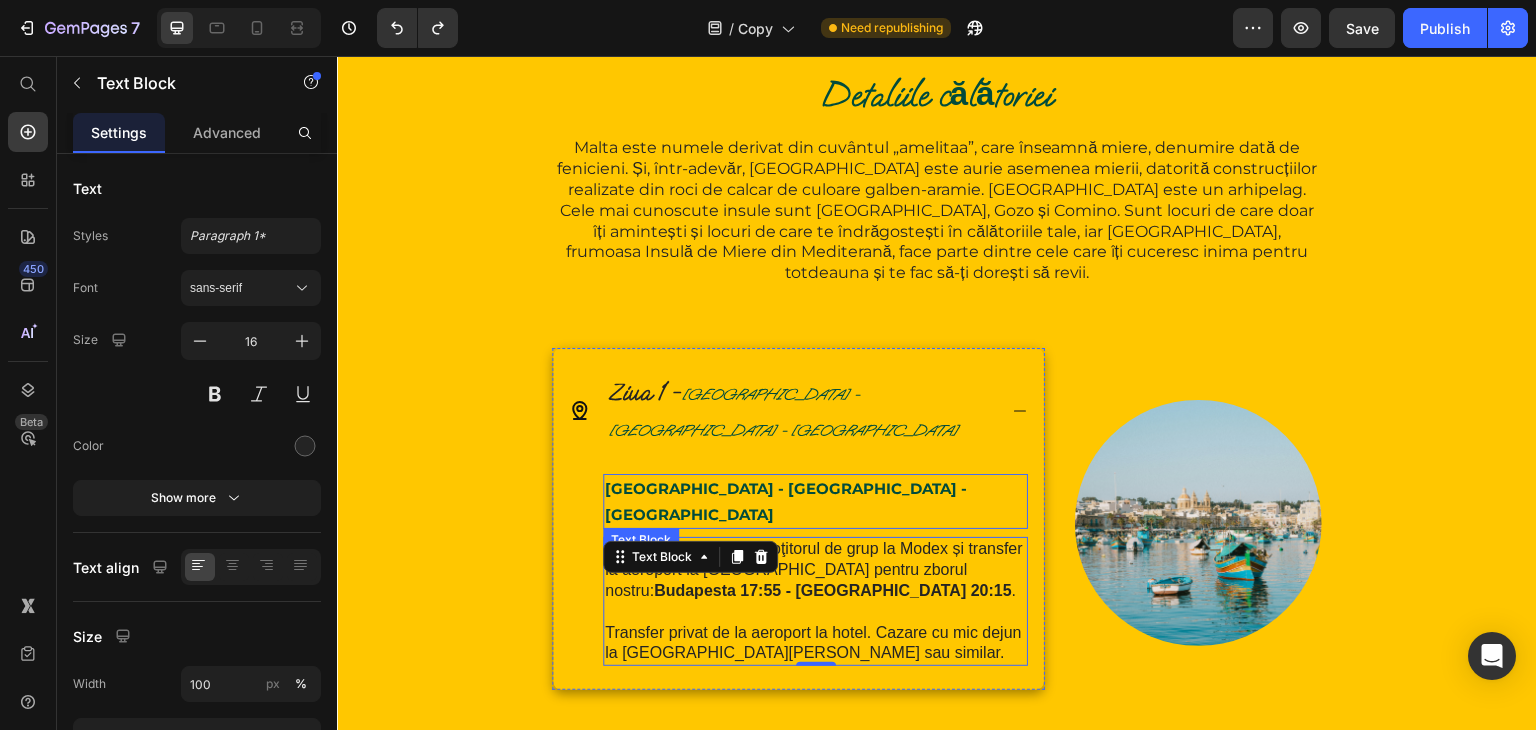 click on "[GEOGRAPHIC_DATA] - [GEOGRAPHIC_DATA] - [GEOGRAPHIC_DATA]" at bounding box center (786, 501) 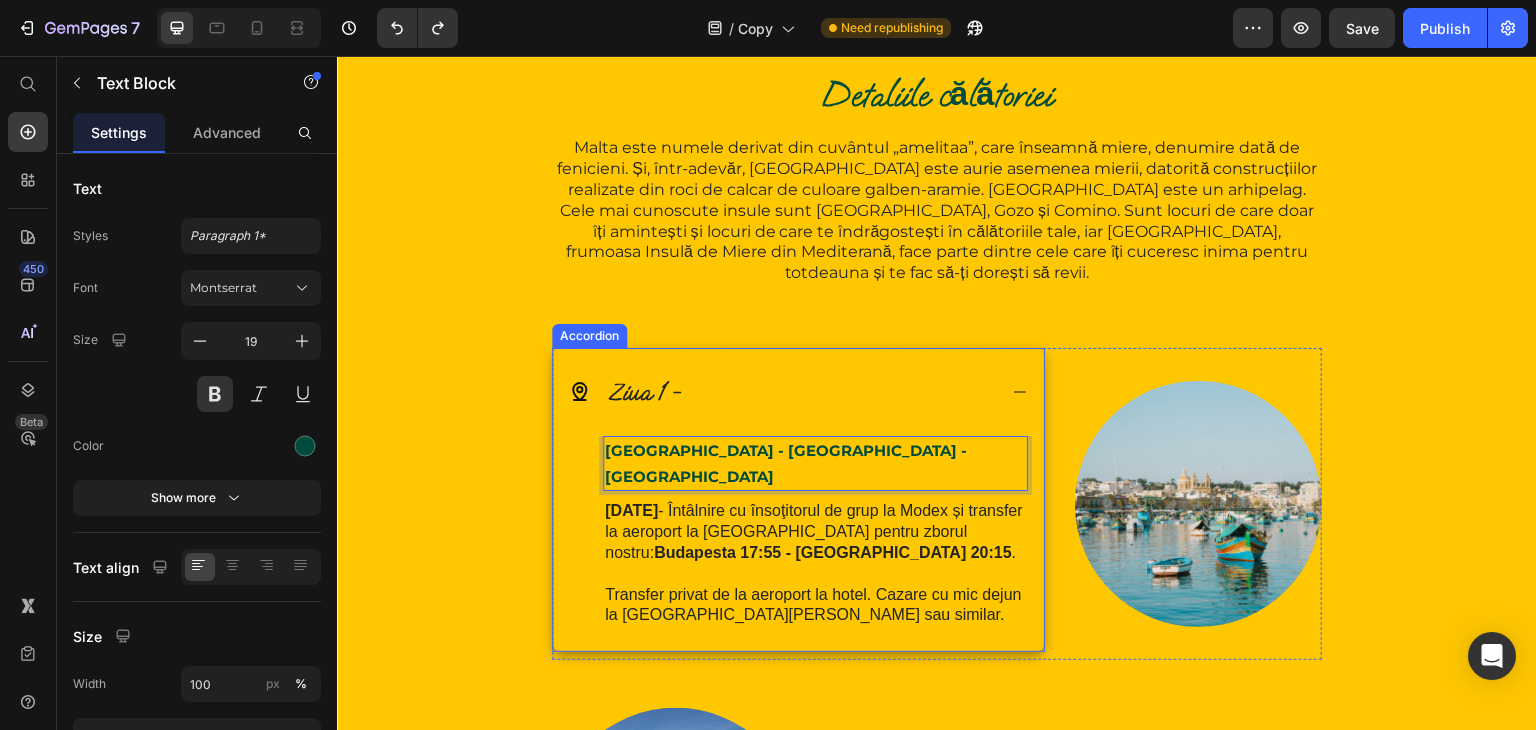 drag, startPoint x: 749, startPoint y: 426, endPoint x: 751, endPoint y: 362, distance: 64.03124 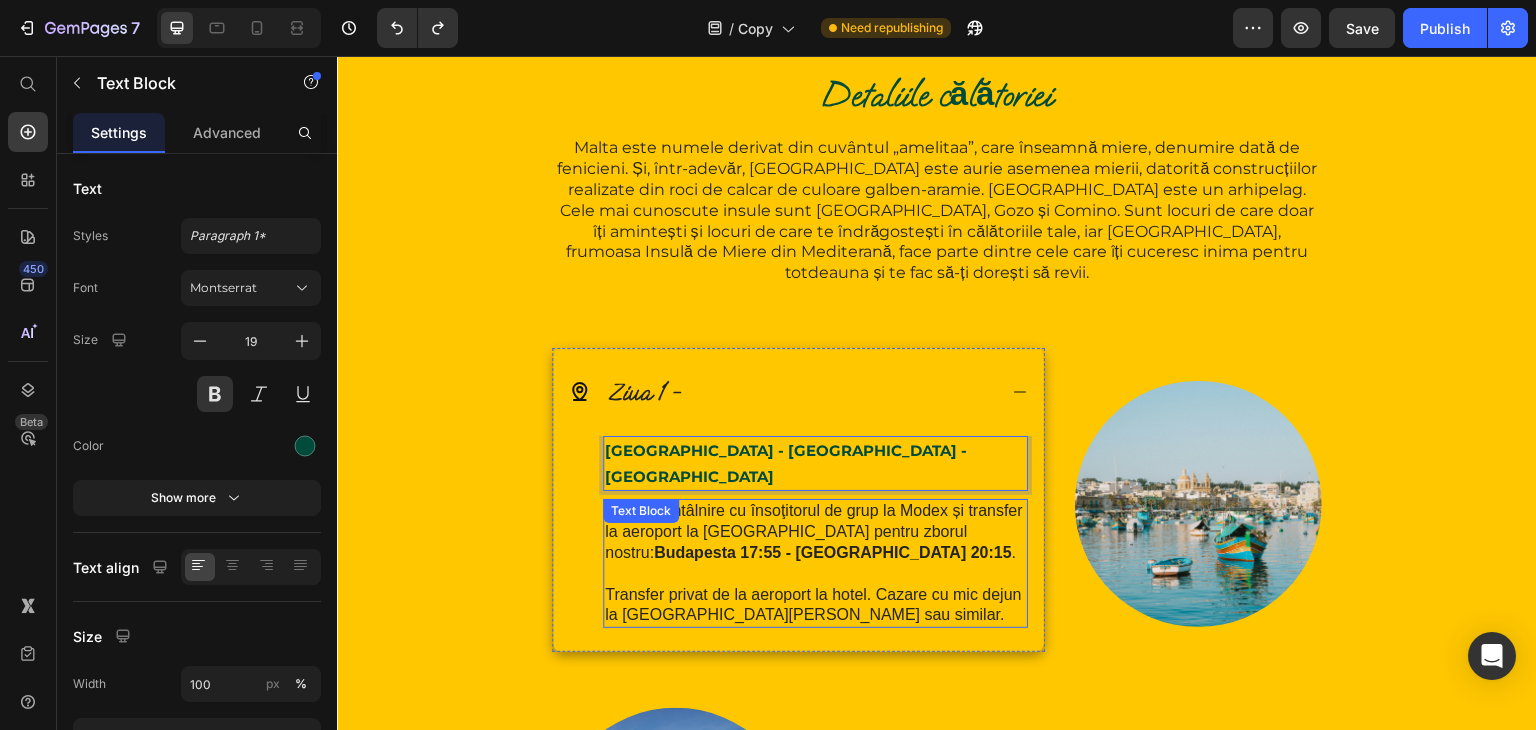 click on "[DATE]  - Întâlnire cu însoţitorul de grup la Modex și transfer la aeroport la [GEOGRAPHIC_DATA] pentru zborul nostru:  [GEOGRAPHIC_DATA] 17:55 - [GEOGRAPHIC_DATA] 20:15 .    Transfer privat de la aeroport la hotel. Cazare cu mic dejun la [GEOGRAPHIC_DATA][PERSON_NAME] sau similar. Text Block" at bounding box center (815, 563) 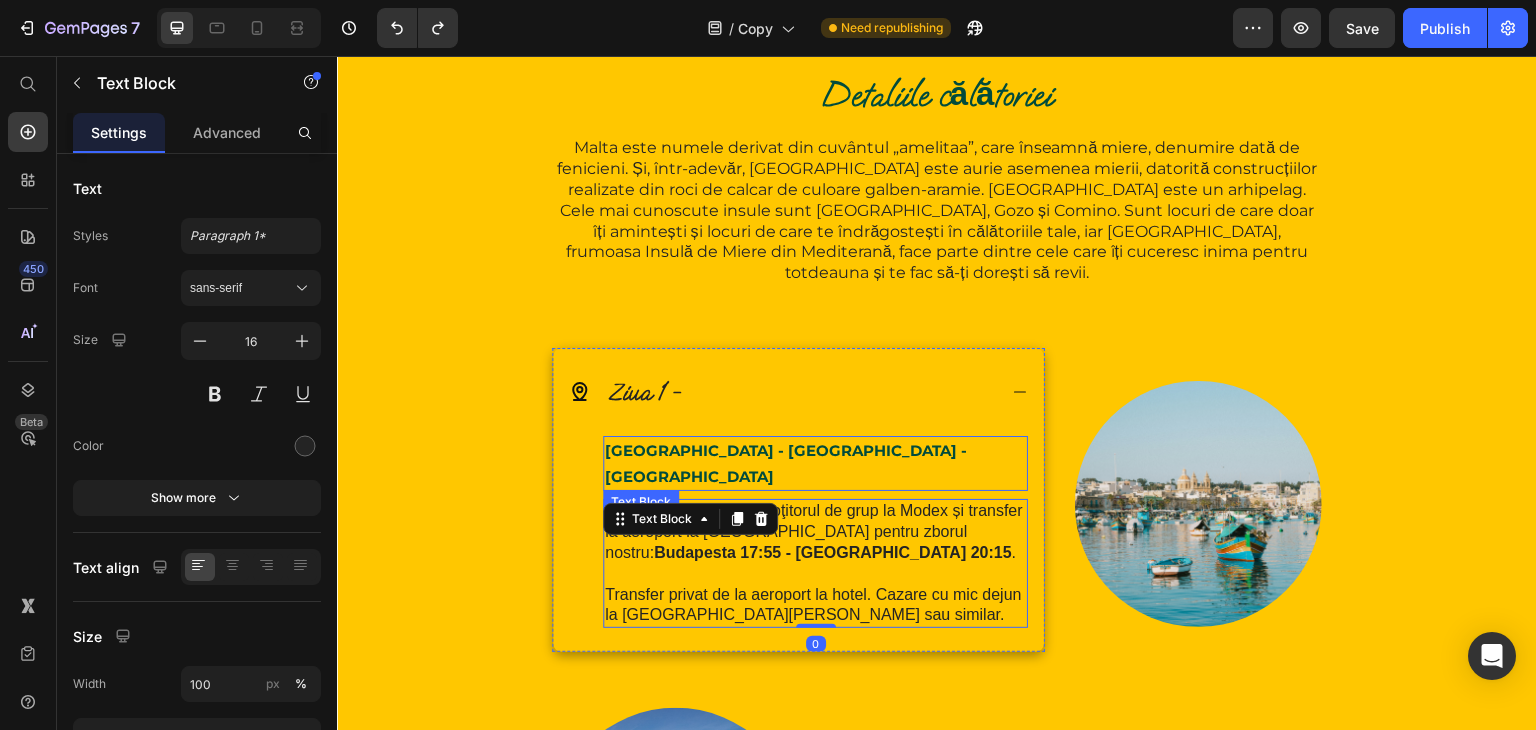 click on "[GEOGRAPHIC_DATA] - [GEOGRAPHIC_DATA] - [GEOGRAPHIC_DATA]" at bounding box center (786, 463) 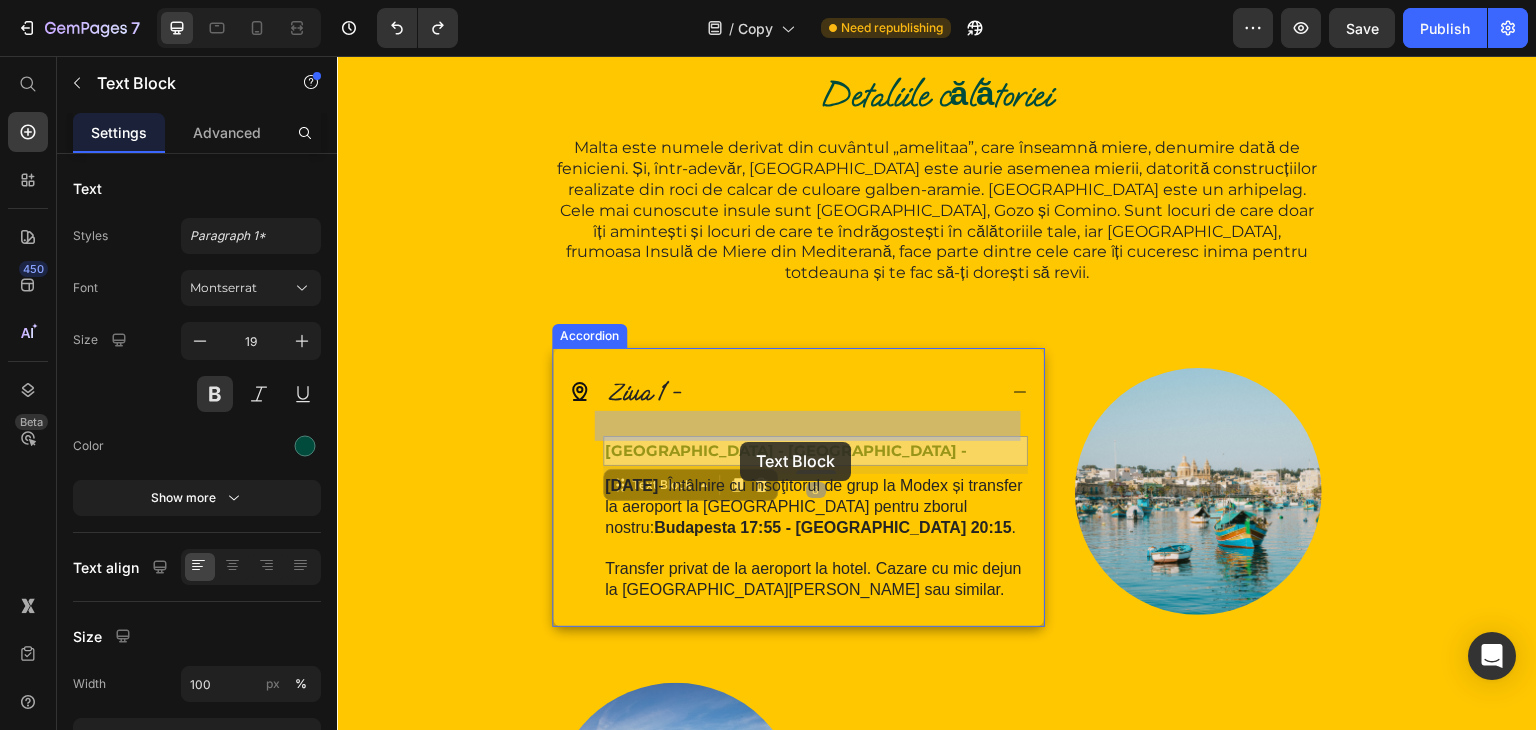 drag, startPoint x: 633, startPoint y: 465, endPoint x: 740, endPoint y: 442, distance: 109.444046 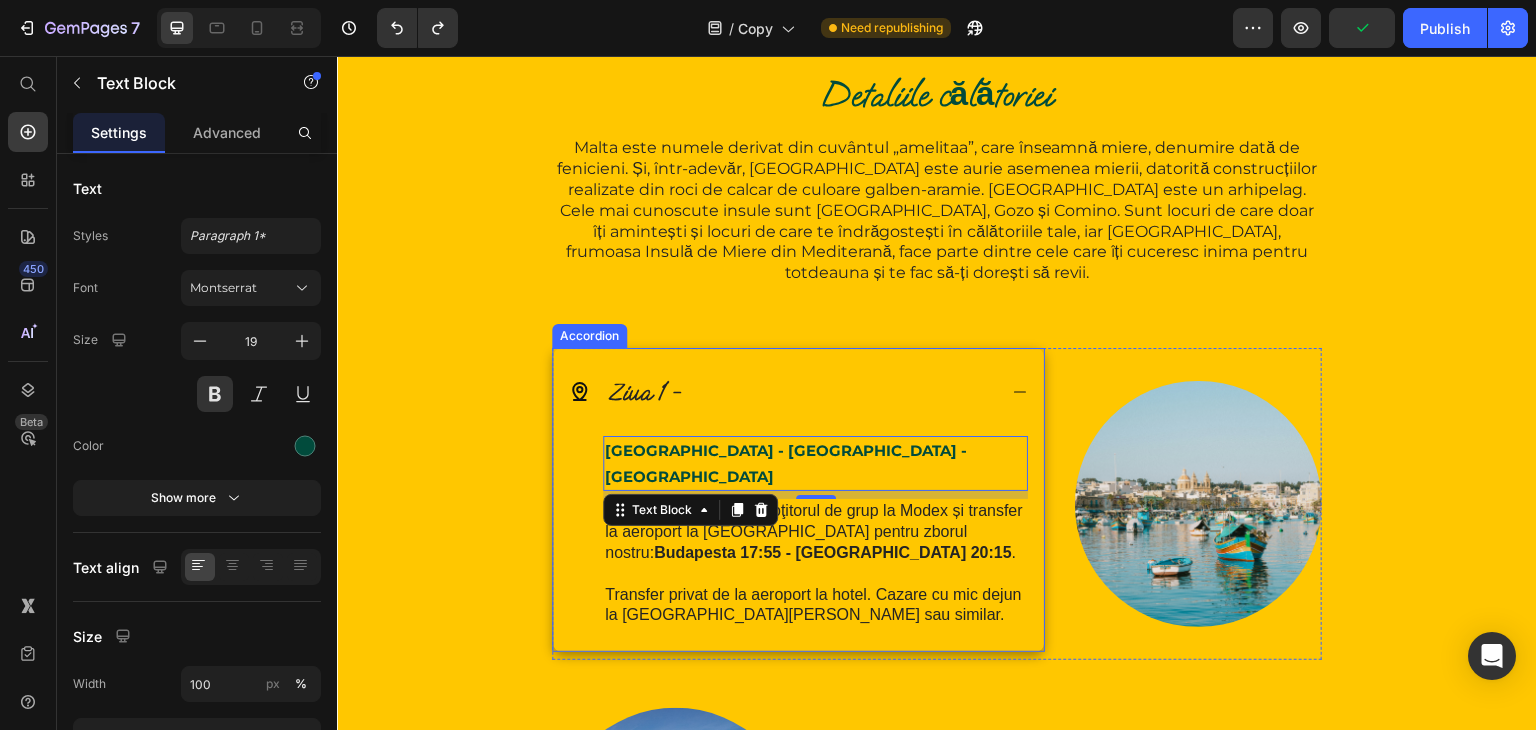 click on "Ziua 1 -" at bounding box center (645, 391) 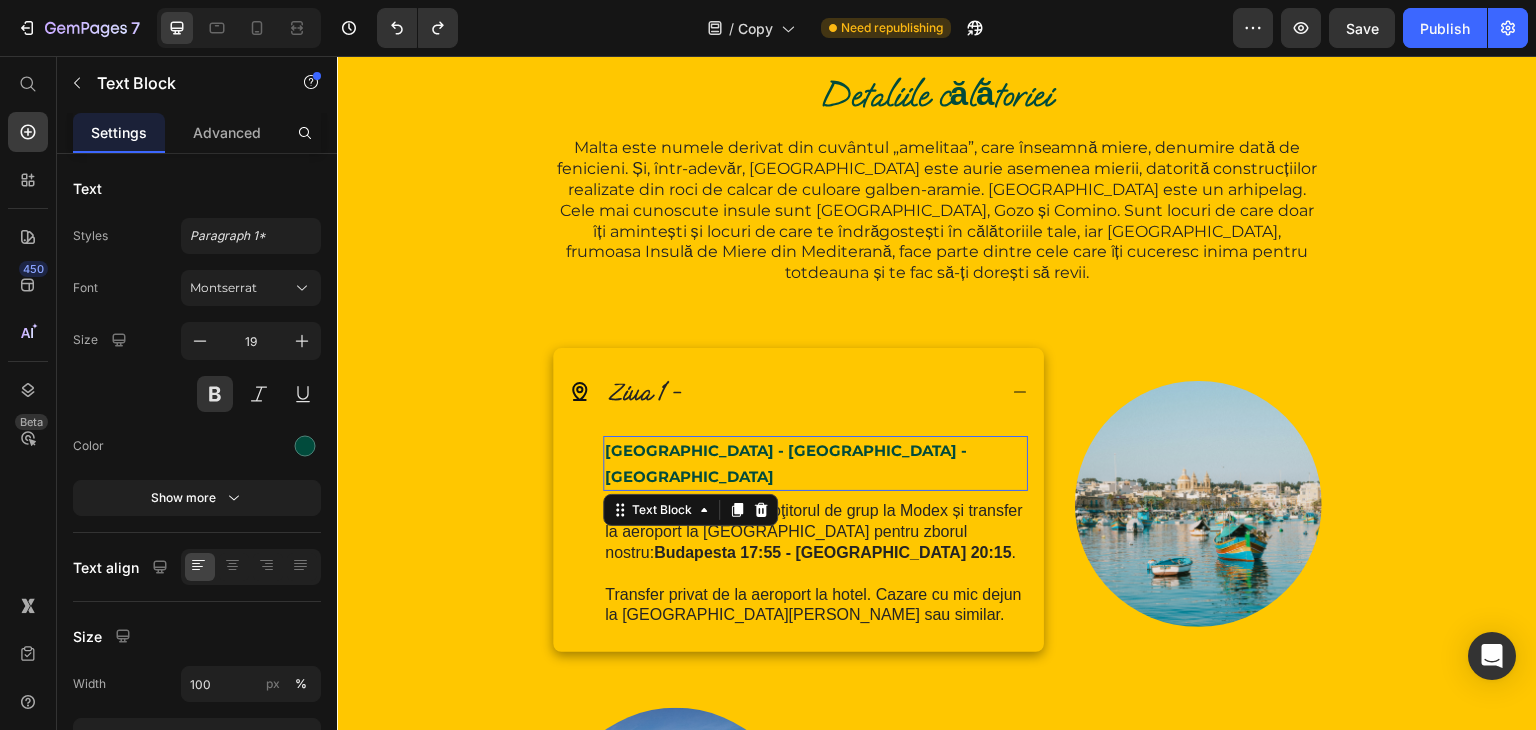 click on "[GEOGRAPHIC_DATA] - [GEOGRAPHIC_DATA] - [GEOGRAPHIC_DATA]" at bounding box center (786, 463) 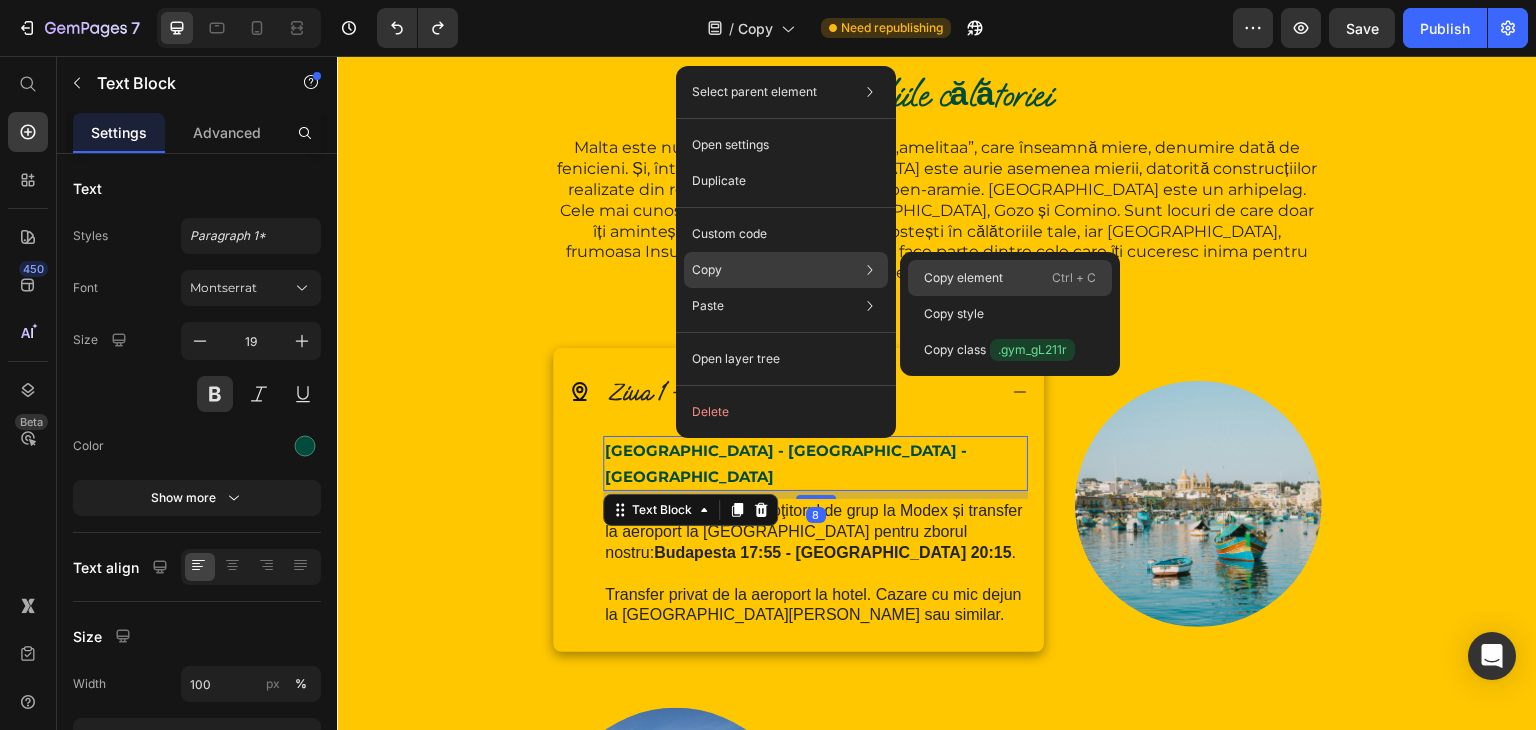 click on "Copy element" at bounding box center [963, 278] 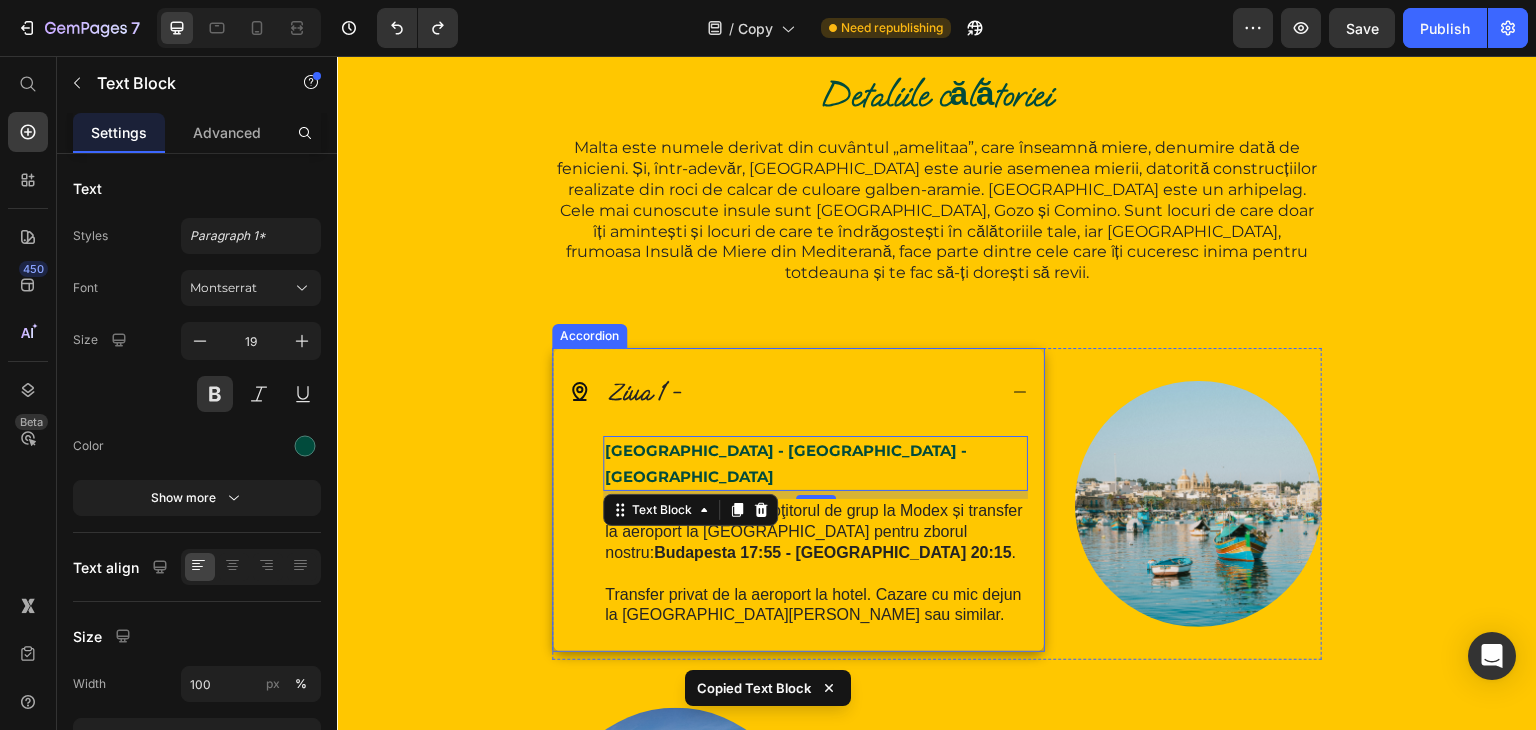 click on "Ziua 1 -" at bounding box center [782, 392] 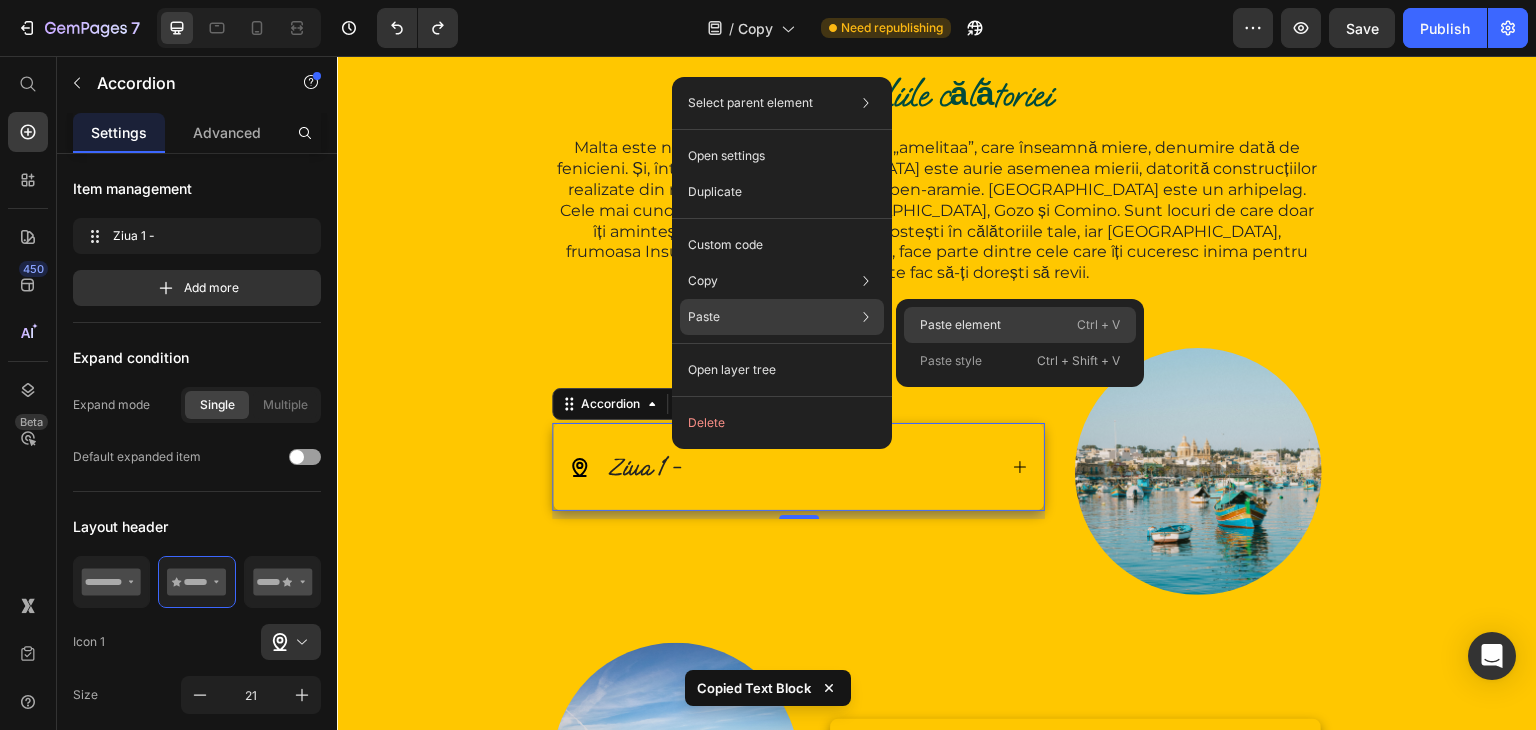 click on "Paste element" at bounding box center (960, 325) 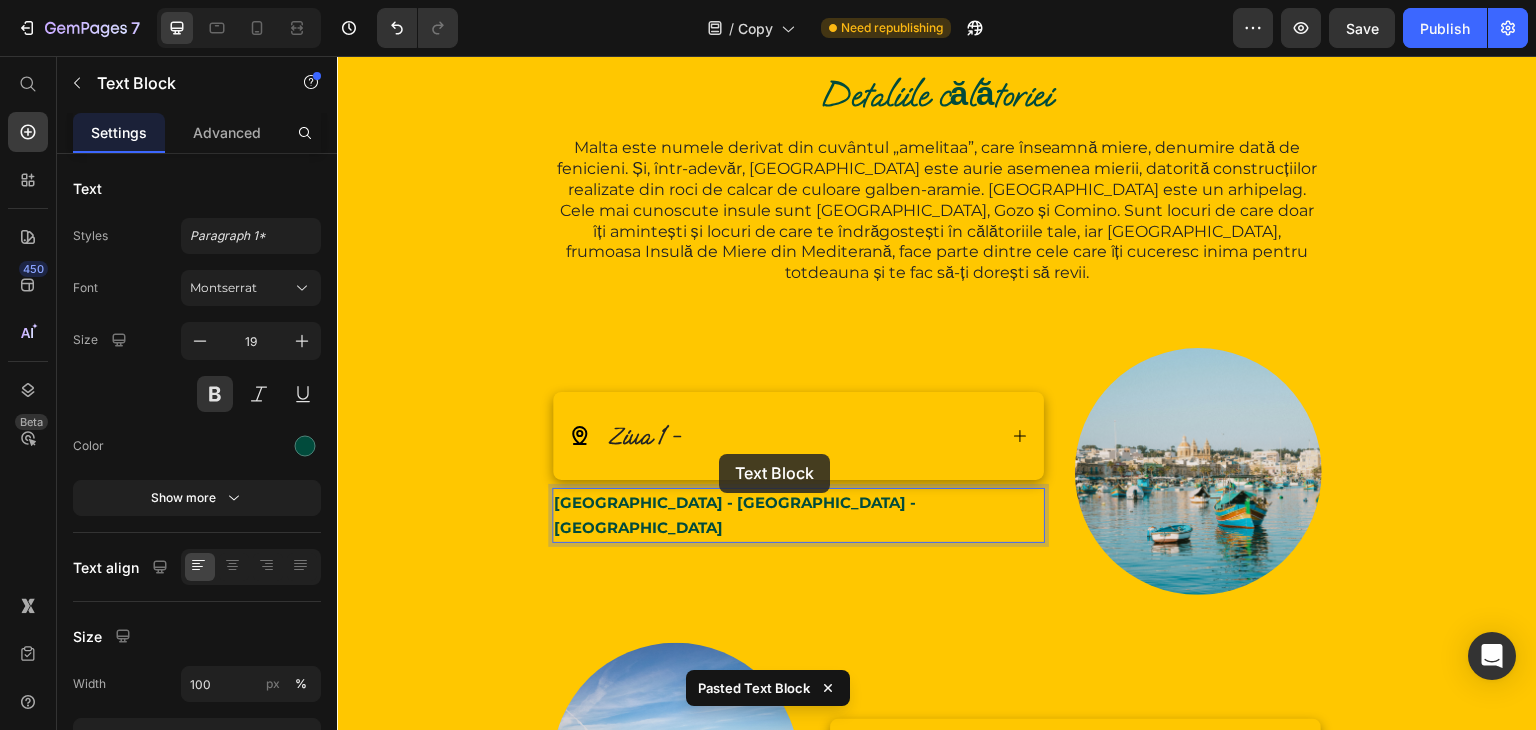 scroll, scrollTop: 2168, scrollLeft: 0, axis: vertical 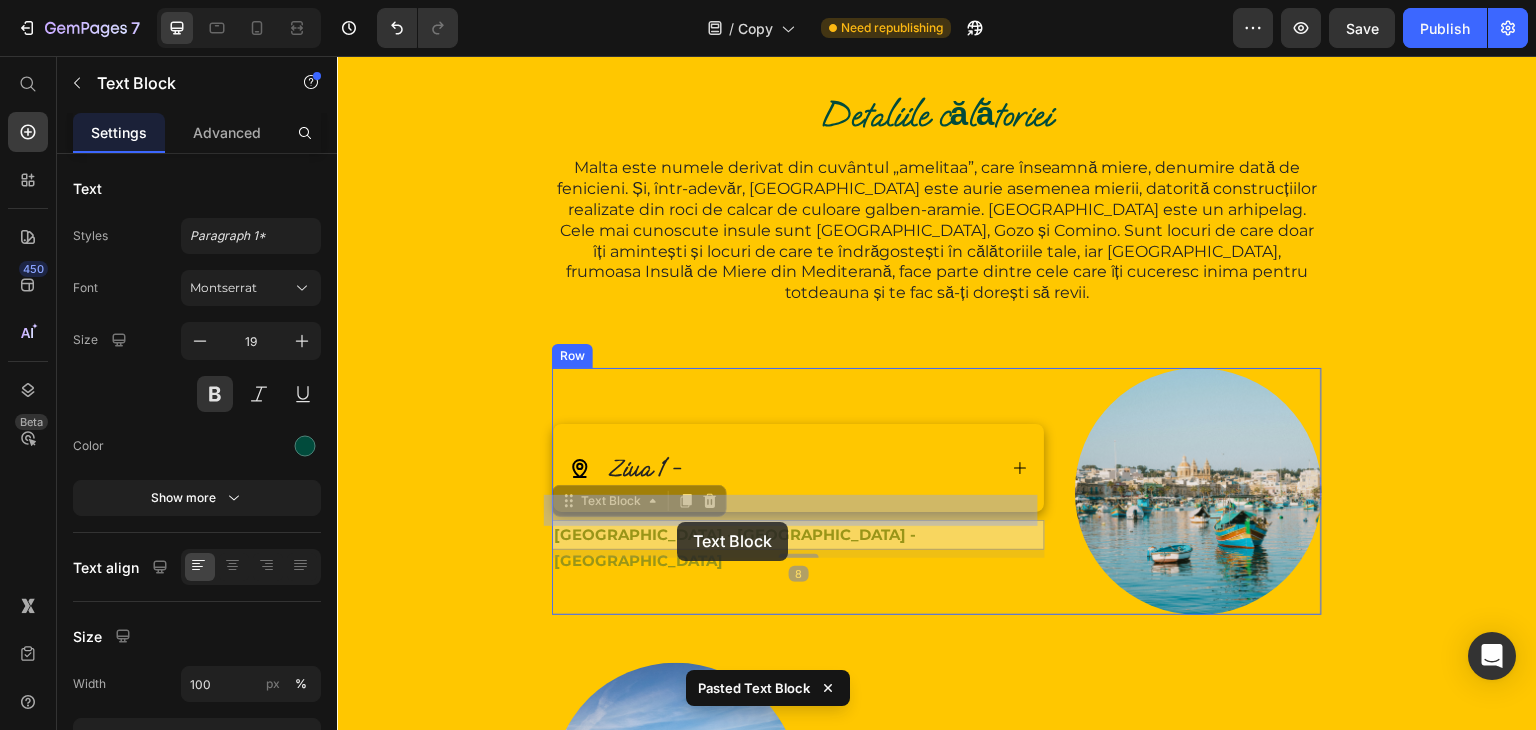 drag, startPoint x: 760, startPoint y: 490, endPoint x: 677, endPoint y: 522, distance: 88.95505 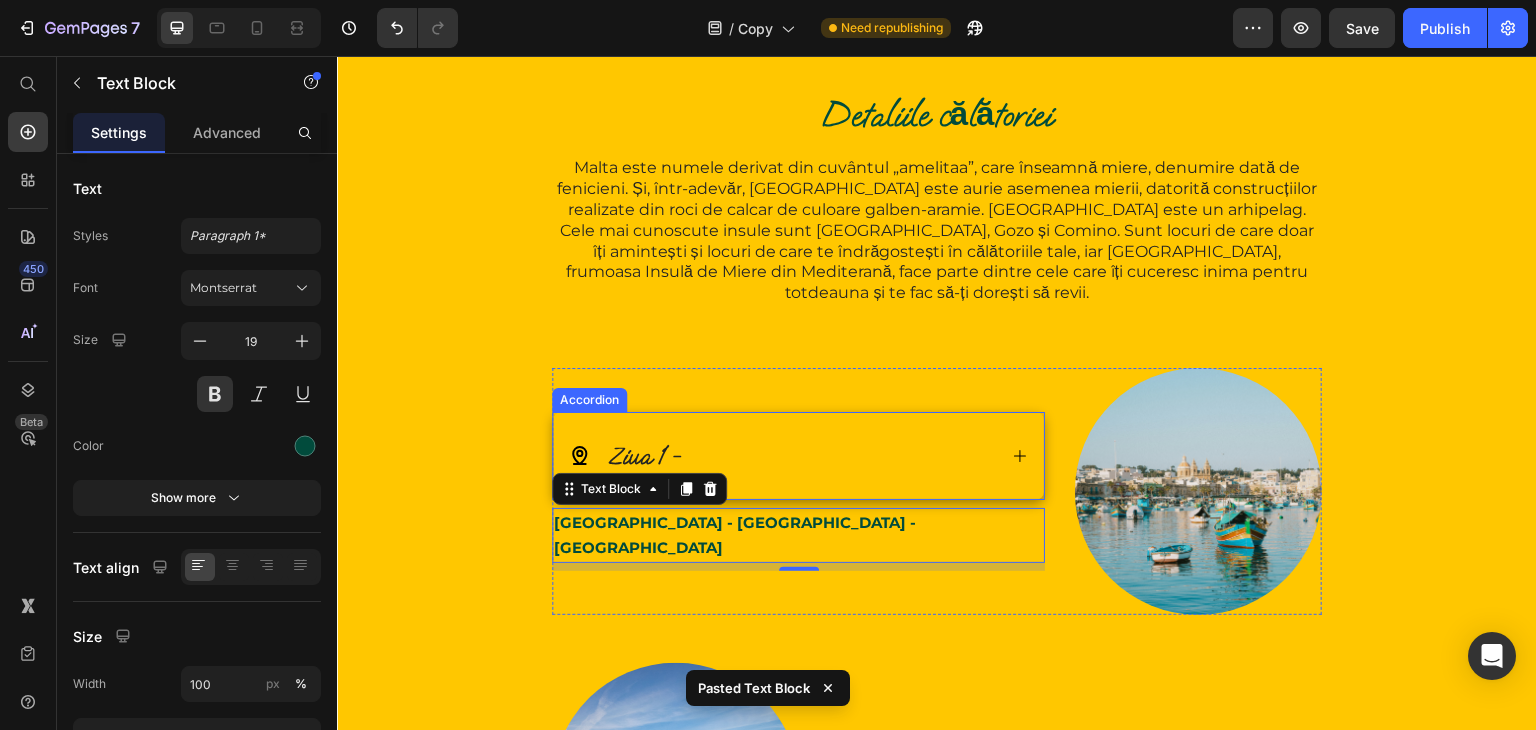 click on "Ziua 1 -" at bounding box center (782, 456) 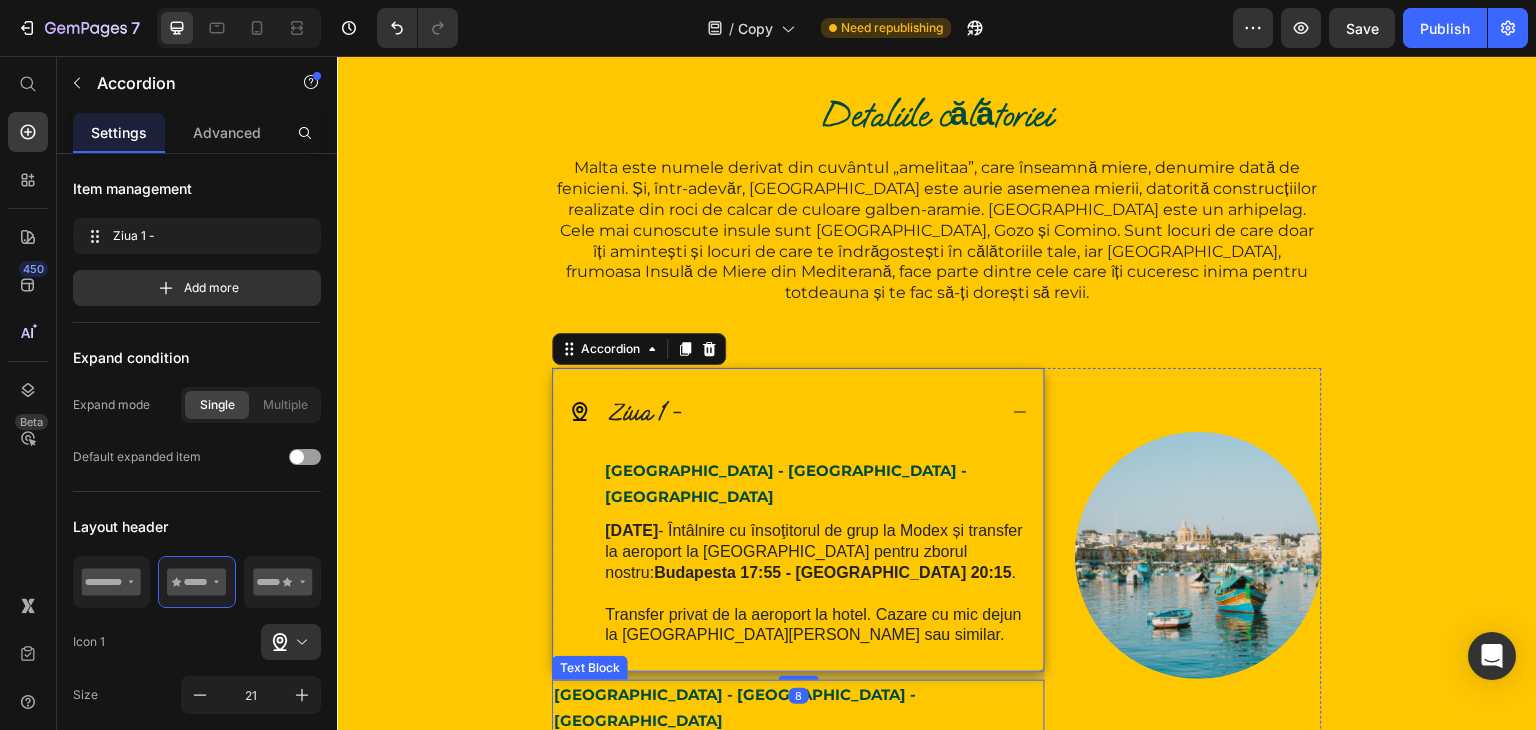 click on "[GEOGRAPHIC_DATA] - [GEOGRAPHIC_DATA] - [GEOGRAPHIC_DATA]" at bounding box center (798, 707) 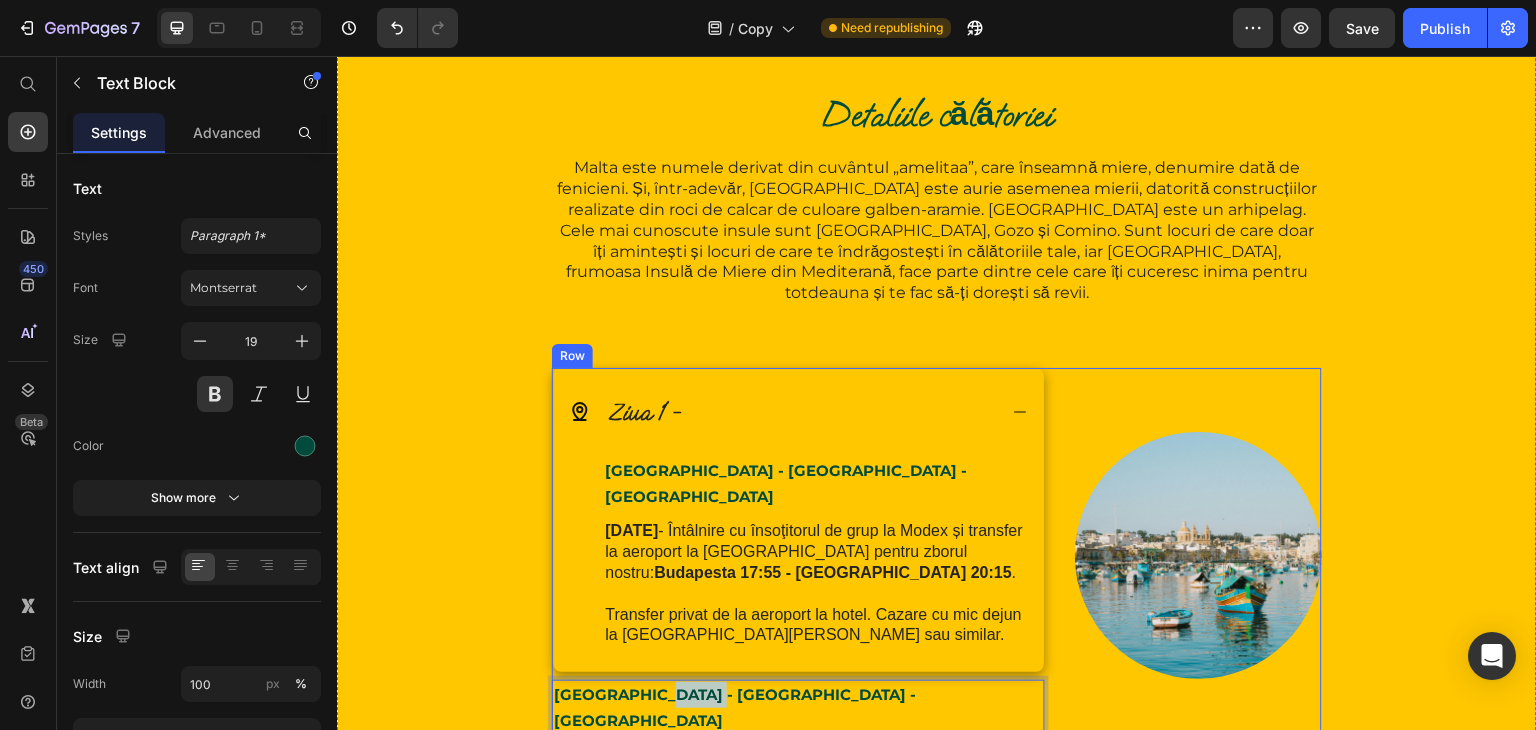 drag, startPoint x: 714, startPoint y: 642, endPoint x: 657, endPoint y: 627, distance: 58.940647 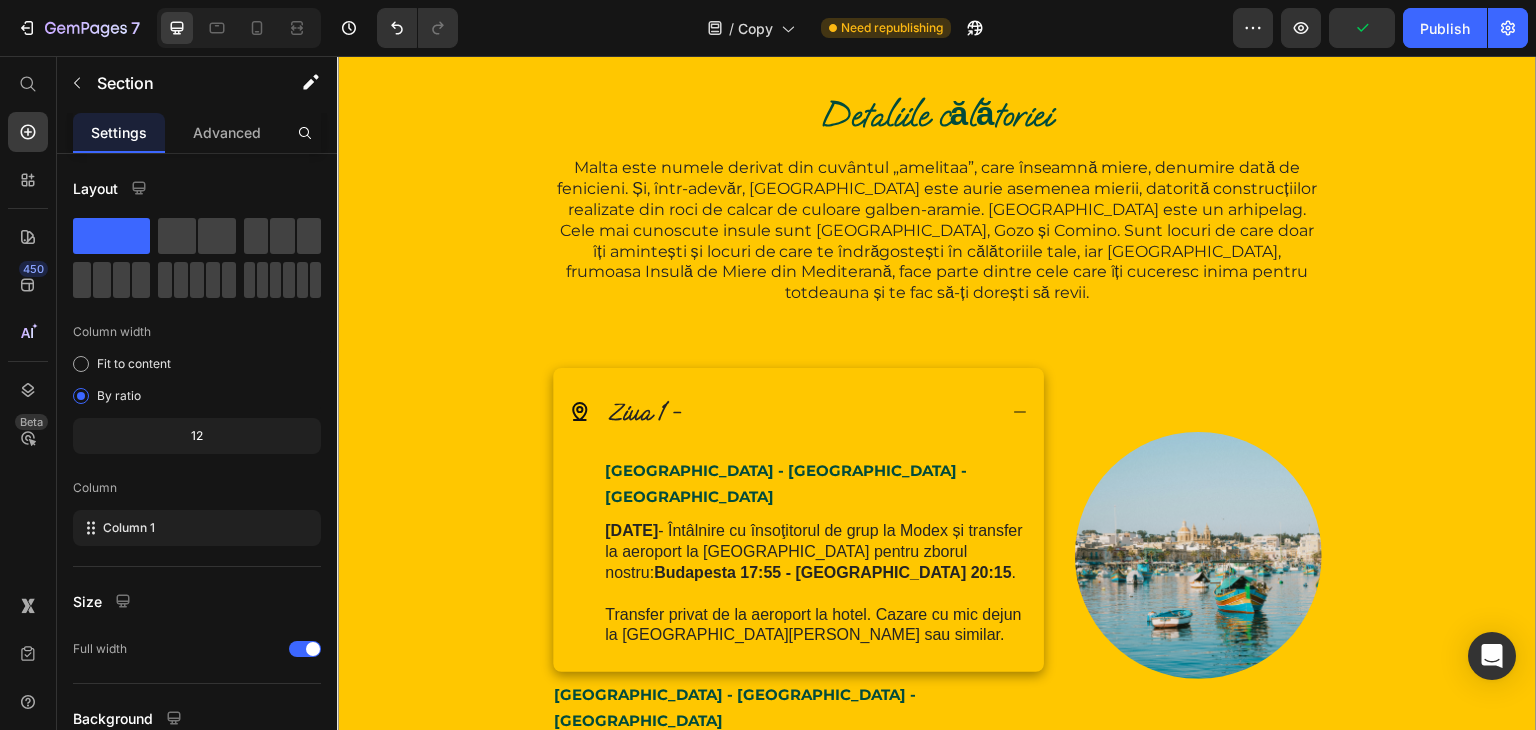 click on "Detaliile călătoriei Heading Malta este numele derivat din cuvântul „amelitaa”, care înseamnă miere, denumire dată de fenicieni. Și, într-adevăr, [GEOGRAPHIC_DATA] este aurie asemenea mierii, datorită construcțiilor realizate din roci de calcar de culoare galben-aramie. [GEOGRAPHIC_DATA] este un arhipelag. Cele mai cunoscute insule sunt [GEOGRAPHIC_DATA], Gozo și Comino. Sunt locuri de care doar îți amintești și locuri de care te îndrăgostești în călătoriile tale, iar [GEOGRAPHIC_DATA], frumoasa Insulă de Miere din Mediterană, face parte dintre cele care îți cuceresc inima pentru totdeauna și te fac să-ți dorești să revii. Text Block Row
Ziua 1 -   [GEOGRAPHIC_DATA] - [GEOGRAPHIC_DATA] - [GEOGRAPHIC_DATA] Text Block [DATE]  - Întâlnire cu însoţitorul de grup la Modex și transfer la aeroport la [GEOGRAPHIC_DATA] pentru zborul nostru:  [GEOGRAPHIC_DATA] 17:55 - [GEOGRAPHIC_DATA] 20:15 .    Transfer privat de la aeroport la hotel. Cazare cu mic dejun la [GEOGRAPHIC_DATA][PERSON_NAME] sau similar. Text Block Accordion   8" at bounding box center (937, 1473) 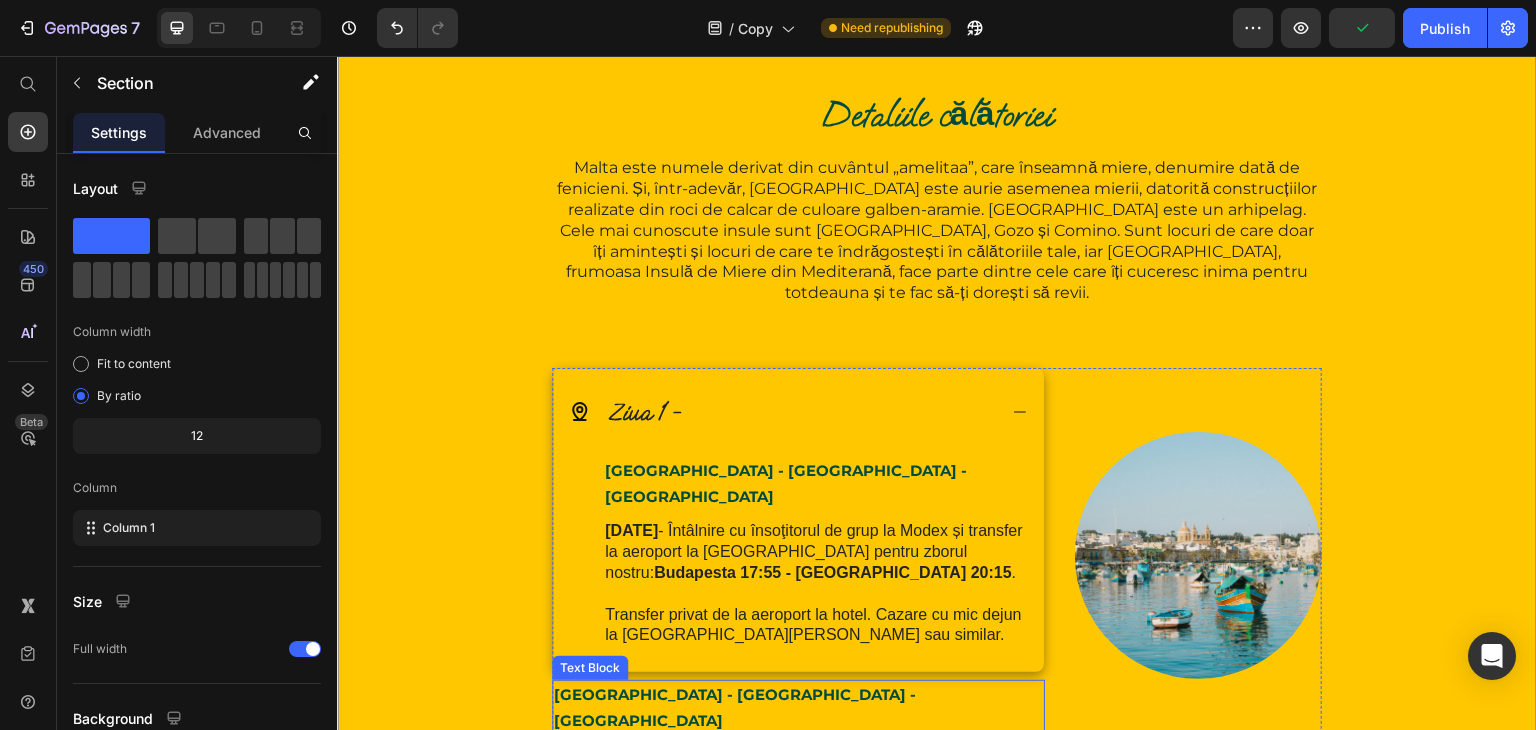 click on "[GEOGRAPHIC_DATA] - [GEOGRAPHIC_DATA] - [GEOGRAPHIC_DATA]" at bounding box center (735, 707) 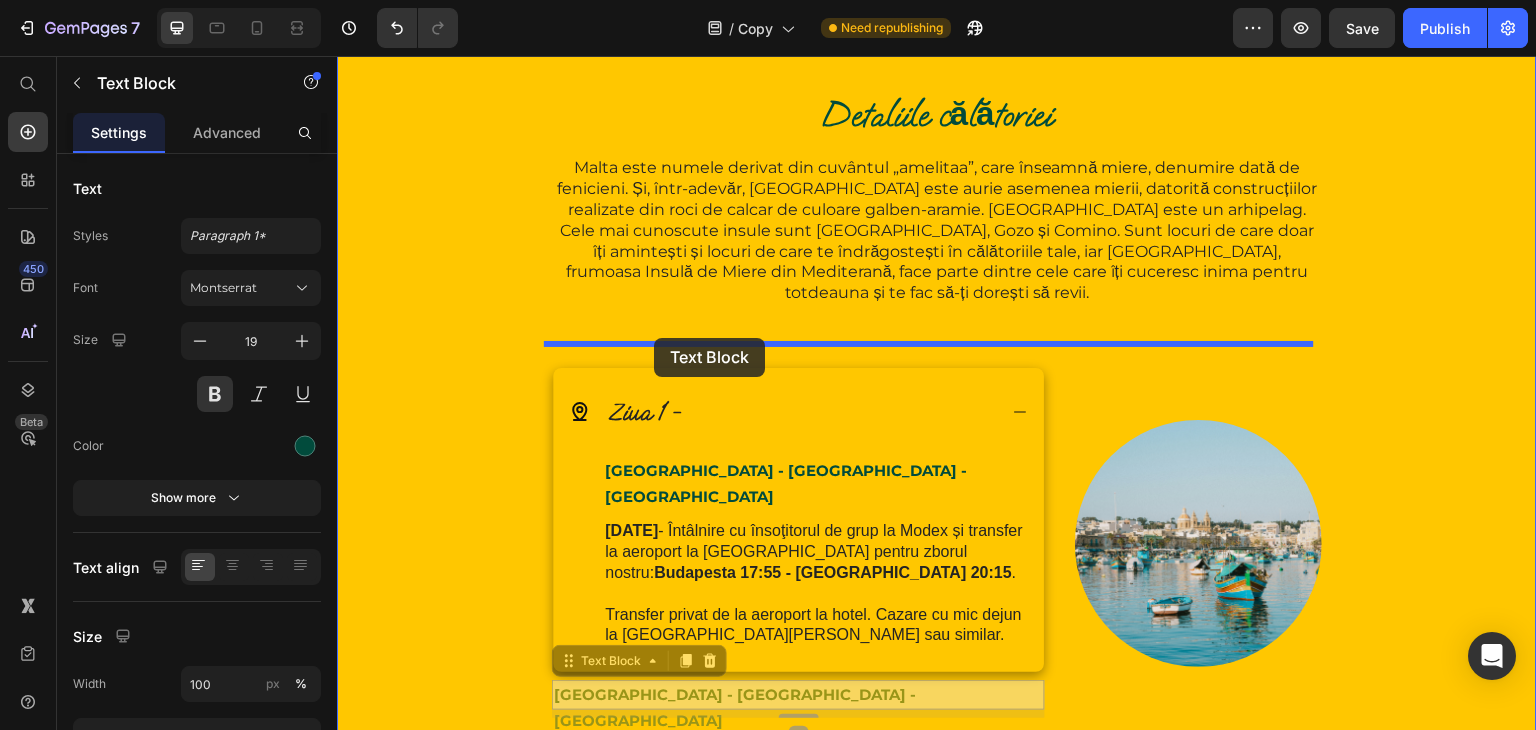 drag, startPoint x: 573, startPoint y: 607, endPoint x: 654, endPoint y: 338, distance: 280.9306 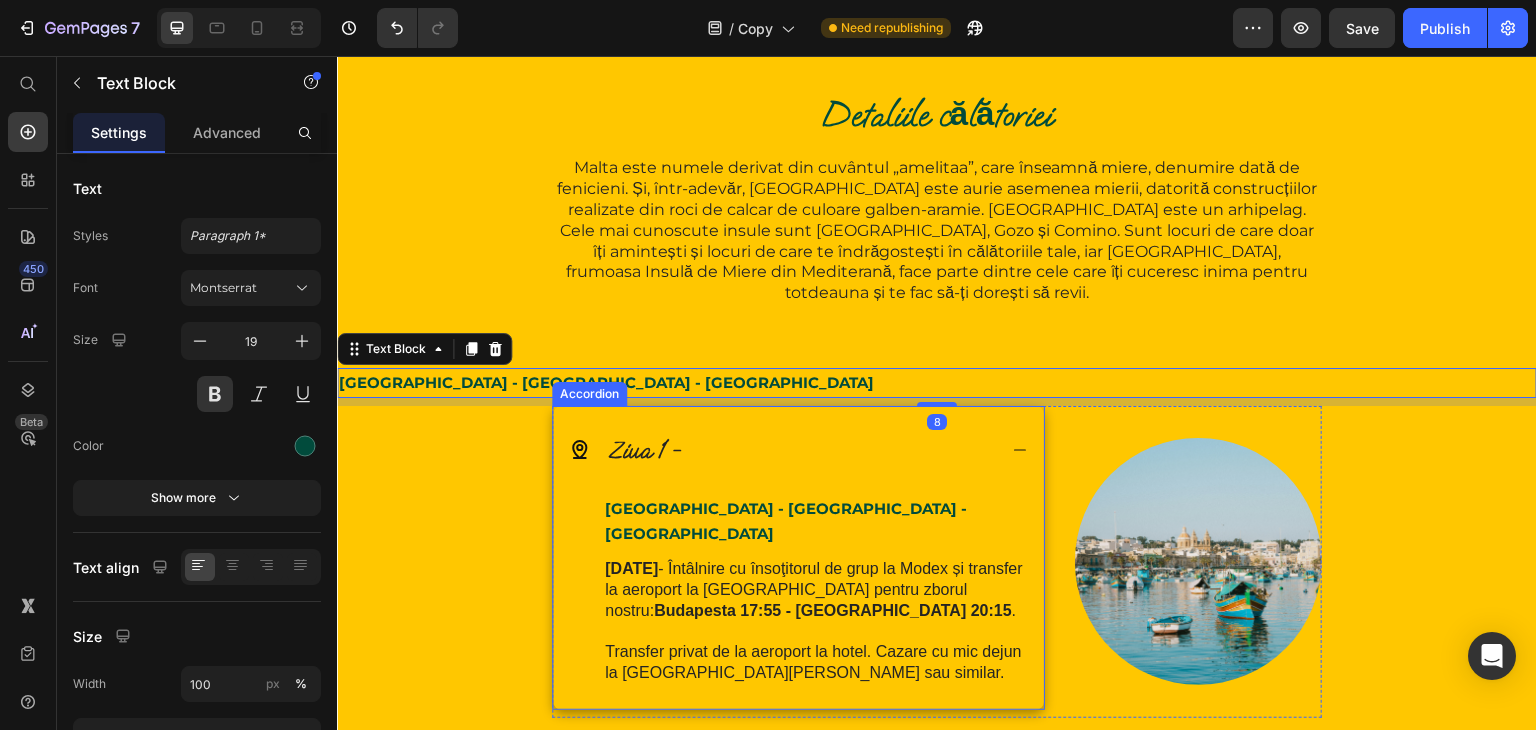 click 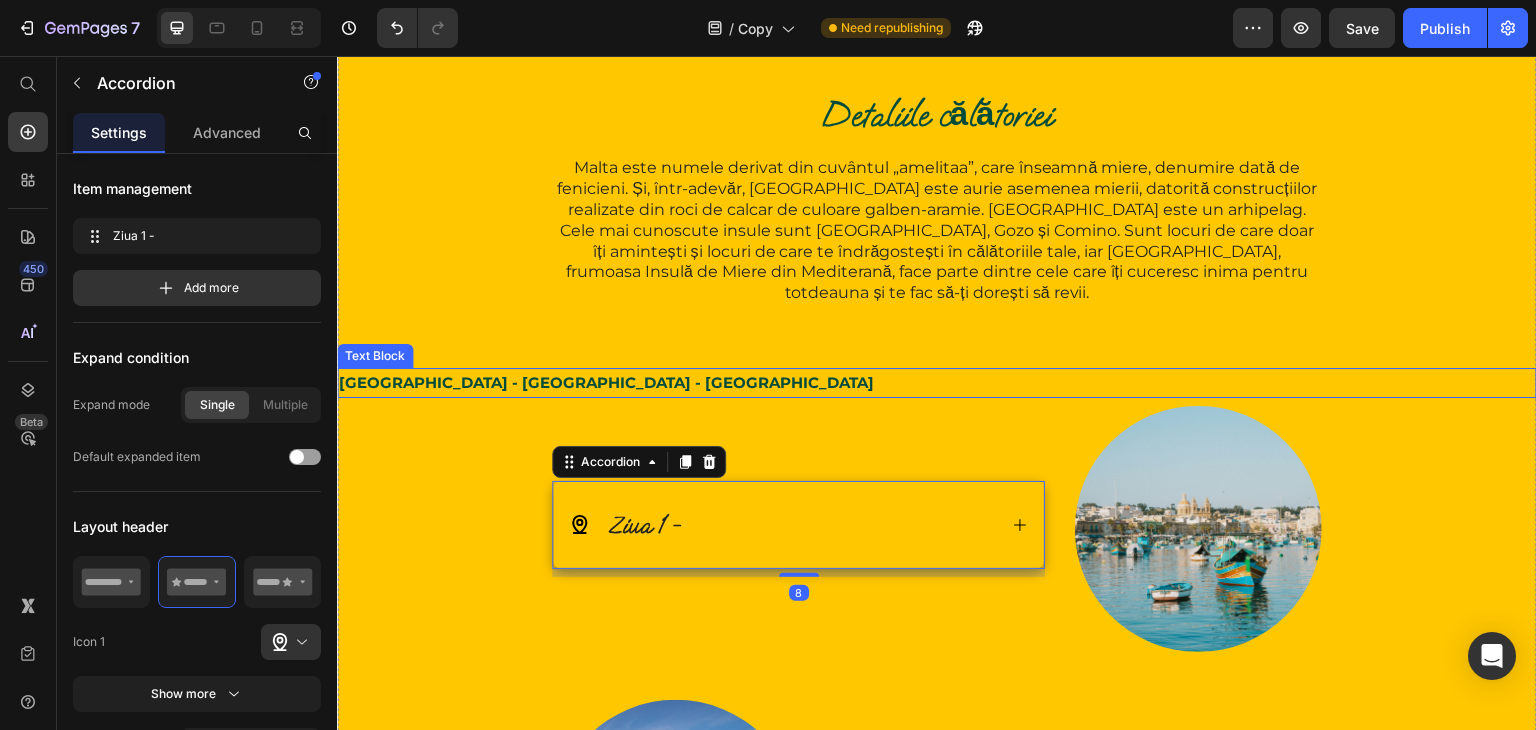 click on "[GEOGRAPHIC_DATA] - [GEOGRAPHIC_DATA] - [GEOGRAPHIC_DATA]" at bounding box center (937, 383) 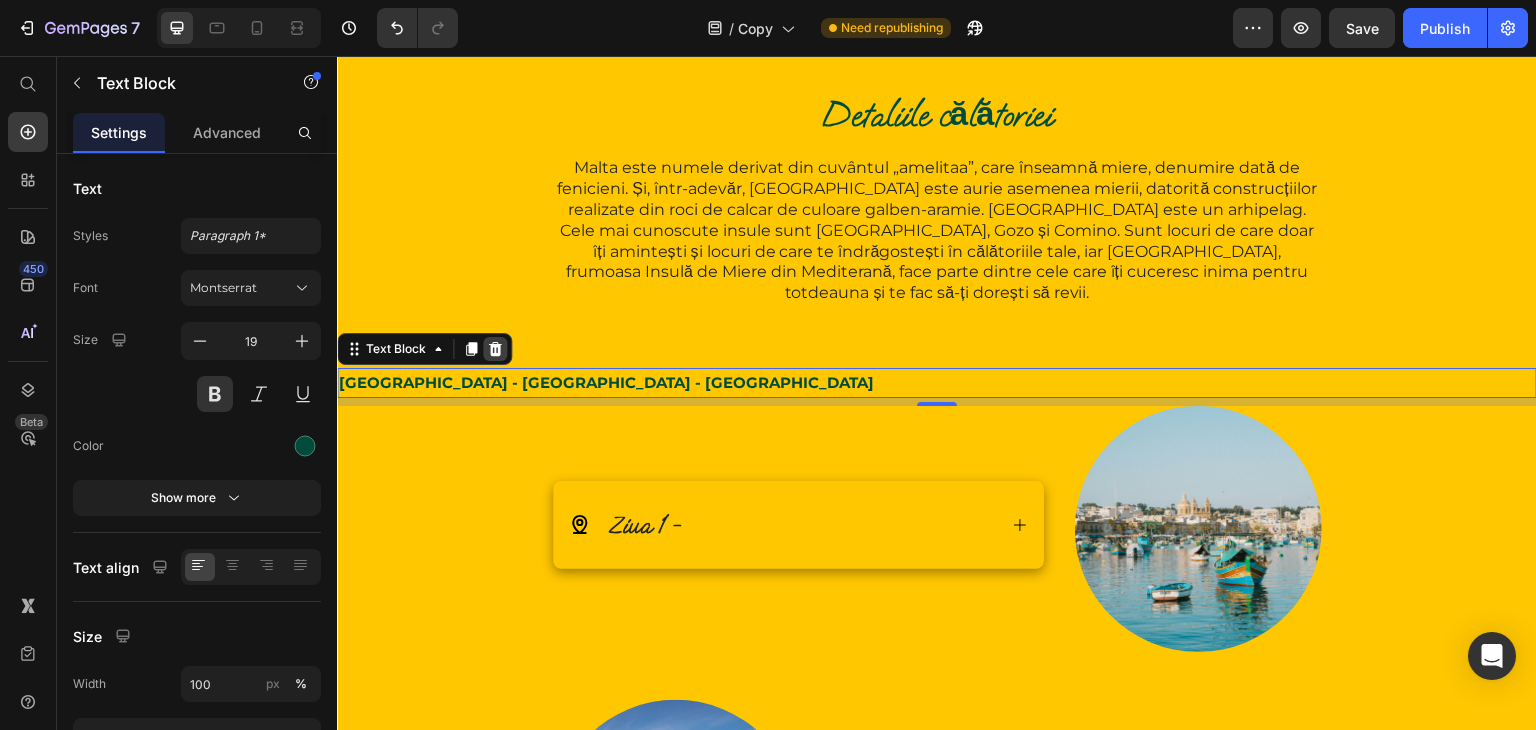 click 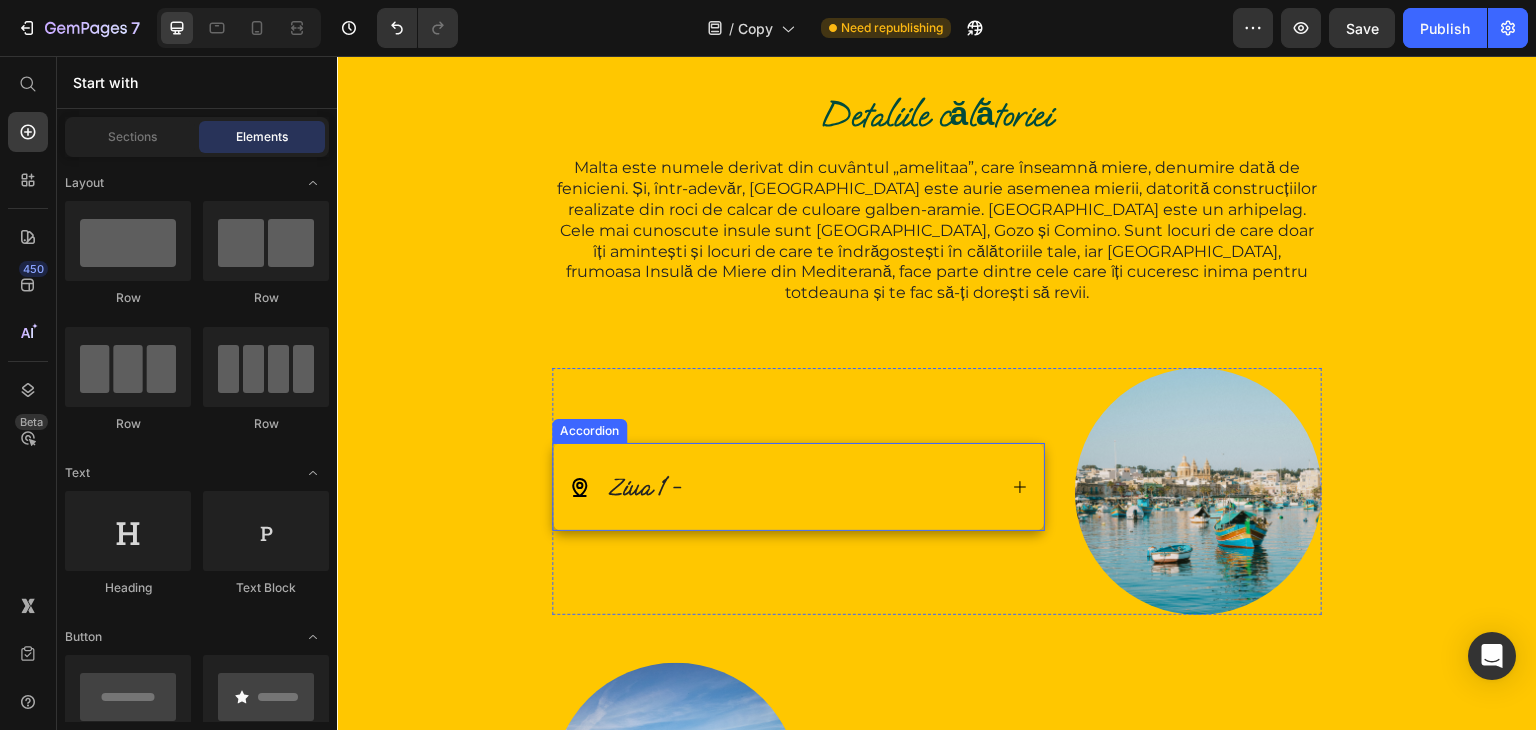 click on "Ziua 1 -" at bounding box center [645, 486] 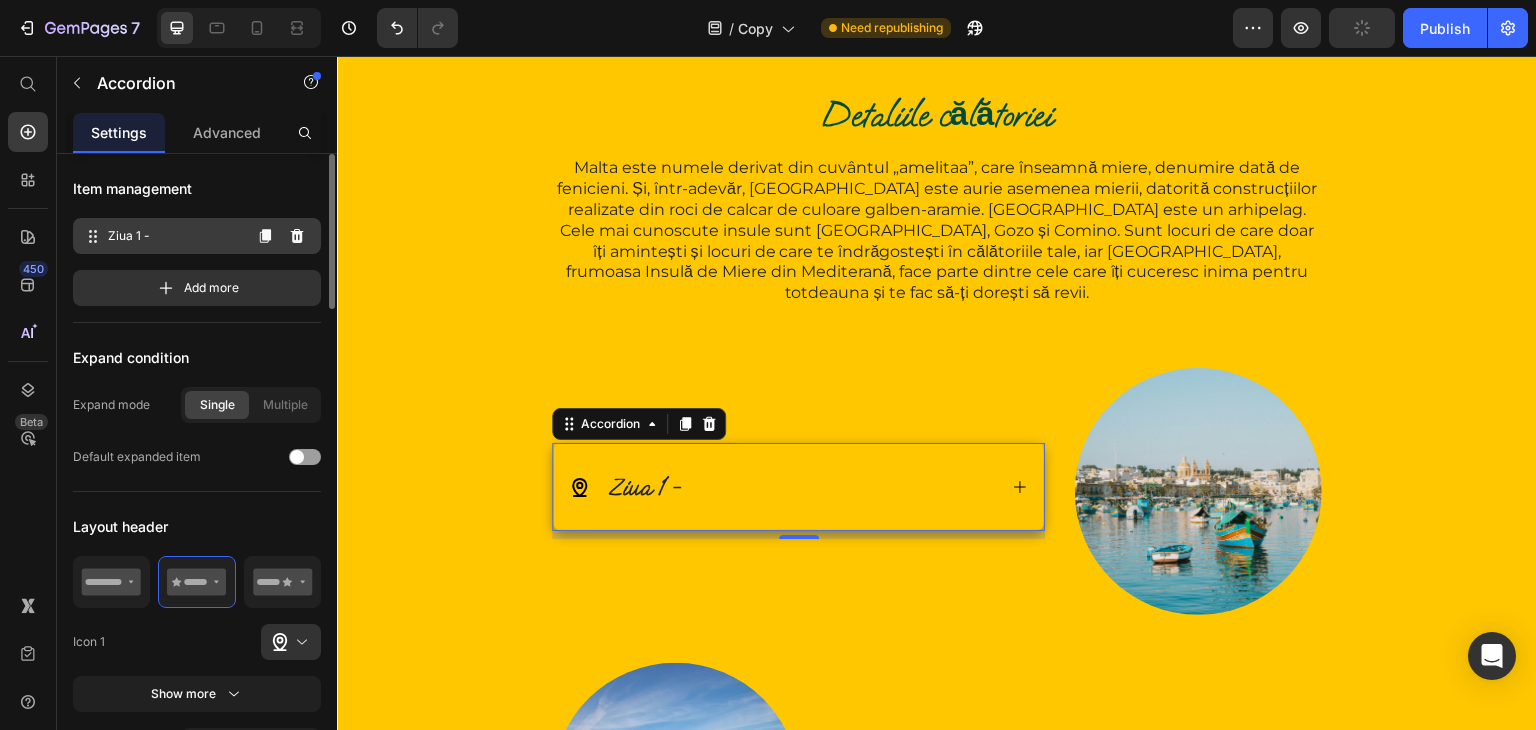 click on "Ziua 1 -   Ziua 1 -" at bounding box center (161, 236) 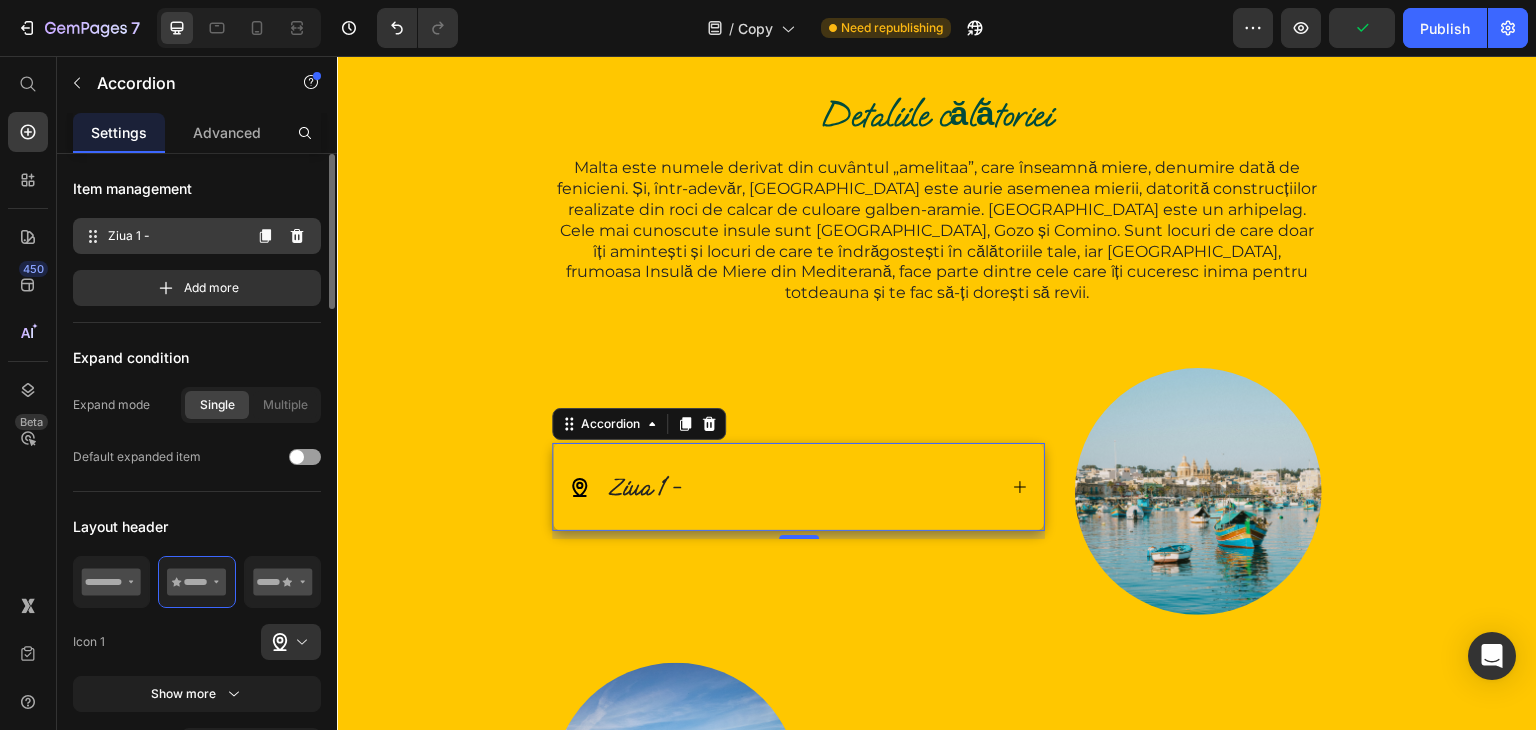 click on "Ziua 1 -" at bounding box center [174, 236] 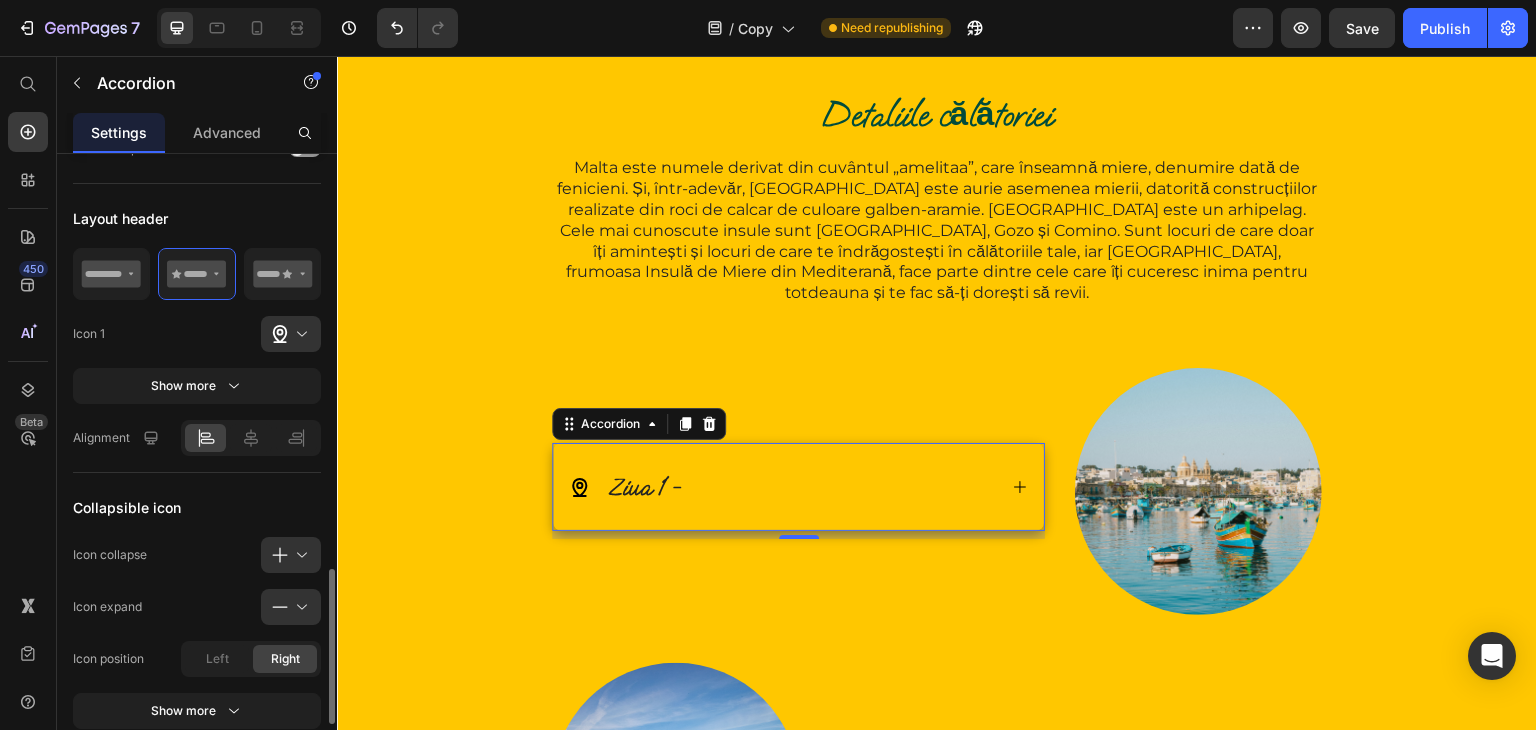 scroll, scrollTop: 581, scrollLeft: 0, axis: vertical 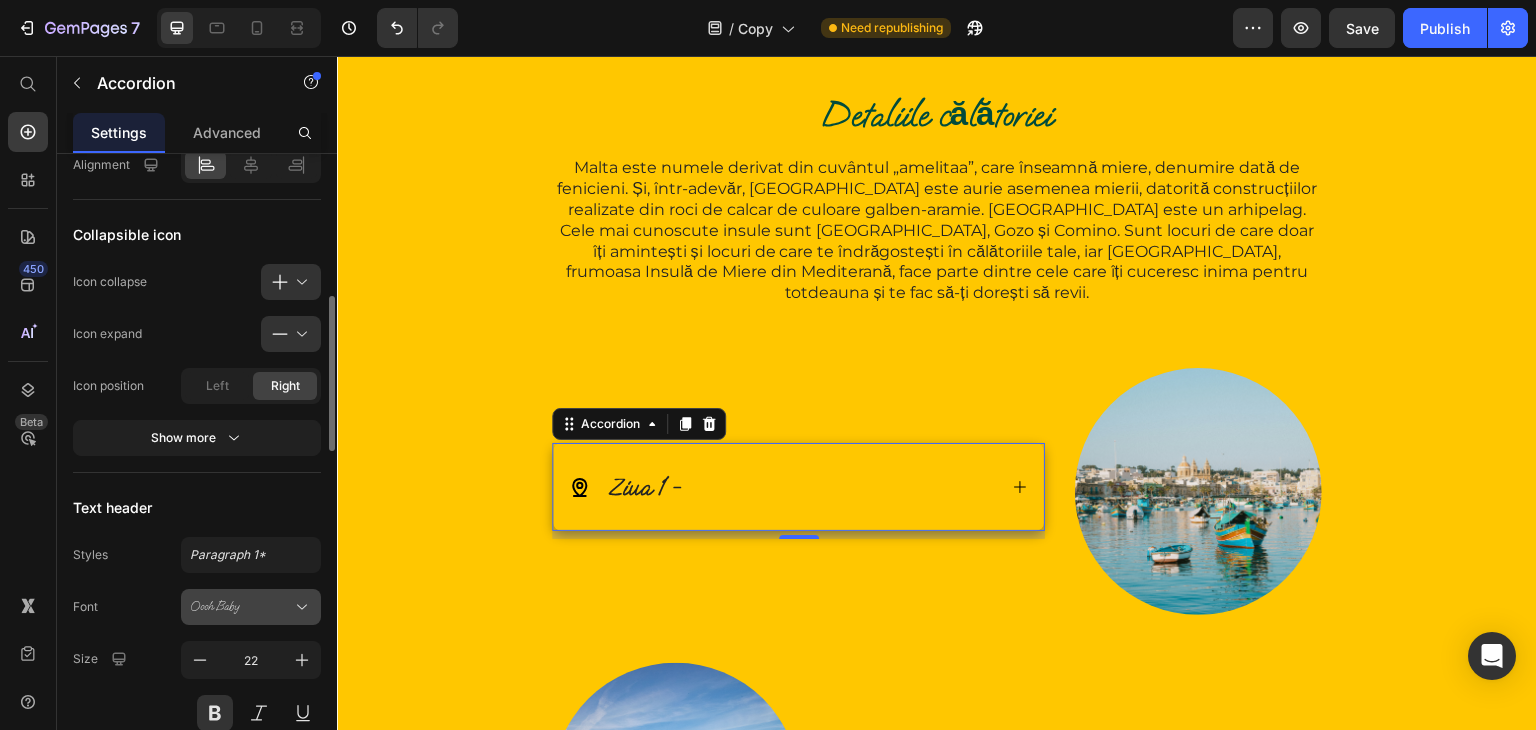 click on "Oooh Baby" at bounding box center (241, 607) 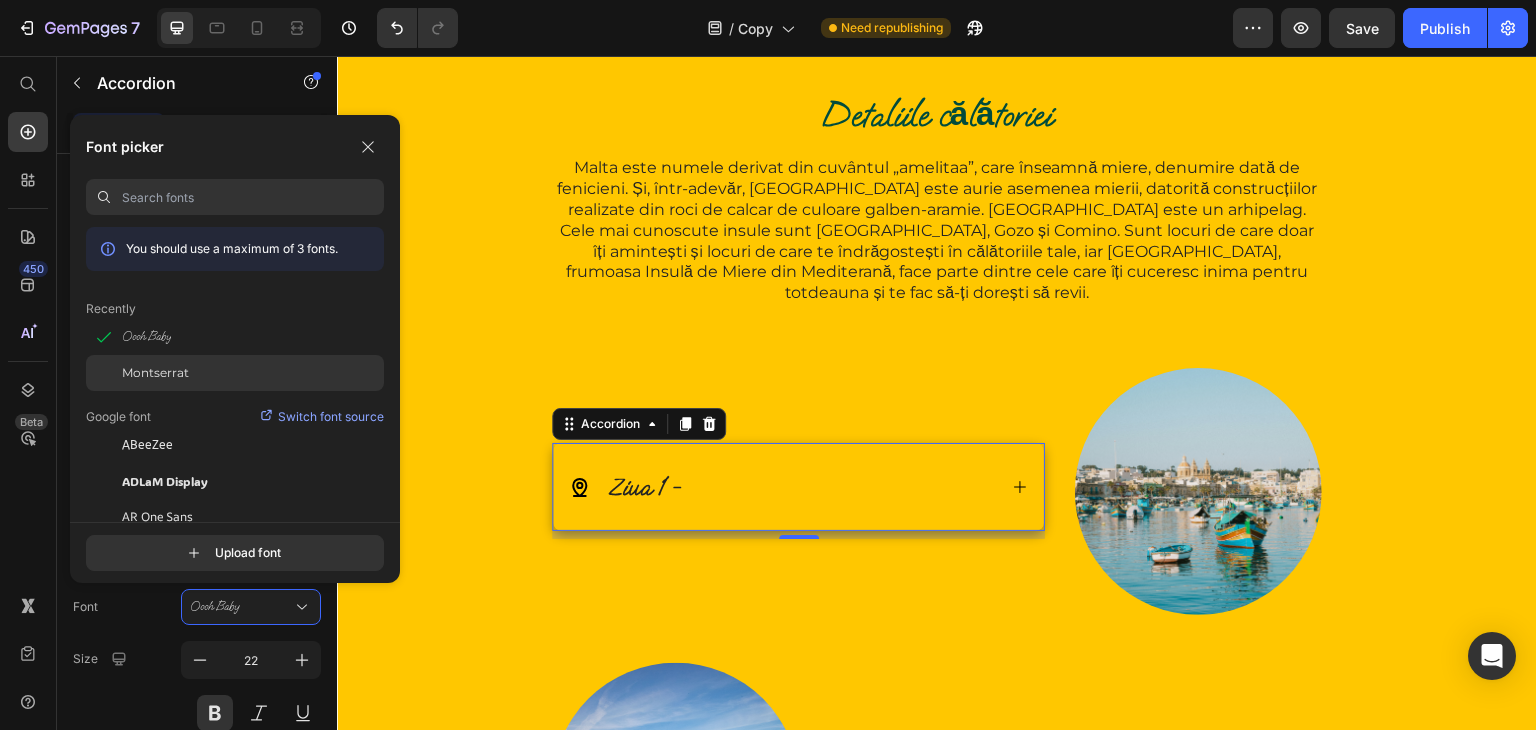 click on "Montserrat" 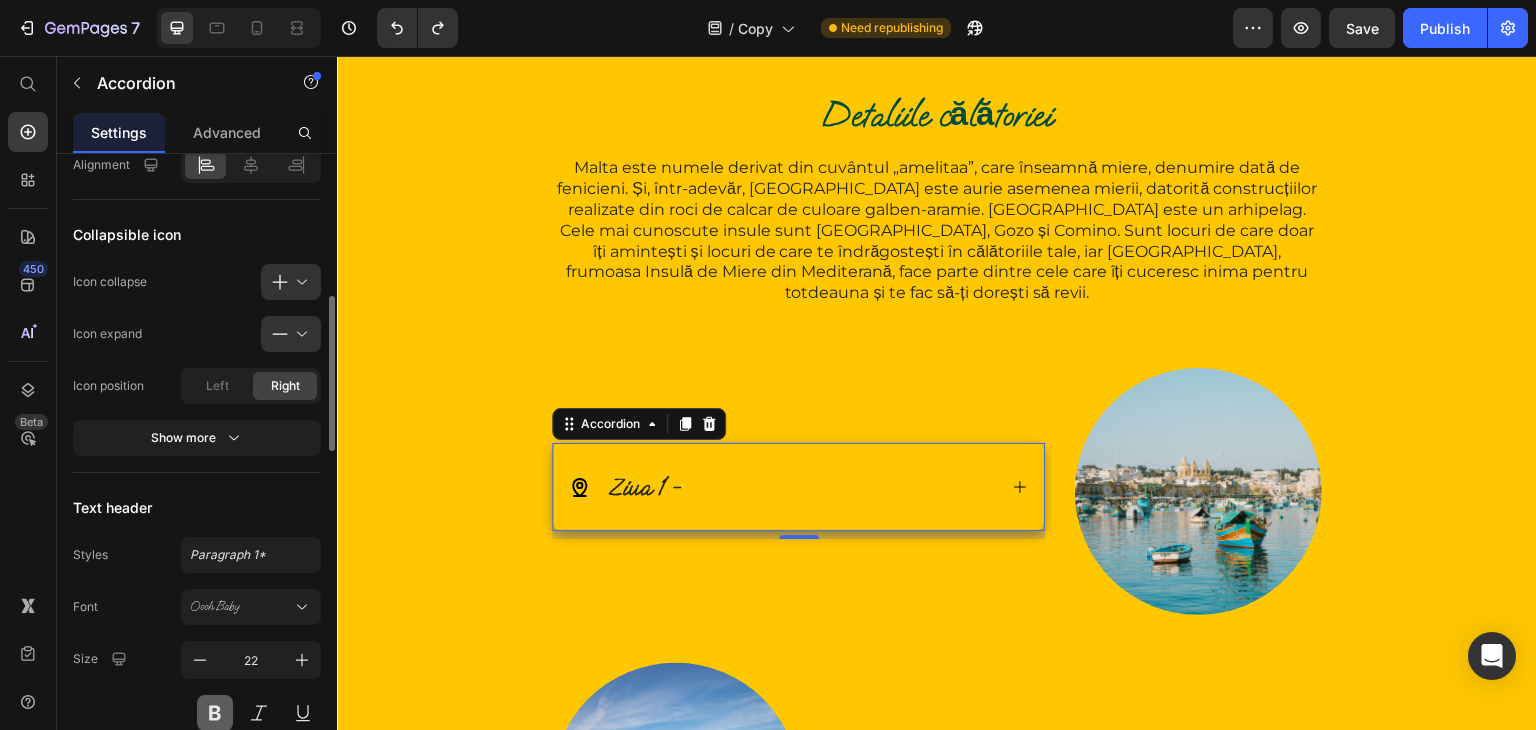click at bounding box center (215, 713) 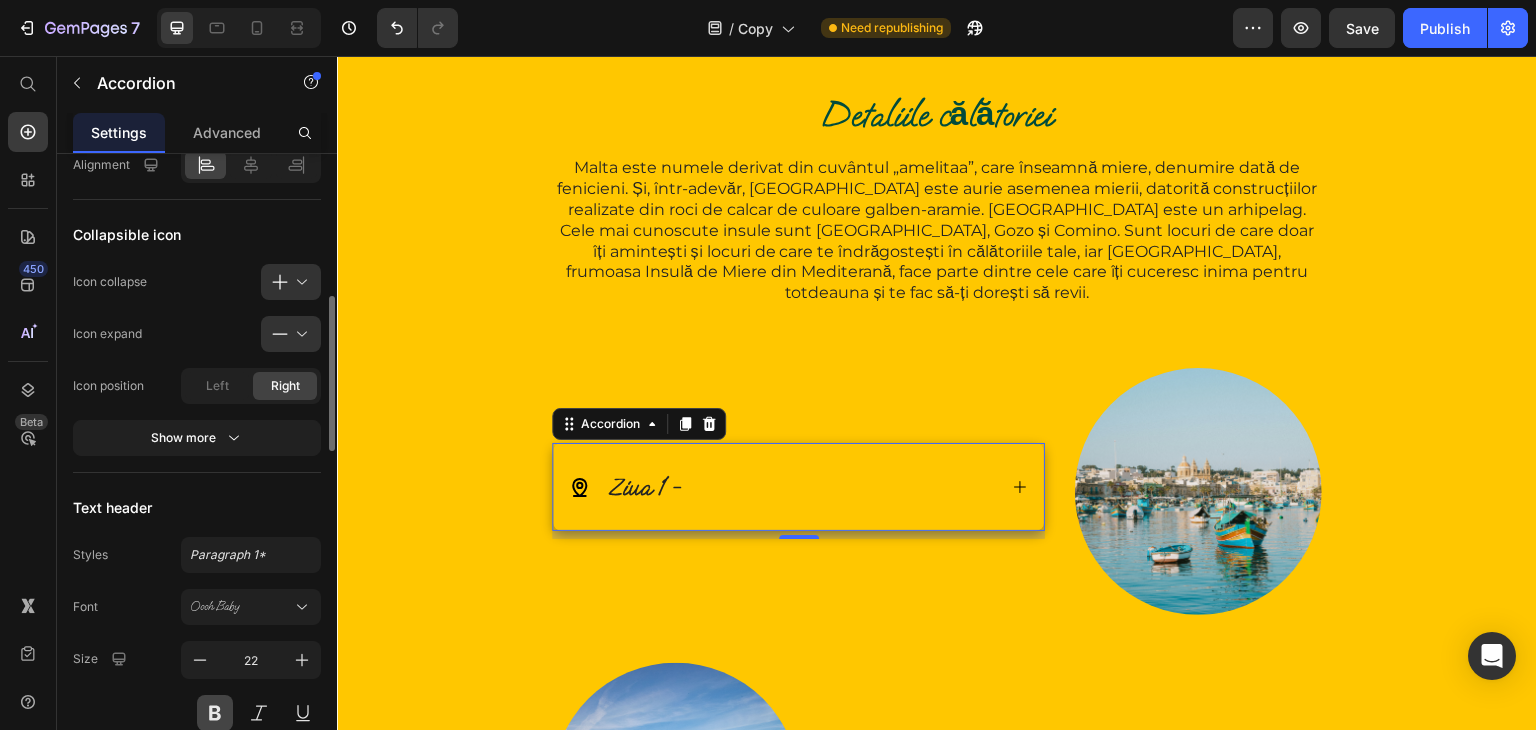 click at bounding box center (215, 713) 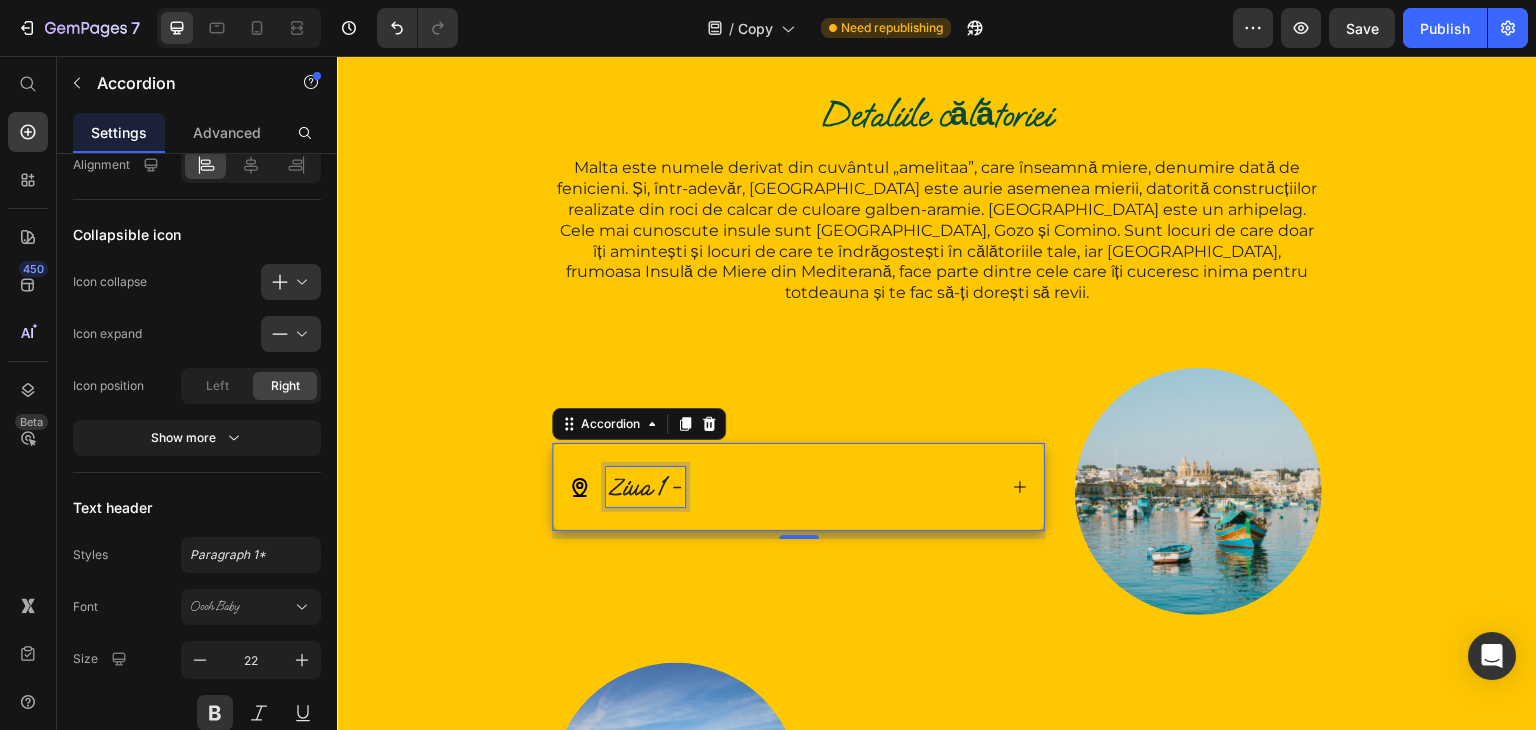 click on "Ziua 1 -" at bounding box center [645, 486] 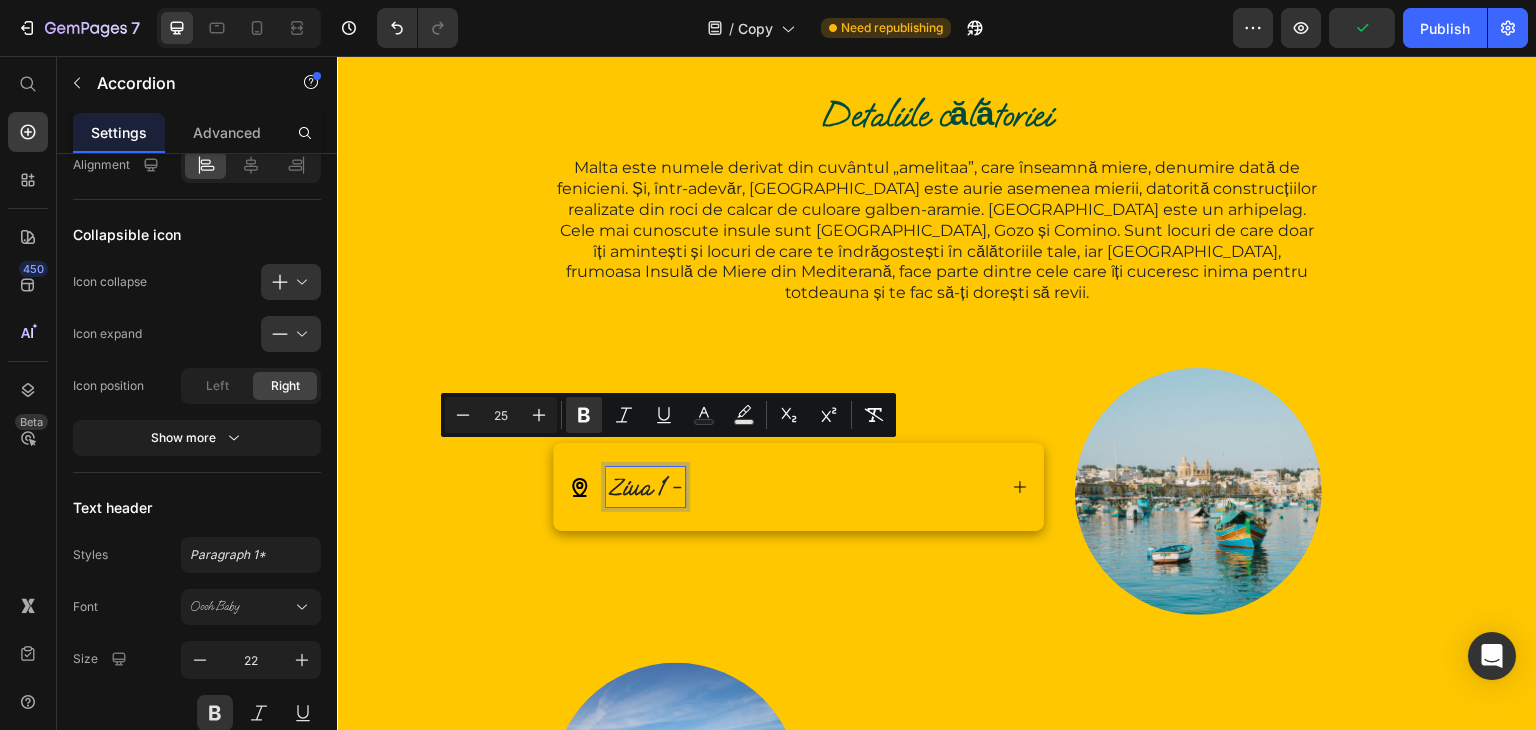 click on "Ziua 1 -" at bounding box center [645, 486] 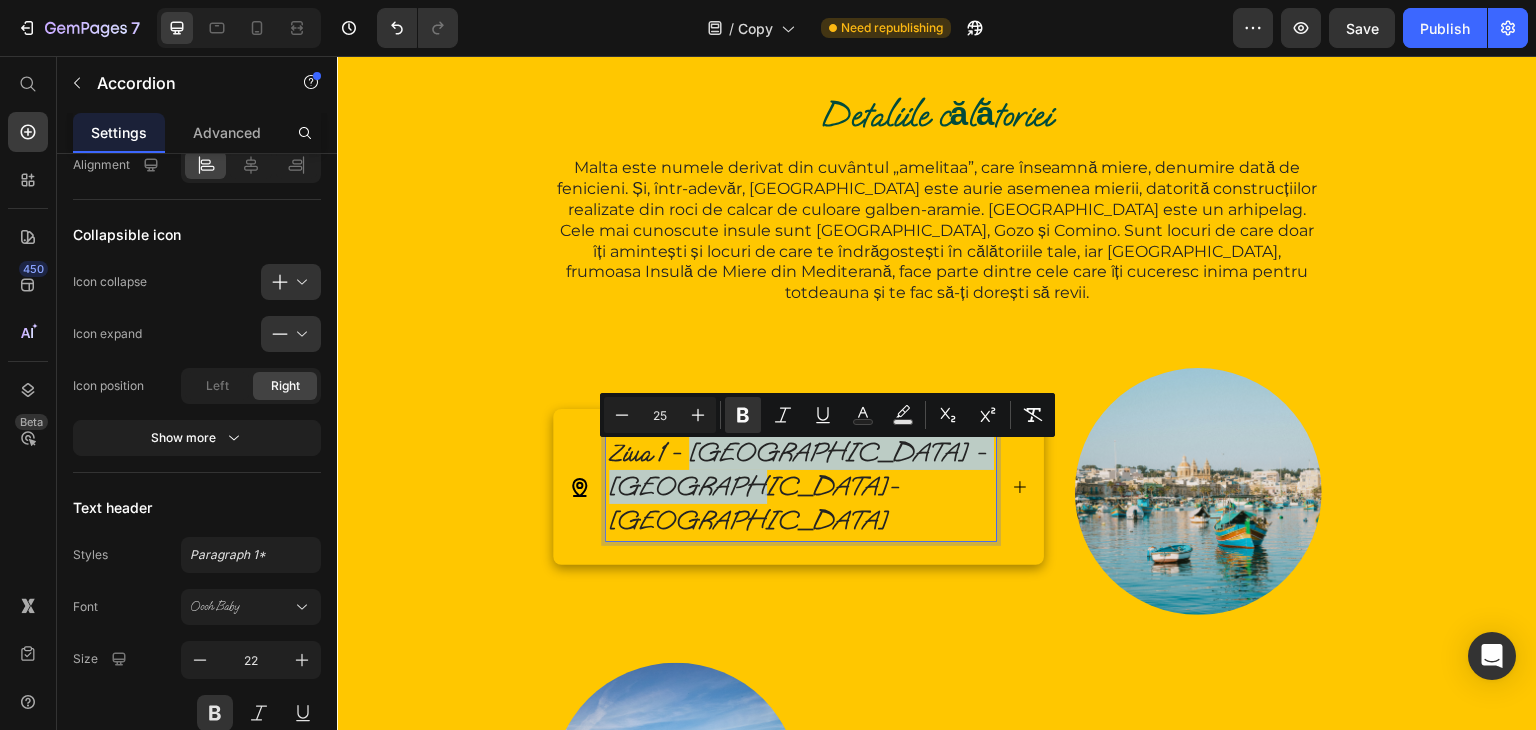 drag, startPoint x: 679, startPoint y: 469, endPoint x: 978, endPoint y: 466, distance: 299.01505 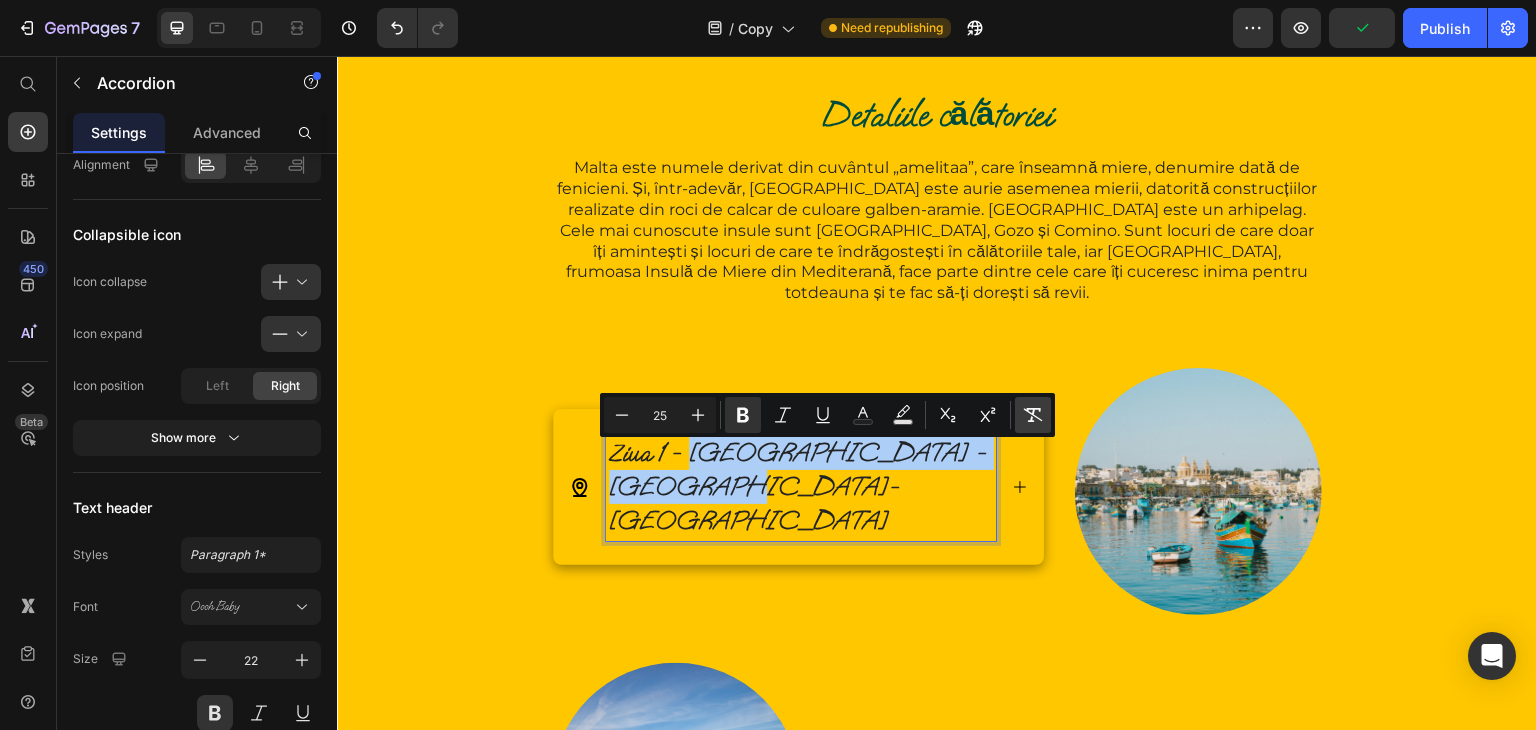 click on "Remove Format" at bounding box center [1033, 415] 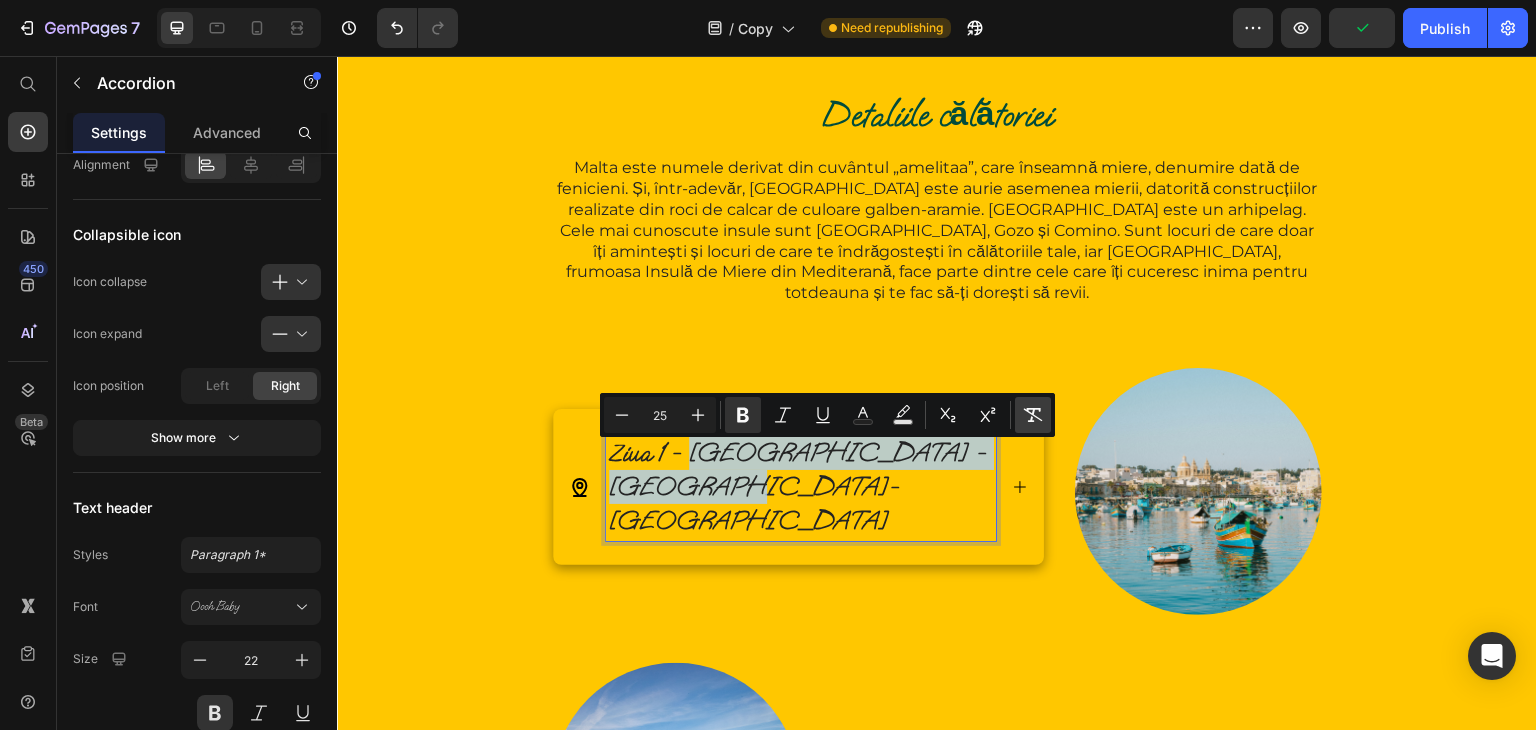 type on "22" 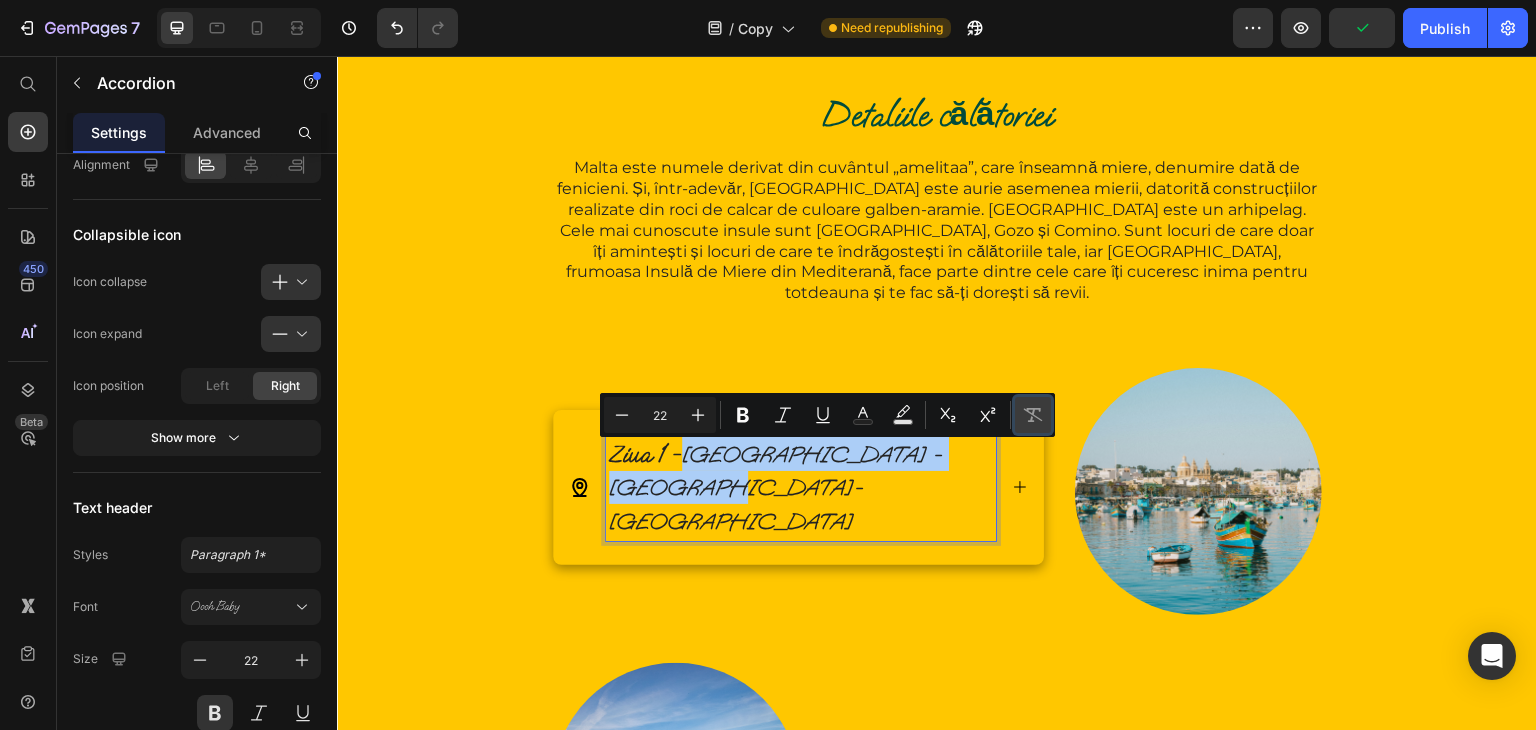 click on "Remove Format" at bounding box center [1033, 415] 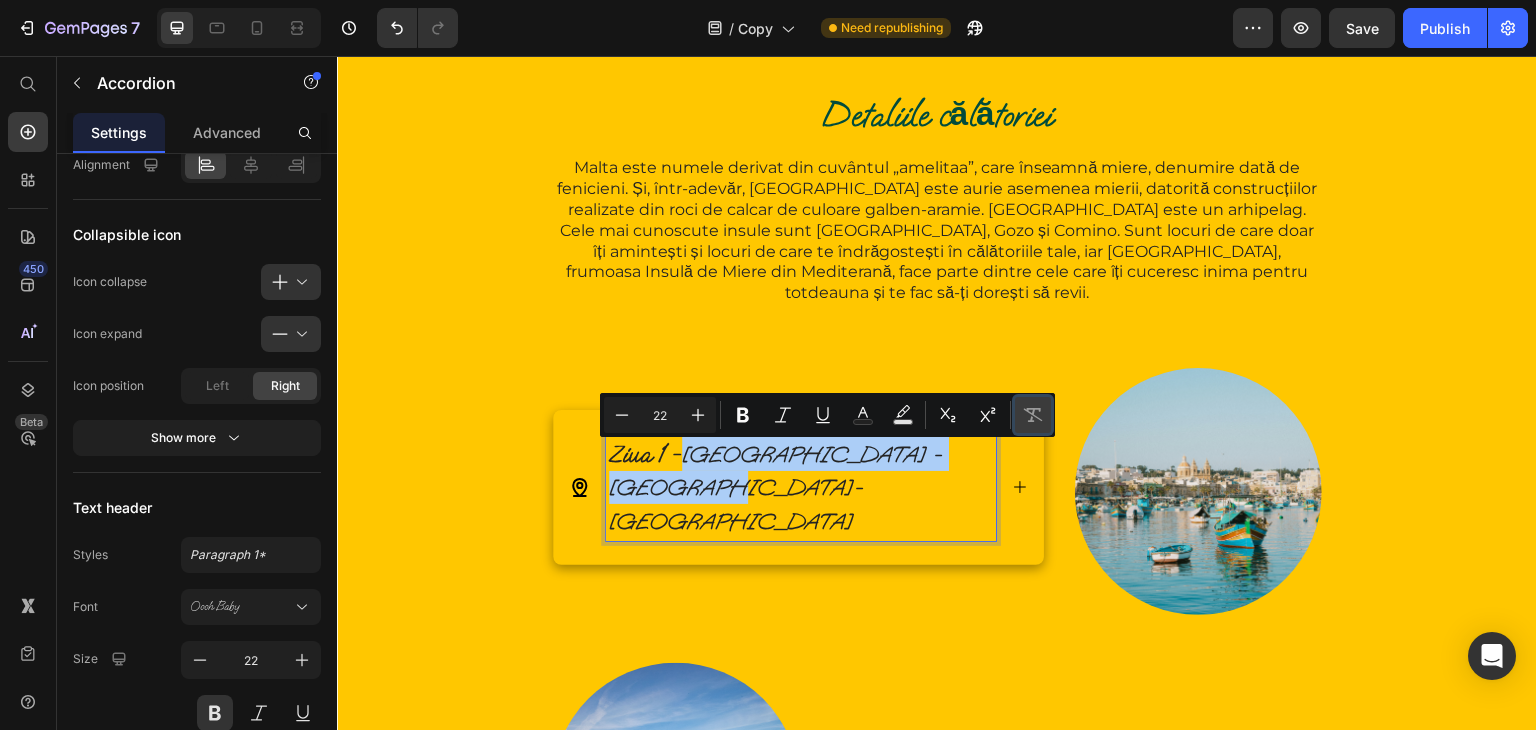type 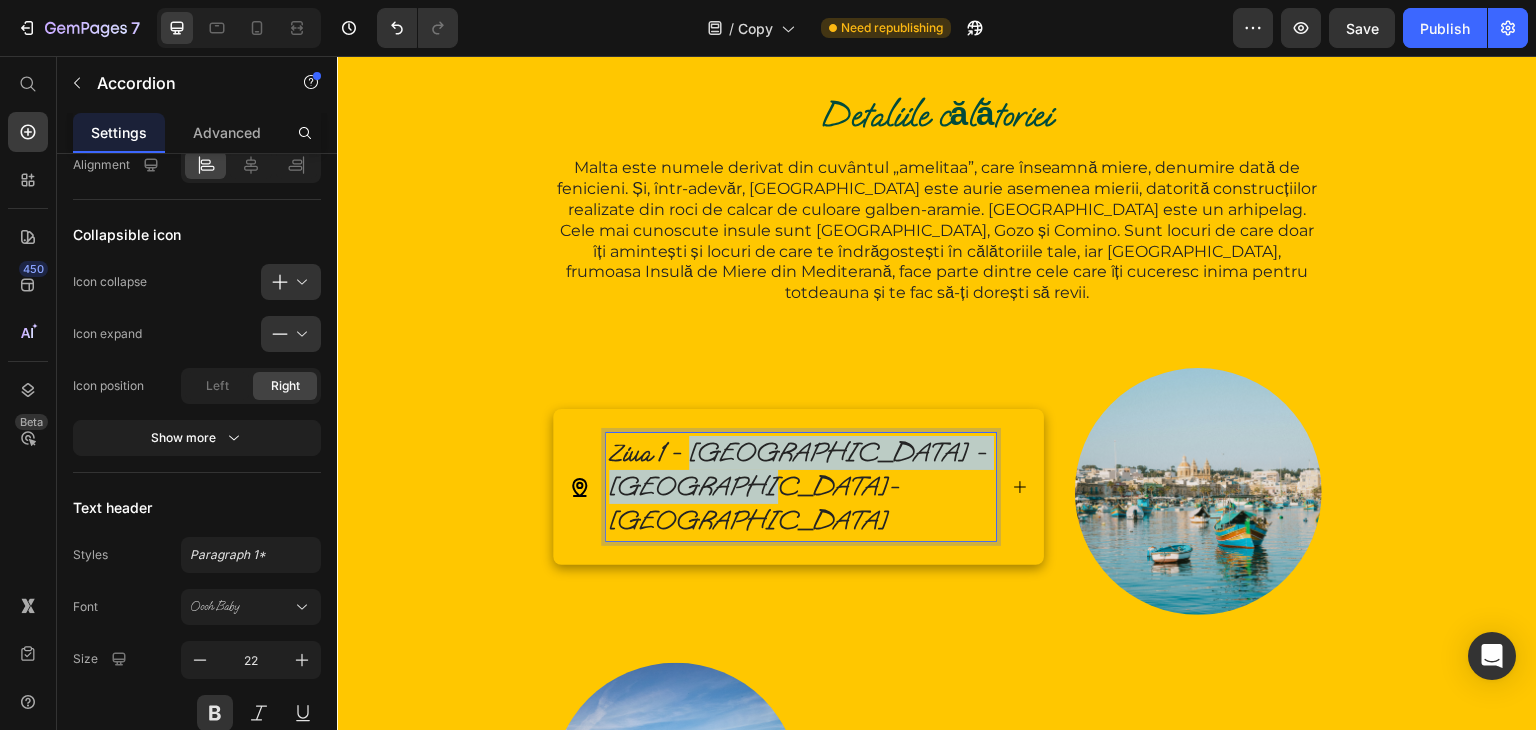 drag, startPoint x: 681, startPoint y: 467, endPoint x: 989, endPoint y: 463, distance: 308.02597 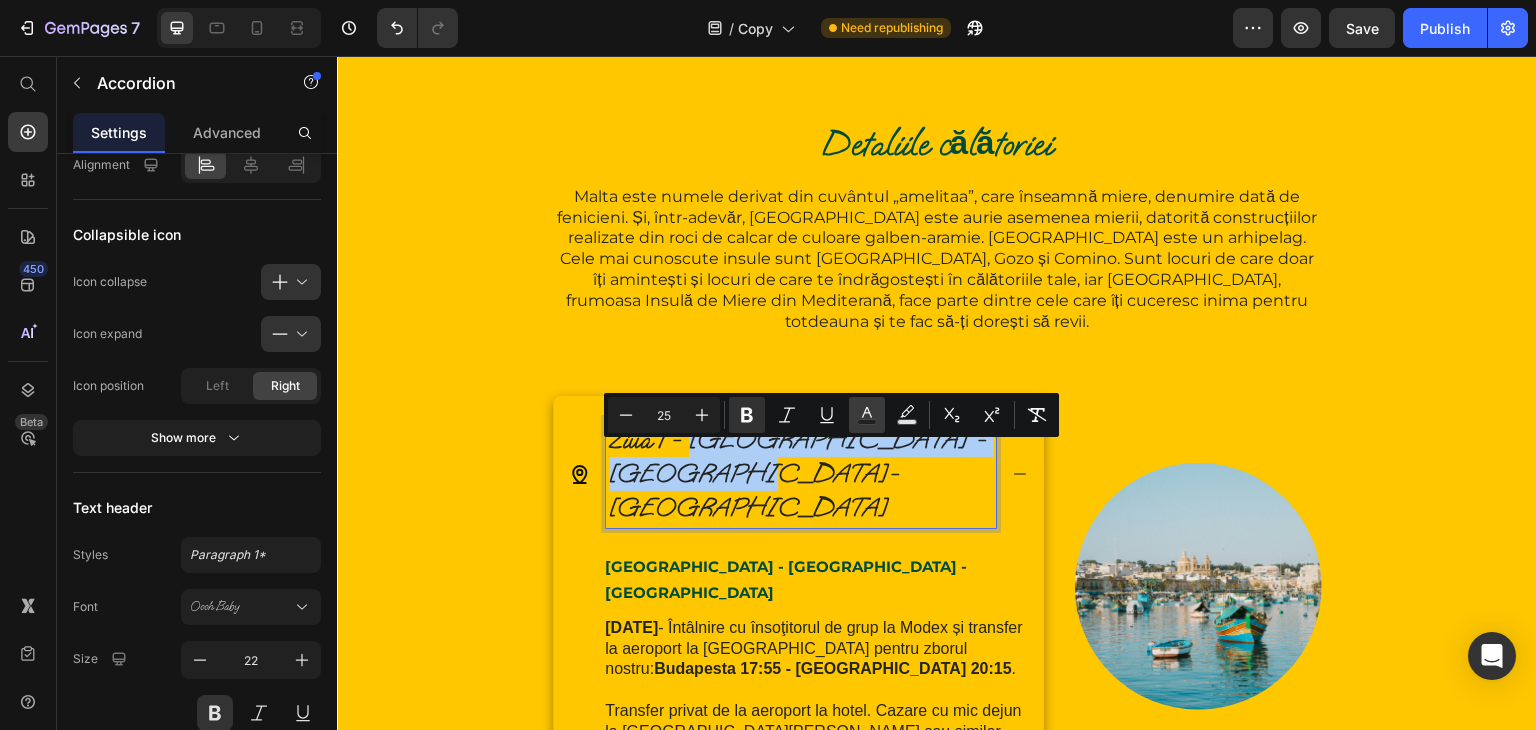 scroll, scrollTop: 2092, scrollLeft: 0, axis: vertical 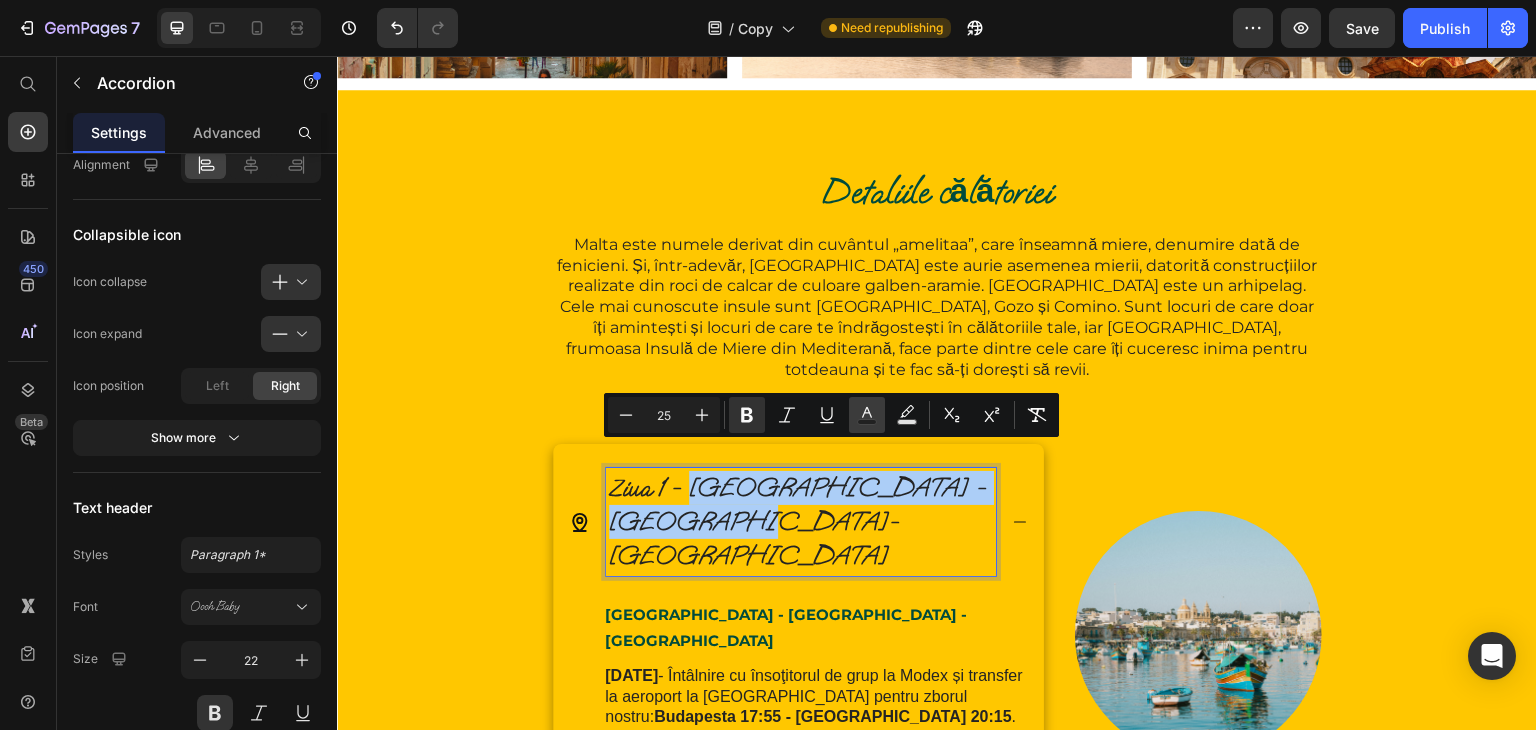 click 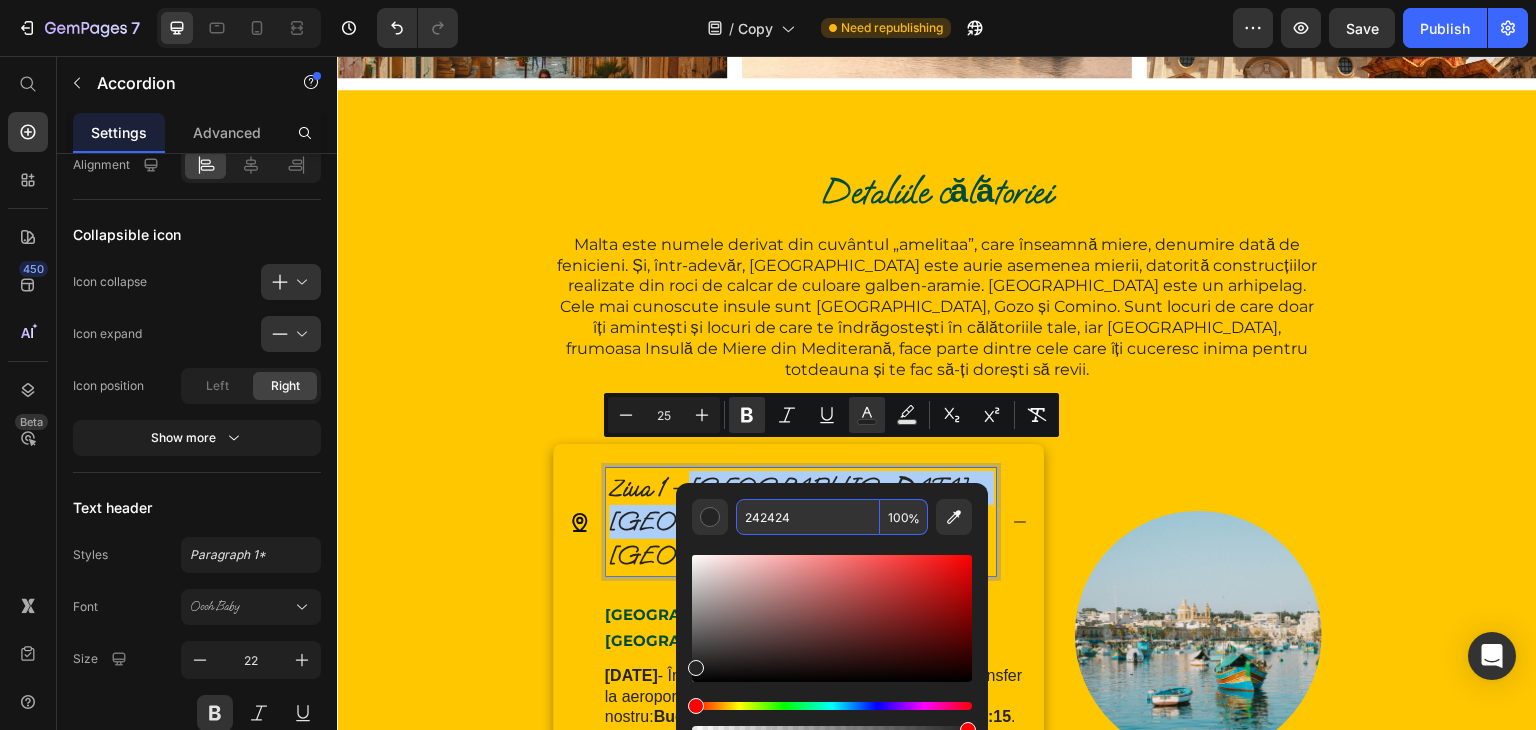 click on "242424" at bounding box center (808, 517) 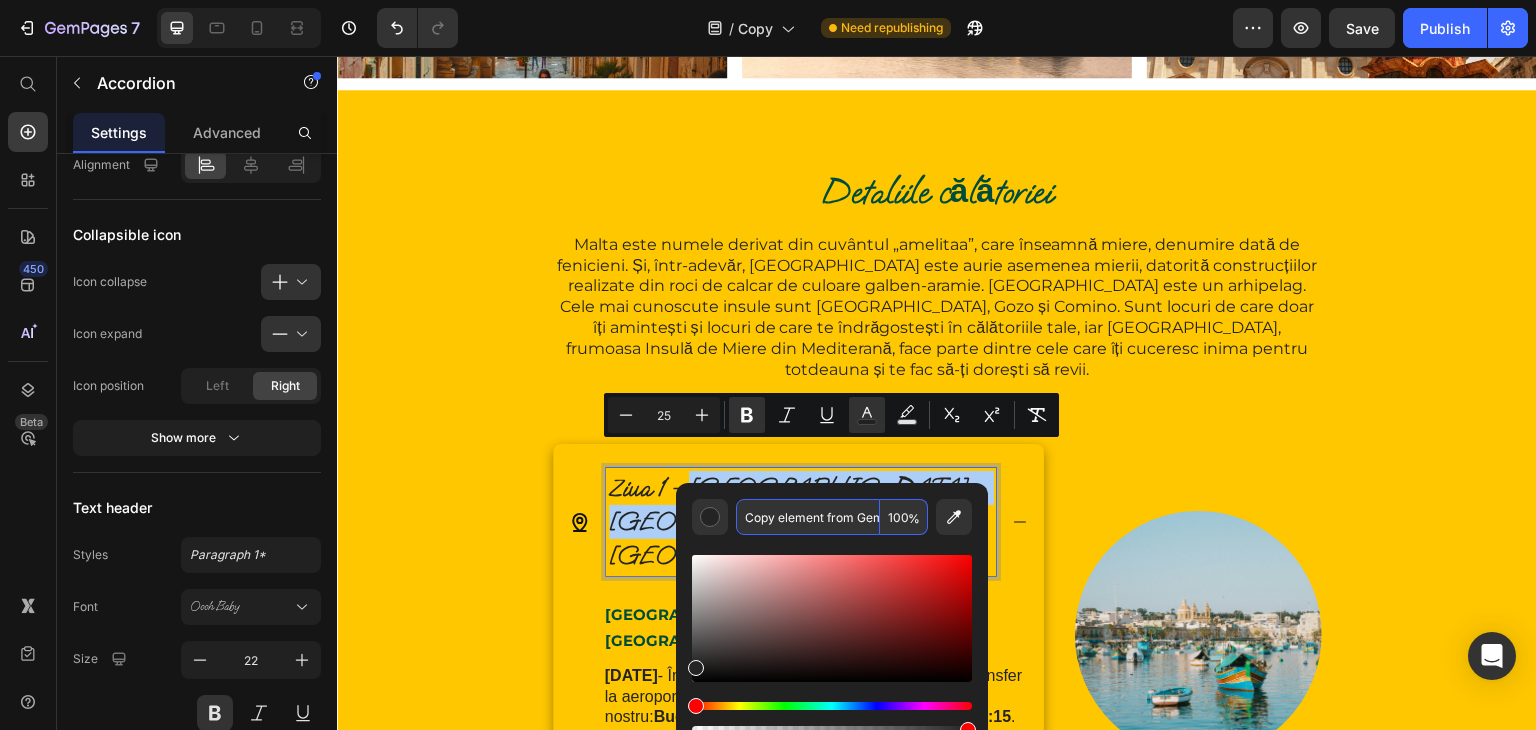scroll, scrollTop: 0, scrollLeft: 42, axis: horizontal 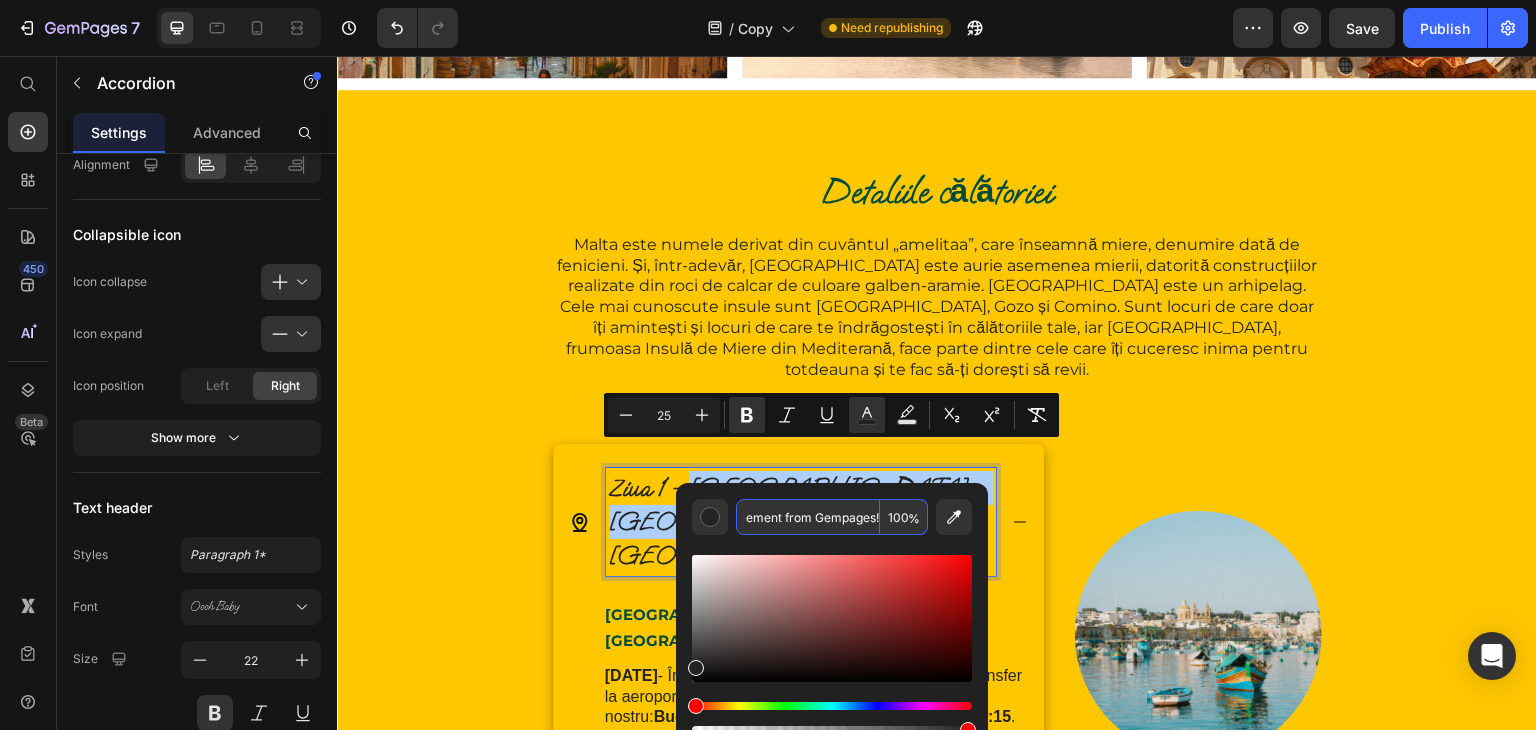 click on "Copy element from Gempages!" at bounding box center [808, 517] 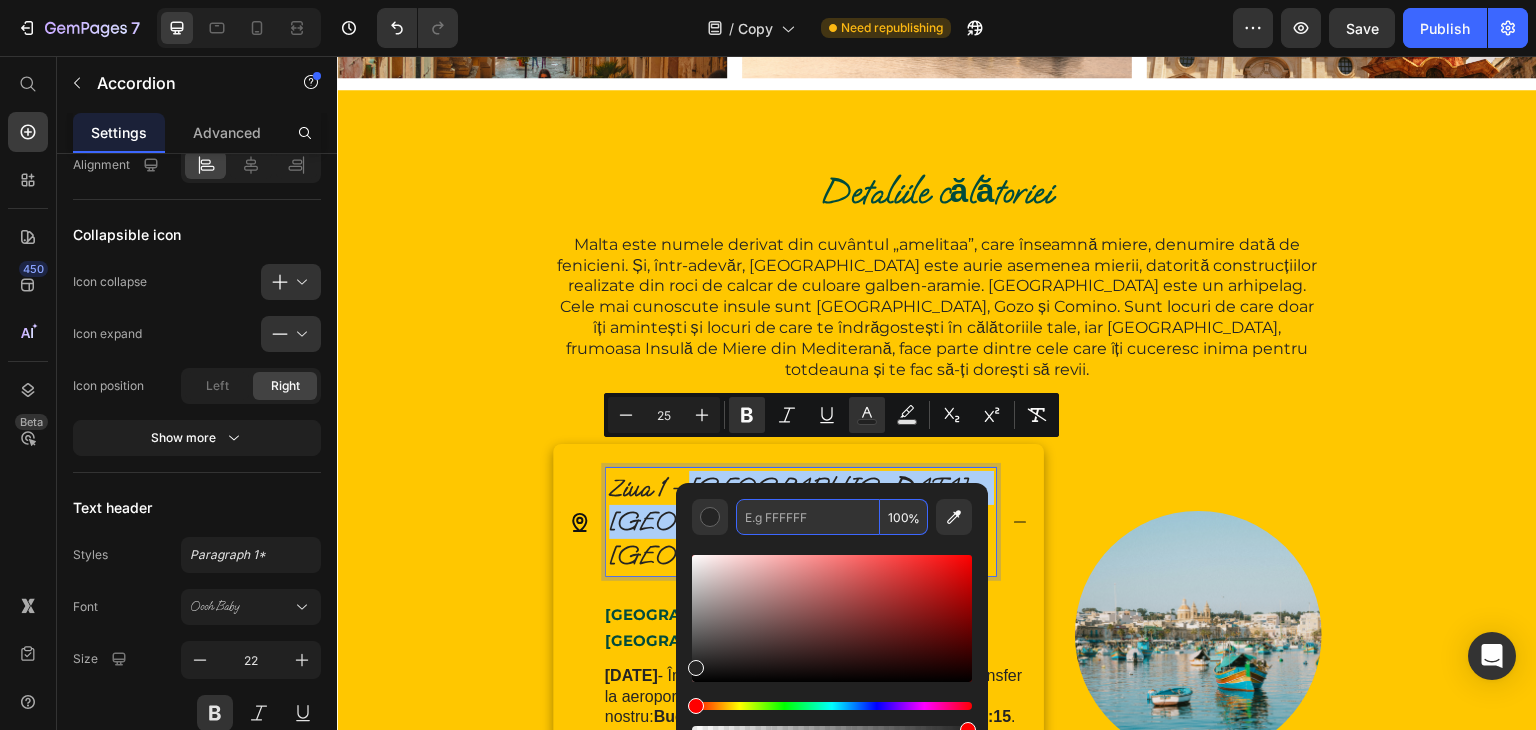 scroll, scrollTop: 0, scrollLeft: 0, axis: both 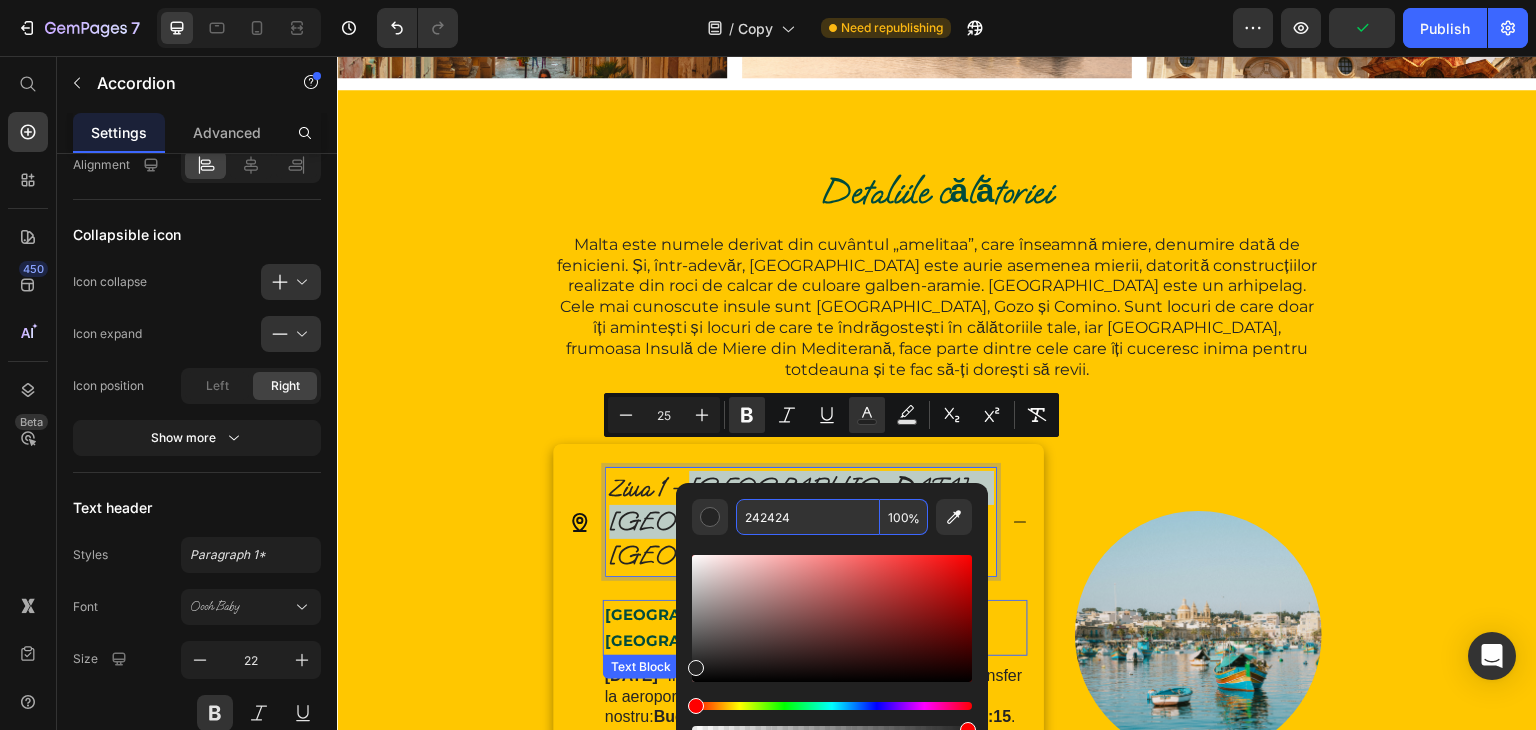 click on "[GEOGRAPHIC_DATA] - [GEOGRAPHIC_DATA] - [GEOGRAPHIC_DATA]" at bounding box center (786, 627) 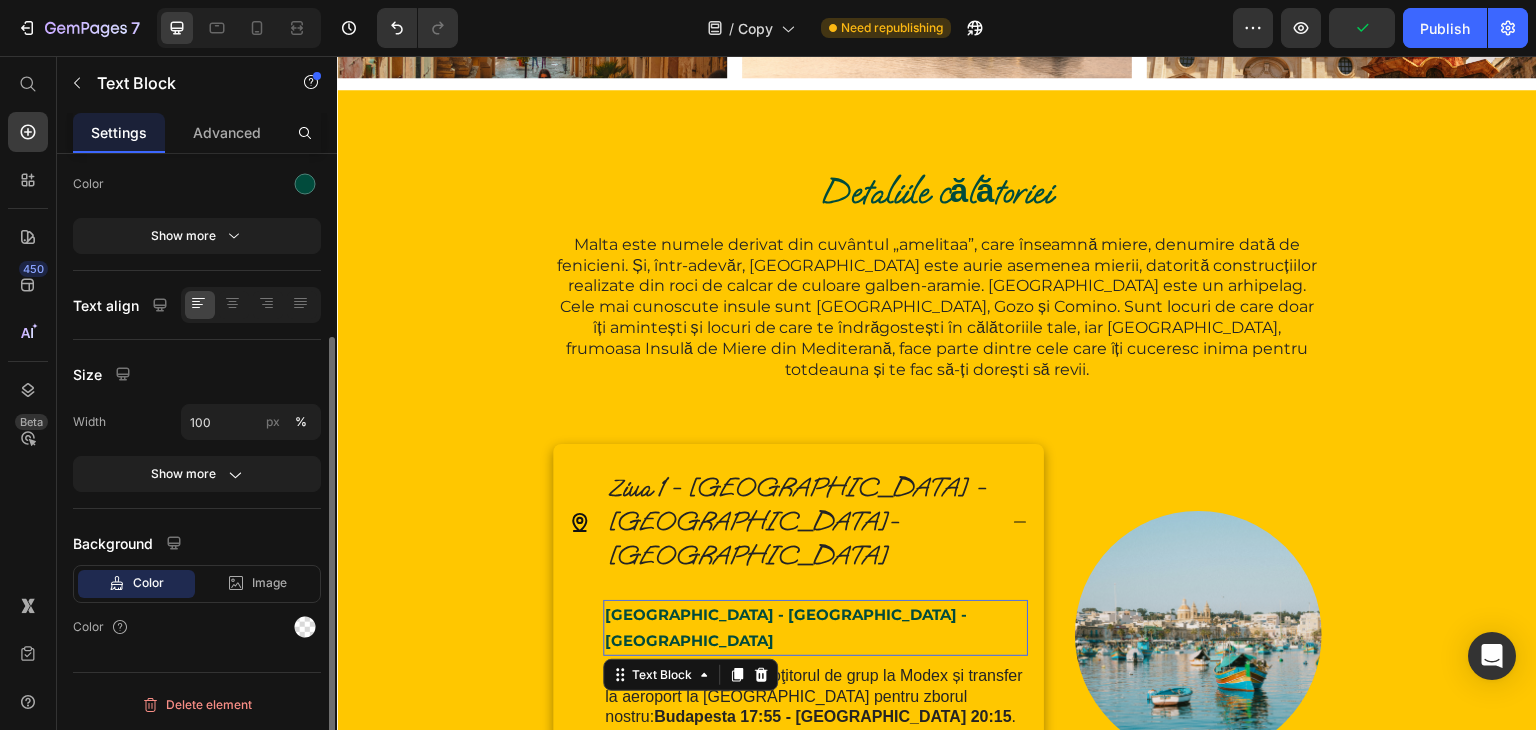 scroll, scrollTop: 0, scrollLeft: 0, axis: both 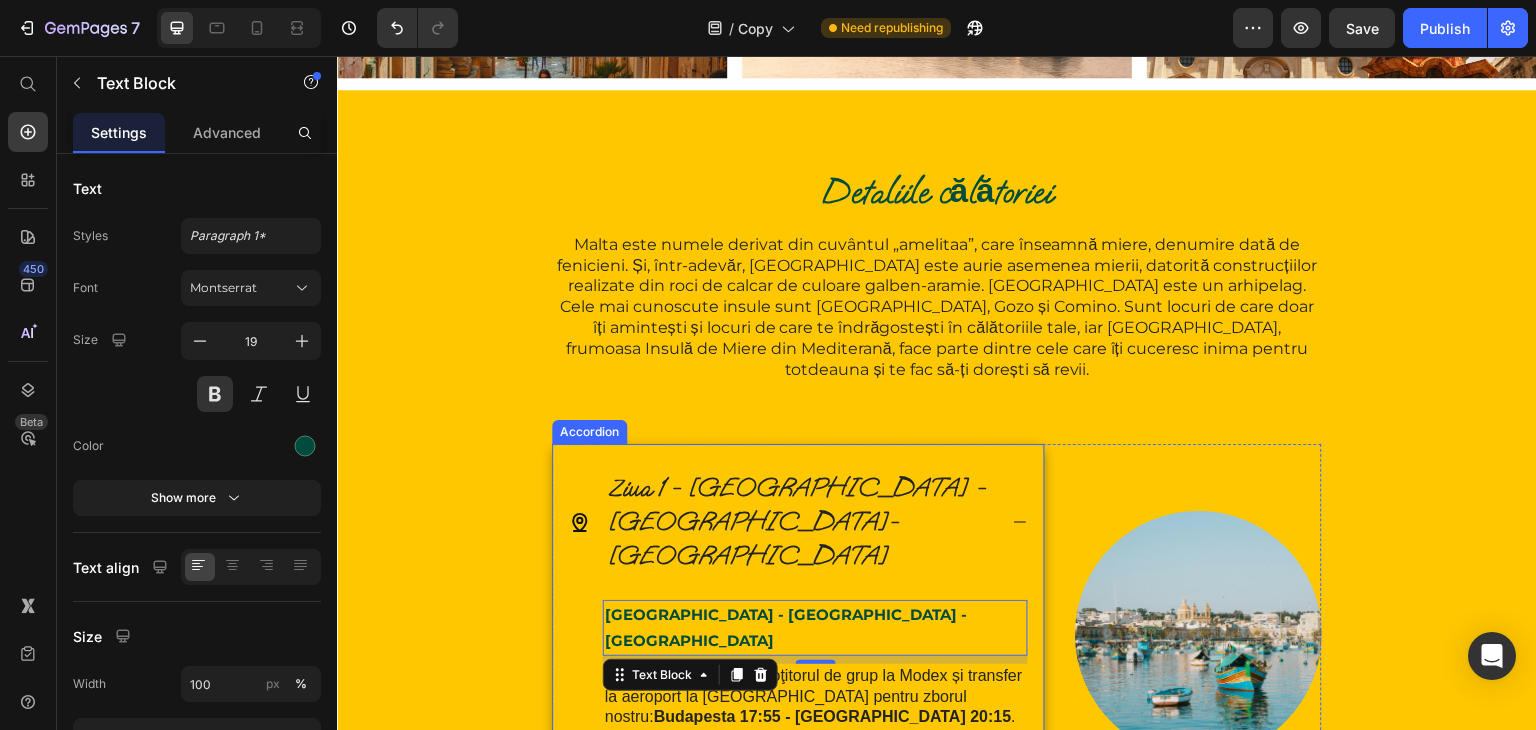 click on "Ziua 1 - [GEOGRAPHIC_DATA] - [GEOGRAPHIC_DATA]- [GEOGRAPHIC_DATA]" at bounding box center [798, 521] 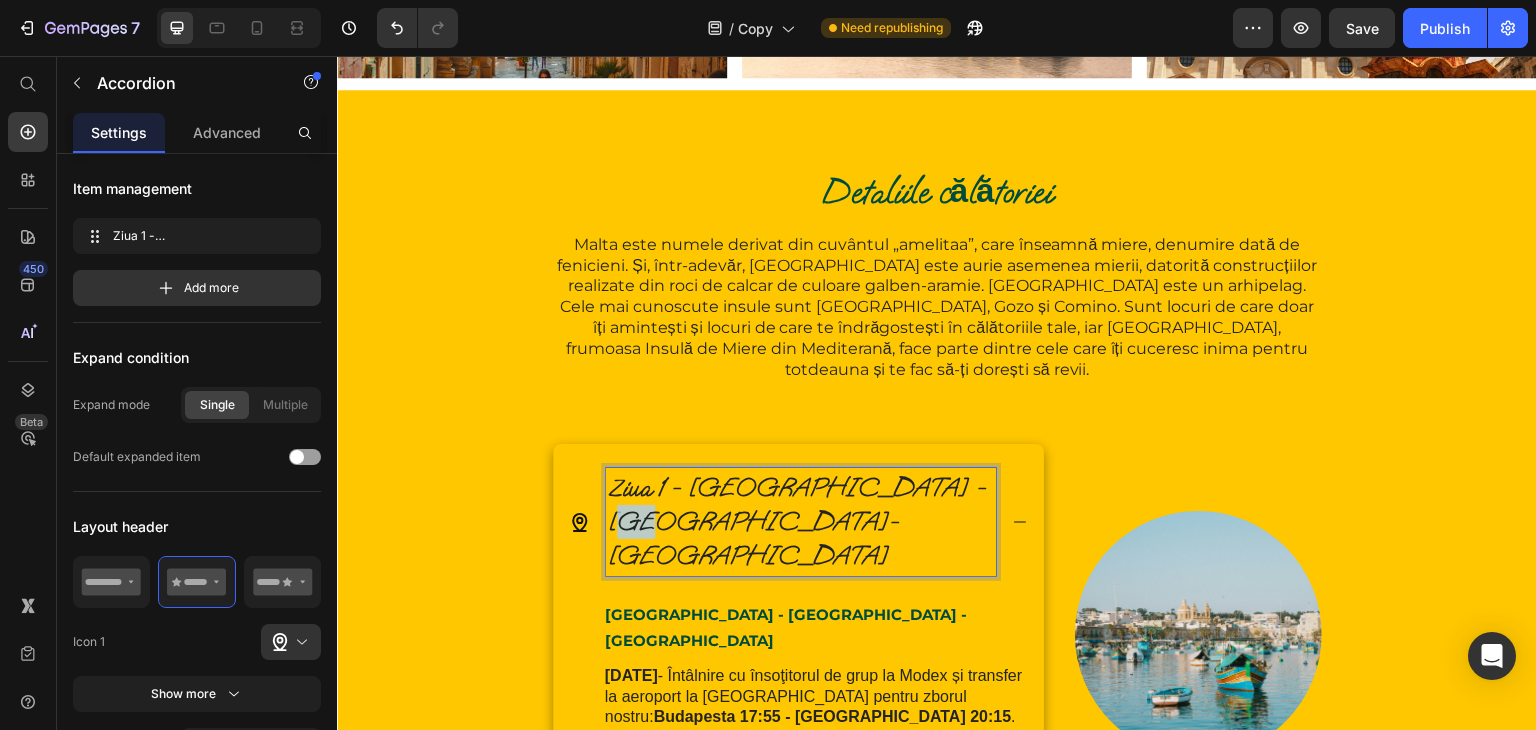 click on "Ziua 1 - [GEOGRAPHIC_DATA] - [GEOGRAPHIC_DATA]- [GEOGRAPHIC_DATA]" at bounding box center (798, 521) 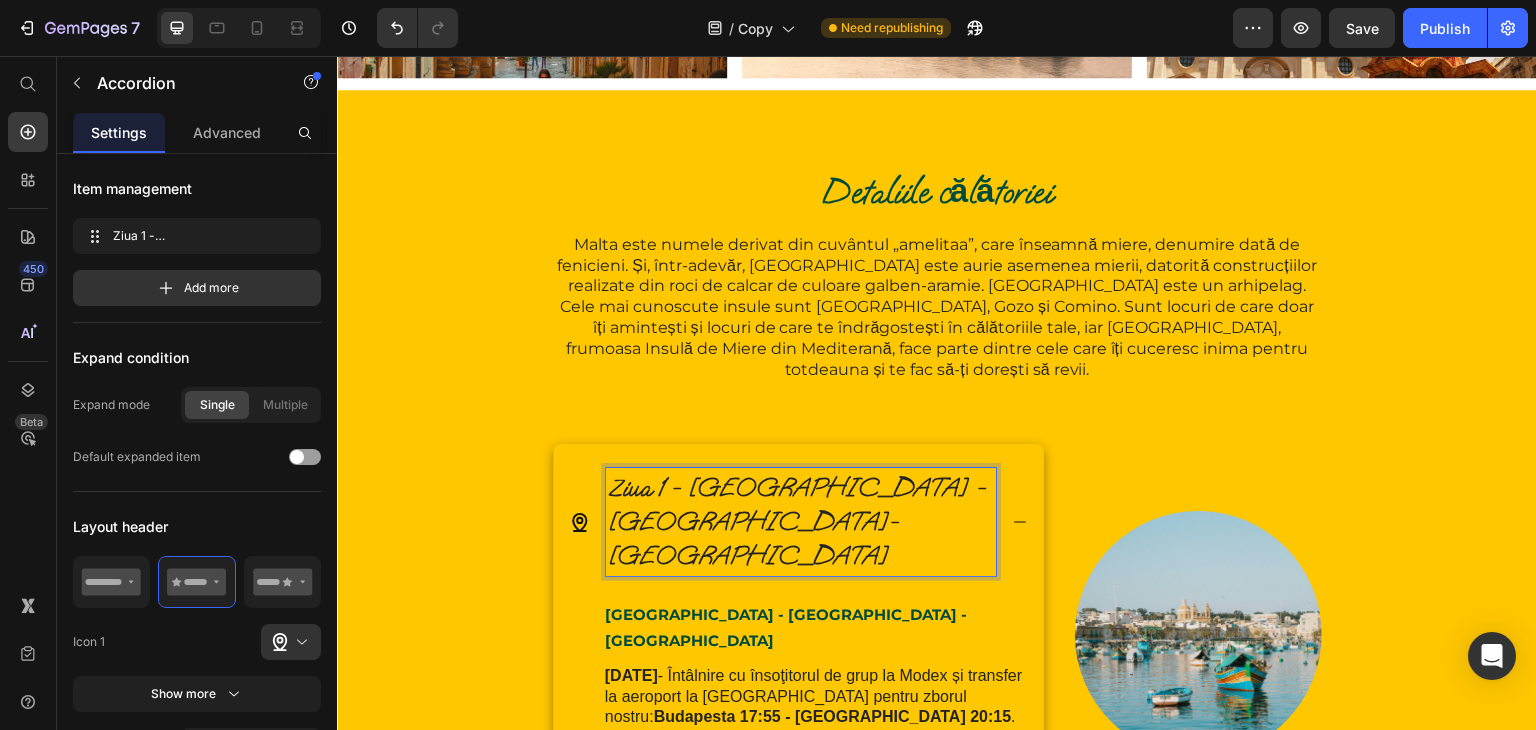 click on "Ziua 1 - [GEOGRAPHIC_DATA] -[GEOGRAPHIC_DATA]-[GEOGRAPHIC_DATA]" at bounding box center [798, 521] 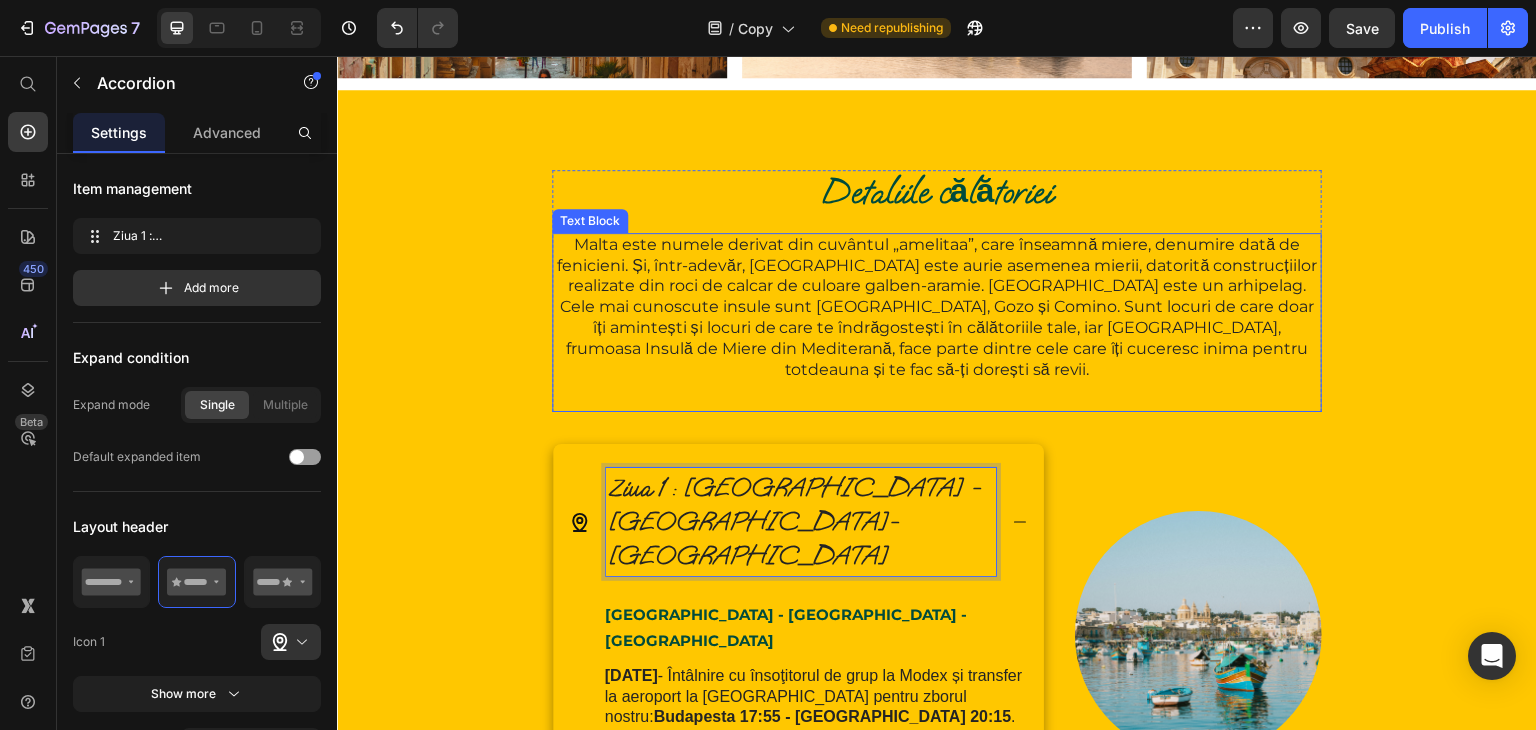 click on "Malta este numele derivat din cuvântul „amelitaa”, care înseamnă miere, denumire dată de fenicieni. Și, într-adevăr, [GEOGRAPHIC_DATA] este aurie asemenea mierii, datorită construcțiilor realizate din roci de calcar de culoare galben-aramie. [GEOGRAPHIC_DATA] este un arhipelag. Cele mai cunoscute insule sunt [GEOGRAPHIC_DATA], Gozo și Comino. Sunt locuri de care doar îți amintești și locuri de care te îndrăgostești în călătoriile tale, iar [GEOGRAPHIC_DATA], frumoasa Insulă de Miere din Mediterană, face parte dintre cele care îți cuceresc inima pentru totdeauna și te fac să-ți dorești să revii." at bounding box center (937, 308) 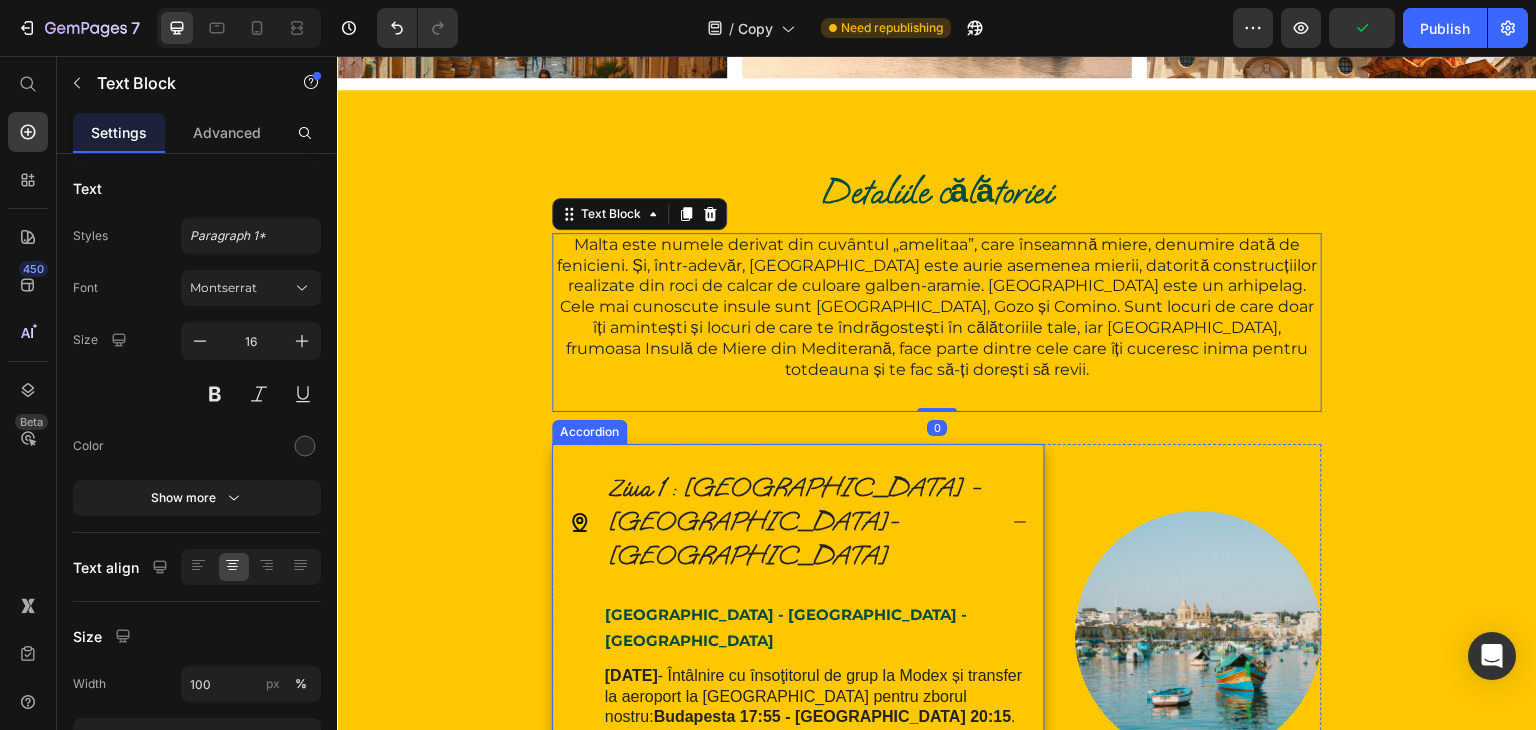 click 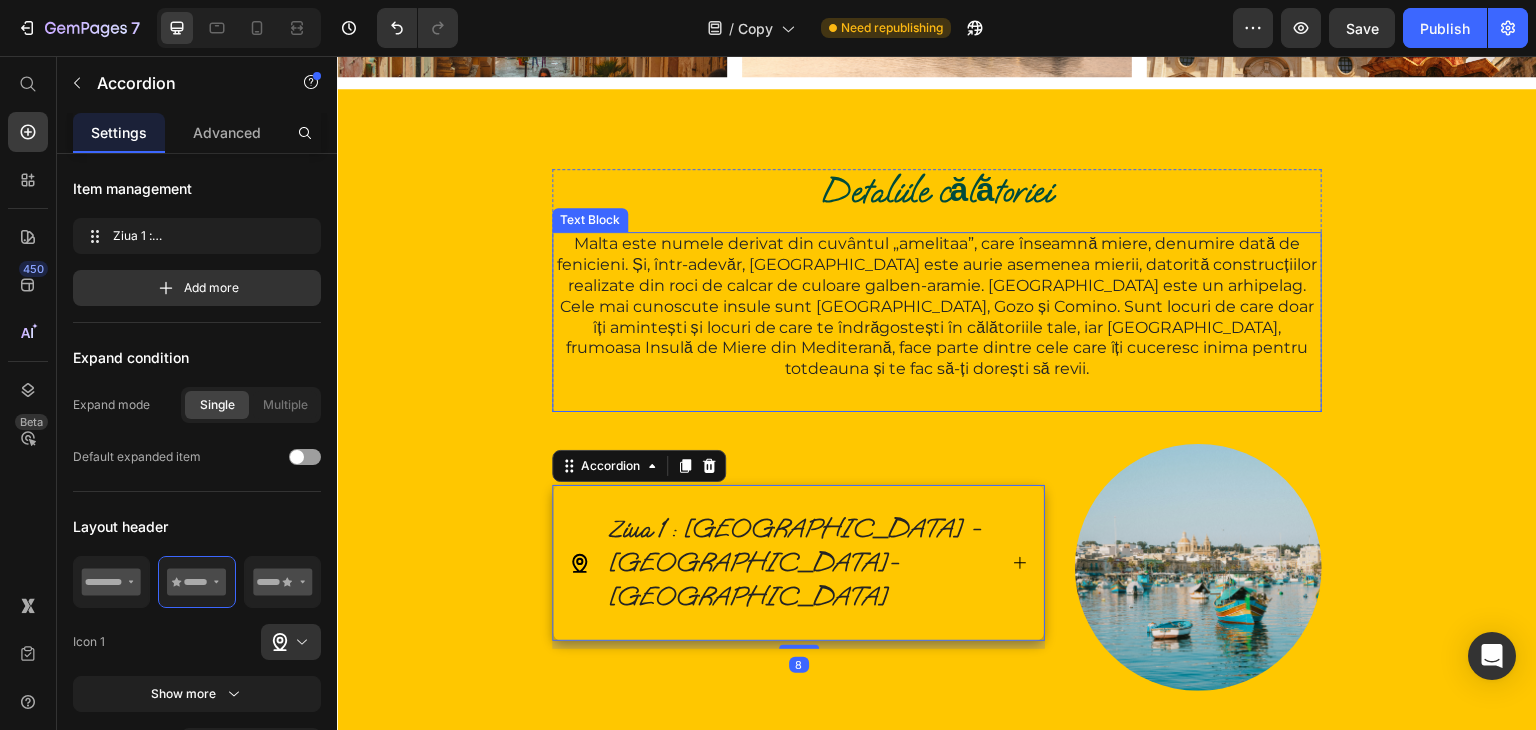 scroll, scrollTop: 2159, scrollLeft: 0, axis: vertical 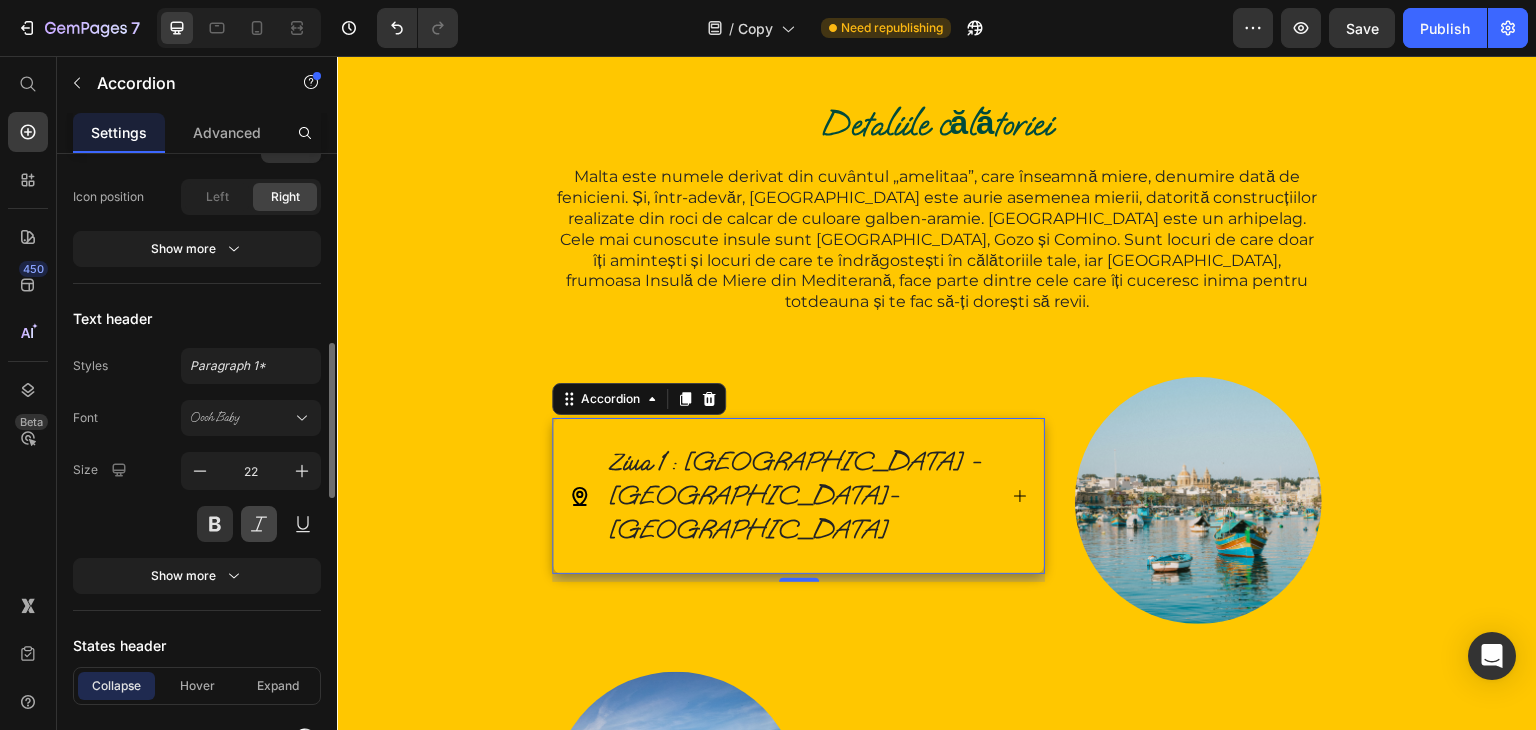 click at bounding box center (259, 524) 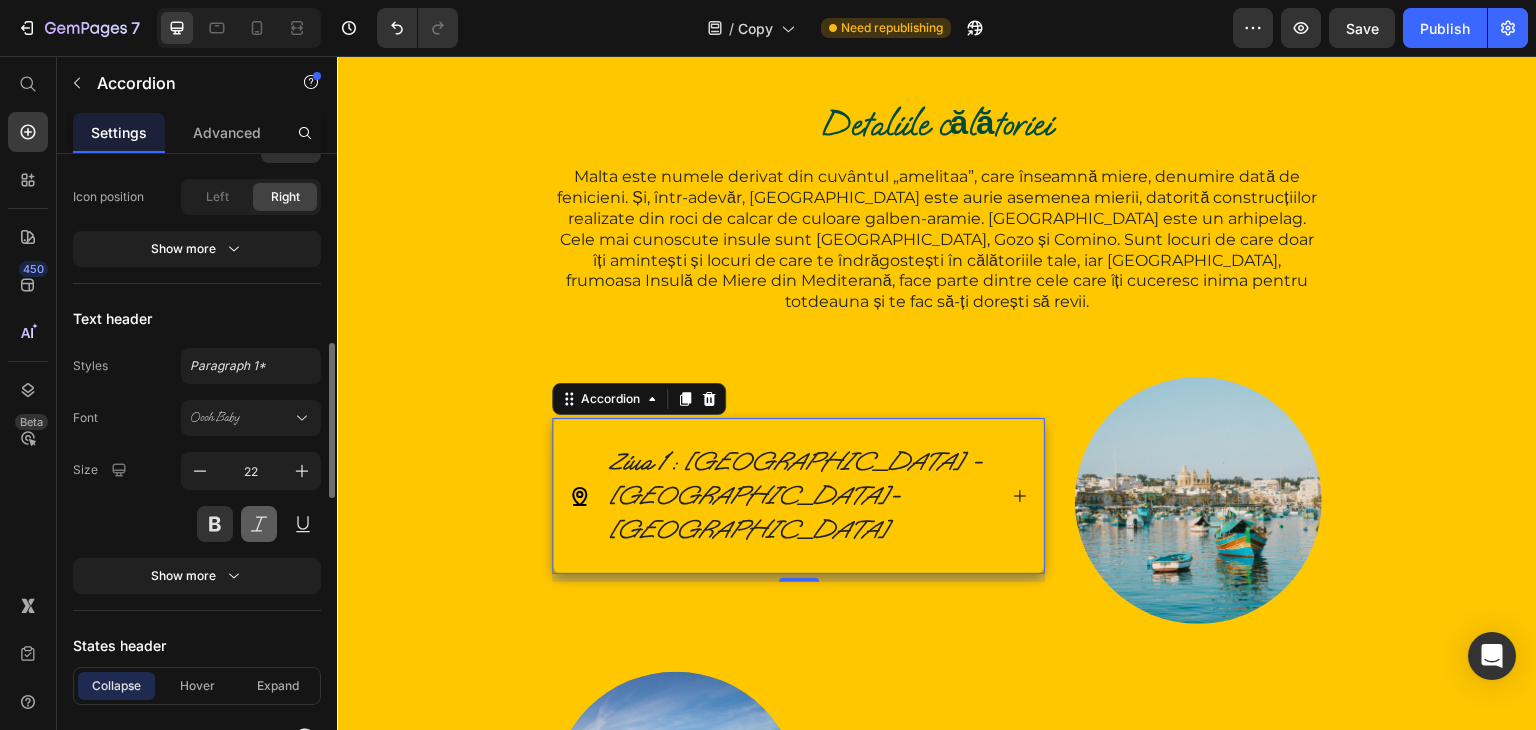 click at bounding box center [259, 524] 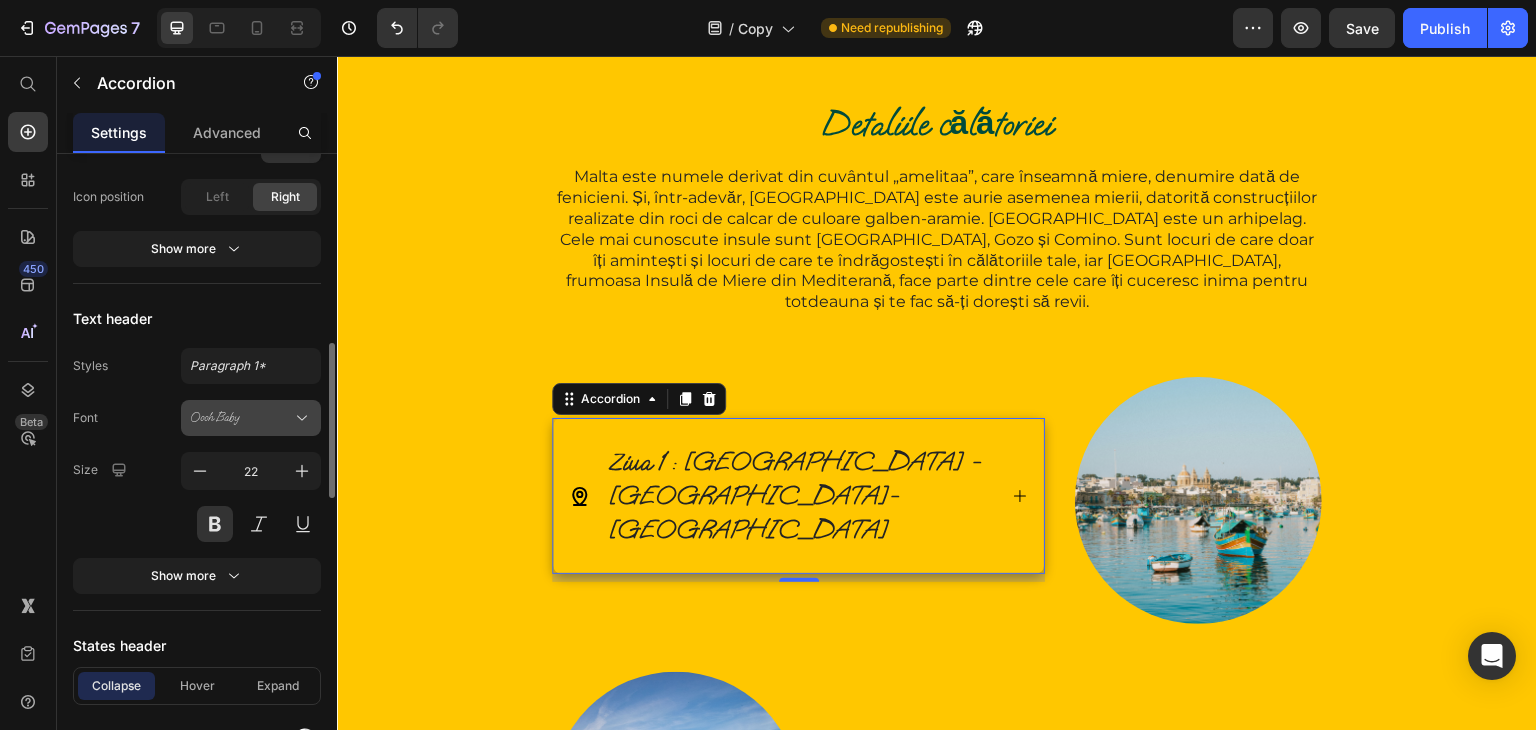 click on "Oooh Baby" at bounding box center (241, 418) 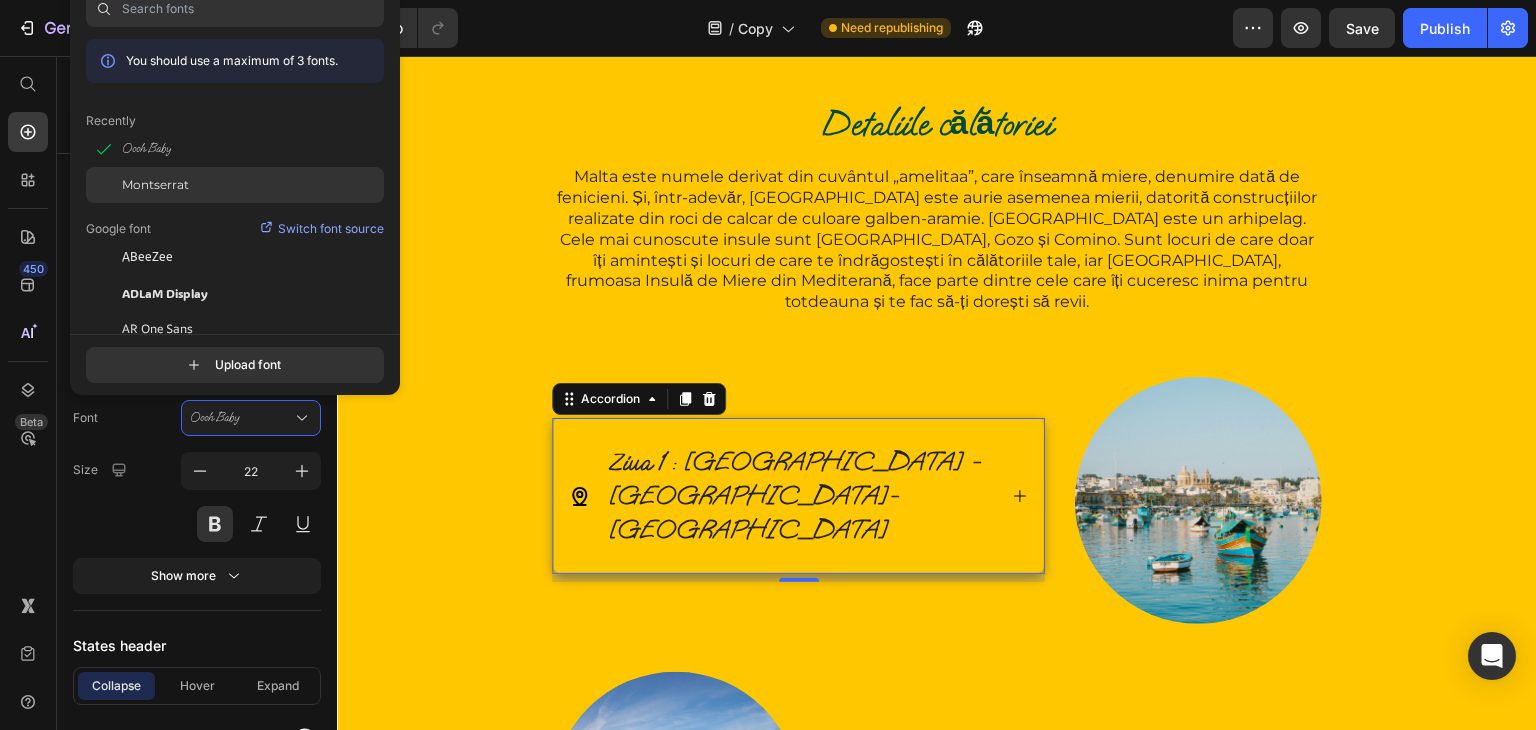 click on "Montserrat" 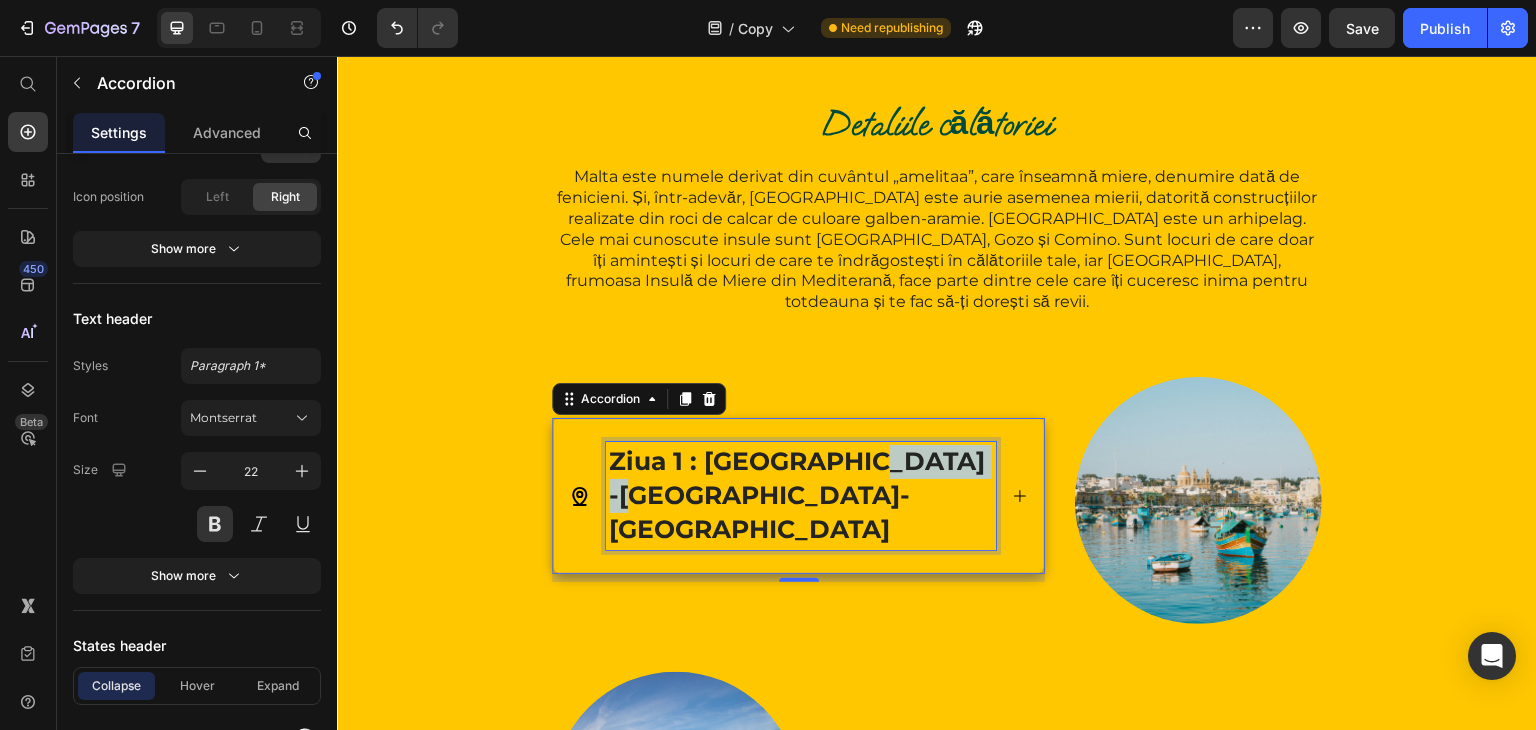 click on "Ziua 1 : [GEOGRAPHIC_DATA] -[GEOGRAPHIC_DATA]-[GEOGRAPHIC_DATA]" at bounding box center [797, 495] 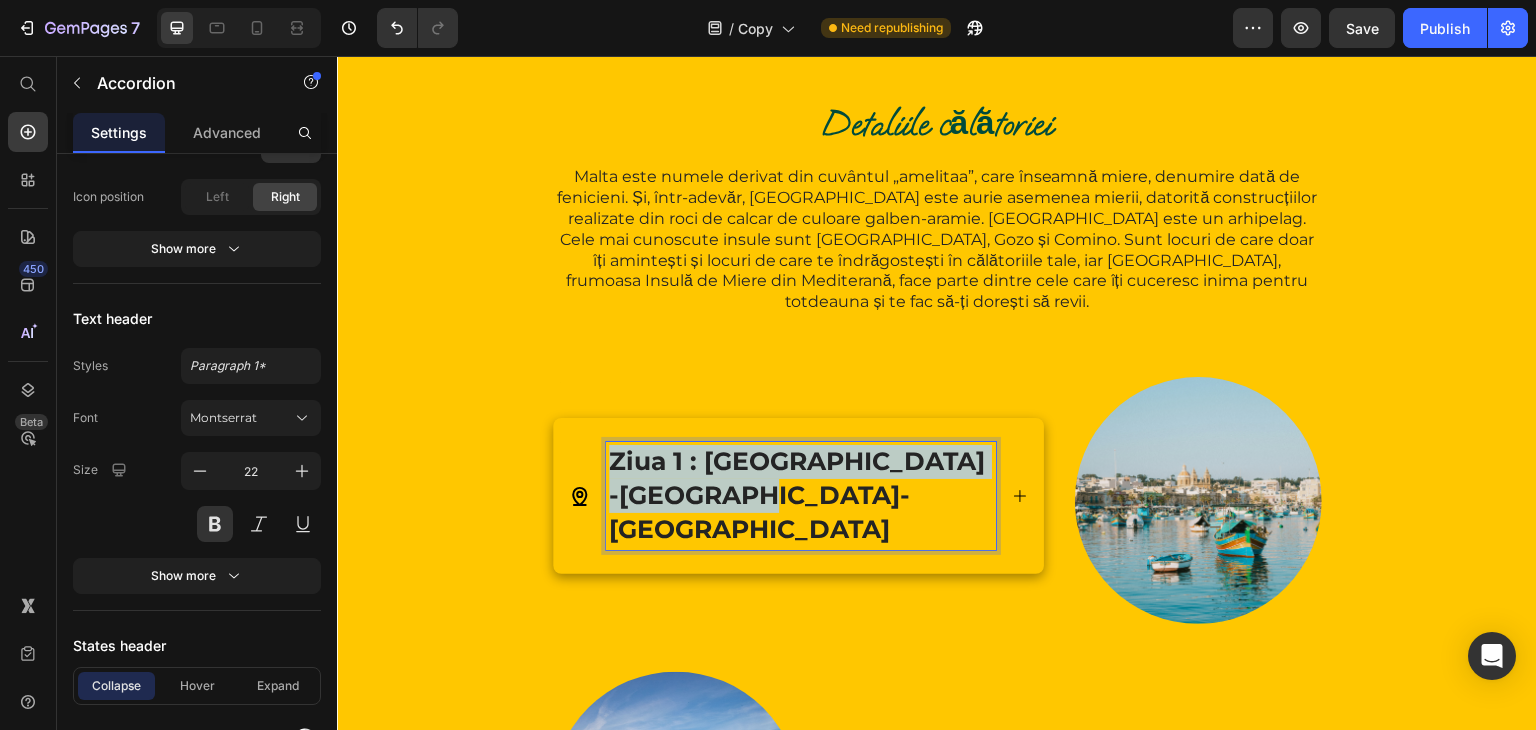 click on "Ziua 1 : [GEOGRAPHIC_DATA] -[GEOGRAPHIC_DATA]-[GEOGRAPHIC_DATA]" at bounding box center [797, 495] 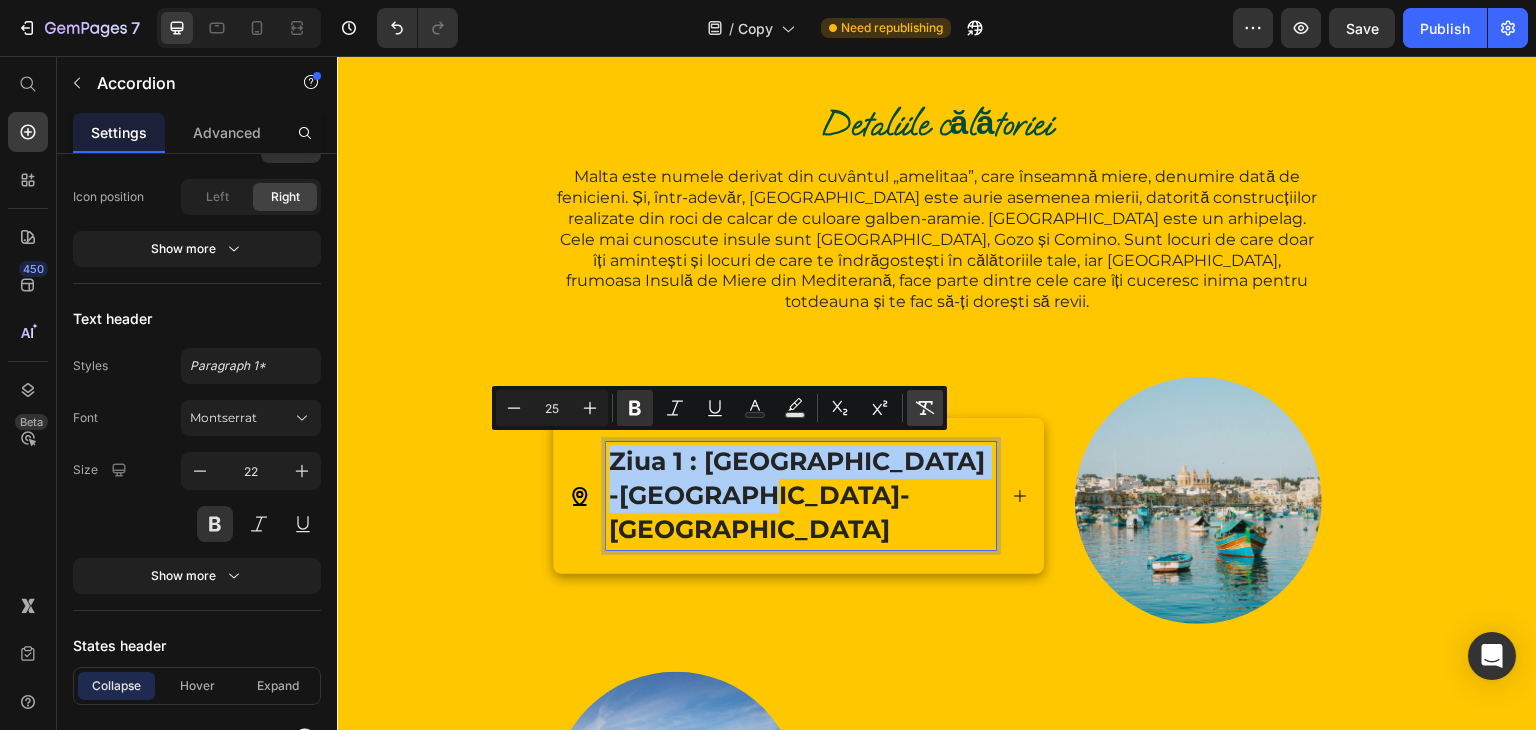 click 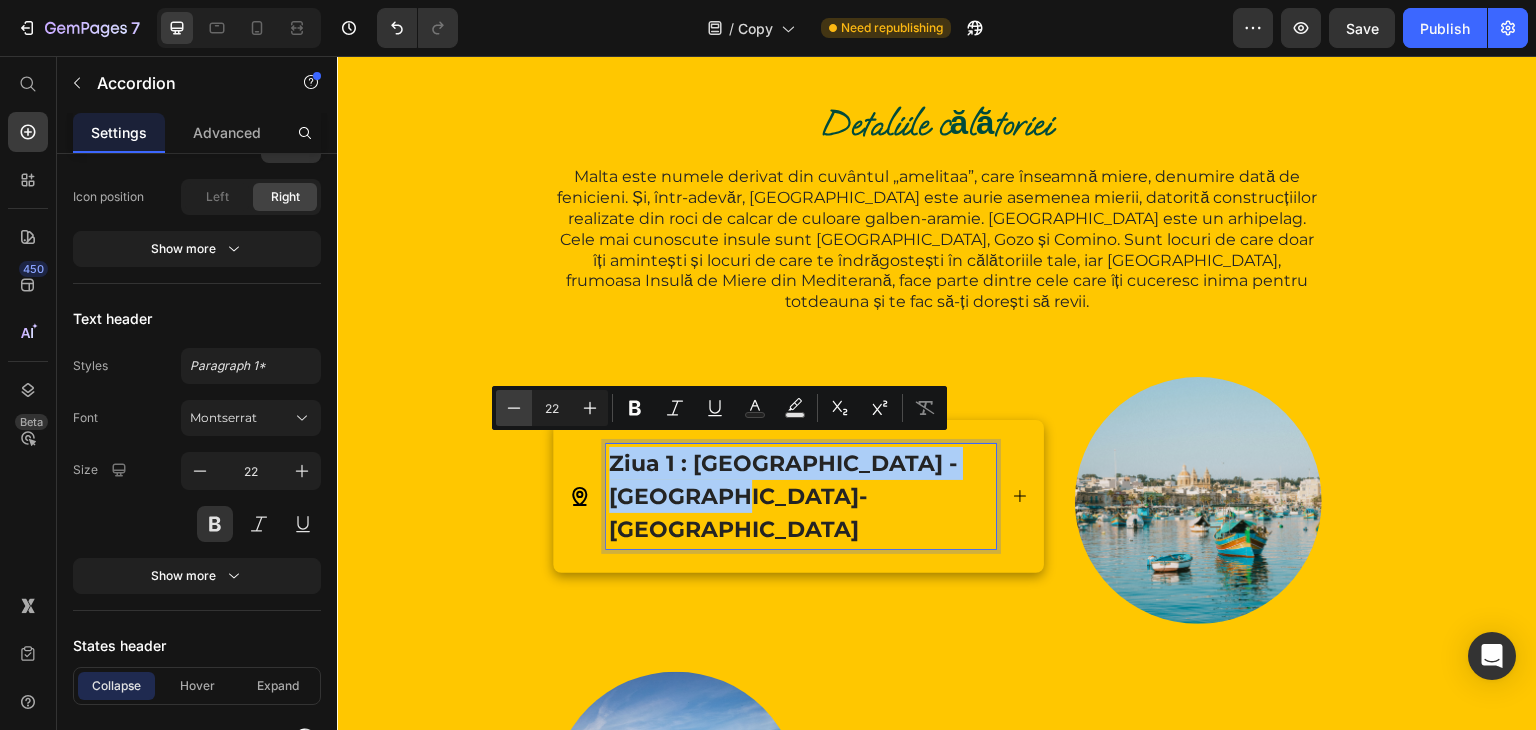 click 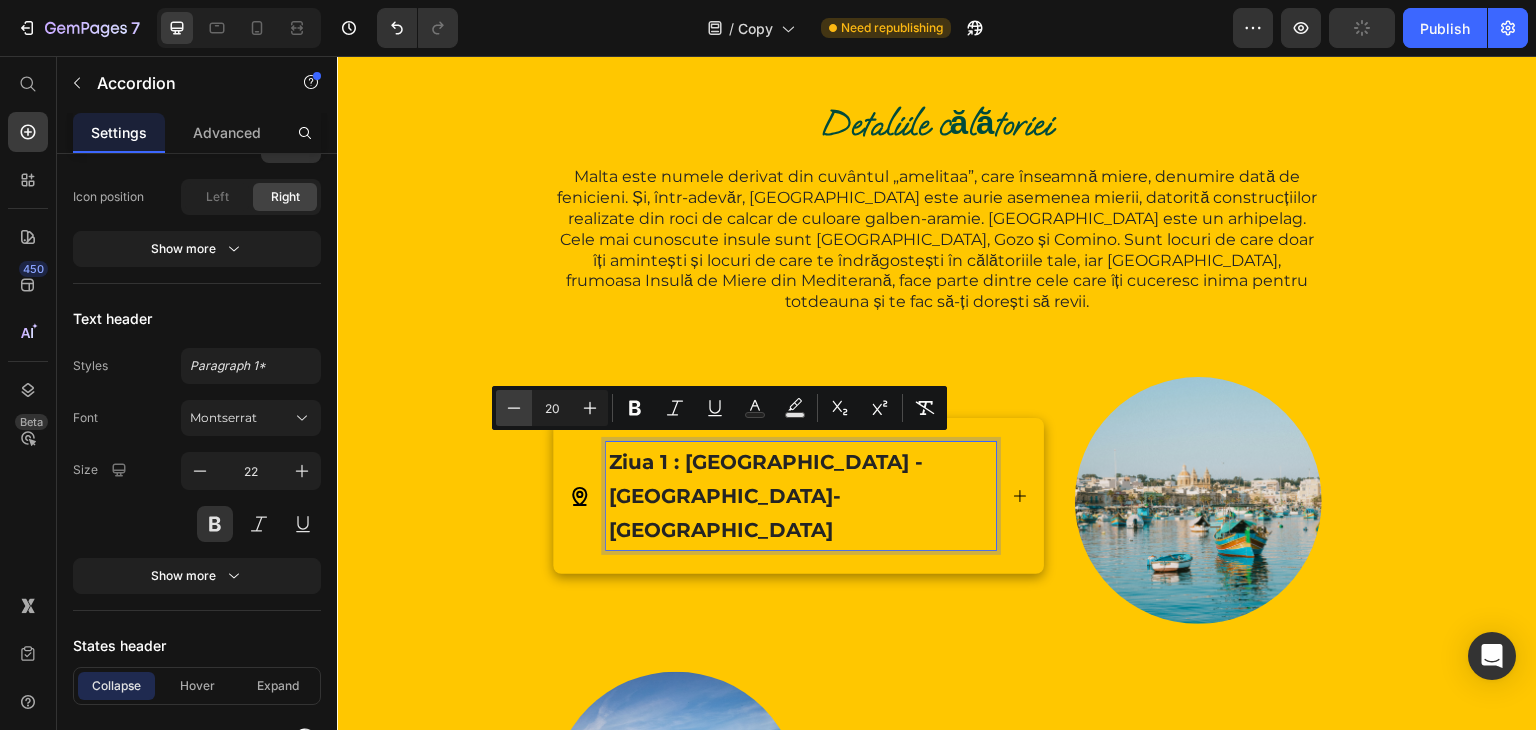 click 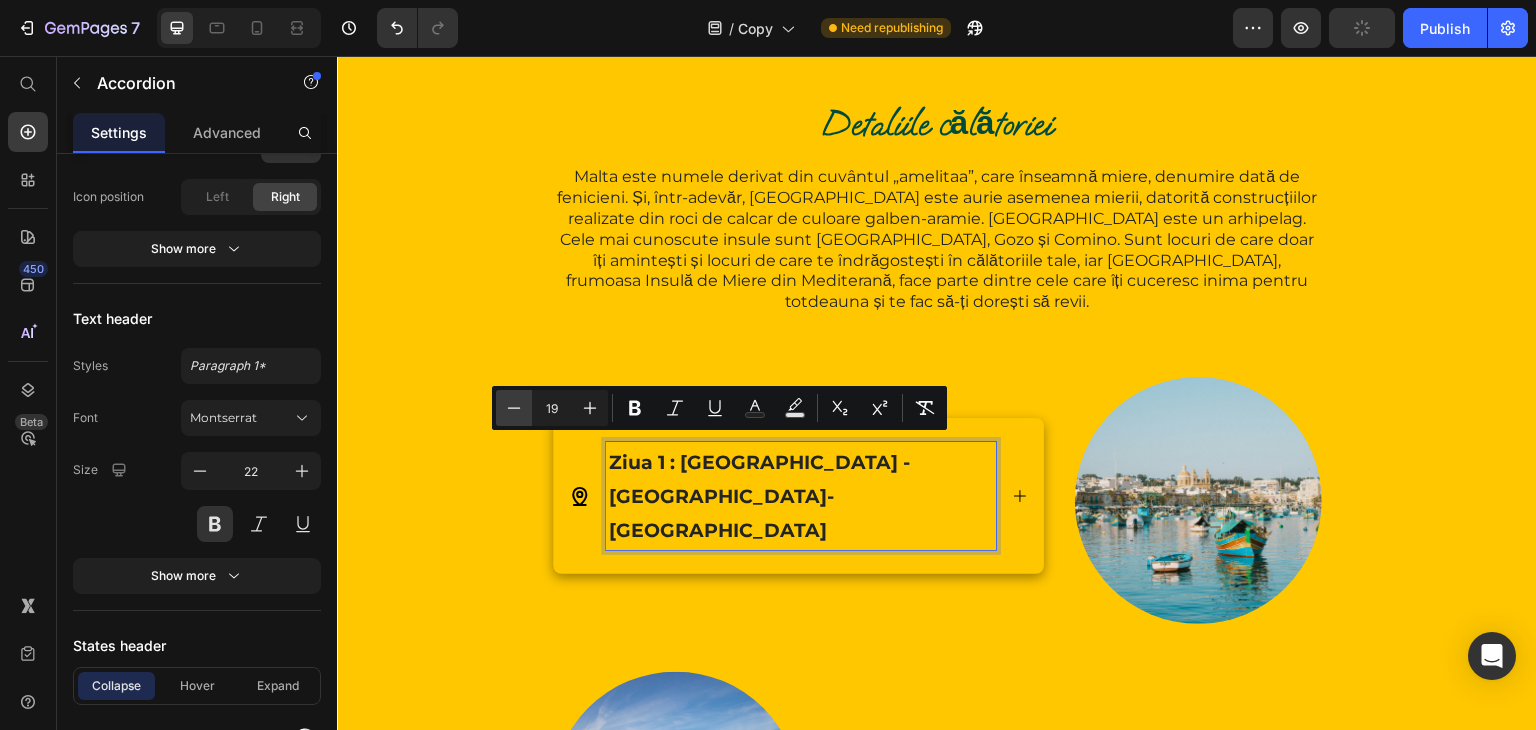 click 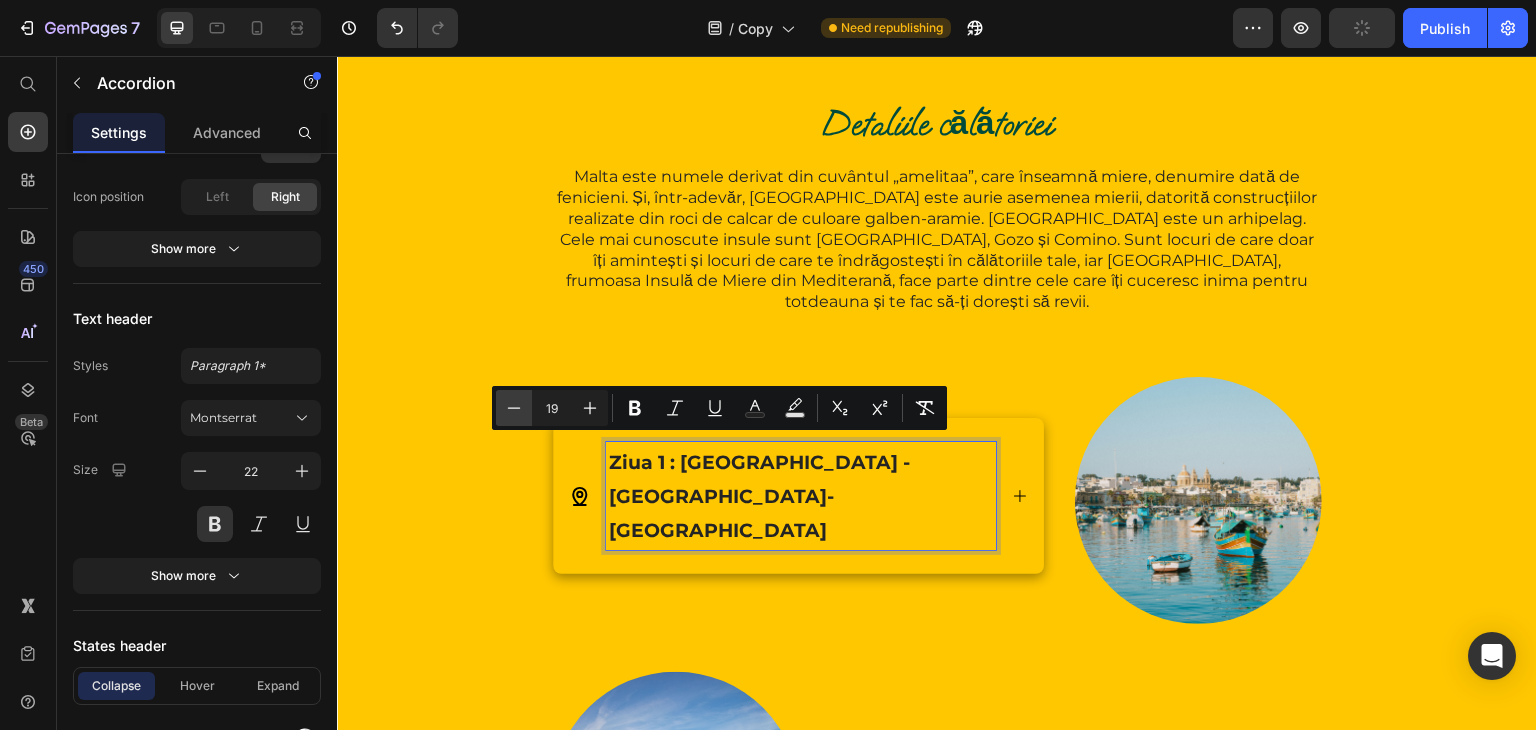 type on "18" 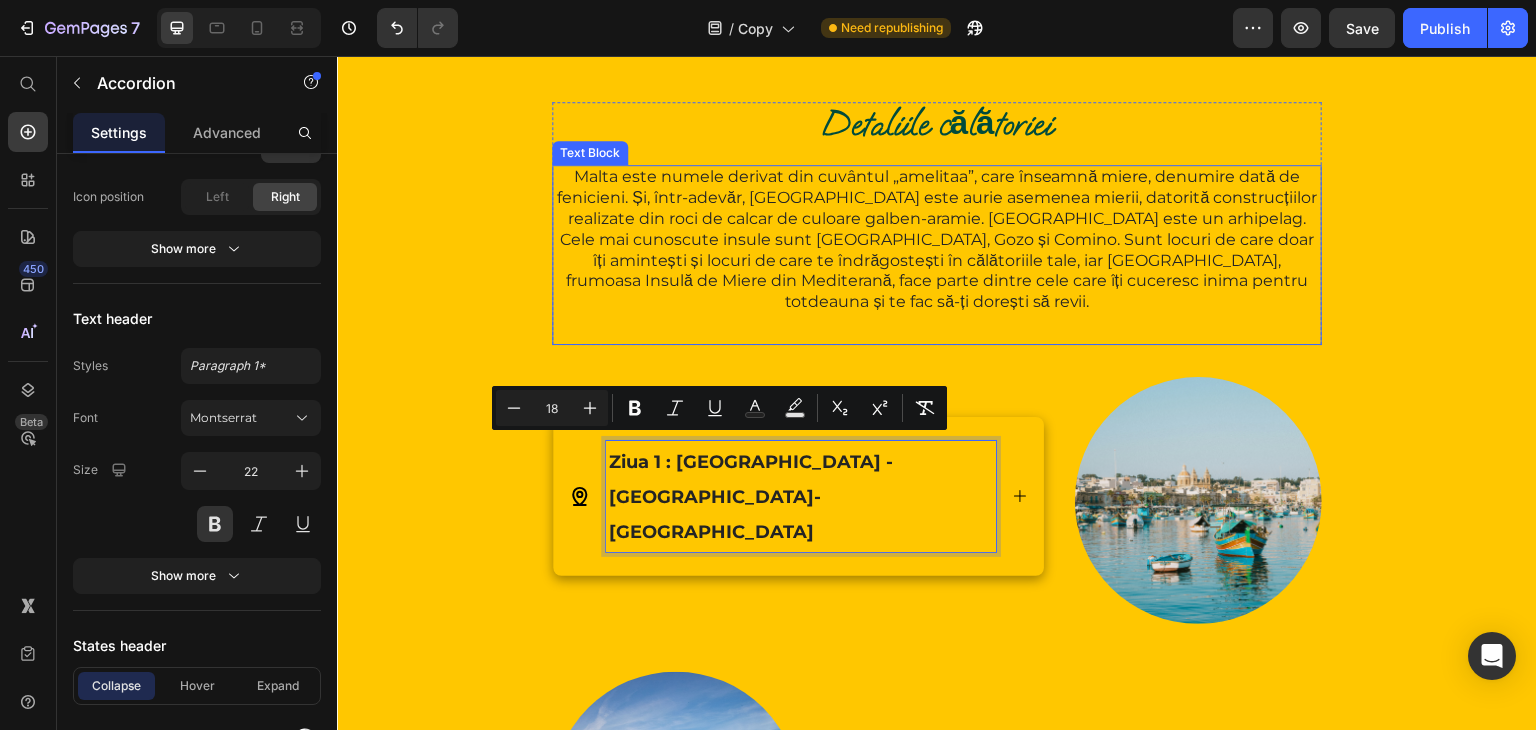 click on "Malta este numele derivat din cuvântul „amelitaa”, care înseamnă miere, denumire dată de fenicieni. Și, într-adevăr, [GEOGRAPHIC_DATA] este aurie asemenea mierii, datorită construcțiilor realizate din roci de calcar de culoare galben-aramie. [GEOGRAPHIC_DATA] este un arhipelag. Cele mai cunoscute insule sunt [GEOGRAPHIC_DATA], Gozo și Comino. Sunt locuri de care doar îți amintești și locuri de care te îndrăgostești în călătoriile tale, iar [GEOGRAPHIC_DATA], frumoasa Insulă de Miere din Mediterană, face parte dintre cele care îți cuceresc inima pentru totdeauna și te fac să-ți dorești să revii." at bounding box center (937, 240) 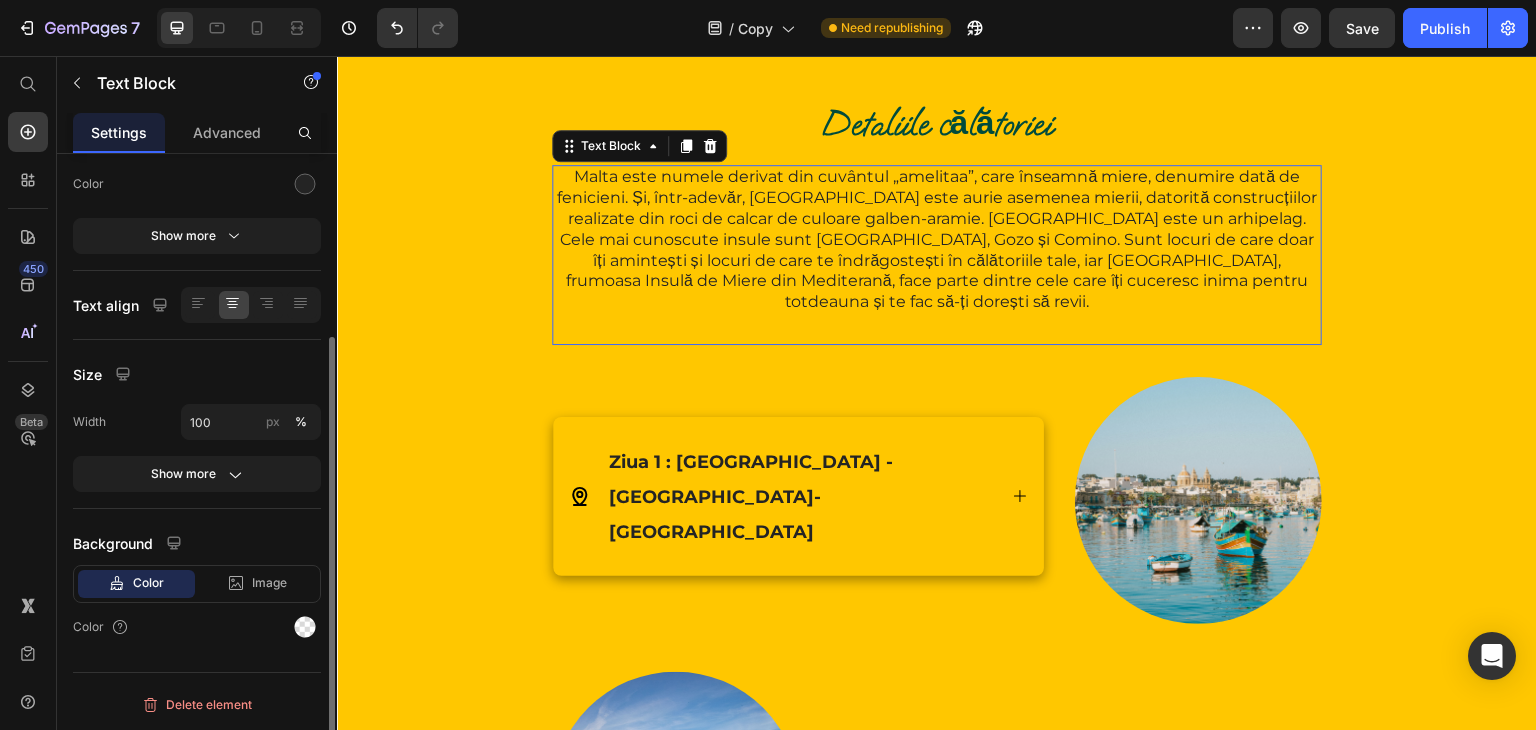 scroll, scrollTop: 0, scrollLeft: 0, axis: both 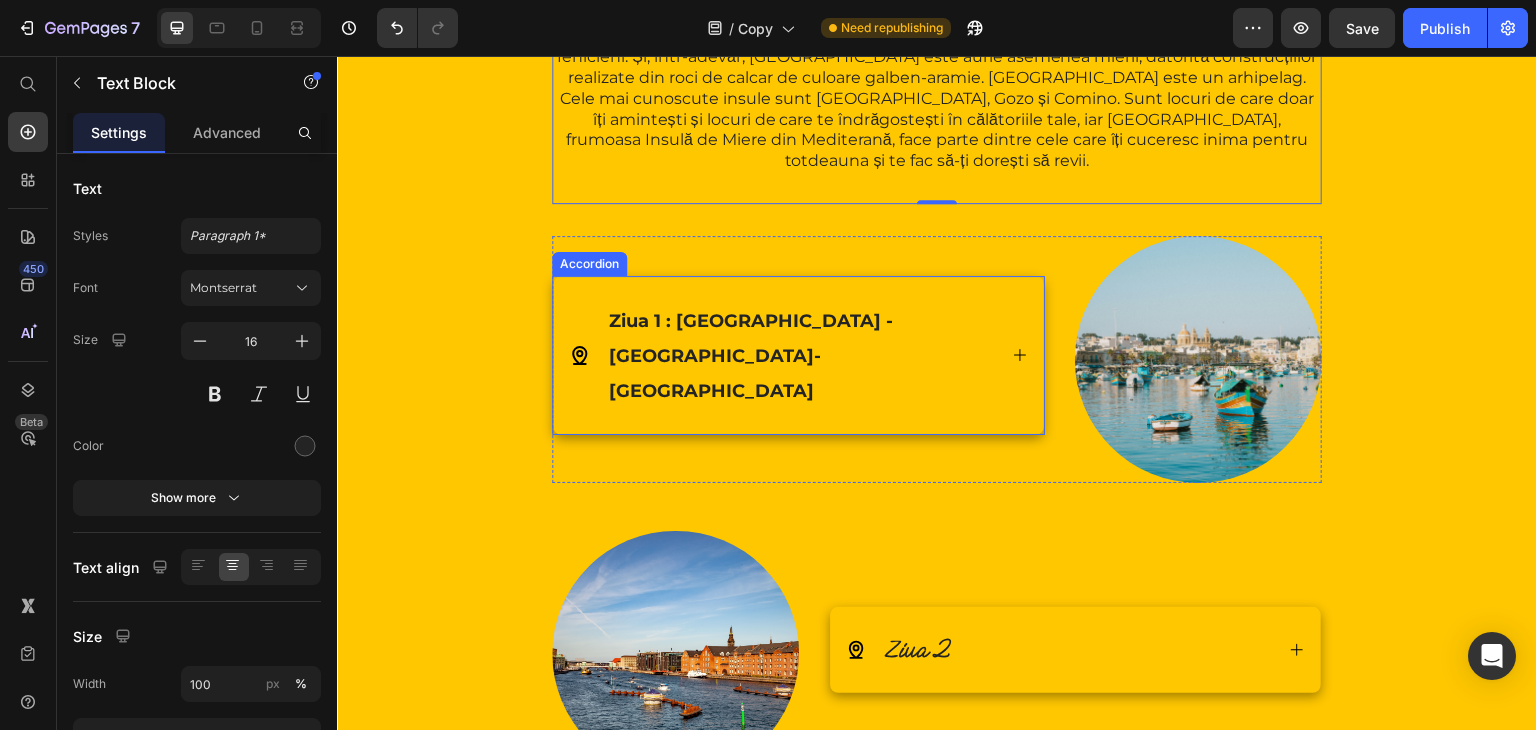 click on "Ziua 1 : [GEOGRAPHIC_DATA] -[GEOGRAPHIC_DATA]-[GEOGRAPHIC_DATA]" at bounding box center (751, 356) 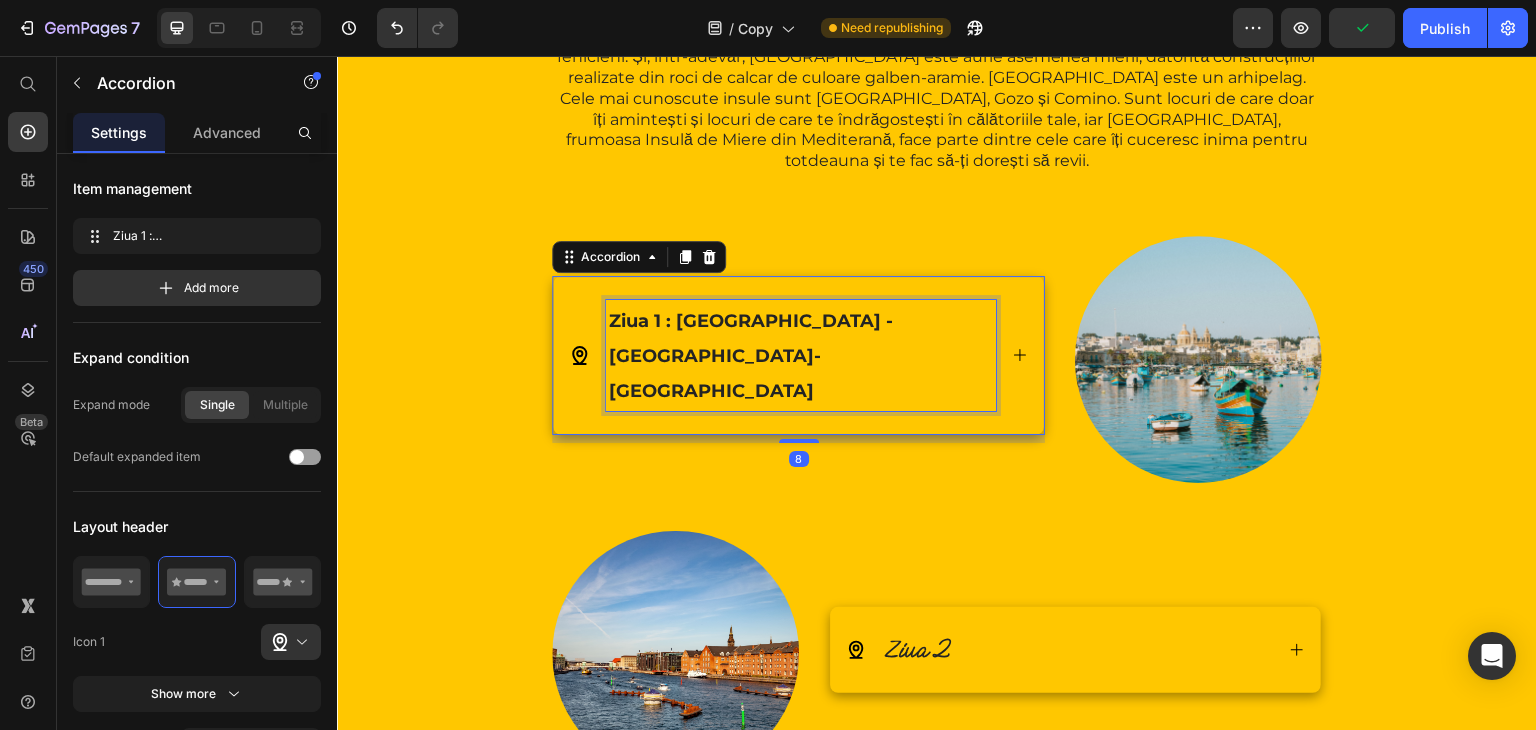 click on "Ziua 1 : [GEOGRAPHIC_DATA] -[GEOGRAPHIC_DATA]-[GEOGRAPHIC_DATA]" at bounding box center [751, 356] 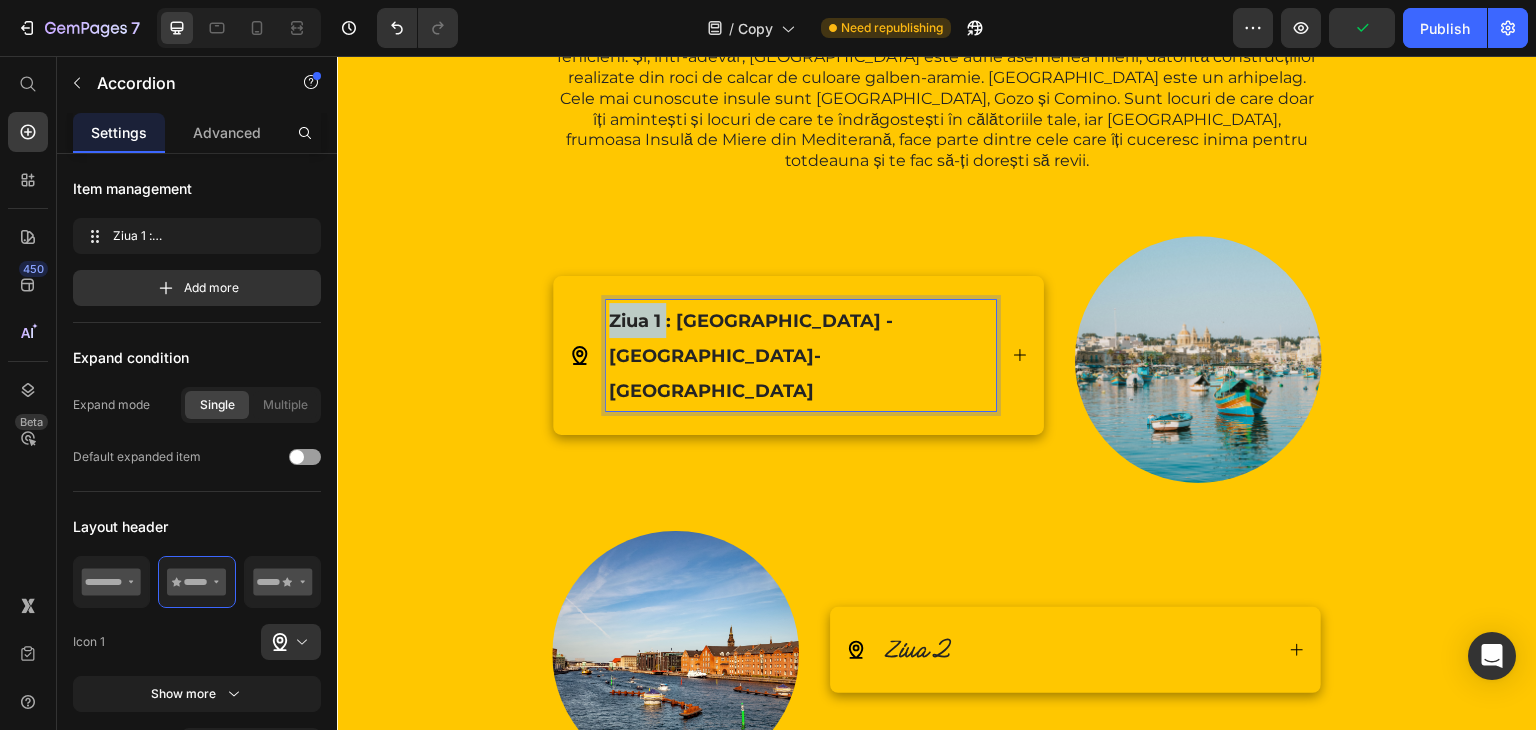 drag, startPoint x: 658, startPoint y: 337, endPoint x: 604, endPoint y: 332, distance: 54.230988 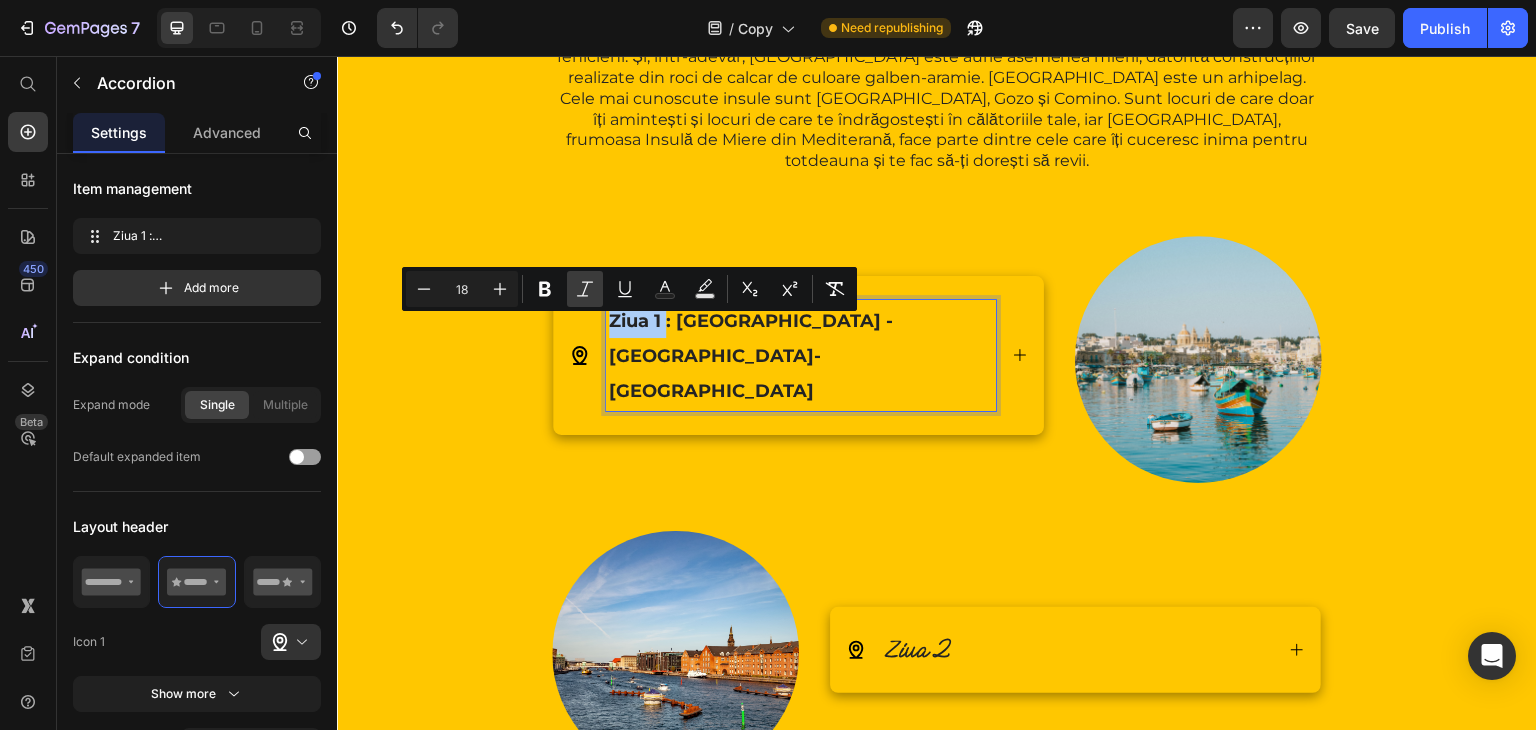 click on "Italic" at bounding box center [585, 289] 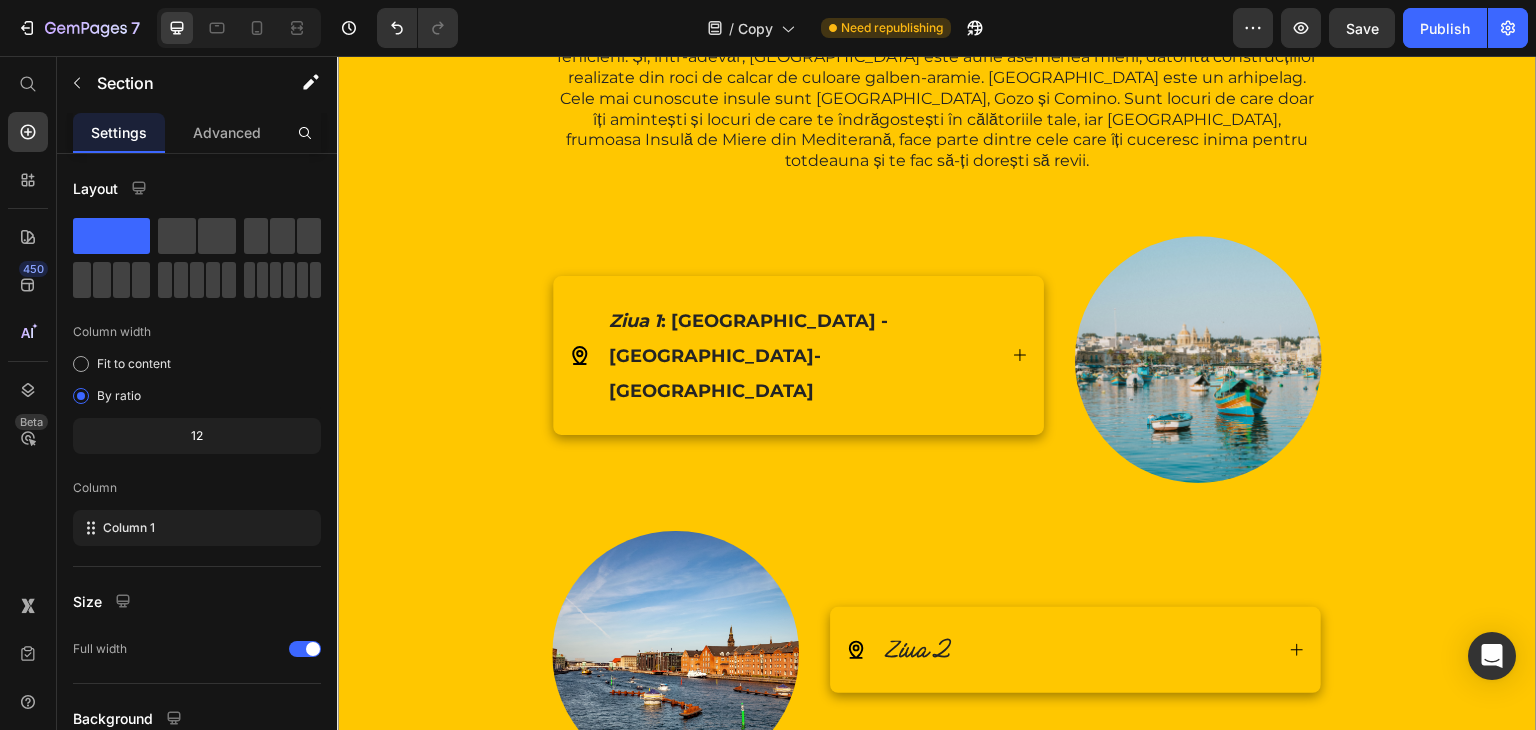 click on "Detaliile călătoriei Heading Malta este numele derivat din cuvântul „amelitaa”, care înseamnă miere, denumire dată de fenicieni. Și, într-adevăr, [GEOGRAPHIC_DATA] este aurie asemenea mierii, datorită construcțiilor realizate din roci de calcar de culoare galben-aramie. [GEOGRAPHIC_DATA] este un arhipelag. Cele mai cunoscute insule sunt [GEOGRAPHIC_DATA], Gozo și Comino. Sunt locuri de care doar îți amintești și locuri de care te îndrăgostești în călătoriile tale, iar [GEOGRAPHIC_DATA], frumoasa Insulă de Miere din Mediterană, face parte dintre cele care îți cuceresc inima pentru totdeauna și te fac să-ți dorești să revii. Text Block Row
Ziua 1  : [GEOGRAPHIC_DATA] -[GEOGRAPHIC_DATA]-[GEOGRAPHIC_DATA]   Accordion Image Row Image
Ziua 2  Accordion Row
Ziua 3  Accordion Image Row Image
Ziua 4  Accordion Row Row" at bounding box center [937, 1277] 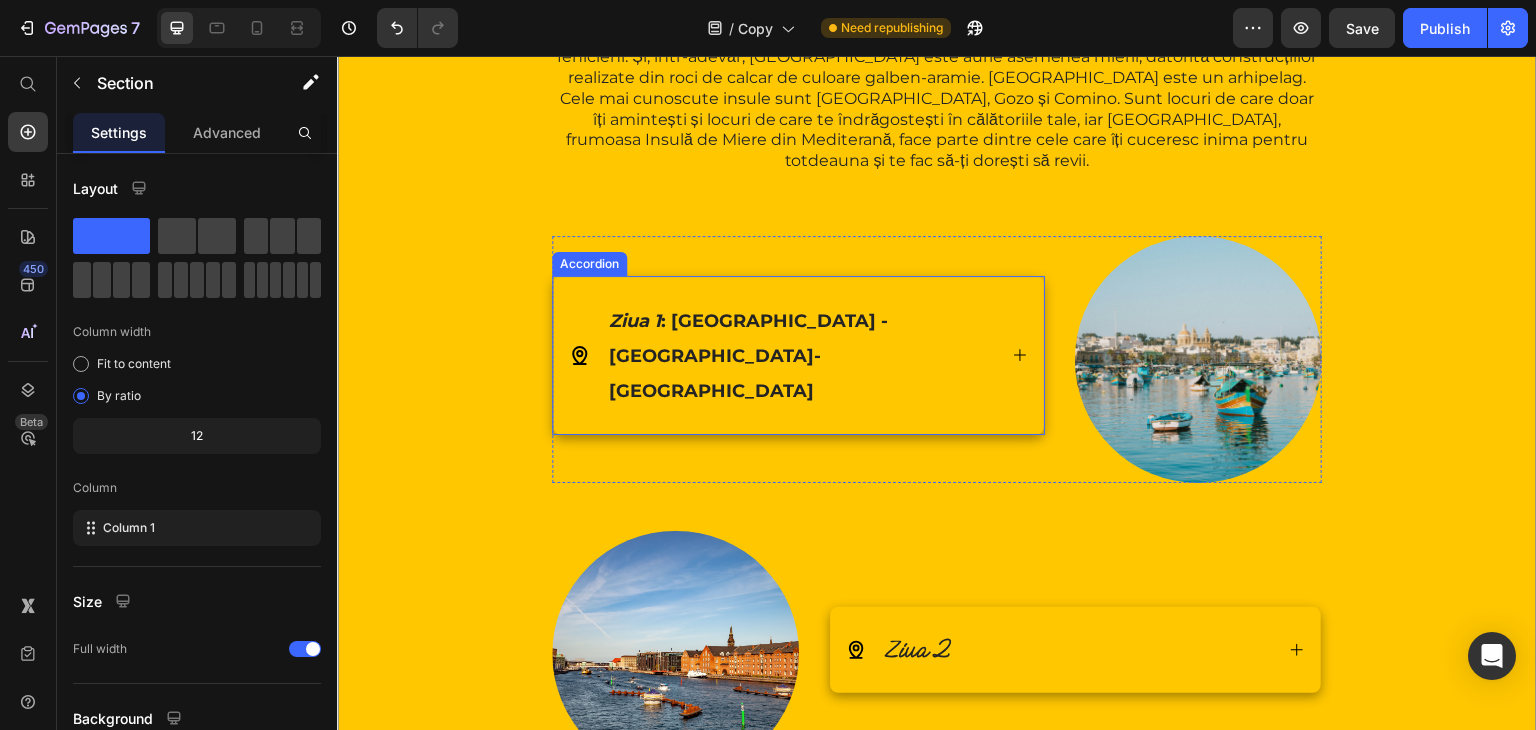 click on "Ziua 1  : [GEOGRAPHIC_DATA] -[GEOGRAPHIC_DATA]-[GEOGRAPHIC_DATA]" at bounding box center [748, 356] 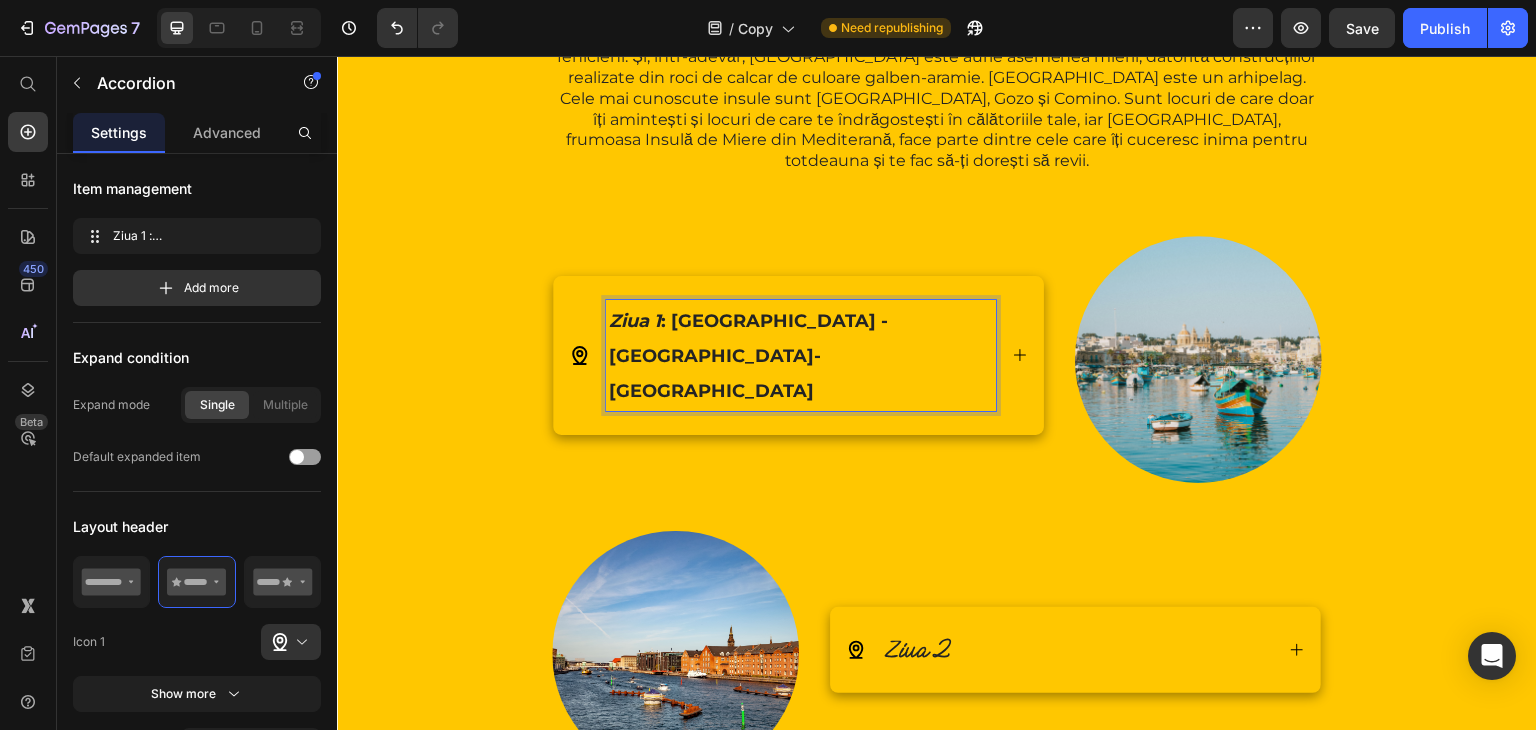 drag, startPoint x: 660, startPoint y: 337, endPoint x: 601, endPoint y: 335, distance: 59.03389 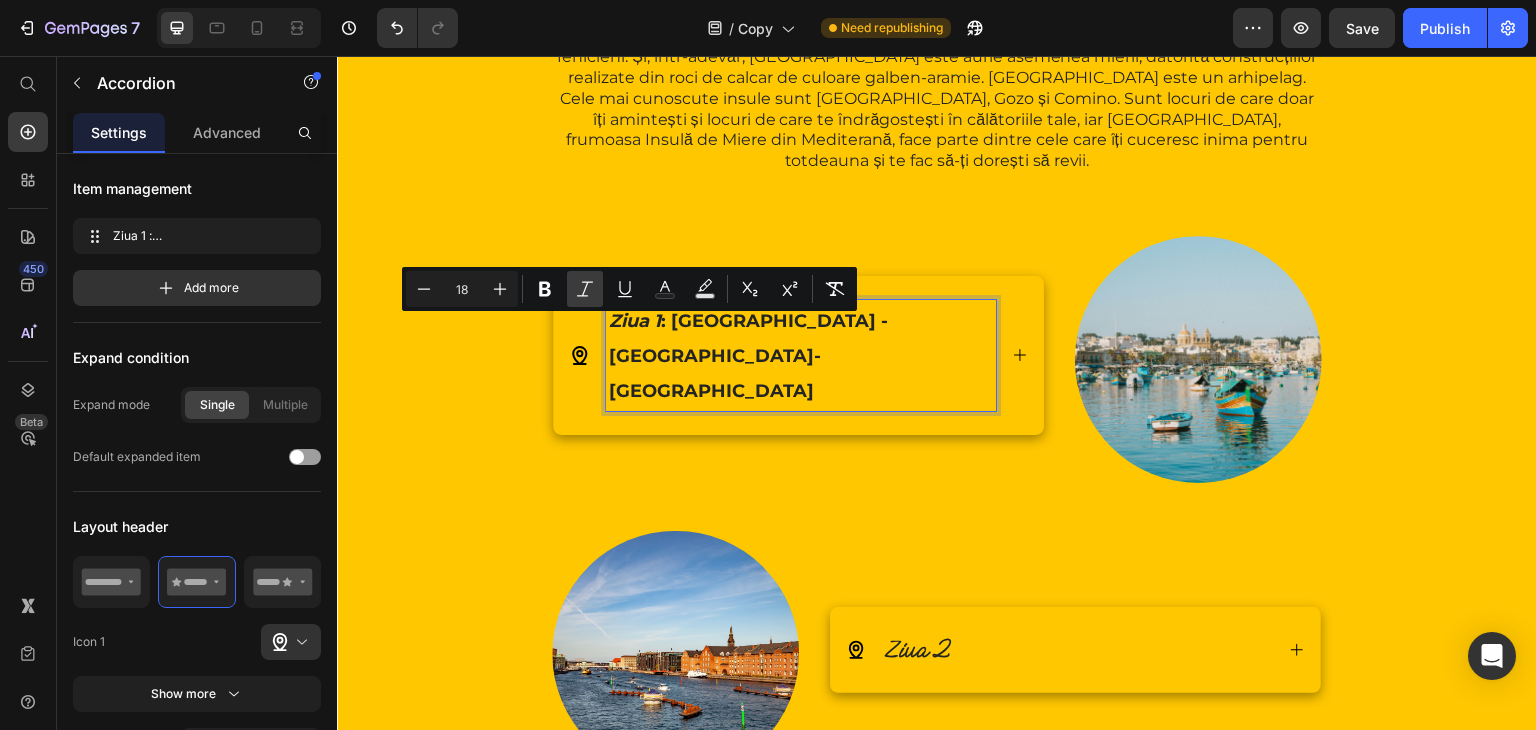 click 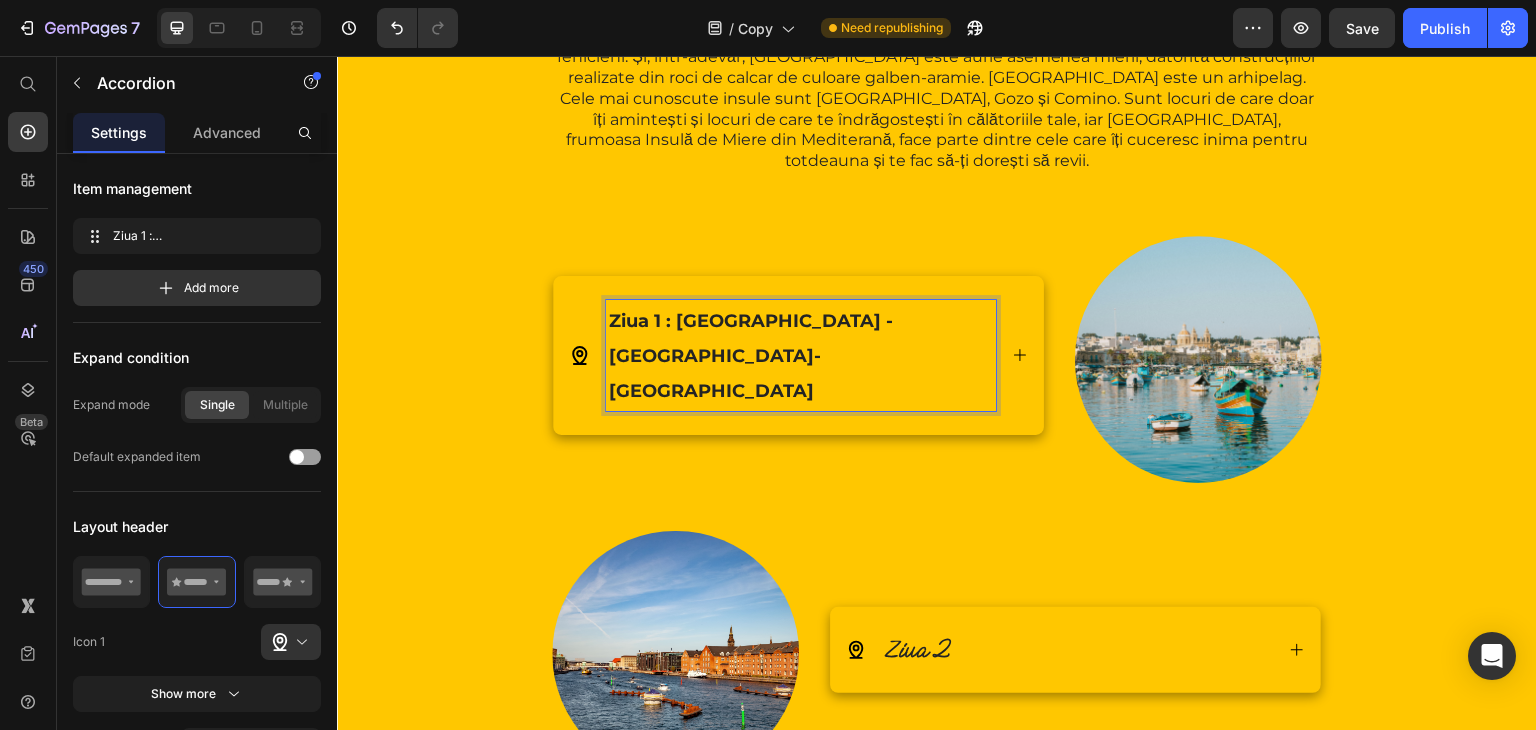 click on "Ziua 1 : [GEOGRAPHIC_DATA] -[GEOGRAPHIC_DATA]-[GEOGRAPHIC_DATA]" at bounding box center (751, 356) 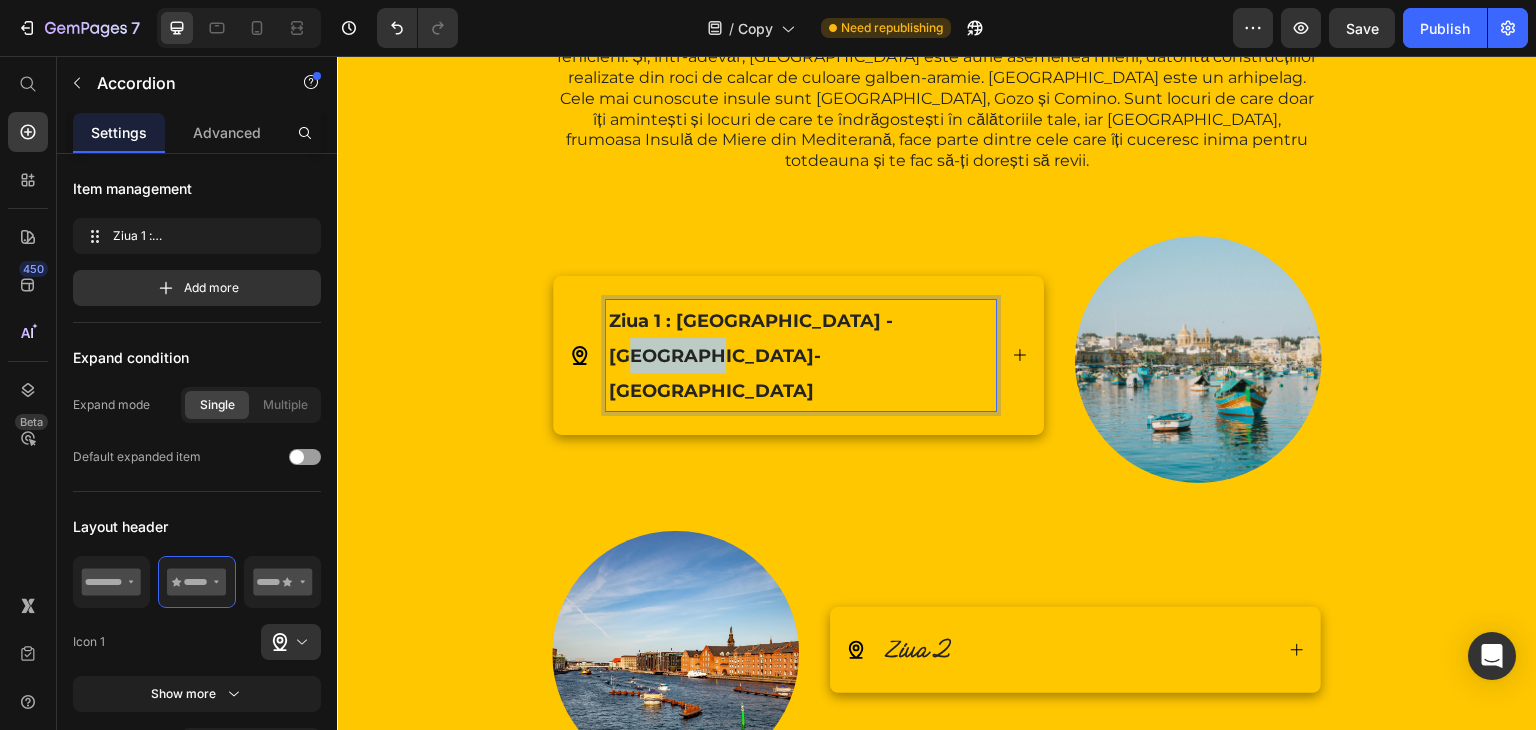 click on "Ziua 1 : [GEOGRAPHIC_DATA] -[GEOGRAPHIC_DATA]-[GEOGRAPHIC_DATA]" at bounding box center [801, 355] 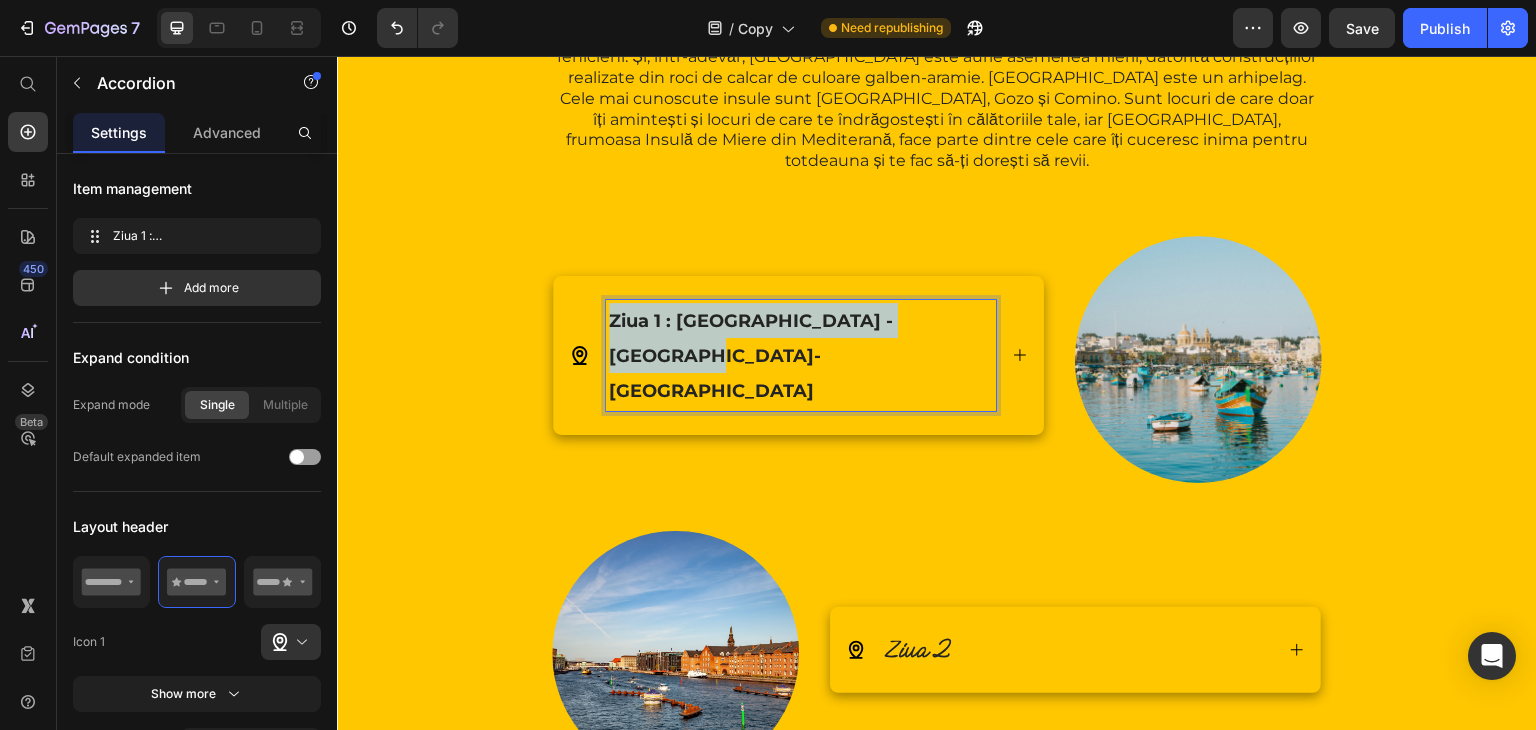 click on "Ziua 1 : [GEOGRAPHIC_DATA] -[GEOGRAPHIC_DATA]-[GEOGRAPHIC_DATA]" at bounding box center (801, 355) 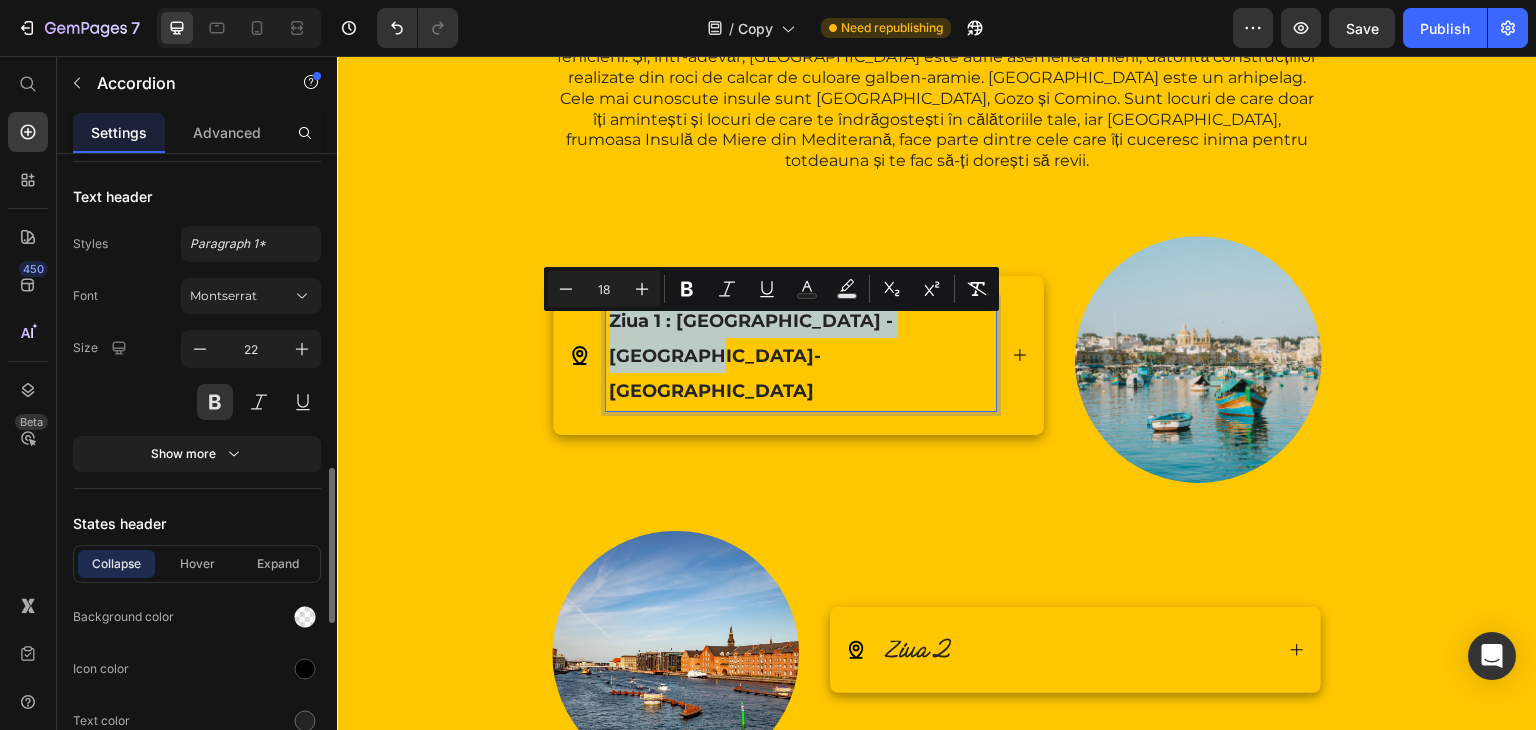 scroll, scrollTop: 968, scrollLeft: 0, axis: vertical 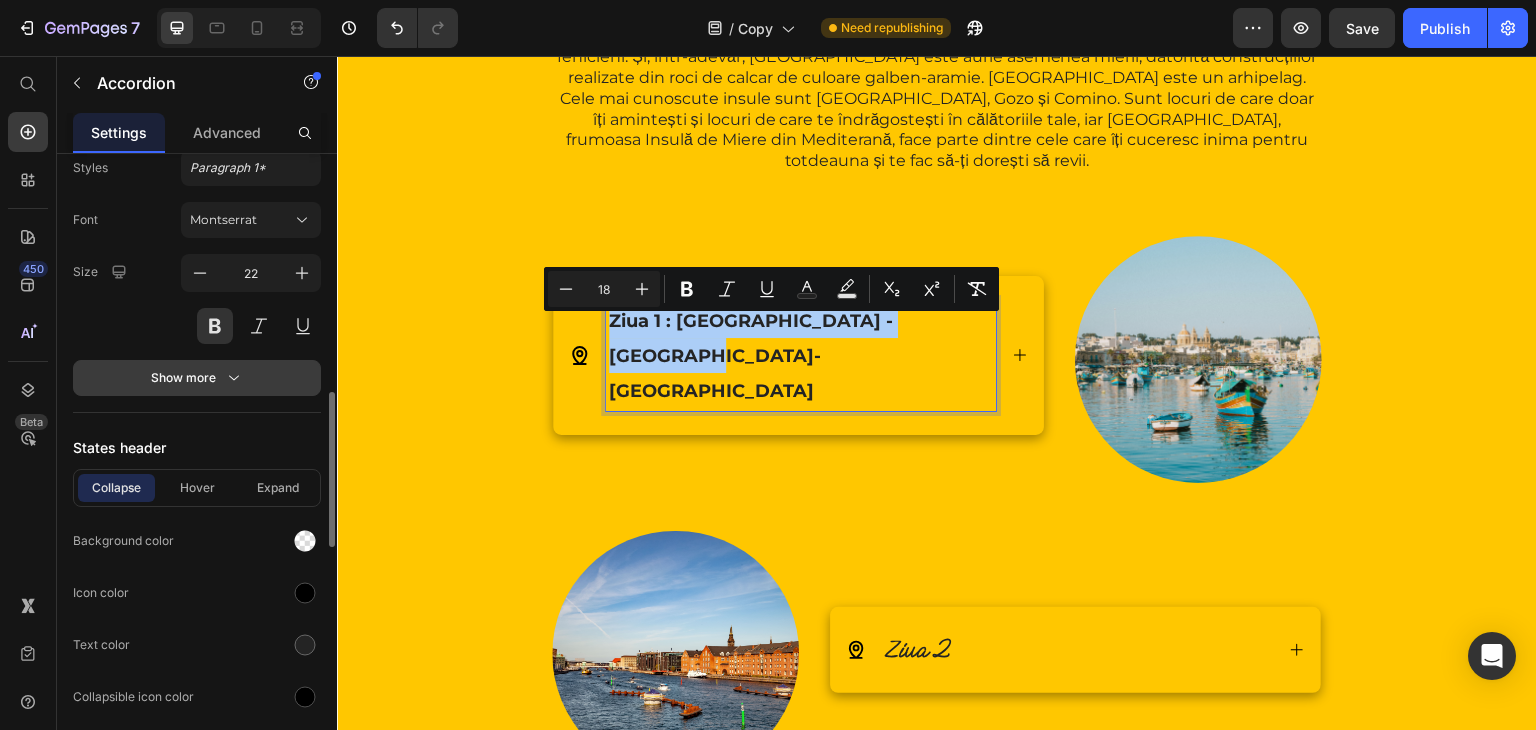 click 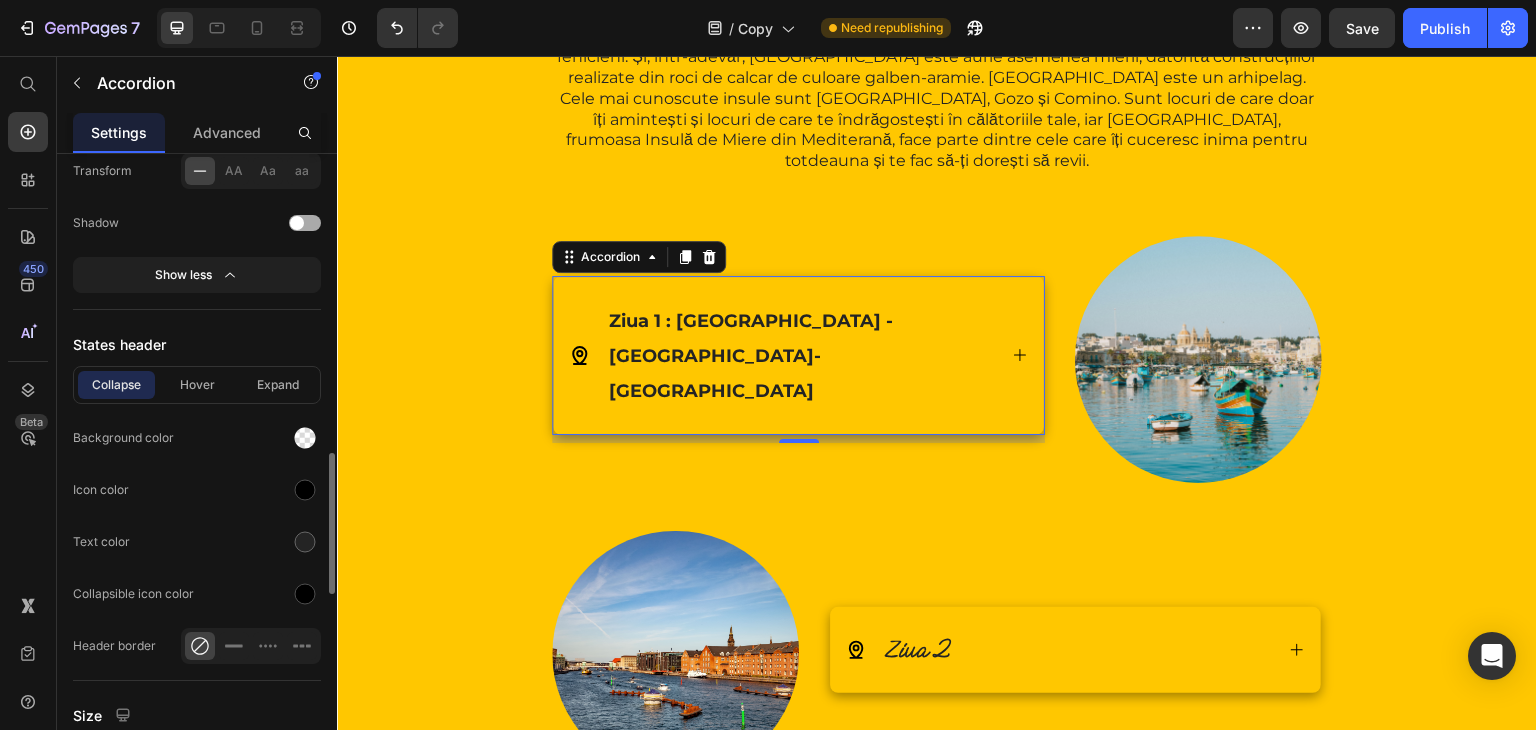 scroll, scrollTop: 1366, scrollLeft: 0, axis: vertical 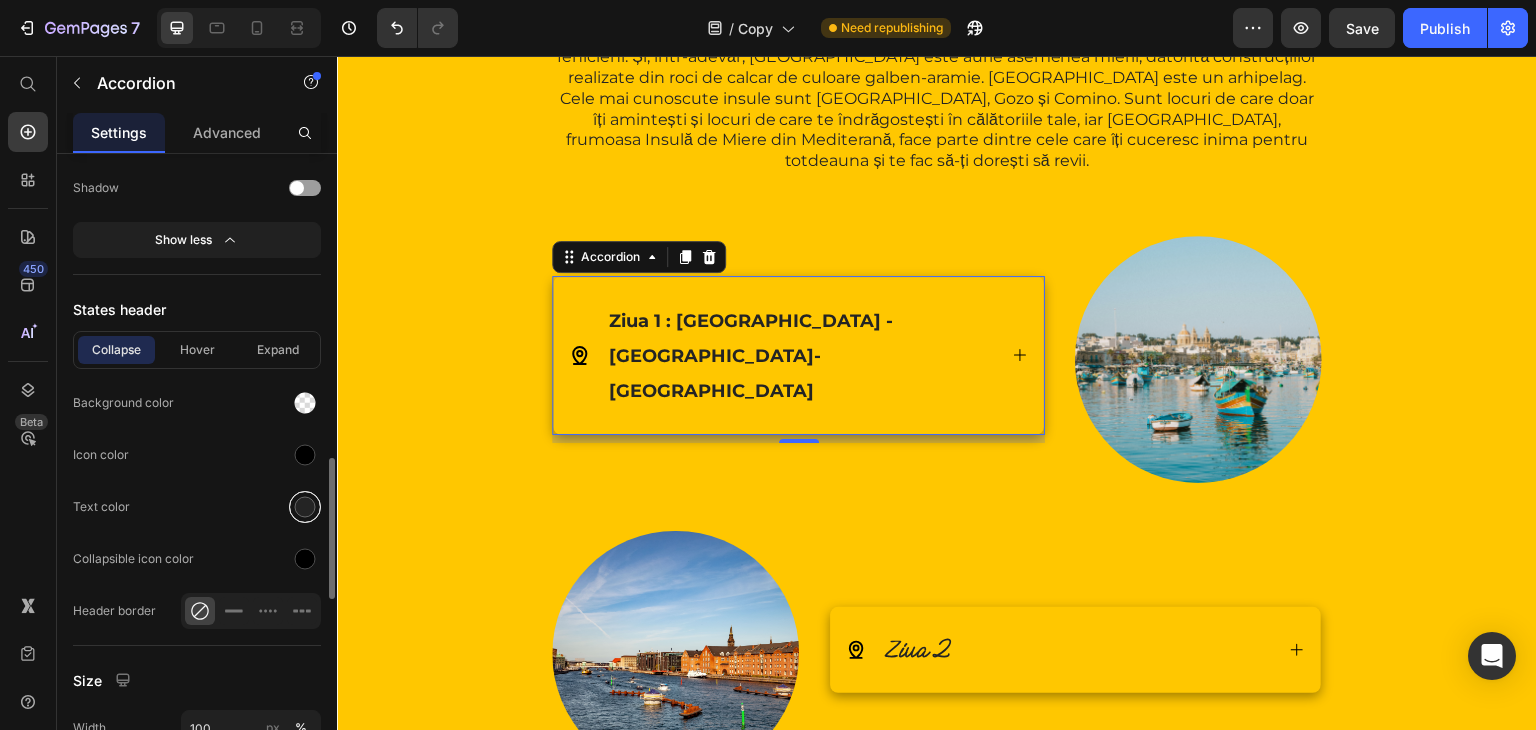 click at bounding box center (305, 507) 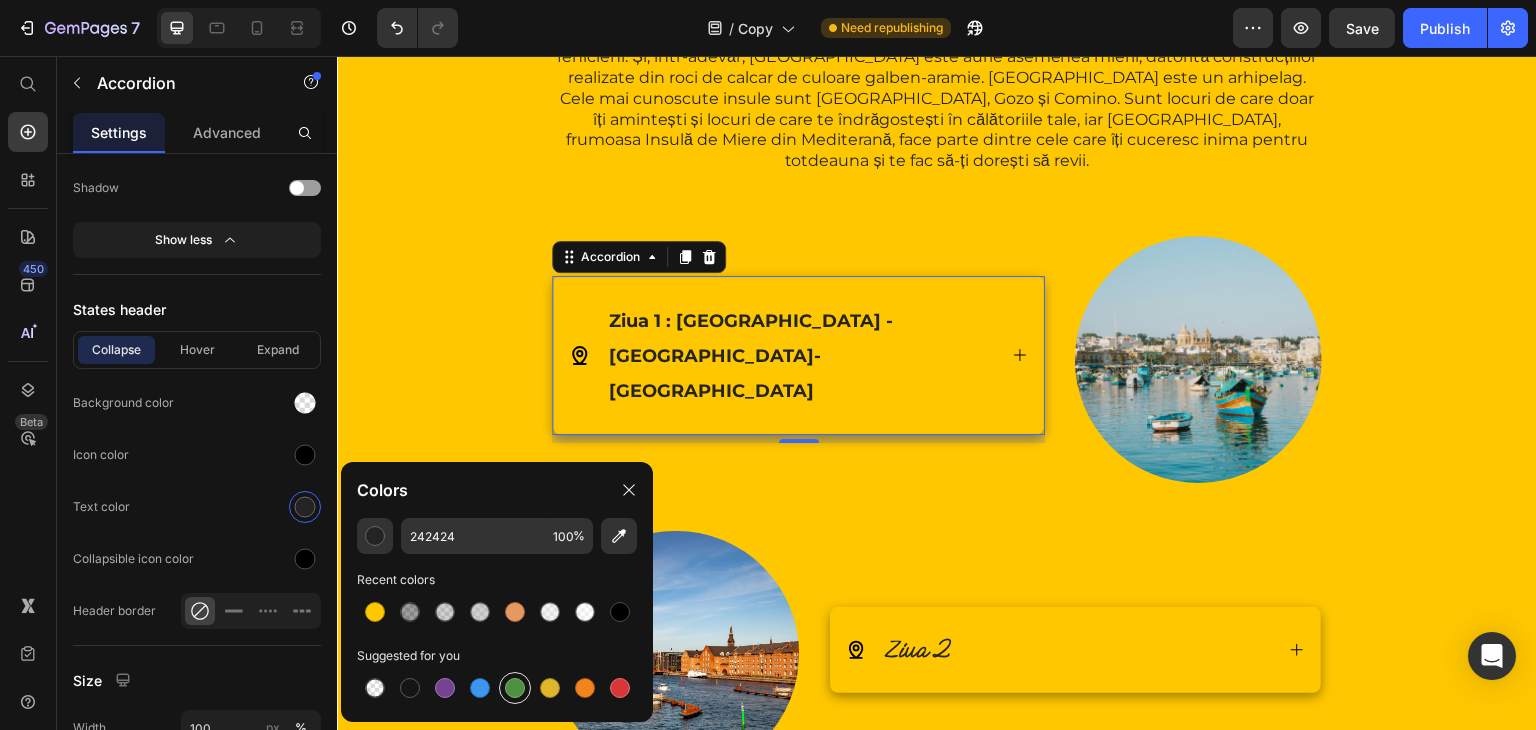 click at bounding box center [515, 688] 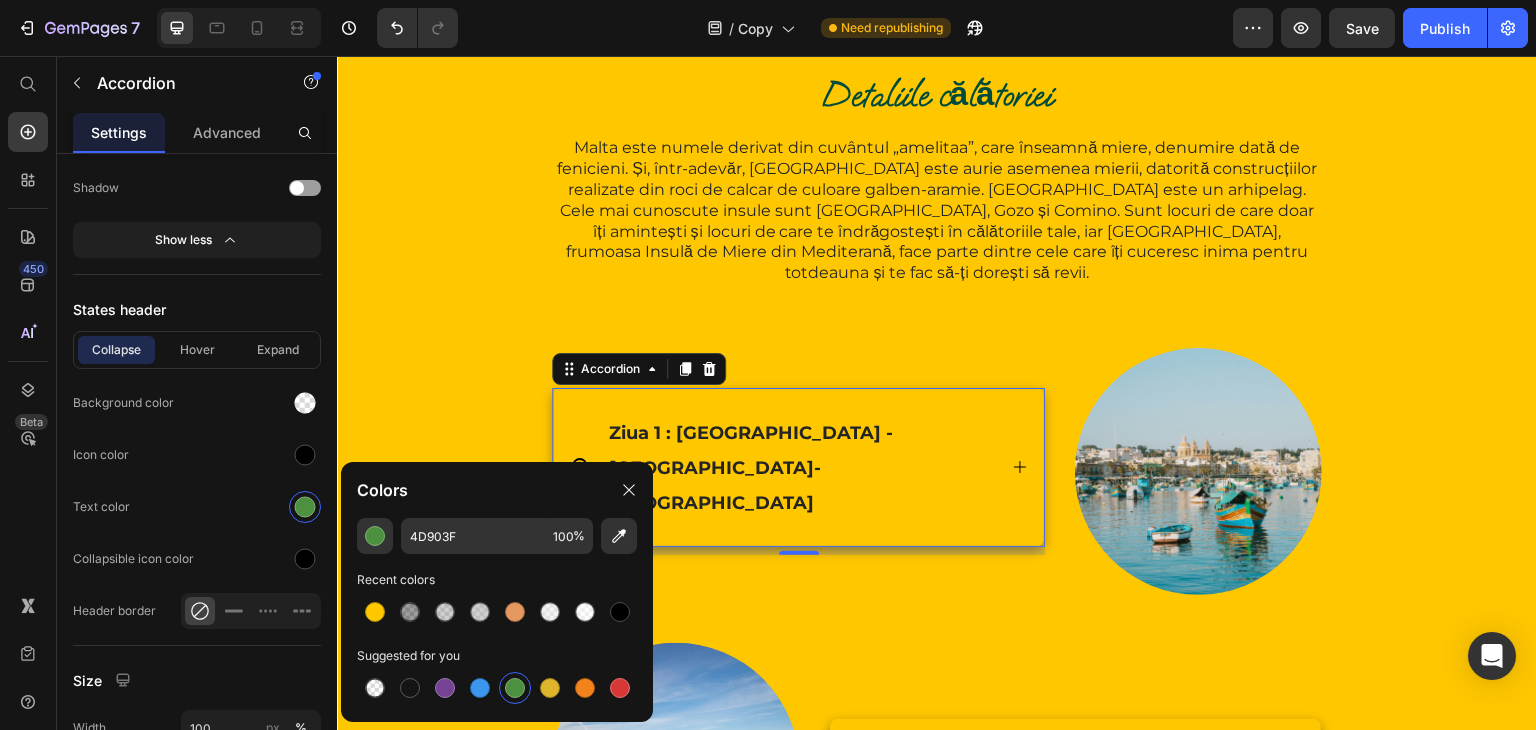 scroll, scrollTop: 2219, scrollLeft: 0, axis: vertical 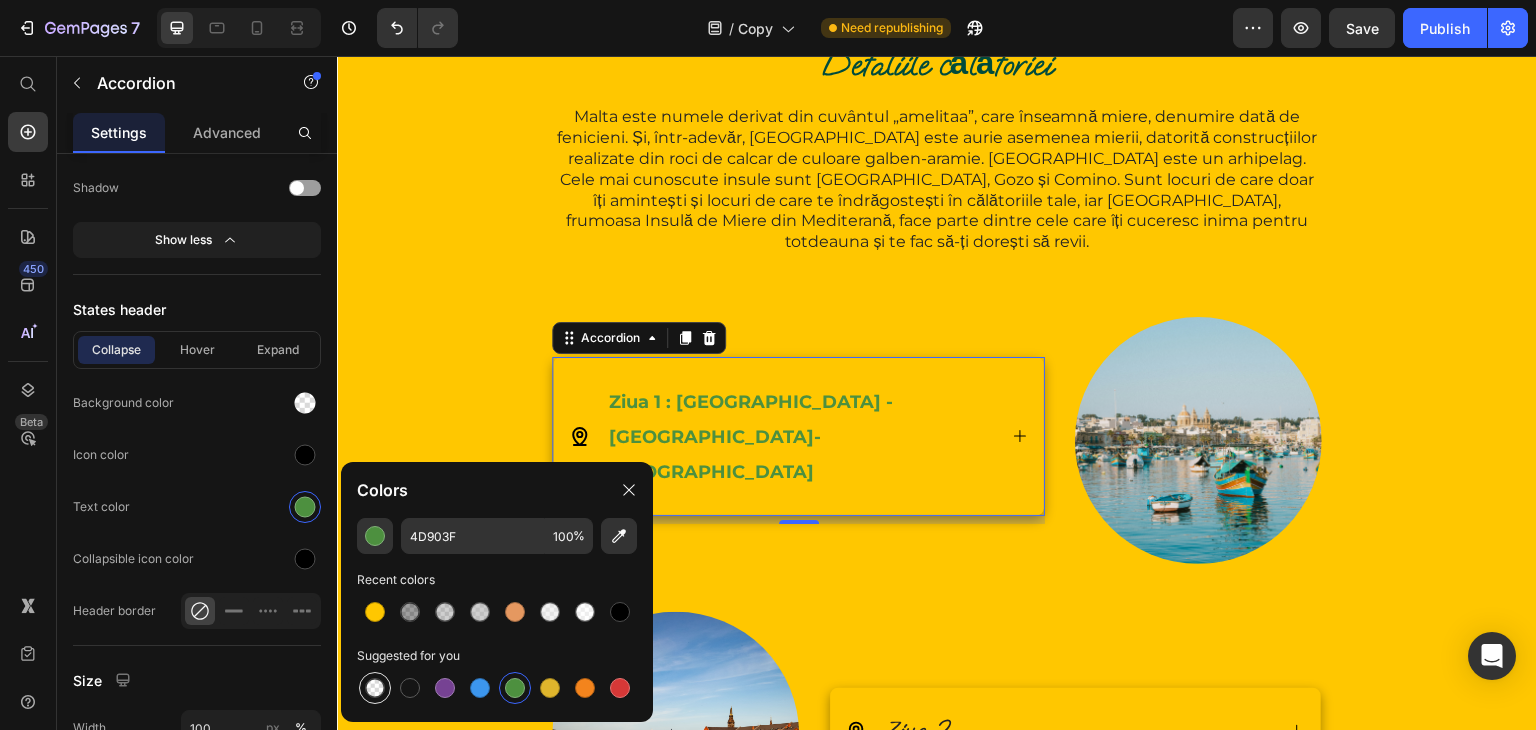 click at bounding box center [375, 688] 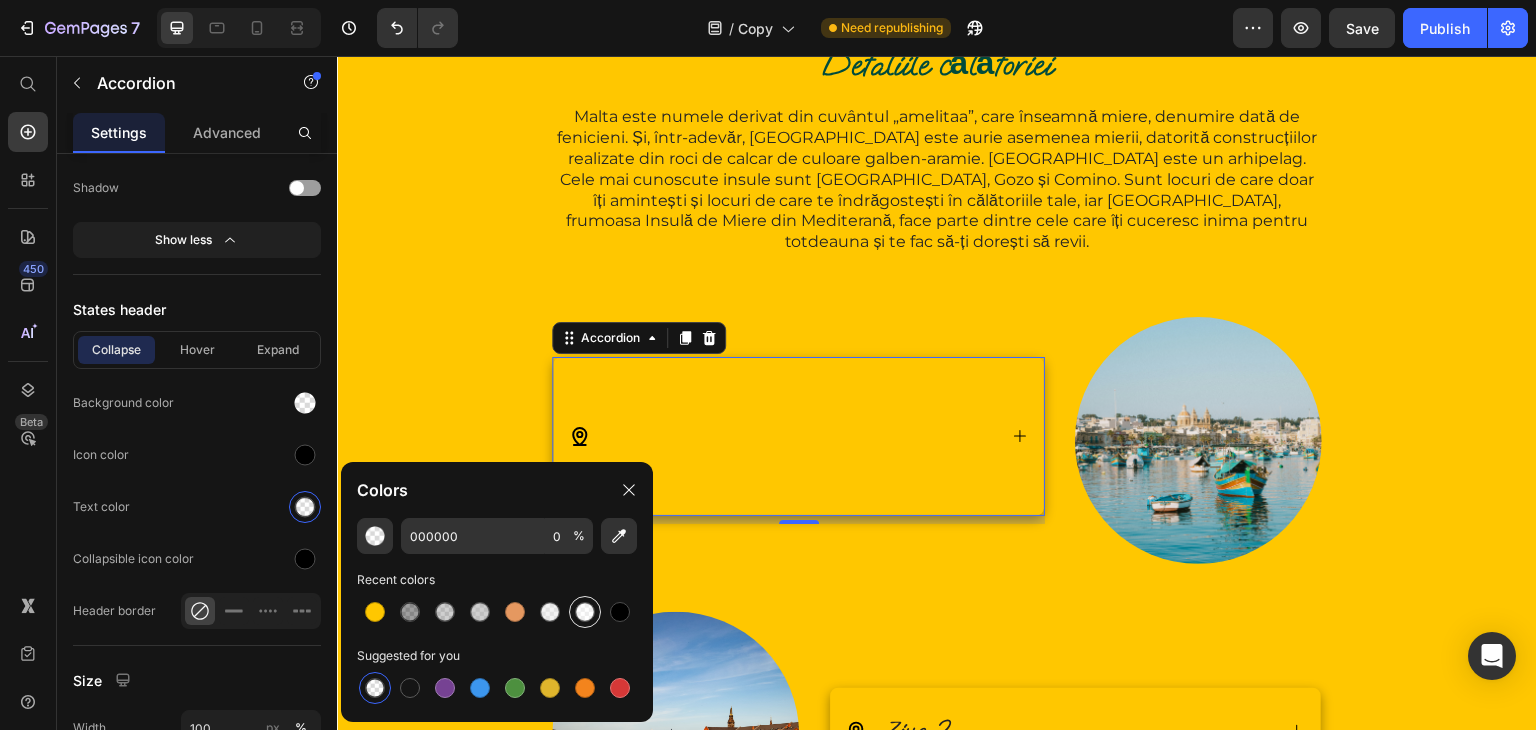 click at bounding box center (585, 612) 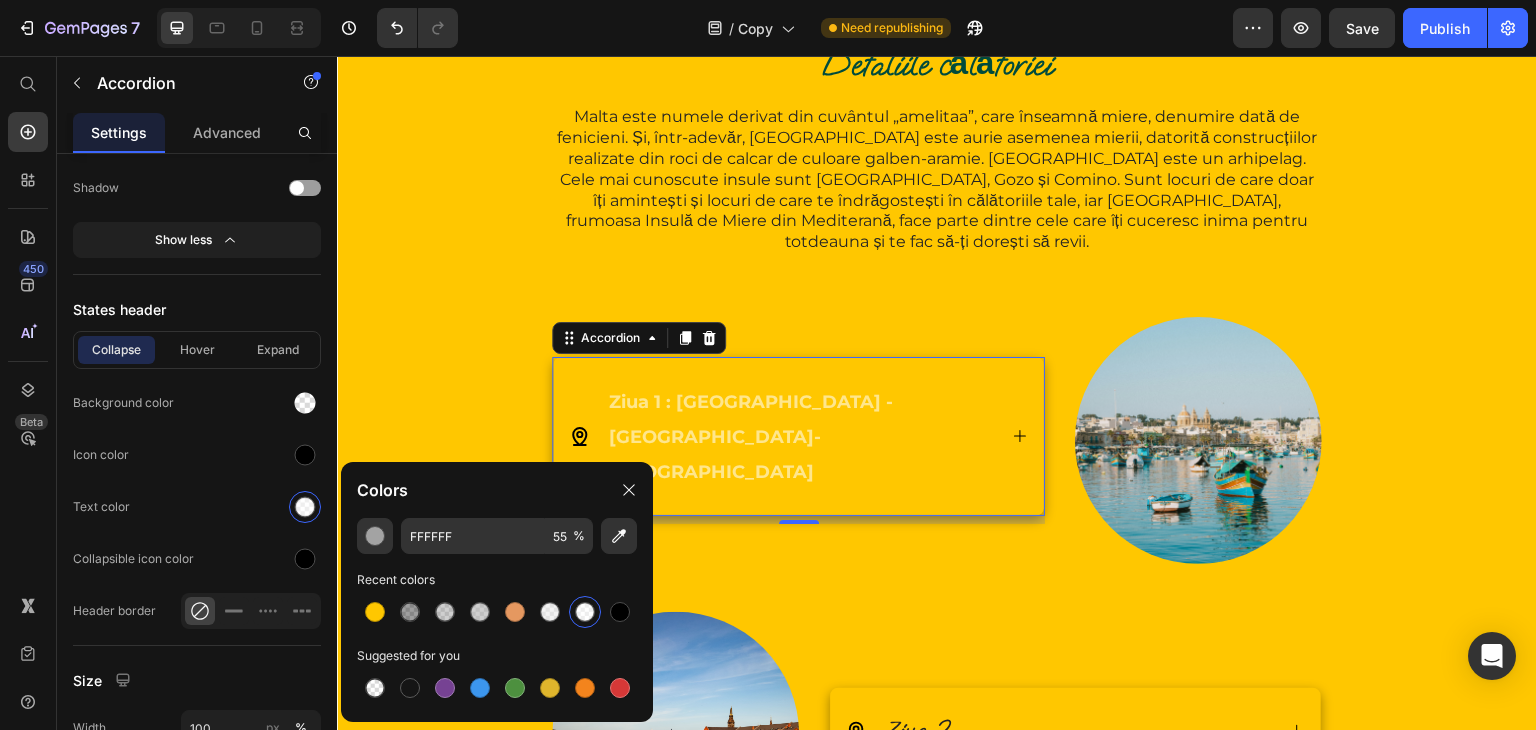 click at bounding box center [585, 612] 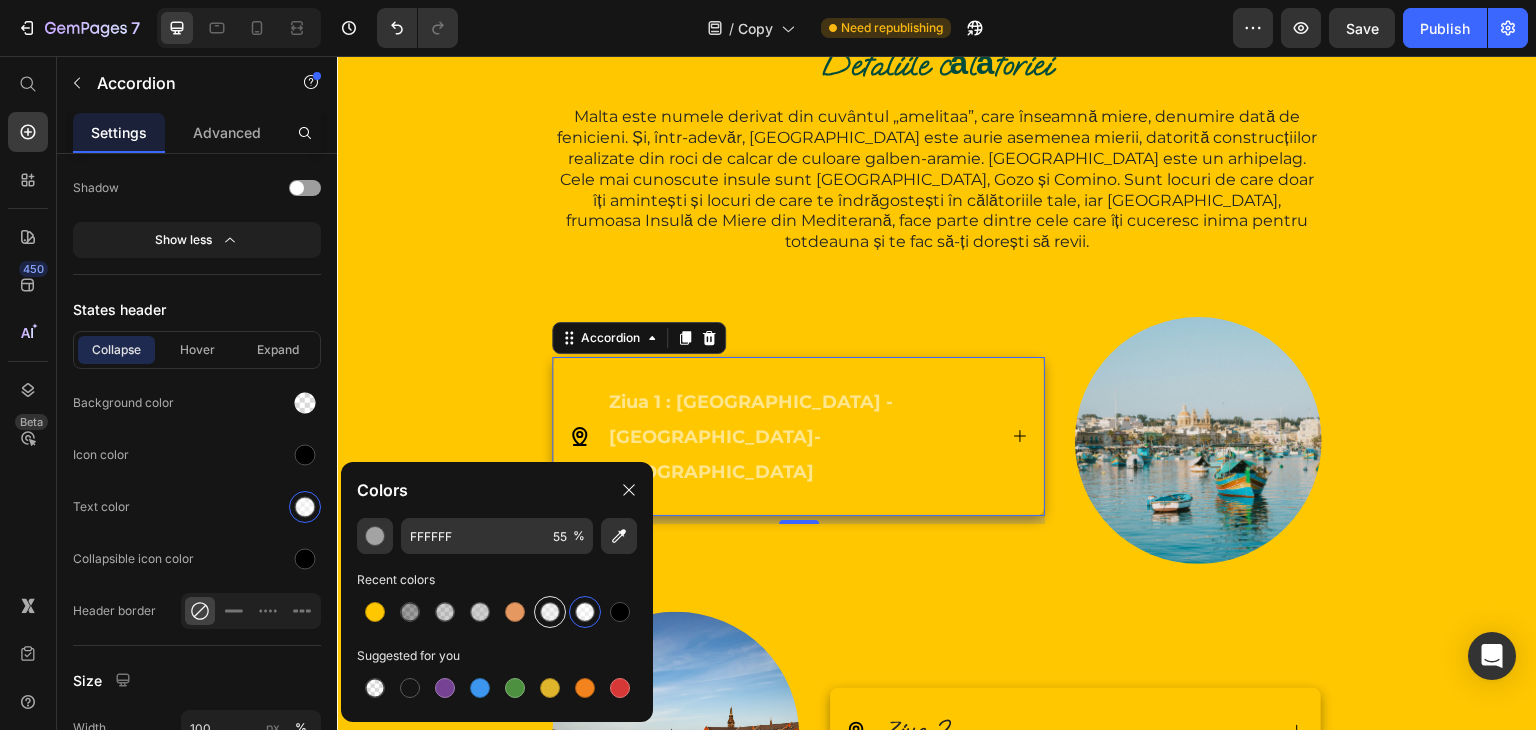 click at bounding box center (550, 612) 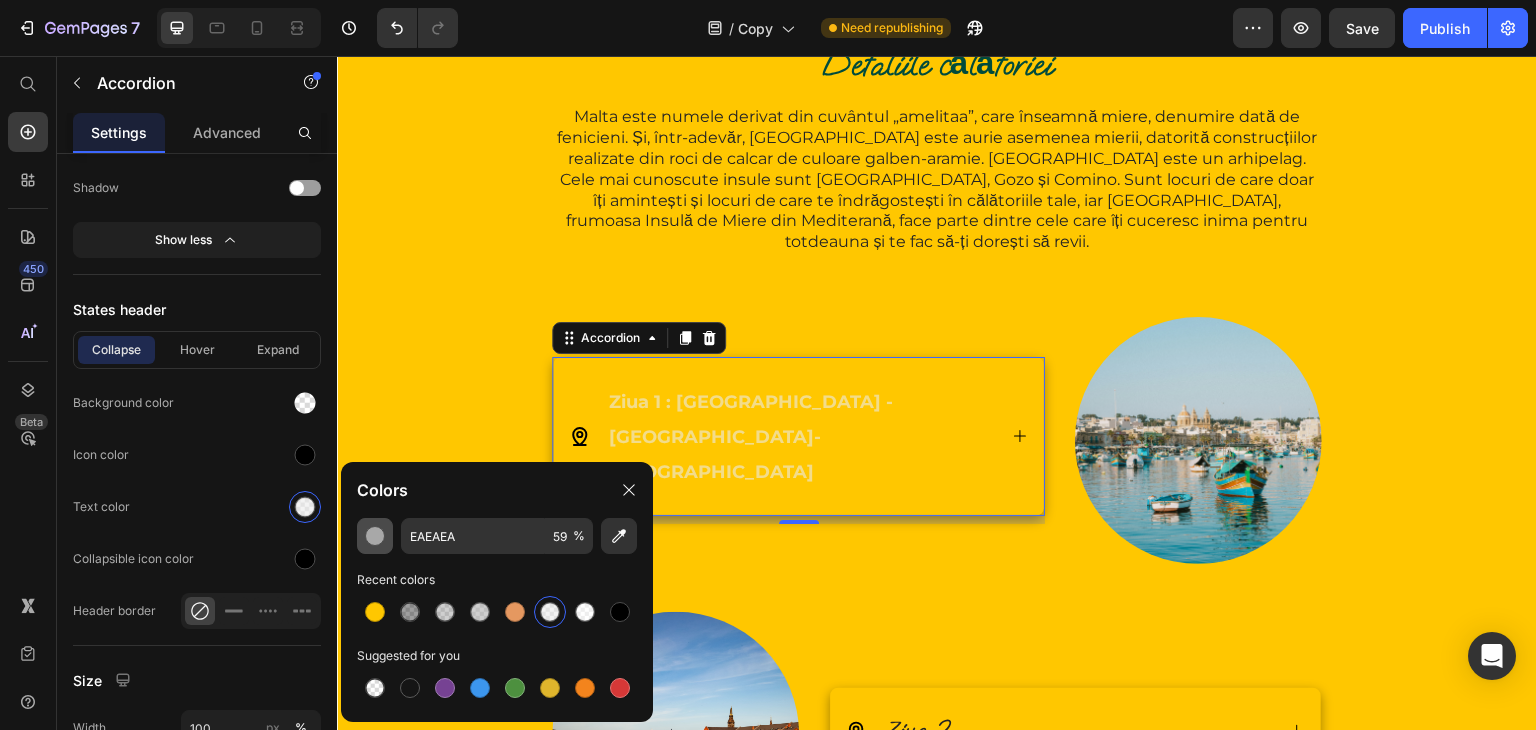 click at bounding box center (375, 536) 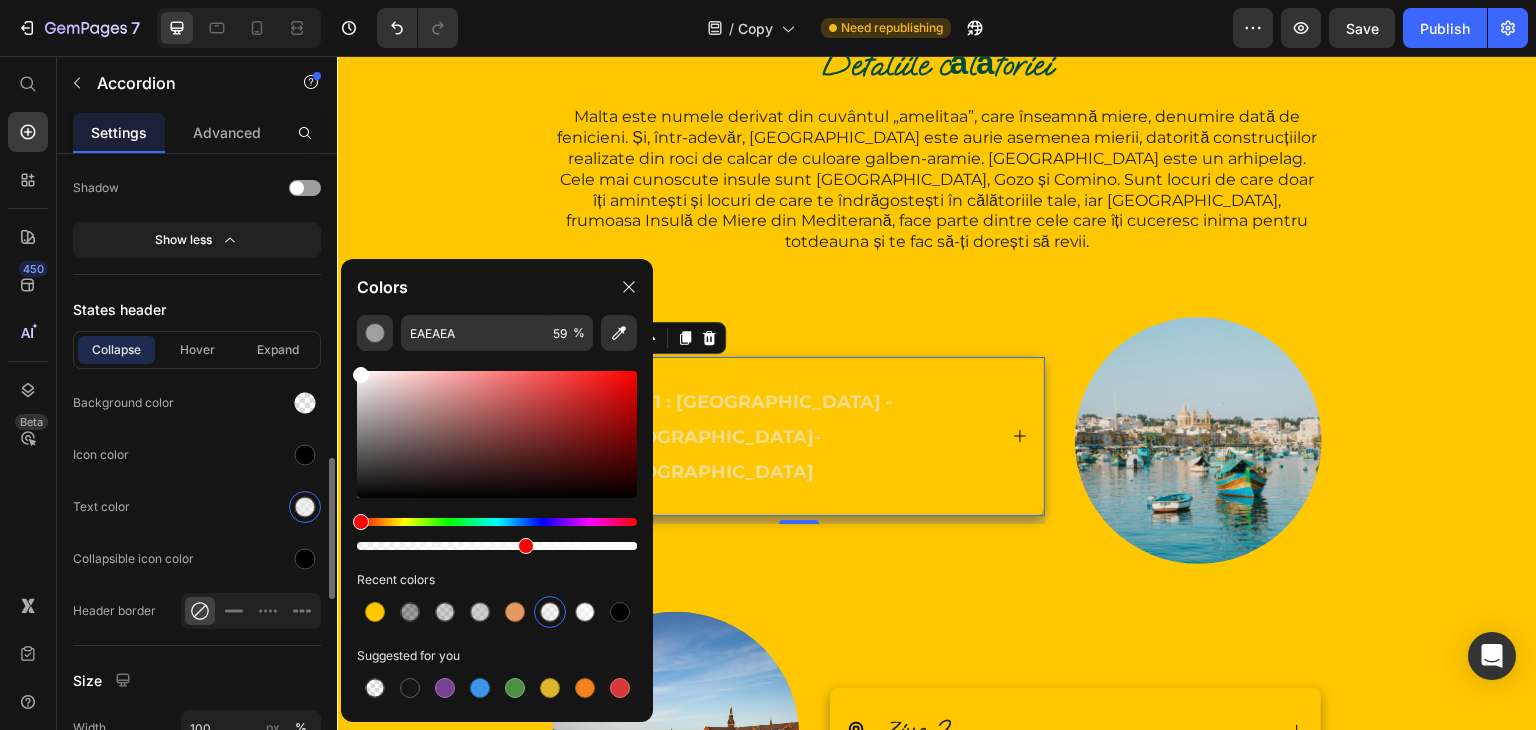 drag, startPoint x: 392, startPoint y: 431, endPoint x: 1, endPoint y: 331, distance: 403.58517 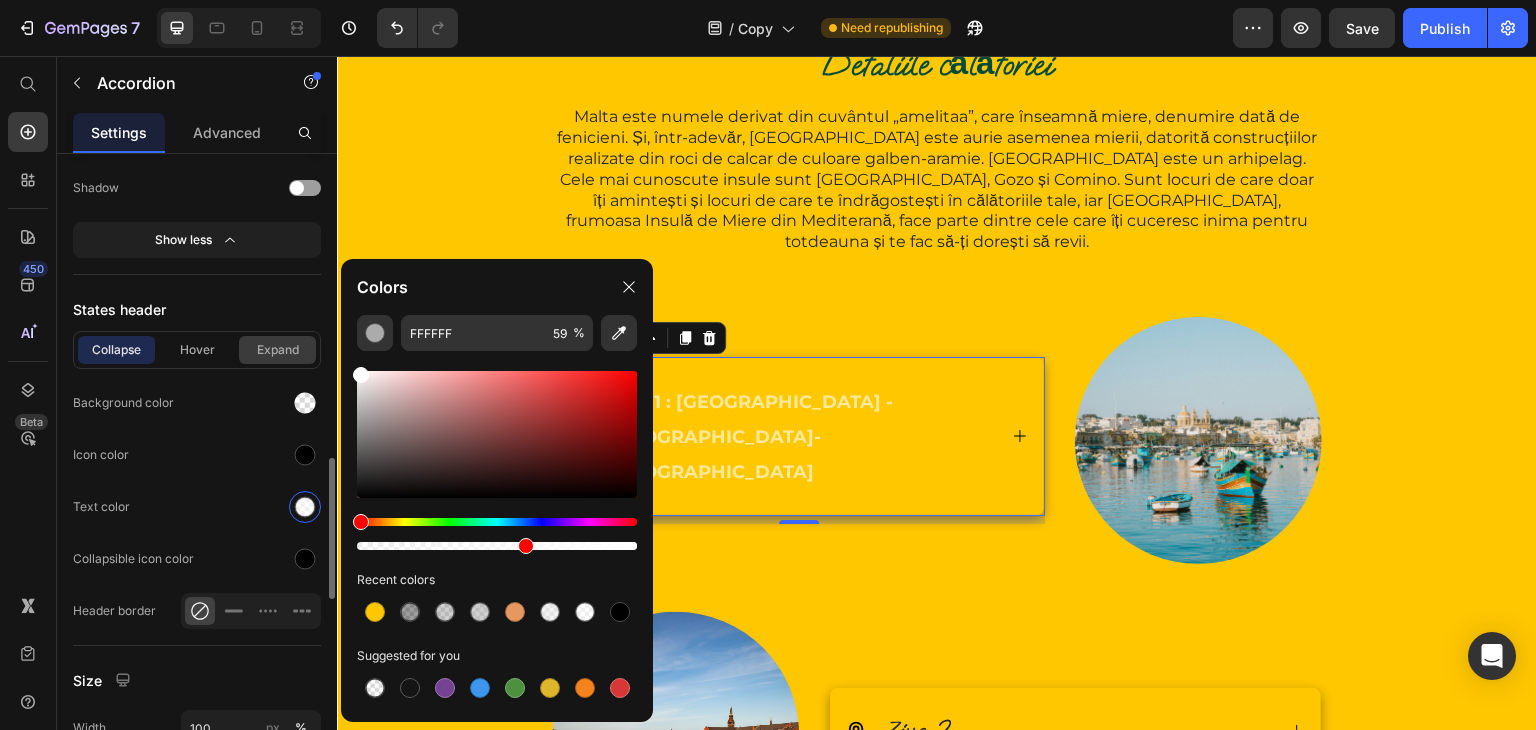 drag, startPoint x: 375, startPoint y: 374, endPoint x: 300, endPoint y: 361, distance: 76.11833 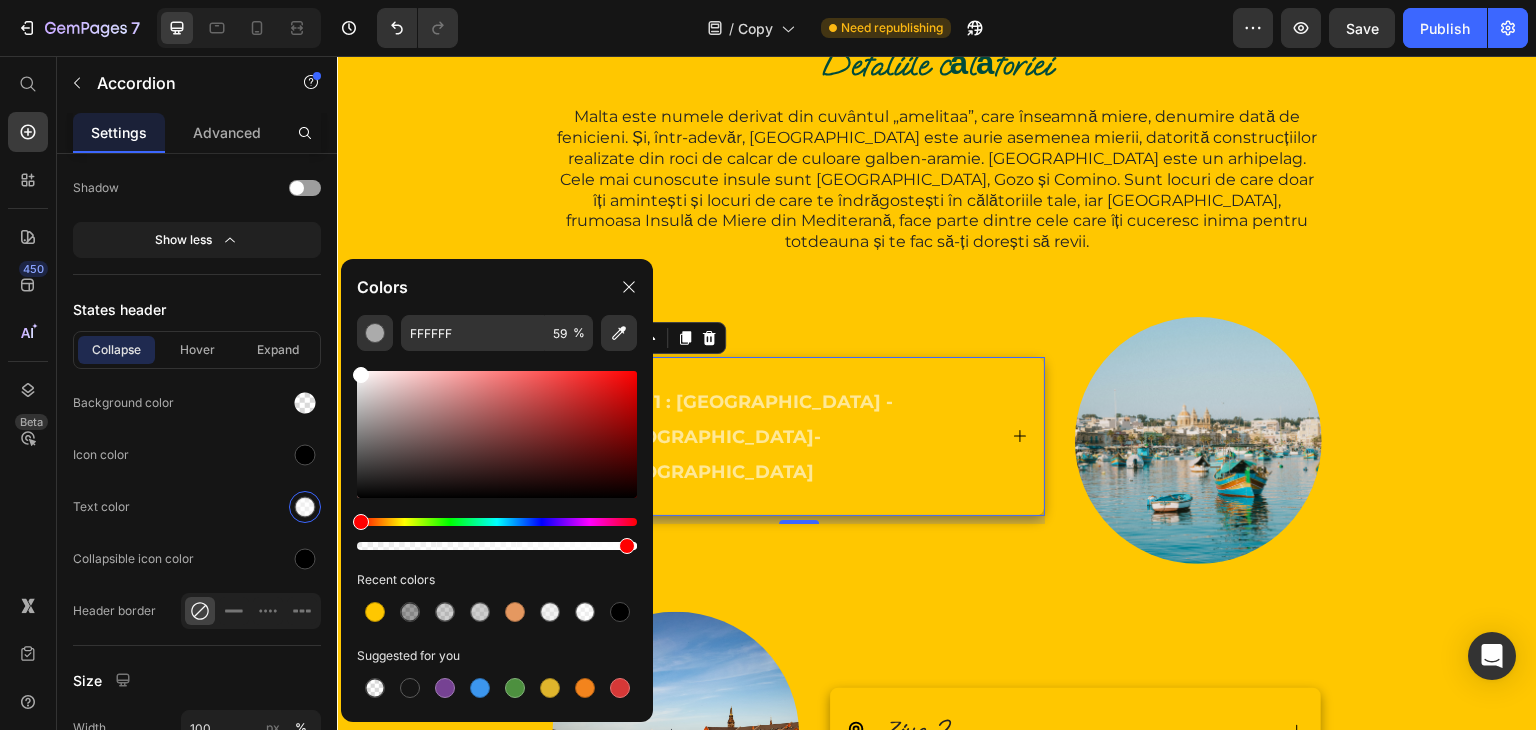 drag, startPoint x: 527, startPoint y: 549, endPoint x: 640, endPoint y: 547, distance: 113.0177 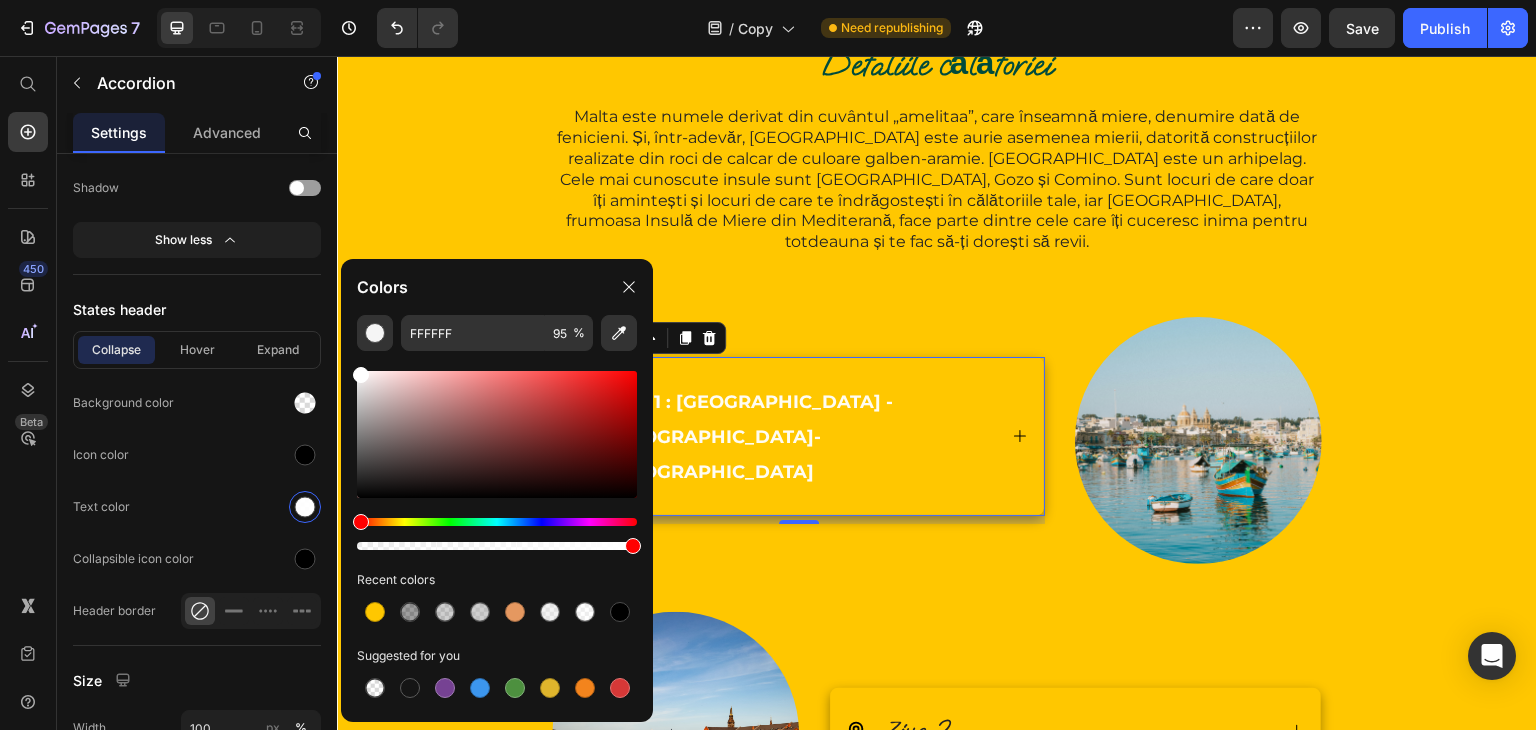 type on "100" 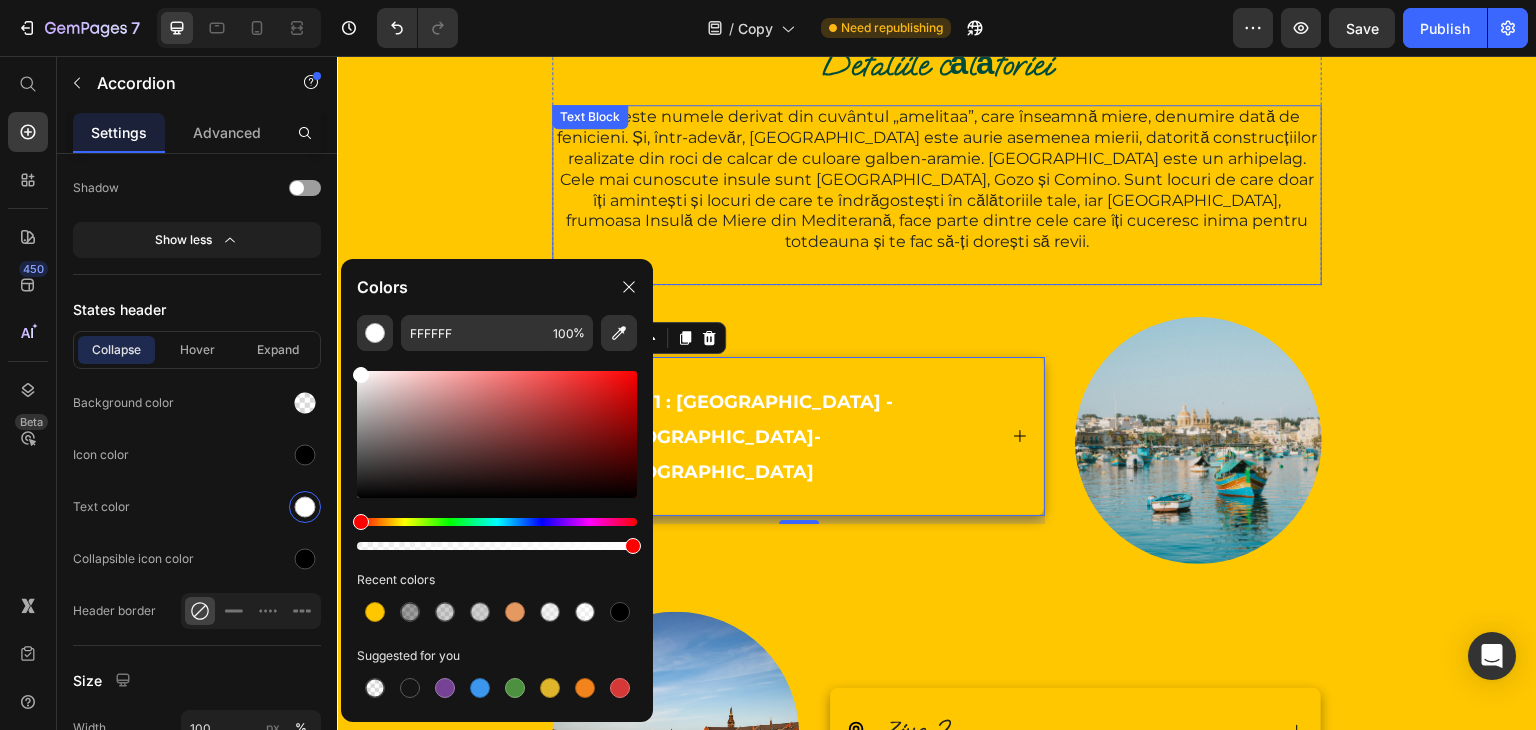 click on "Malta este numele derivat din cuvântul „amelitaa”, care înseamnă miere, denumire dată de fenicieni. Și, într-adevăr, [GEOGRAPHIC_DATA] este aurie asemenea mierii, datorită construcțiilor realizate din roci de calcar de culoare galben-aramie. [GEOGRAPHIC_DATA] este un arhipelag. Cele mai cunoscute insule sunt [GEOGRAPHIC_DATA], Gozo și Comino. Sunt locuri de care doar îți amintești și locuri de care te îndrăgostești în călătoriile tale, iar [GEOGRAPHIC_DATA], frumoasa Insulă de Miere din Mediterană, face parte dintre cele care îți cuceresc inima pentru totdeauna și te fac să-ți dorești să revii." at bounding box center [937, 180] 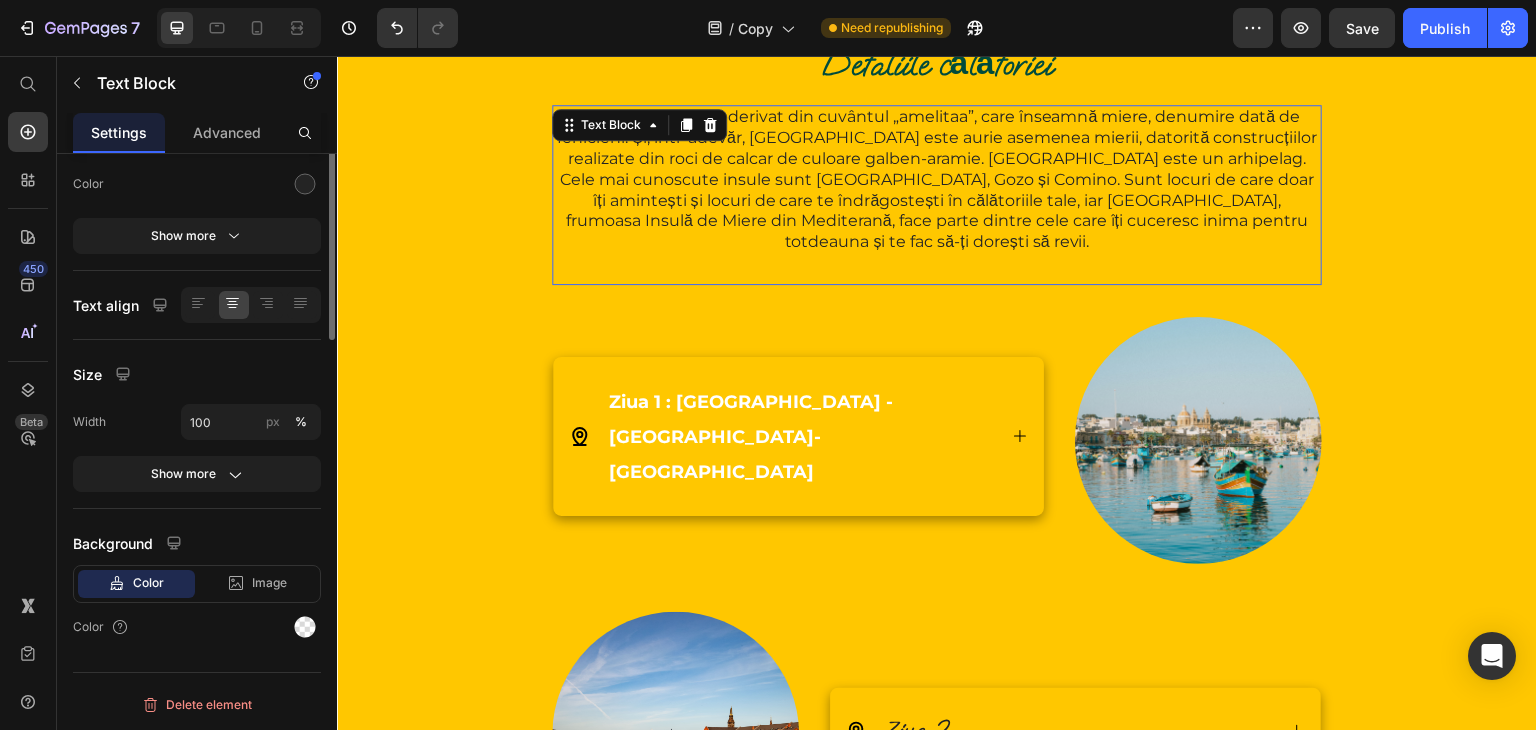 scroll, scrollTop: 0, scrollLeft: 0, axis: both 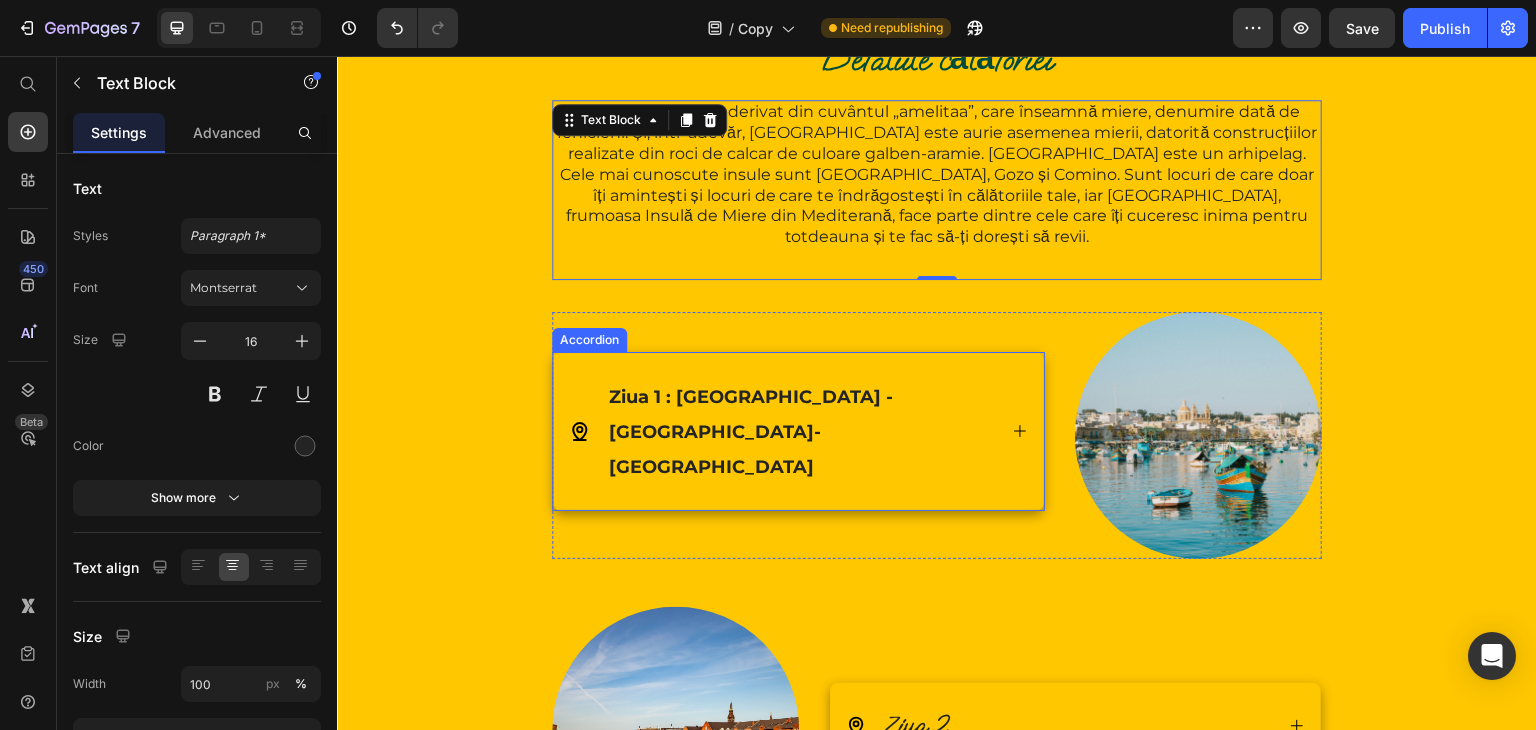 click on "Ziua 1 : [GEOGRAPHIC_DATA] -[GEOGRAPHIC_DATA]-[GEOGRAPHIC_DATA]" at bounding box center [798, 431] 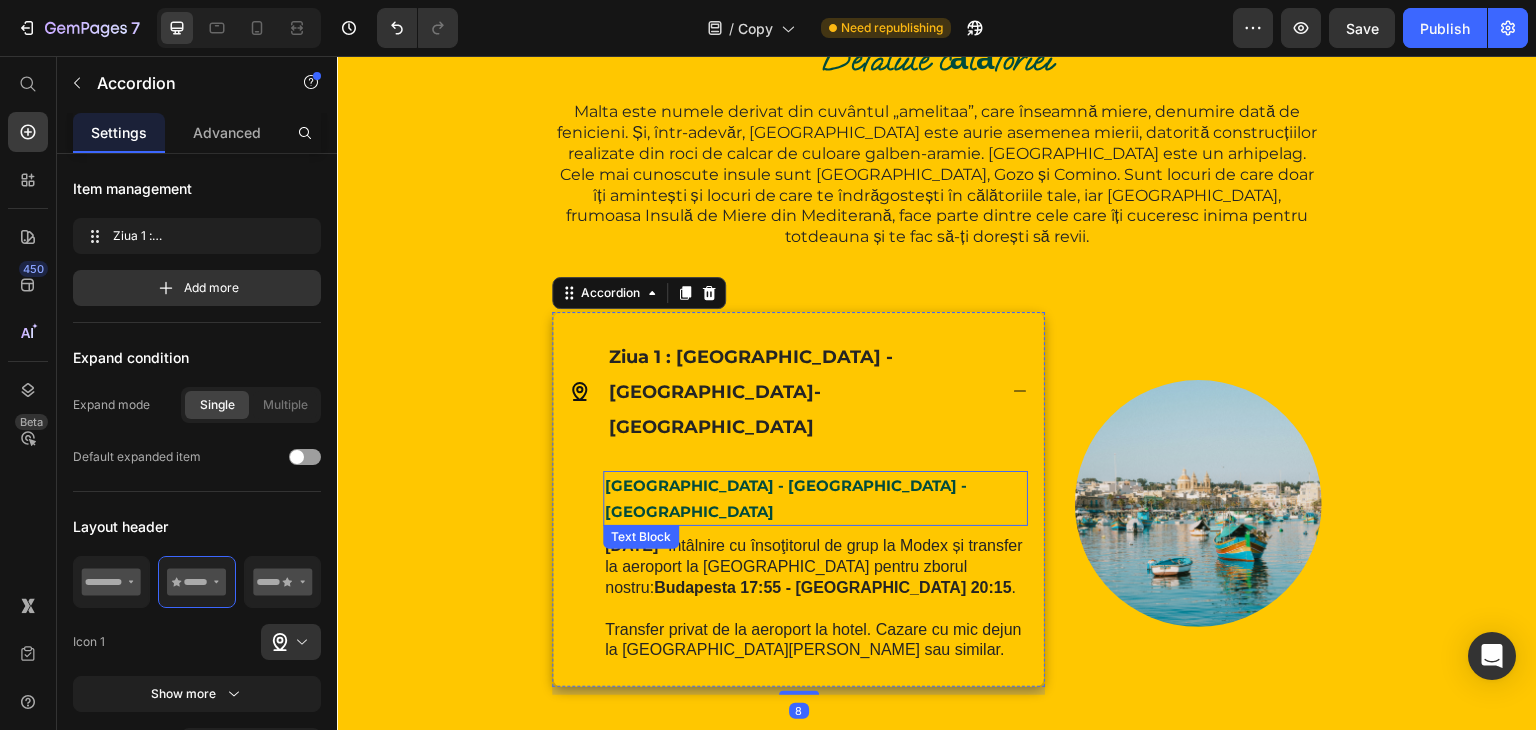 click on "[GEOGRAPHIC_DATA] - [GEOGRAPHIC_DATA] - [GEOGRAPHIC_DATA]" at bounding box center [786, 498] 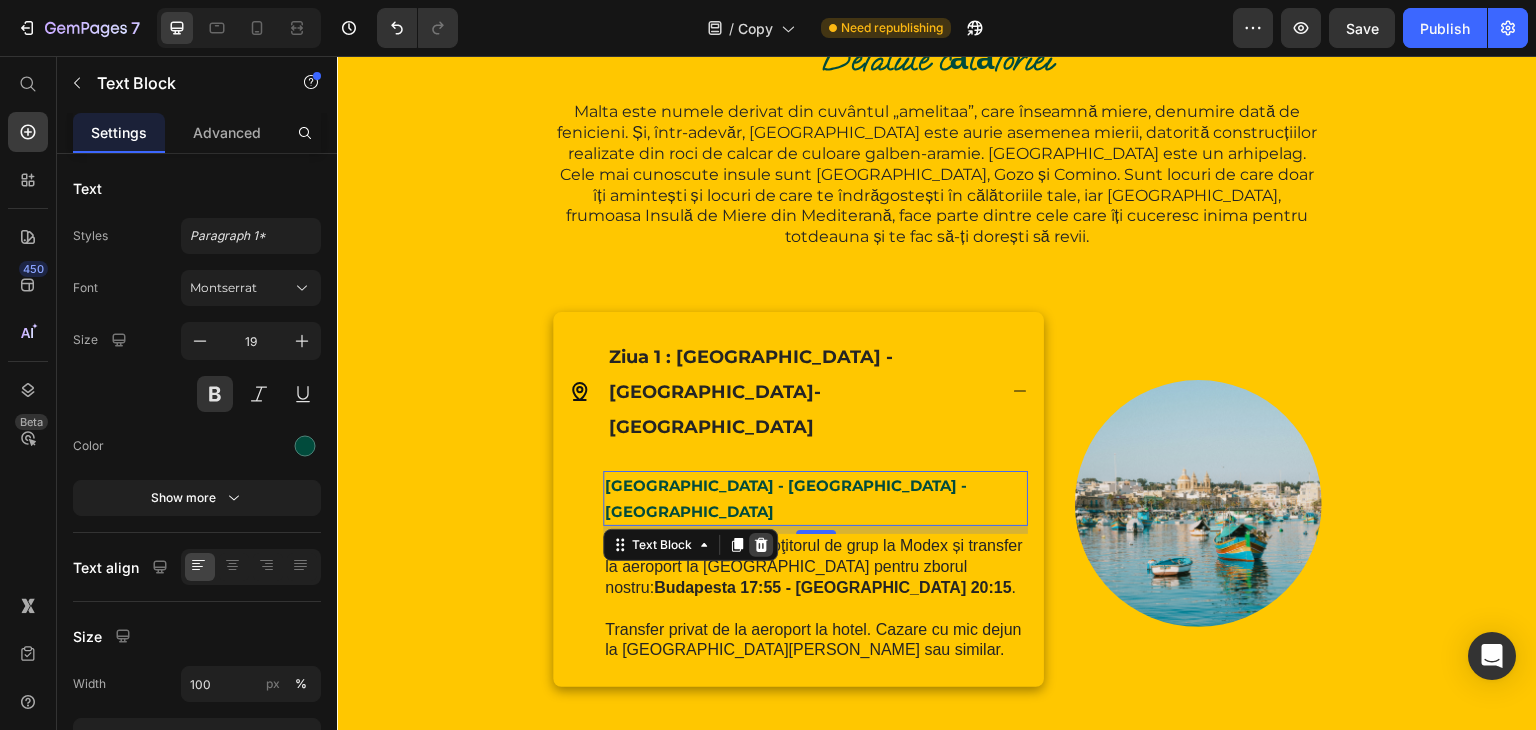 click 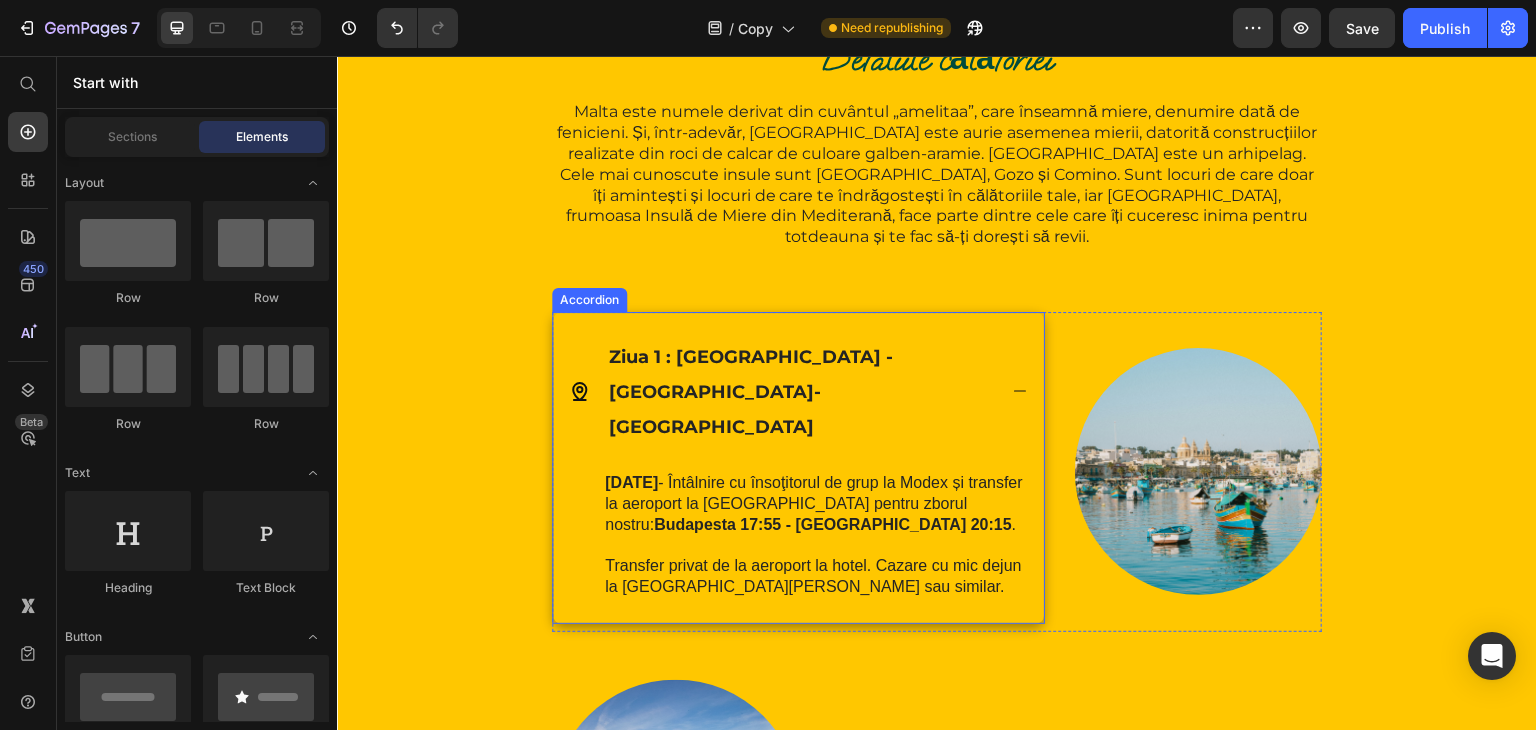 click on "Ziua 1 : [GEOGRAPHIC_DATA] -[GEOGRAPHIC_DATA]-[GEOGRAPHIC_DATA]" at bounding box center (751, 392) 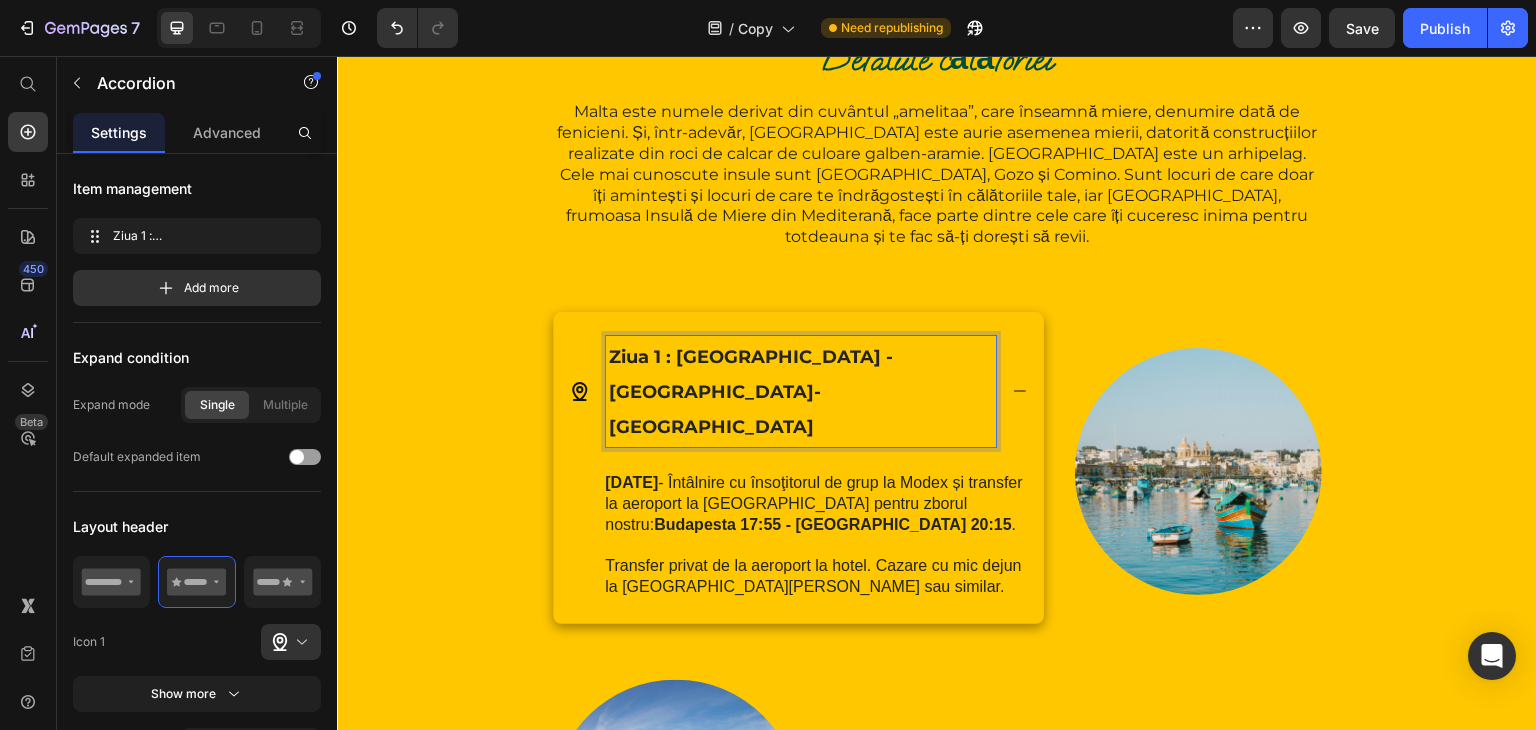 click on "Ziua 1 : [GEOGRAPHIC_DATA] -[GEOGRAPHIC_DATA]-[GEOGRAPHIC_DATA]" at bounding box center (751, 392) 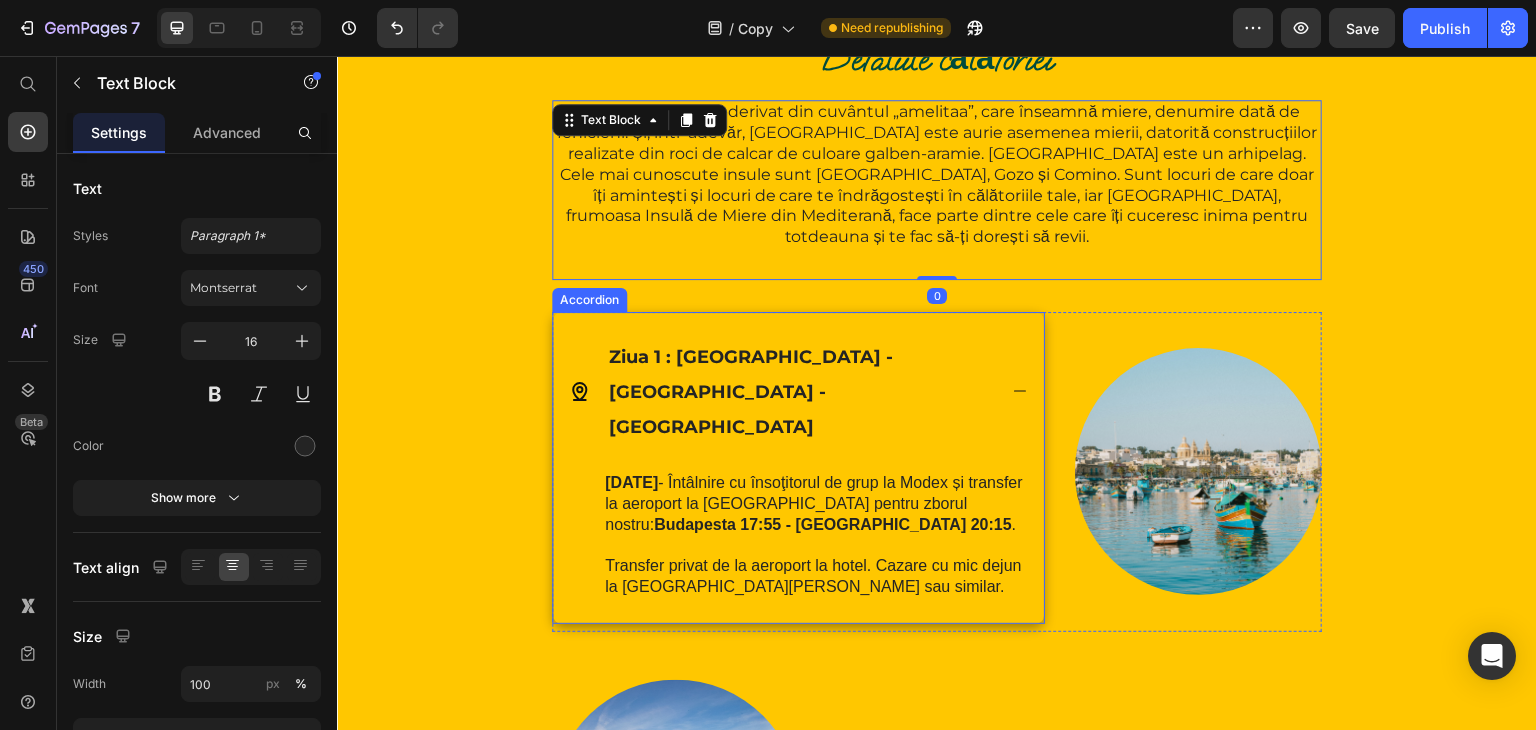 click on "Ziua 1 : [GEOGRAPHIC_DATA] - [GEOGRAPHIC_DATA] - [GEOGRAPHIC_DATA]" at bounding box center [798, 391] 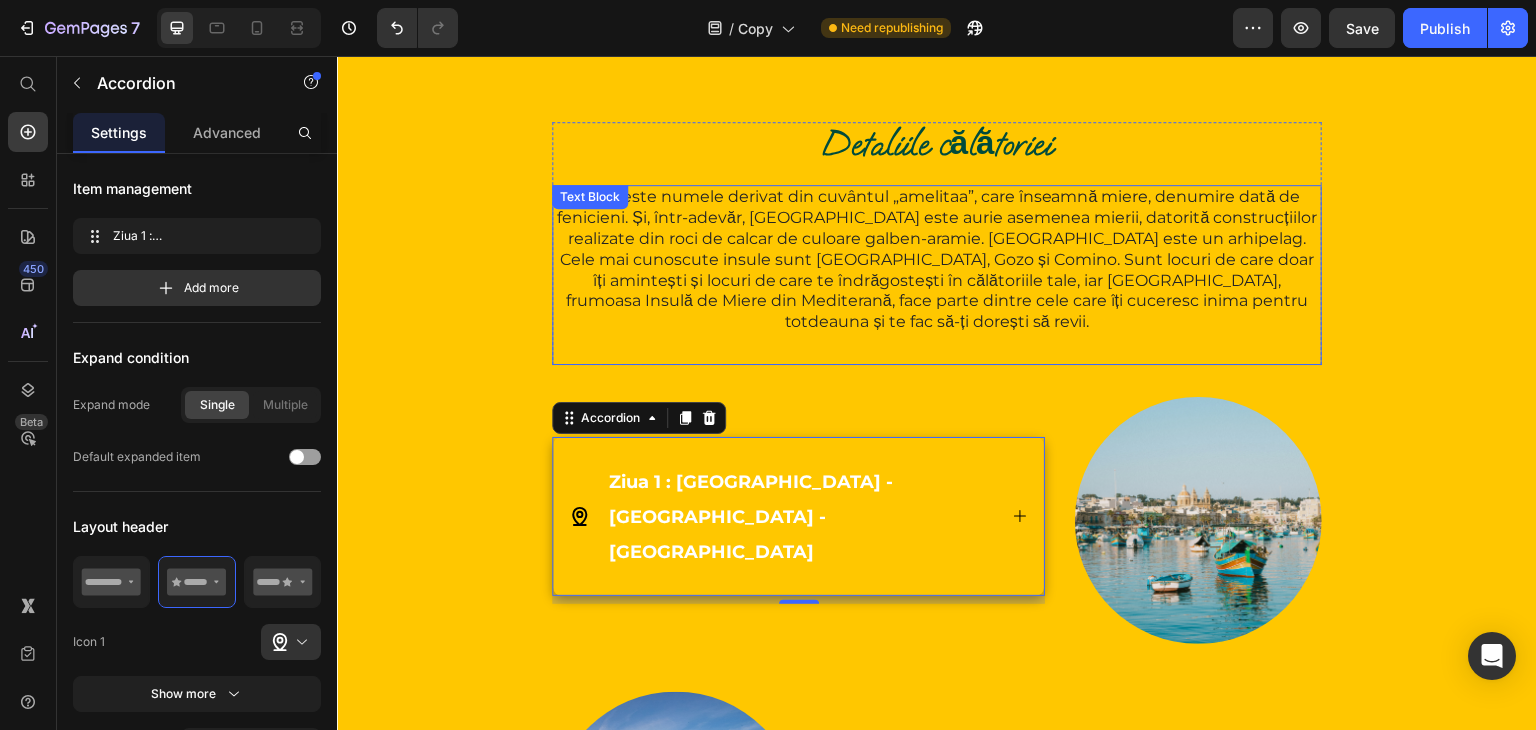 scroll, scrollTop: 2284, scrollLeft: 0, axis: vertical 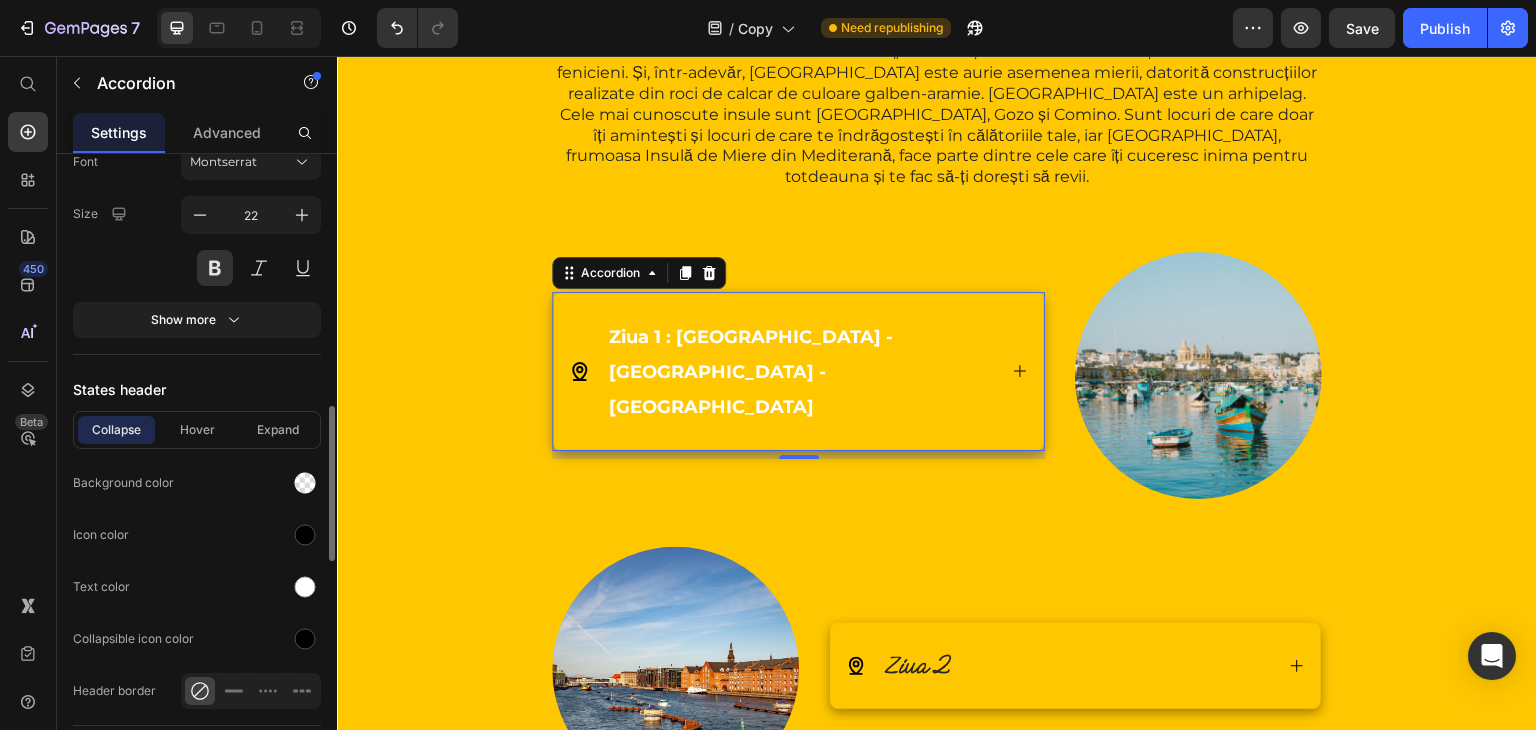 click on "Collapse Hover Expand Background color Icon color Text color Collapsible icon color Header border" 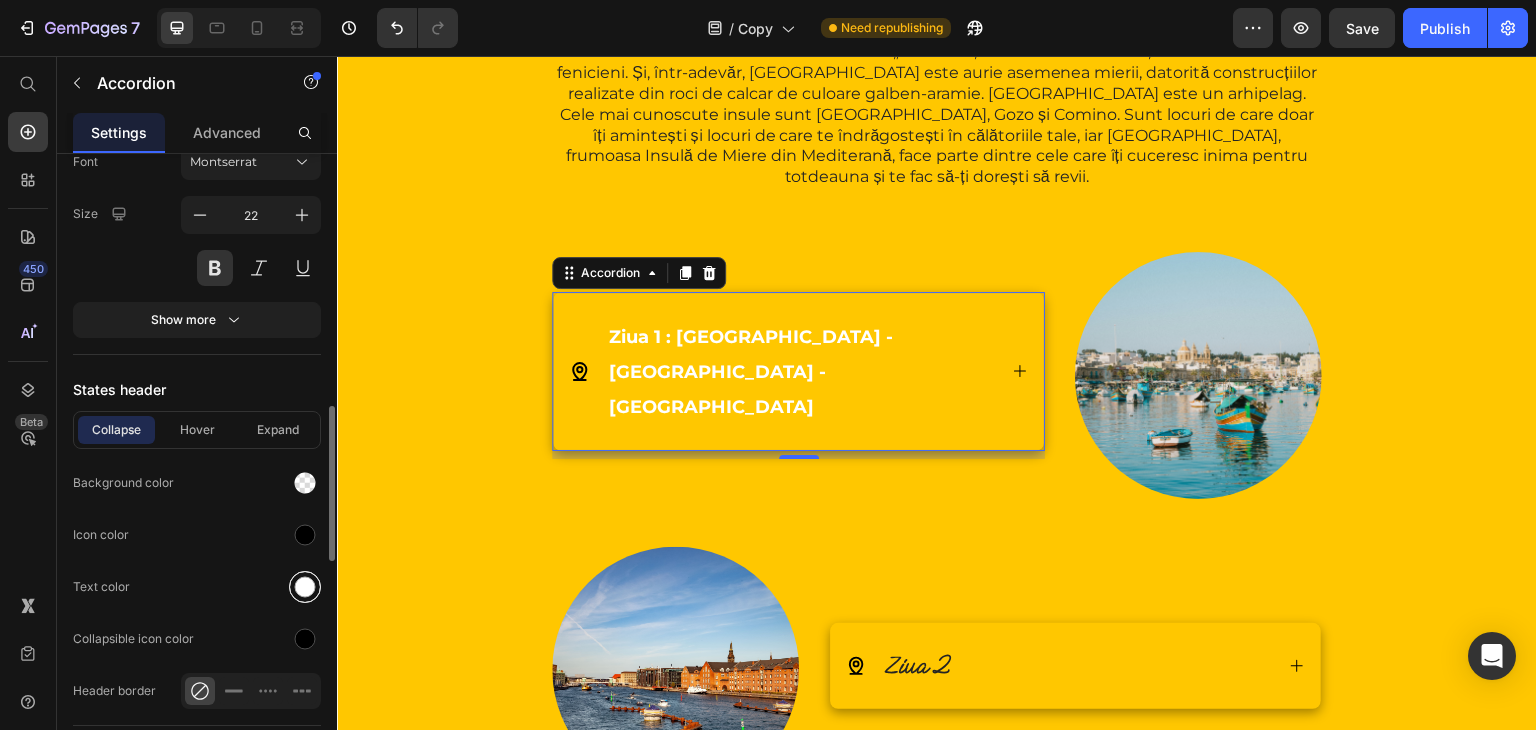 click at bounding box center (305, 587) 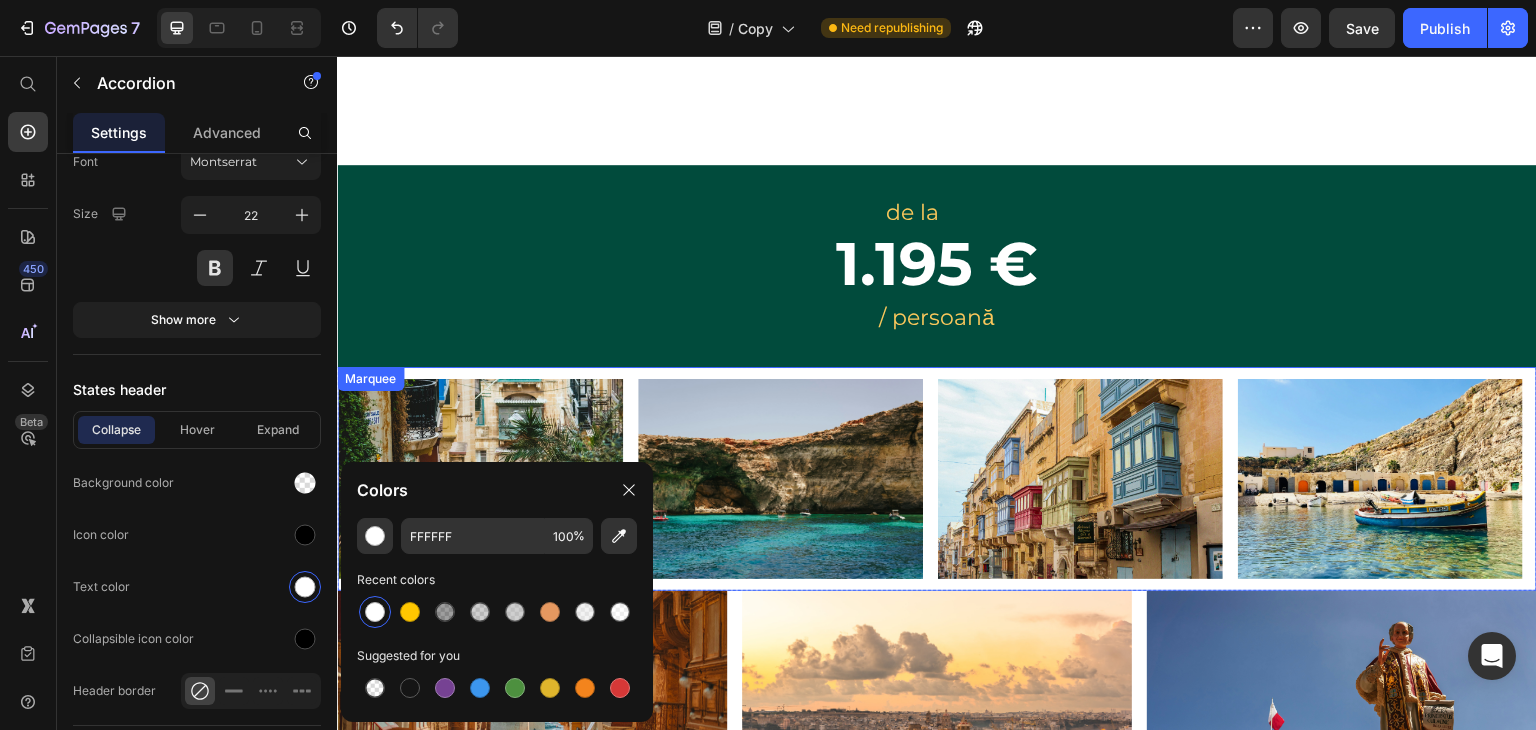 scroll, scrollTop: 2095, scrollLeft: 0, axis: vertical 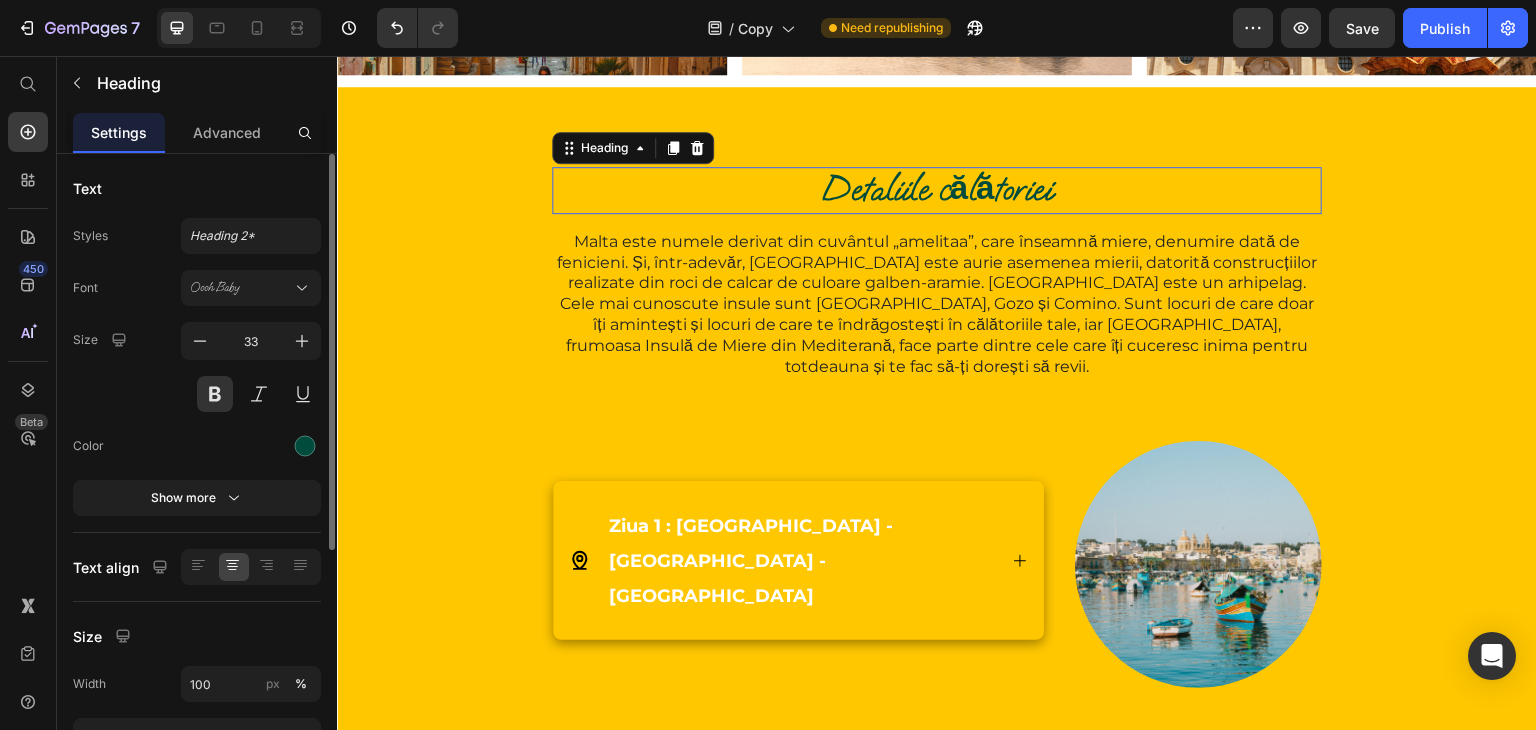 click on "Detaliile călătoriei" at bounding box center [937, 190] 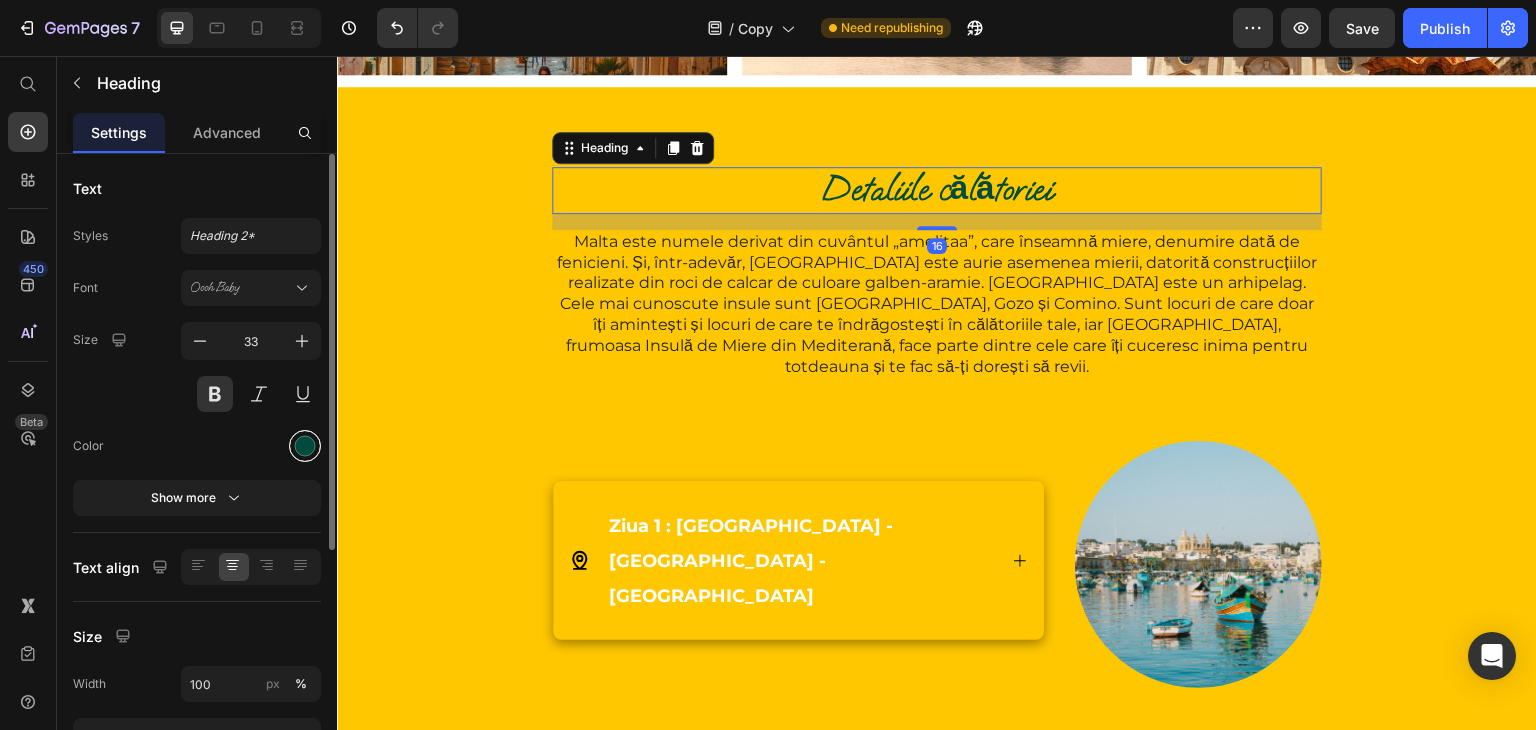 click at bounding box center (305, 446) 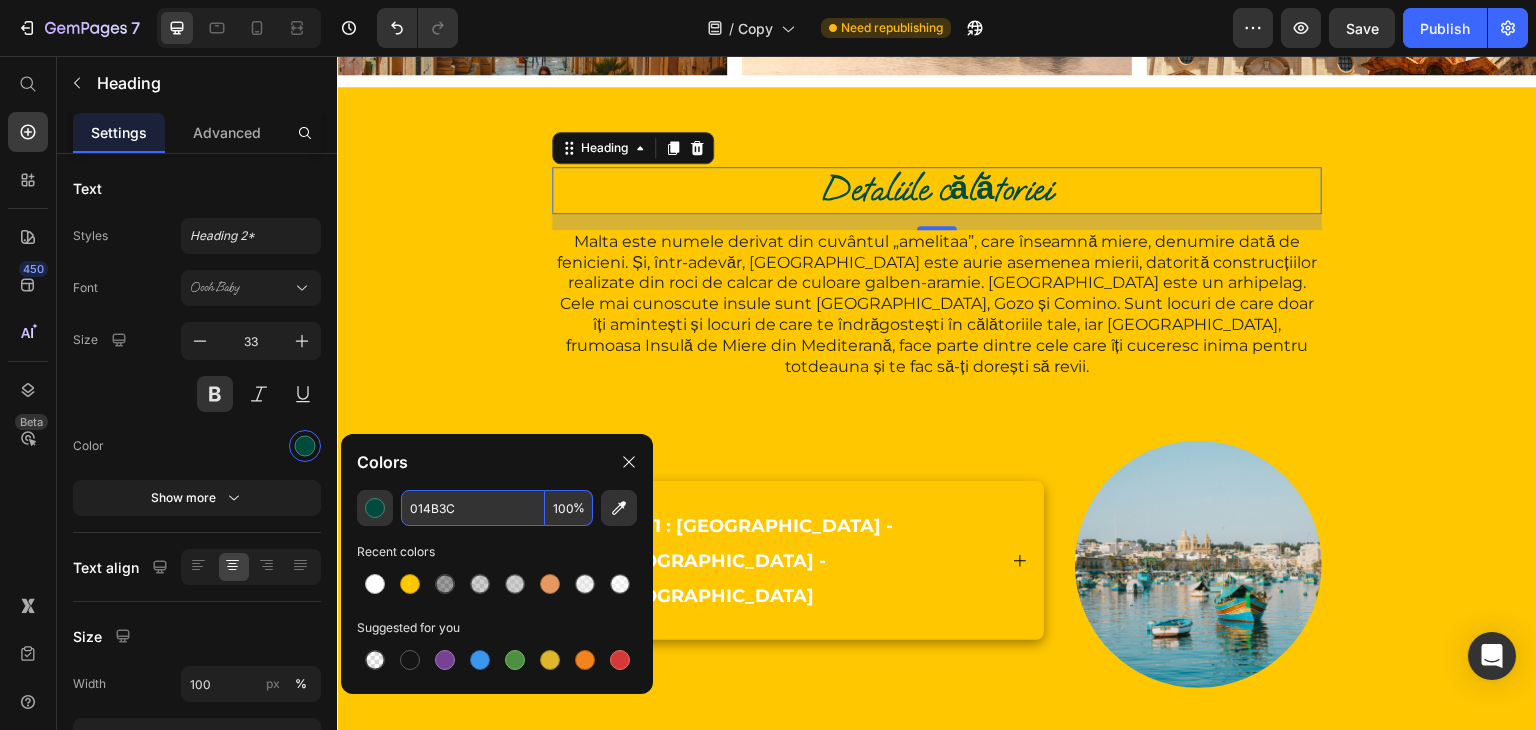 click on "014B3C" at bounding box center (473, 508) 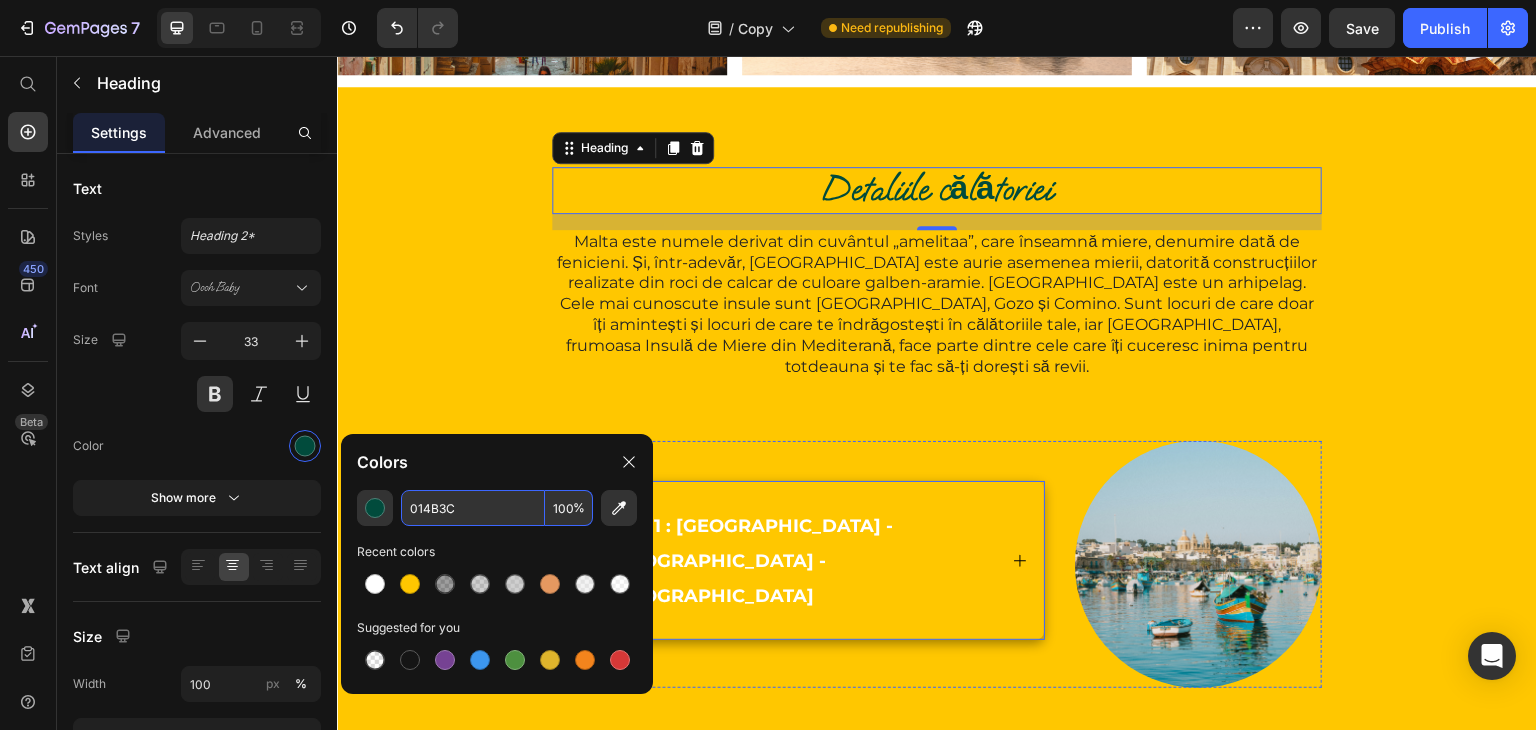 click on "Ziua 1 : [GEOGRAPHIC_DATA] - [GEOGRAPHIC_DATA] - [GEOGRAPHIC_DATA]" at bounding box center [751, 561] 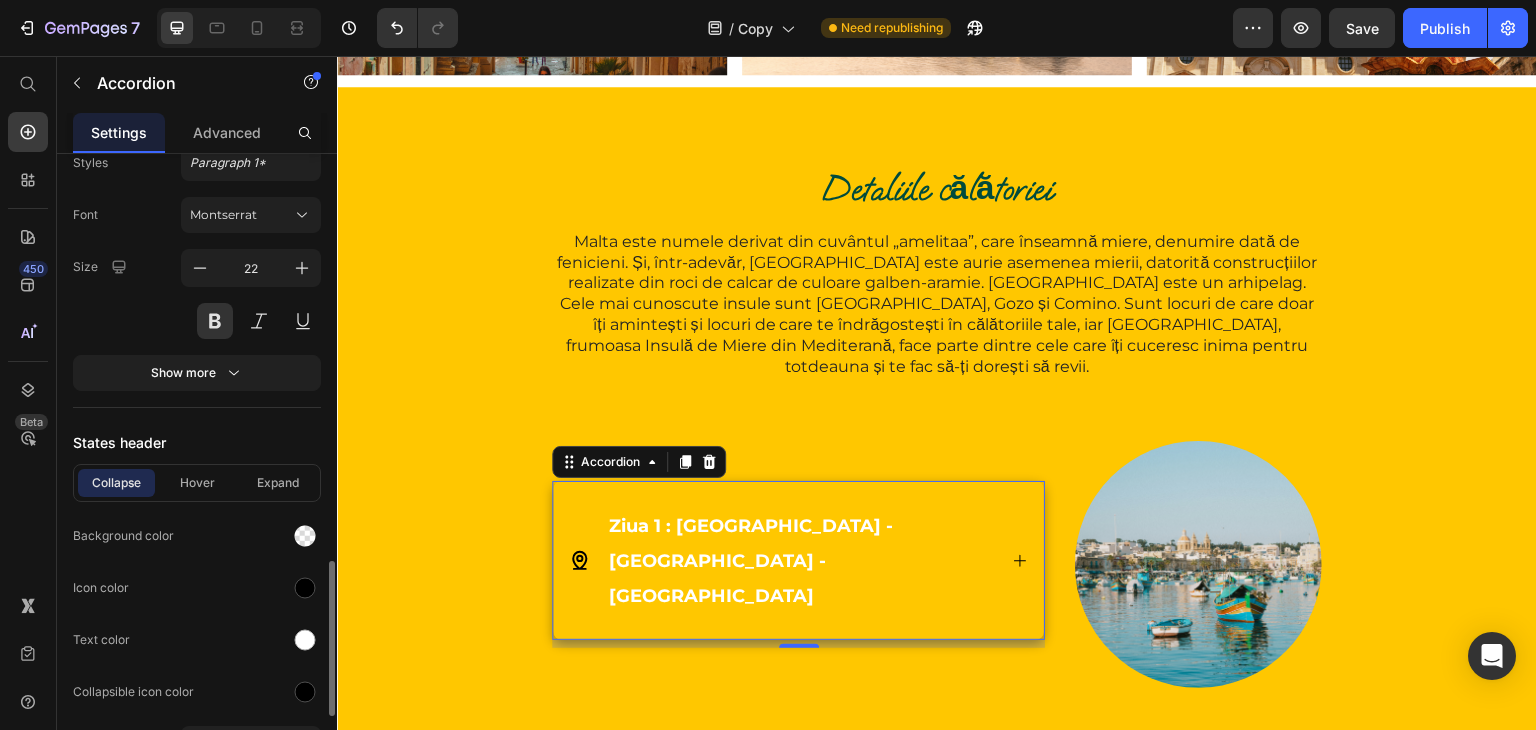 scroll, scrollTop: 1109, scrollLeft: 0, axis: vertical 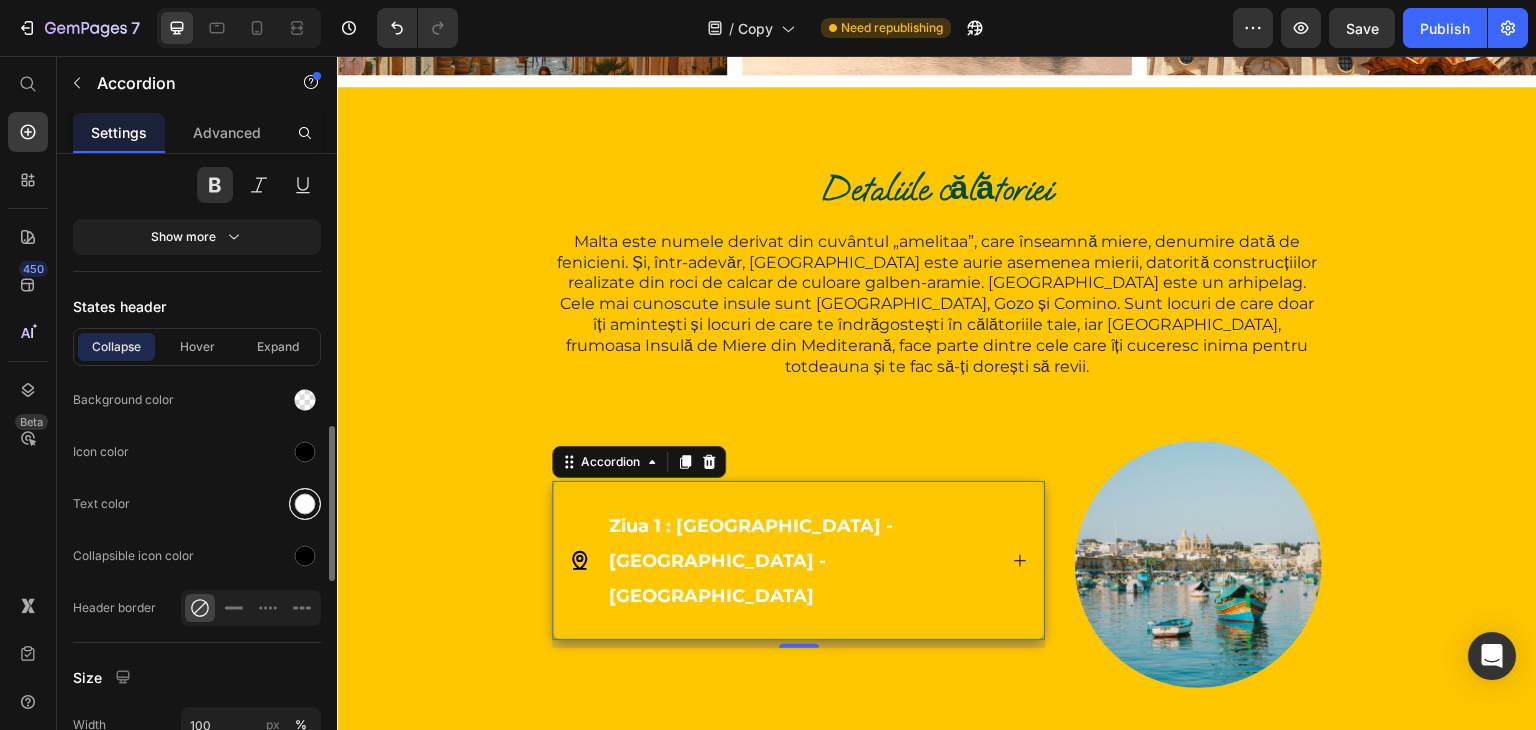 click at bounding box center (305, 504) 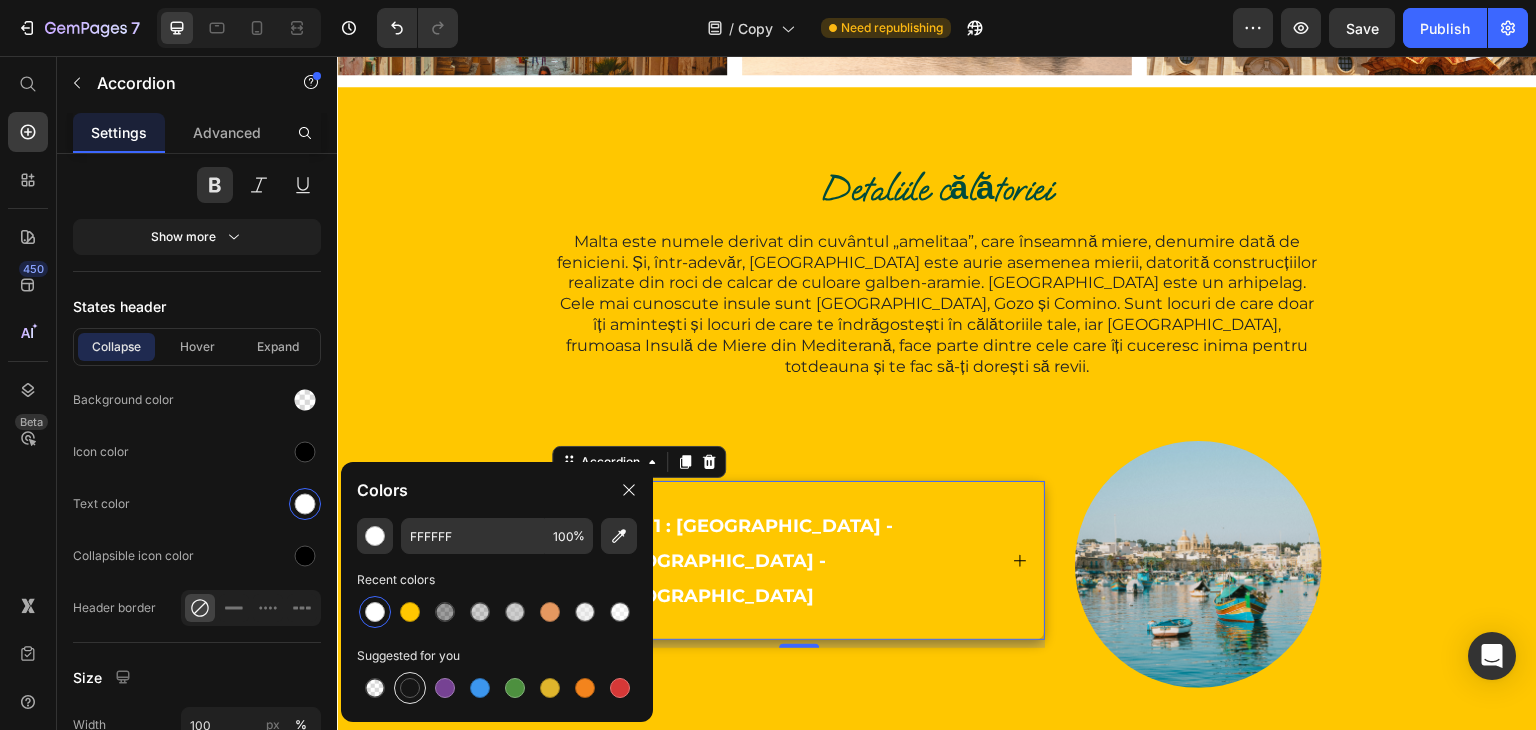 click at bounding box center [410, 688] 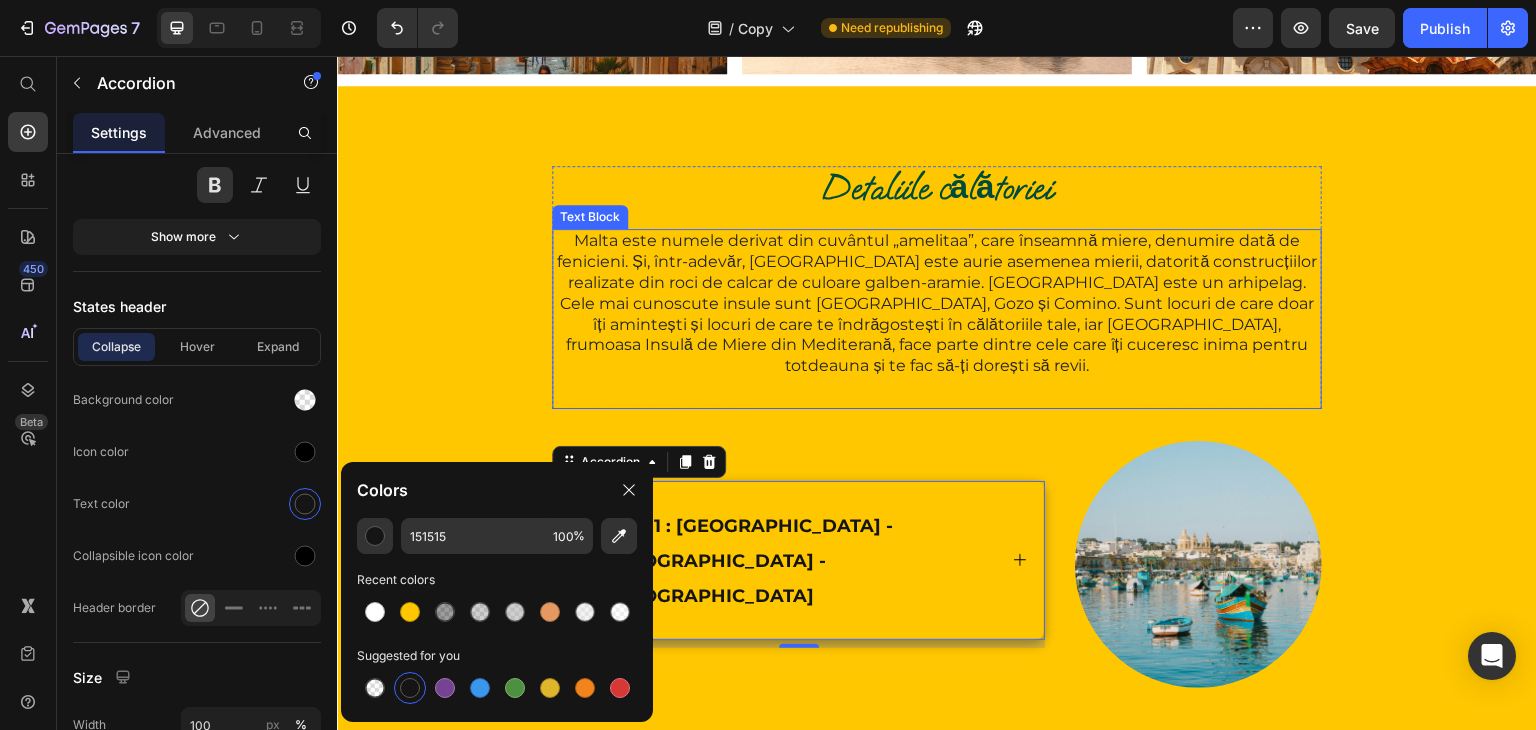 scroll, scrollTop: 2235, scrollLeft: 0, axis: vertical 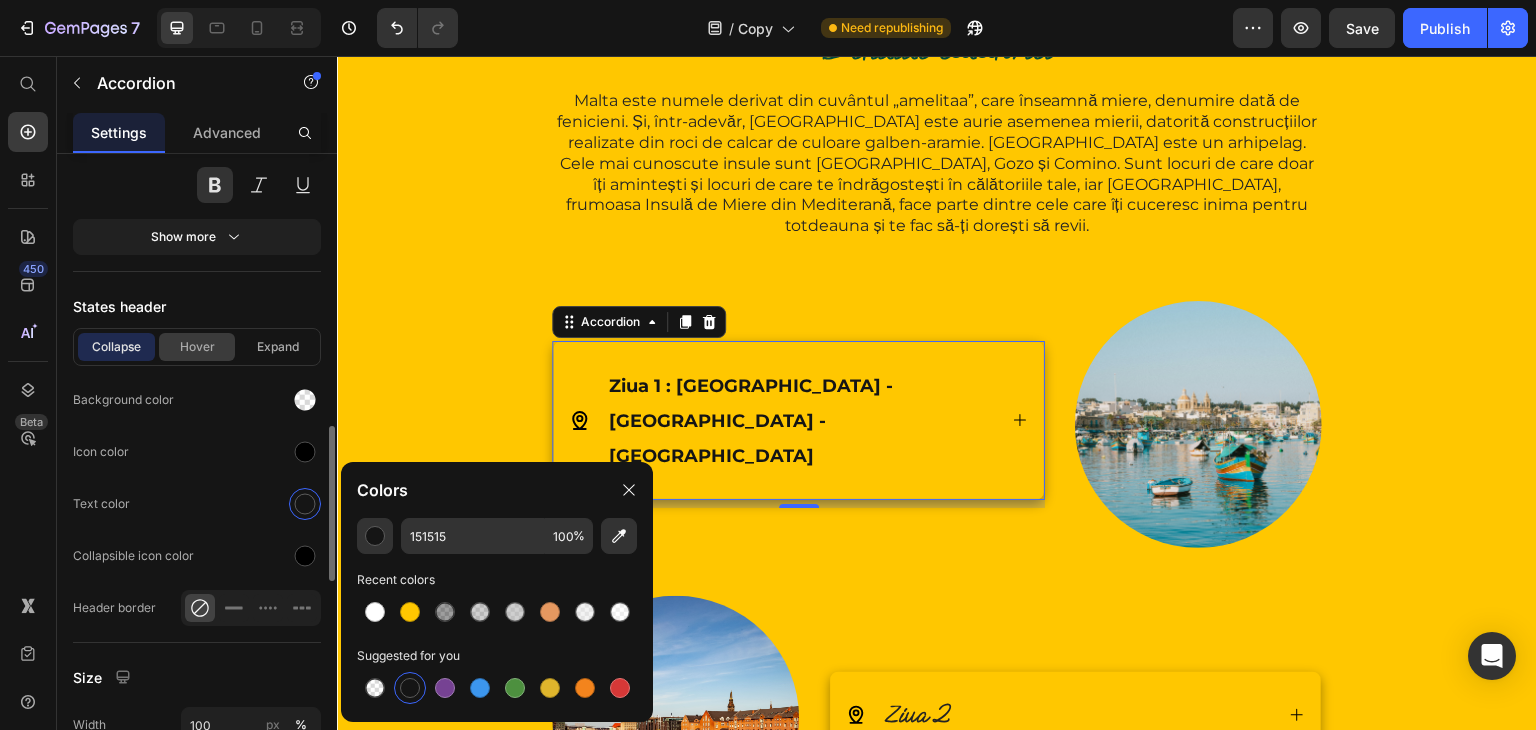 click on "Hover" at bounding box center (197, 347) 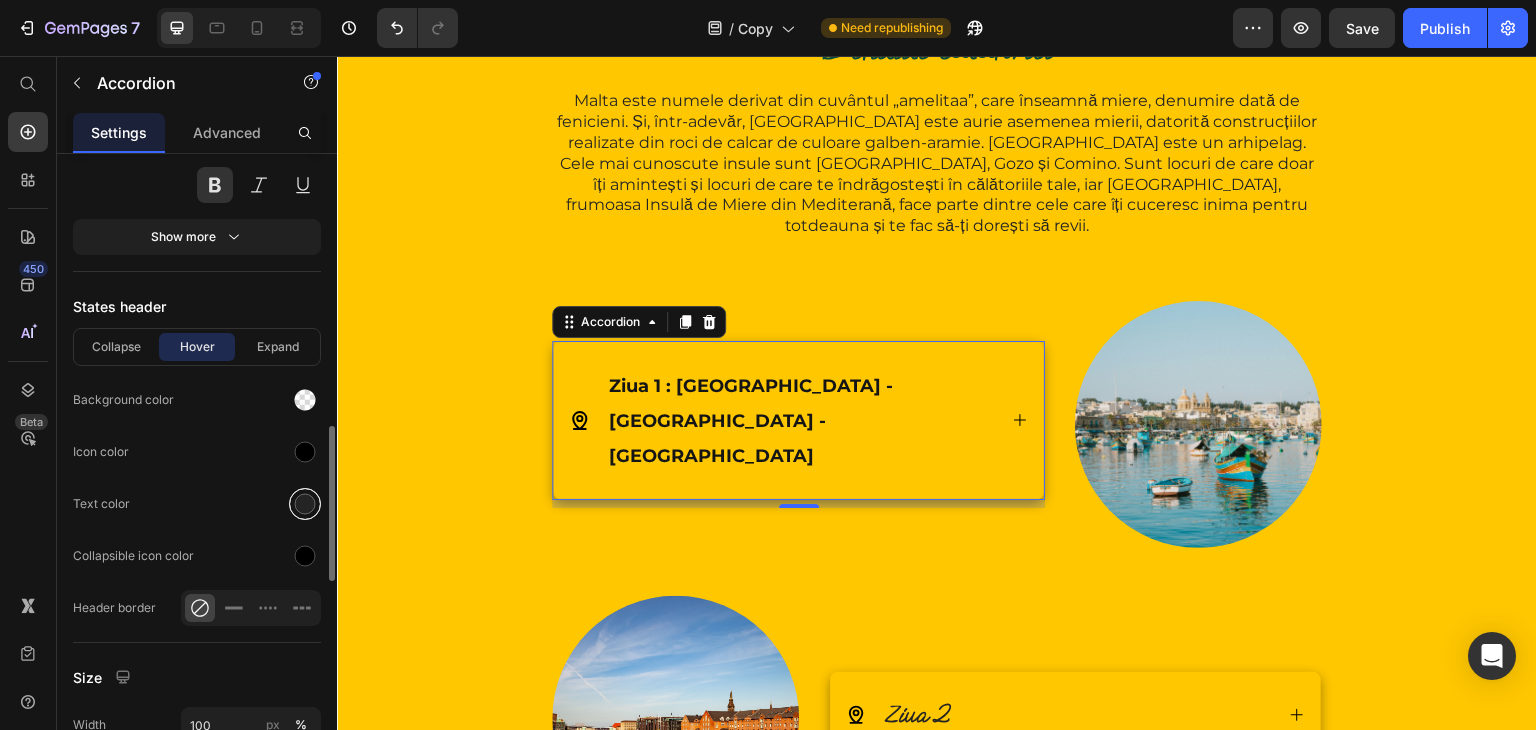 click at bounding box center [305, 504] 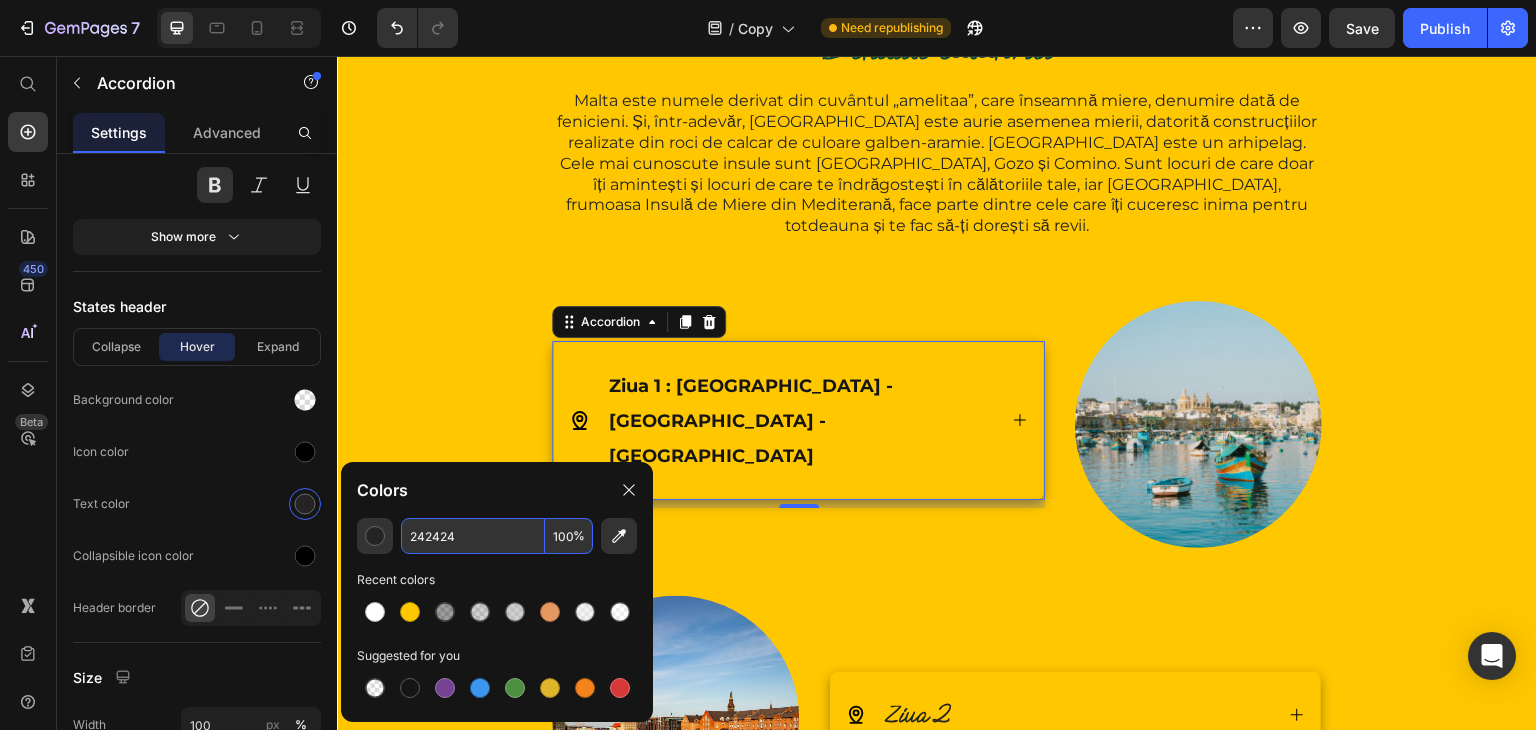 click on "242424" at bounding box center (473, 536) 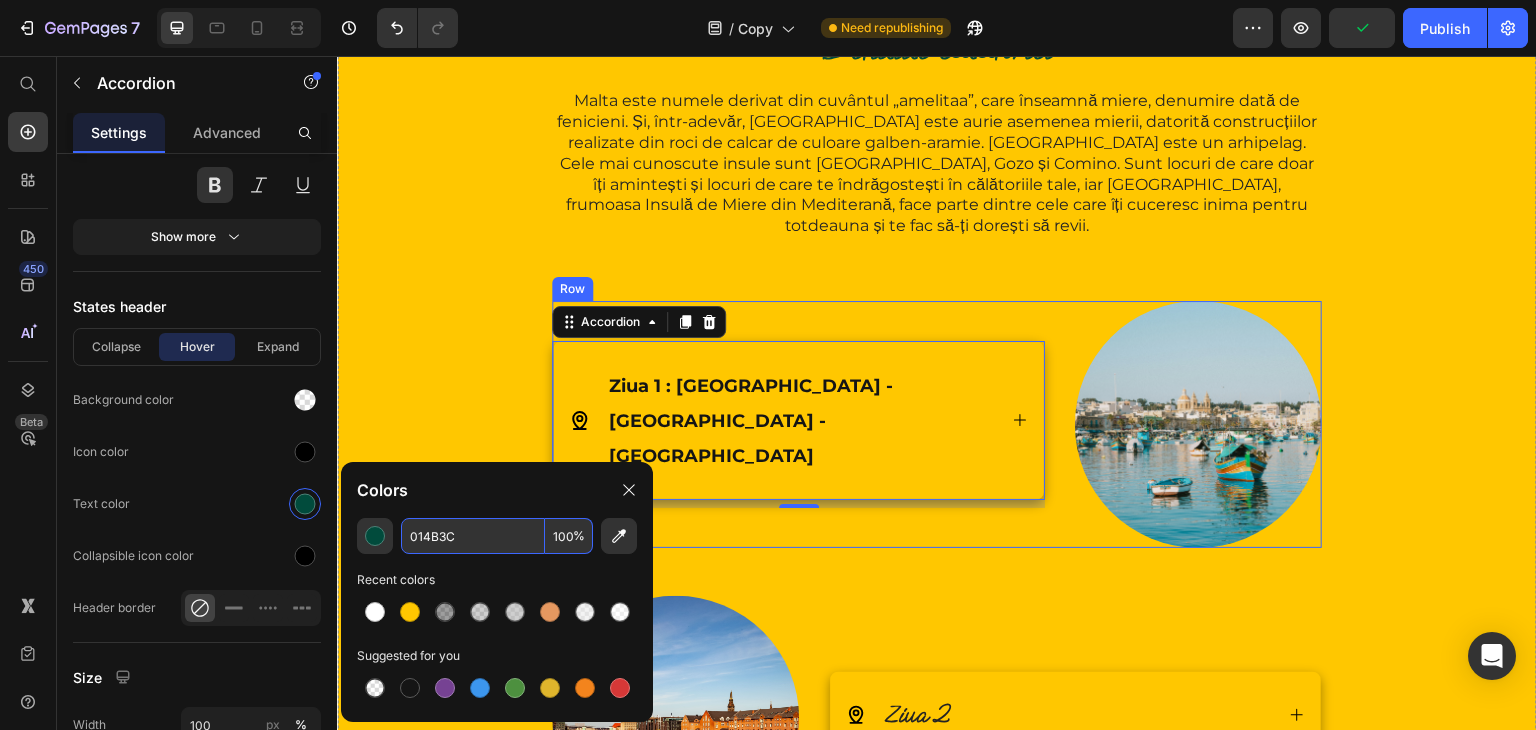 click on "Ziua 1 : [GEOGRAPHIC_DATA] - [GEOGRAPHIC_DATA] - [GEOGRAPHIC_DATA]   Accordion   8" at bounding box center [798, 424] 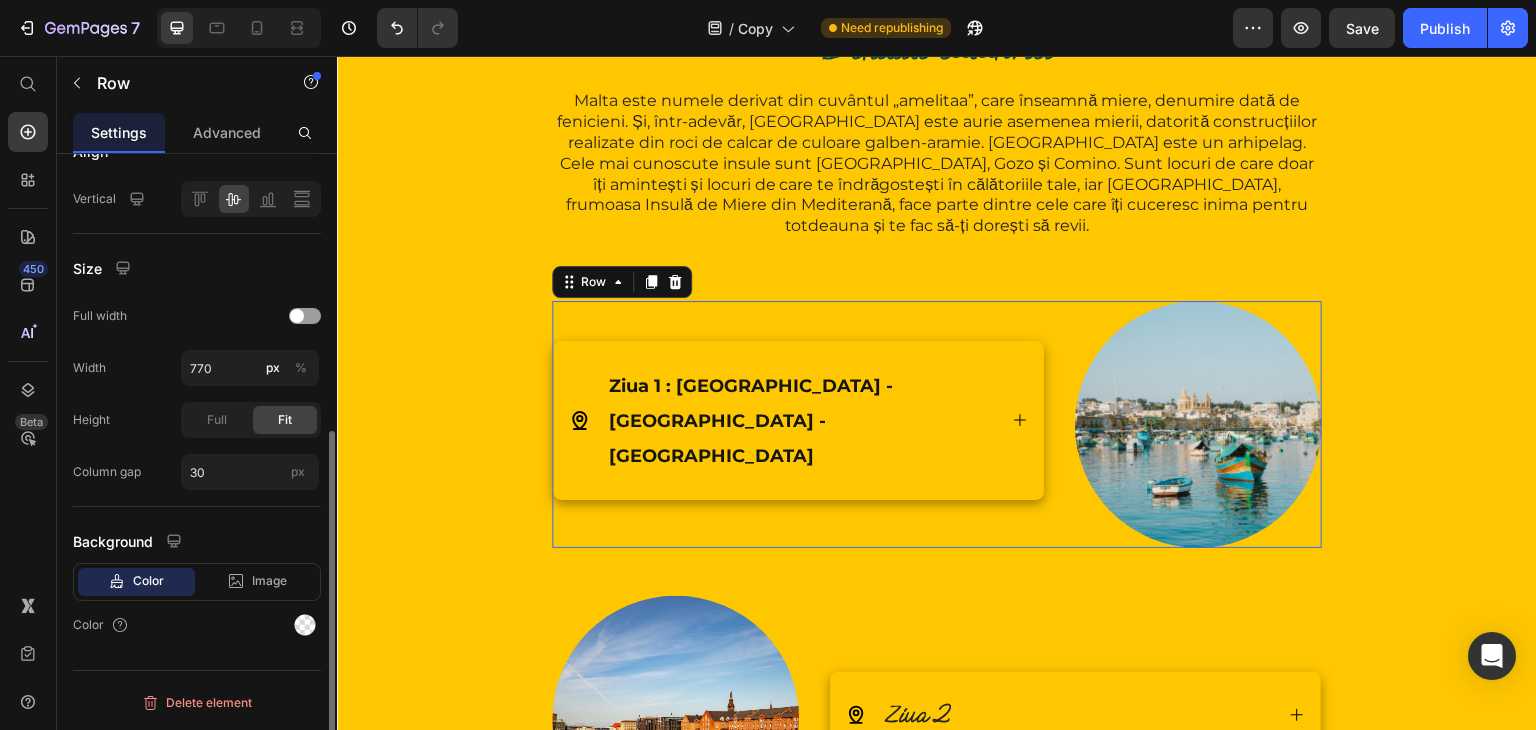 scroll, scrollTop: 0, scrollLeft: 0, axis: both 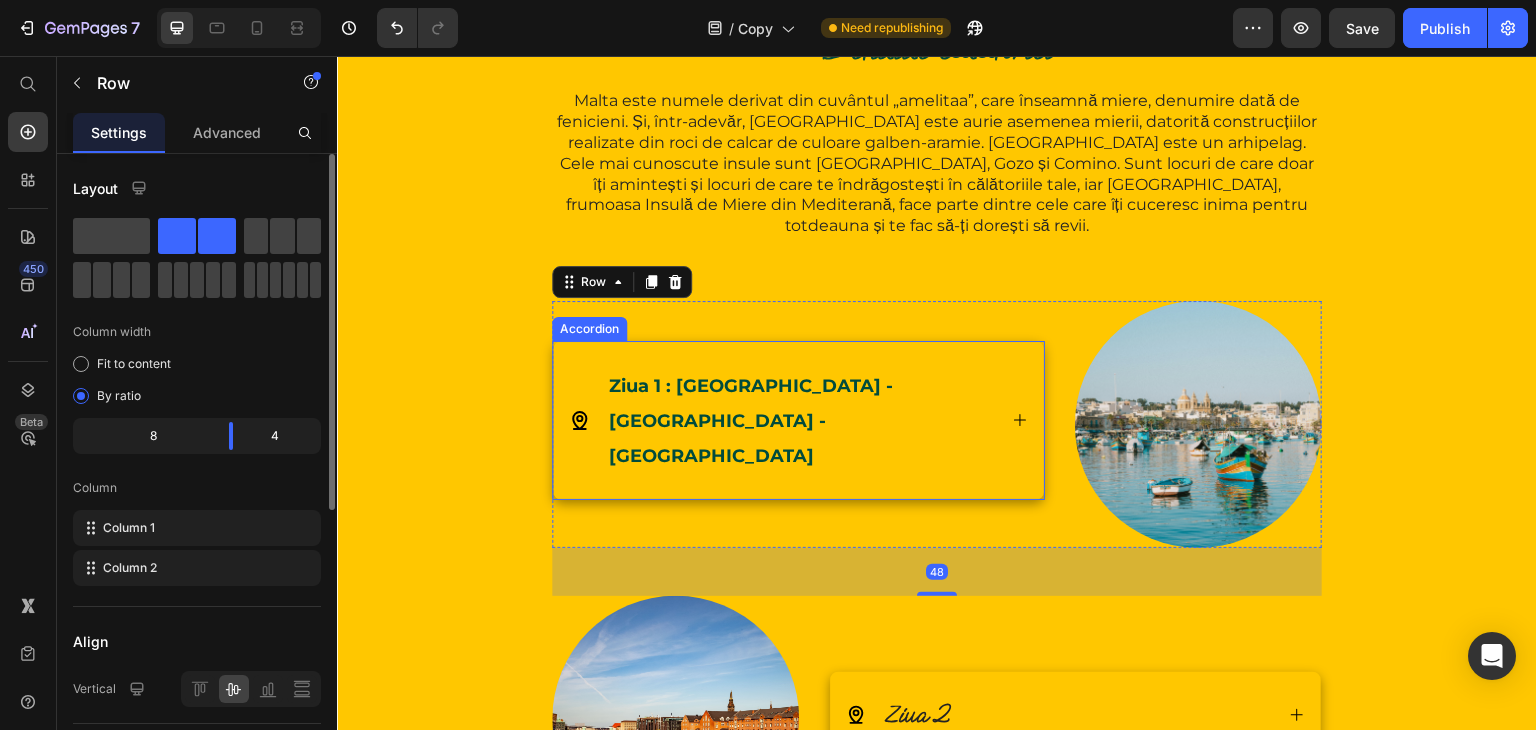 click on "Ziua 1 : [GEOGRAPHIC_DATA] - [GEOGRAPHIC_DATA] - [GEOGRAPHIC_DATA]" at bounding box center [798, 420] 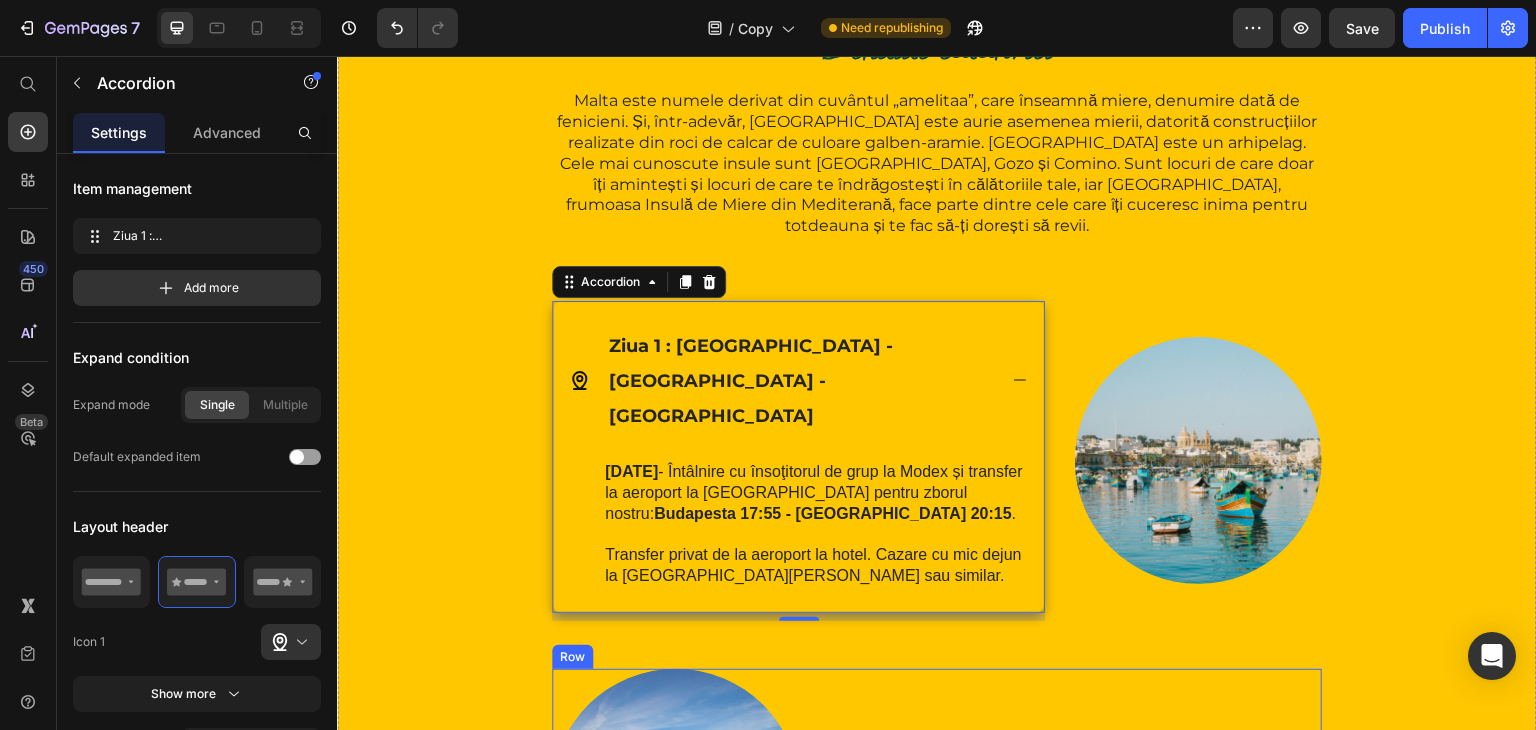 scroll, scrollTop: 2400, scrollLeft: 0, axis: vertical 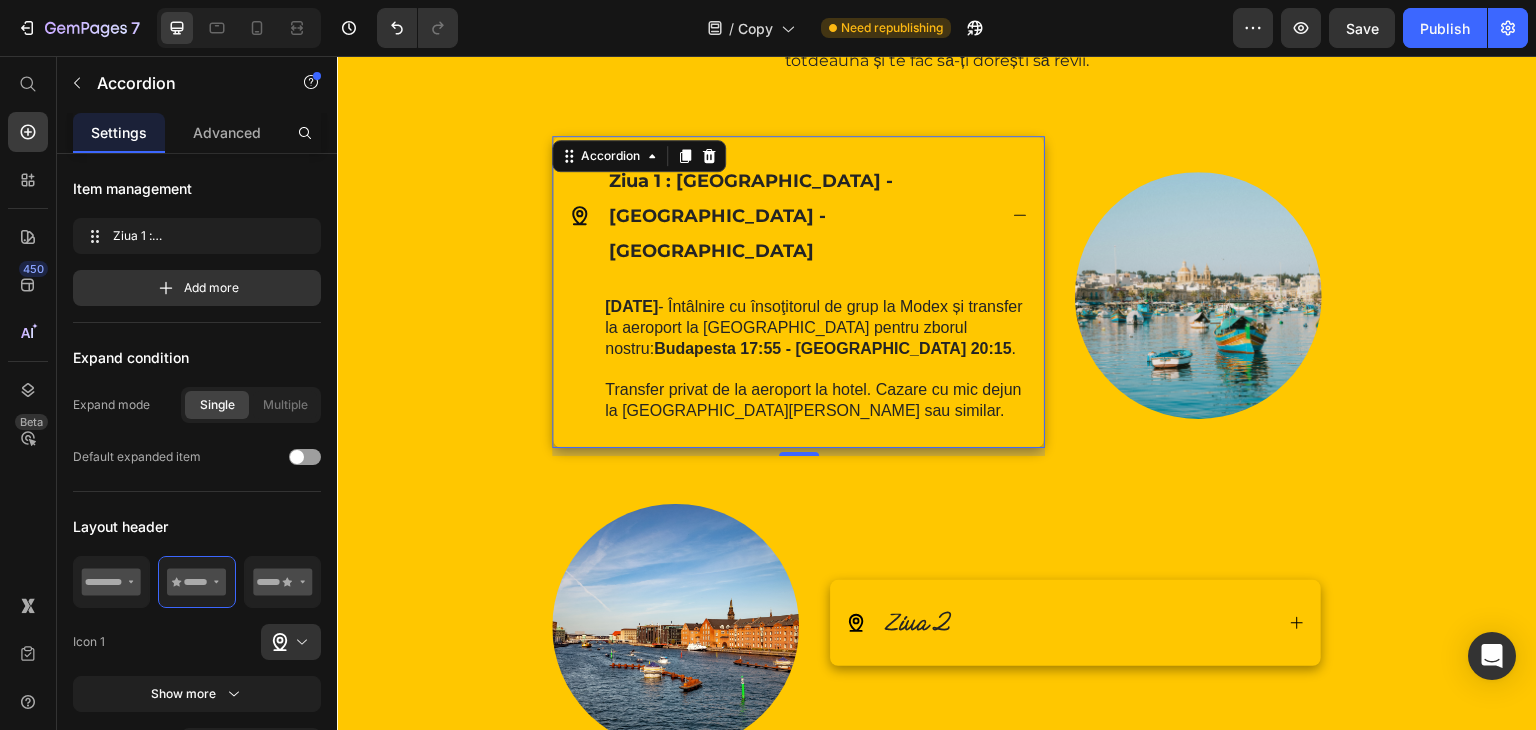click 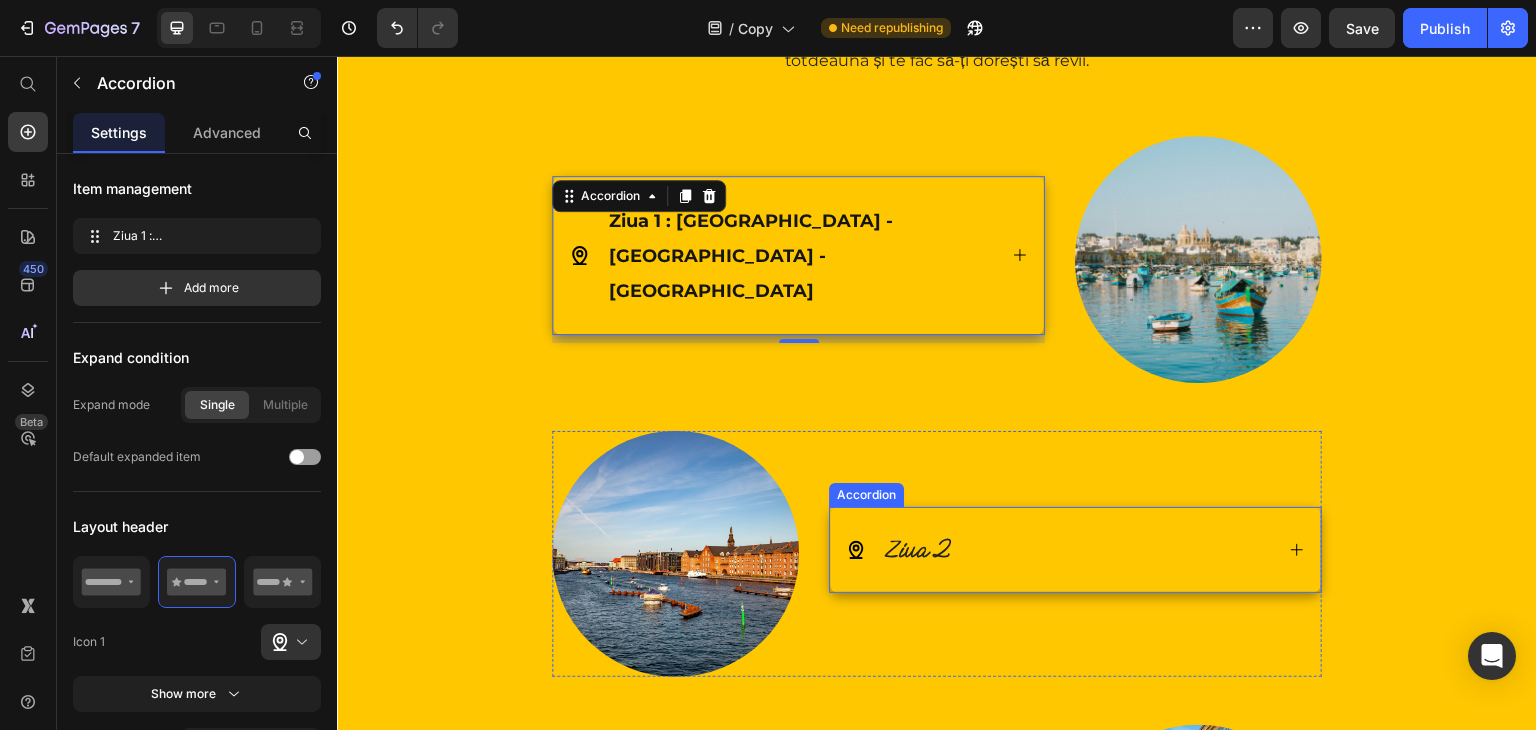 click on "Ziua 2" at bounding box center (1059, 550) 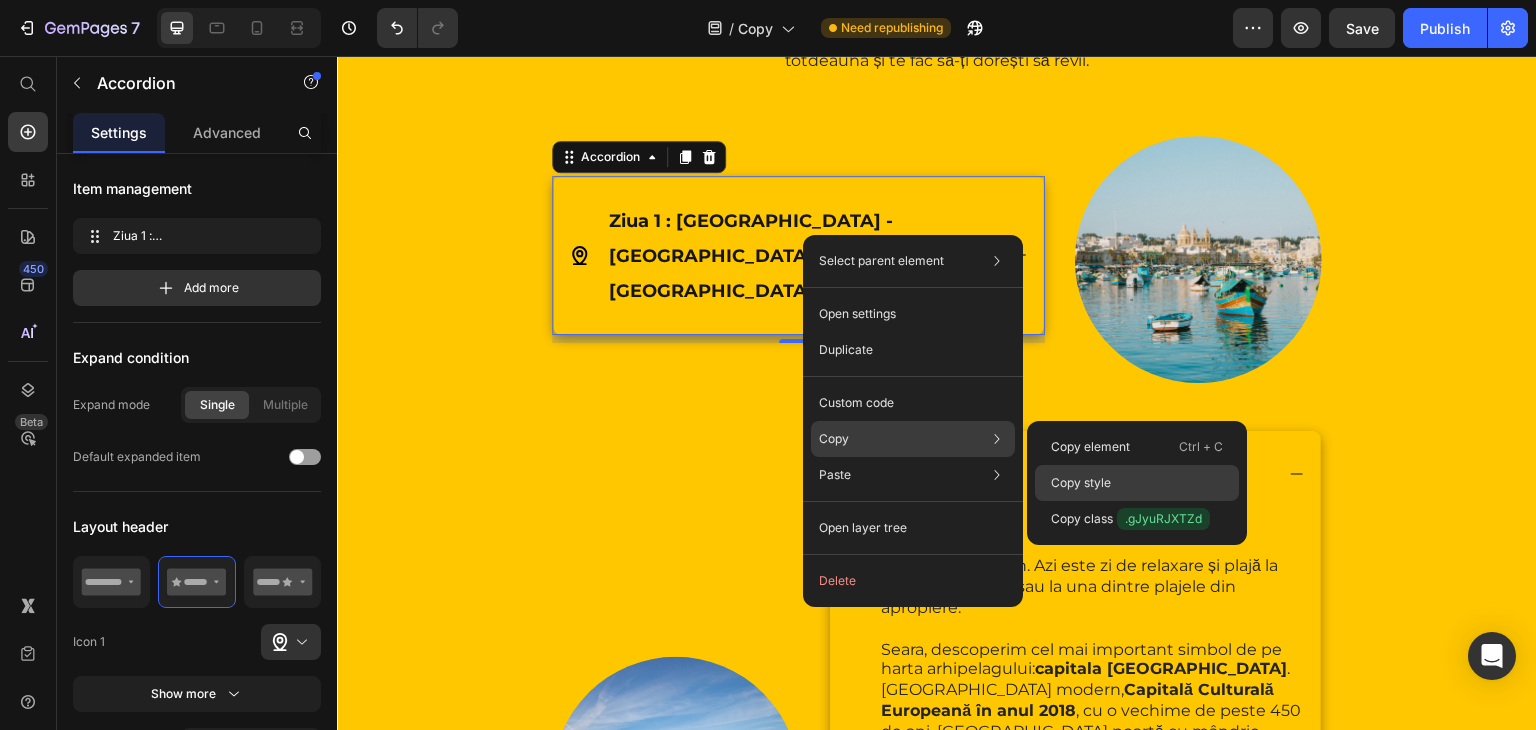 click on "Copy style" 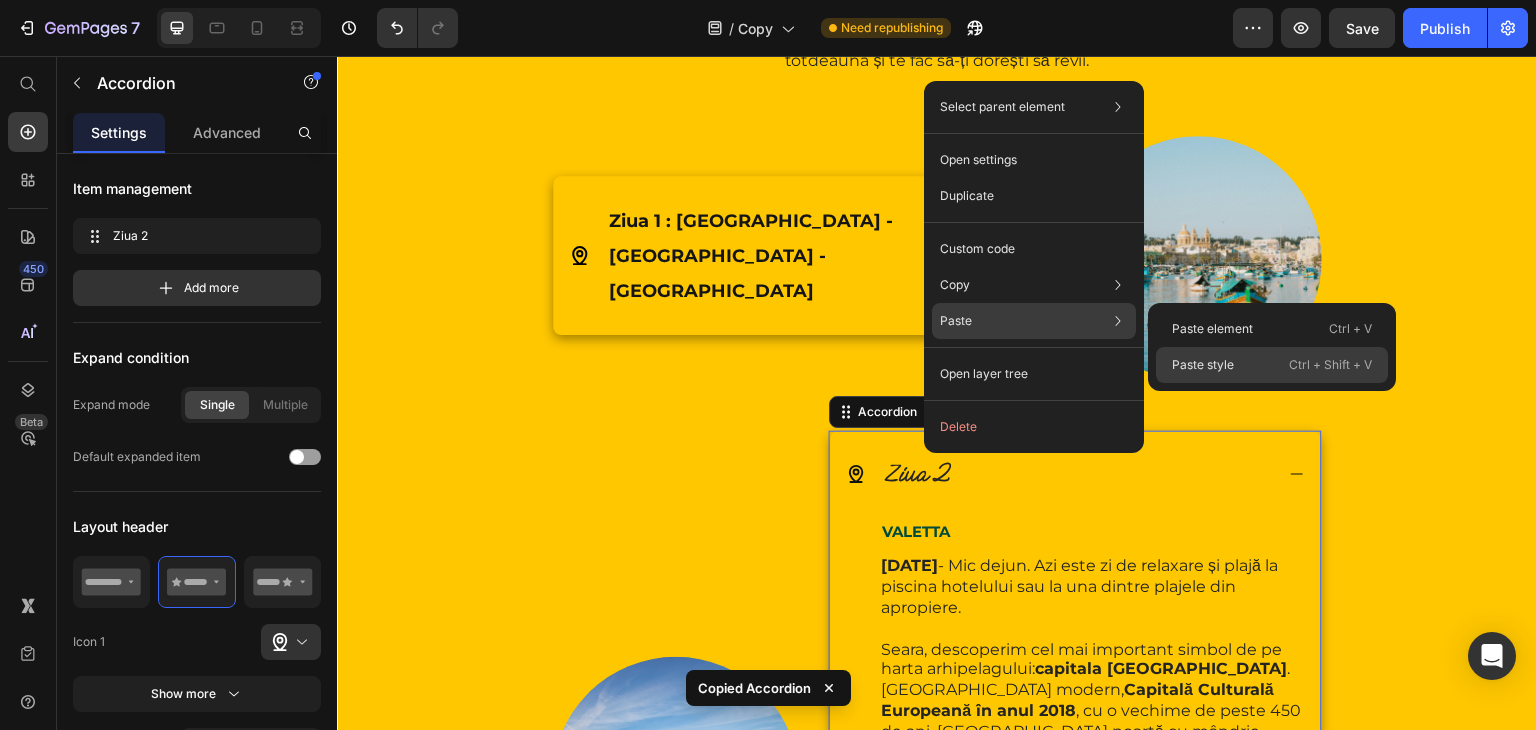 click on "Paste style" at bounding box center [1203, 365] 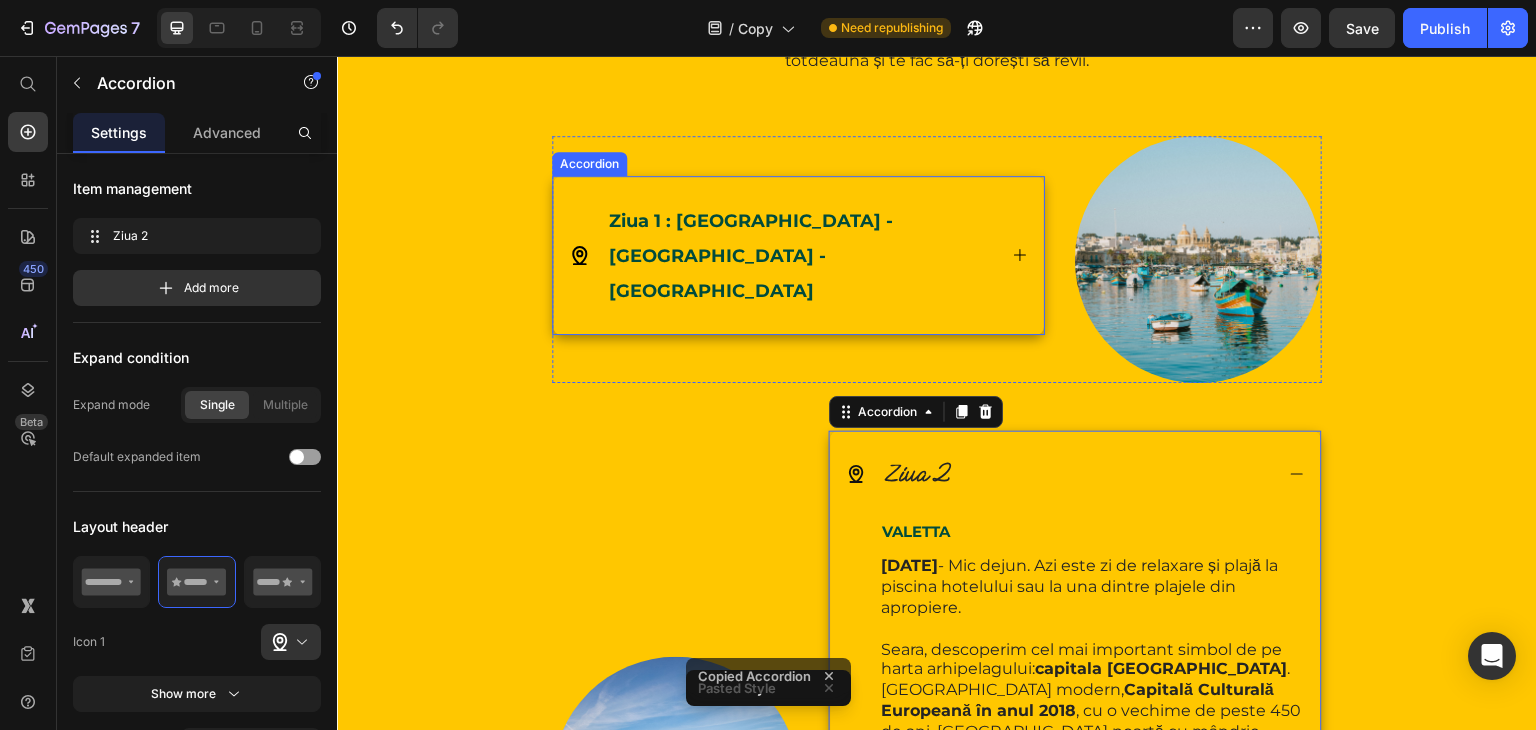 click on "Ziua 1 : [GEOGRAPHIC_DATA] - [GEOGRAPHIC_DATA] - [GEOGRAPHIC_DATA]" at bounding box center [751, 256] 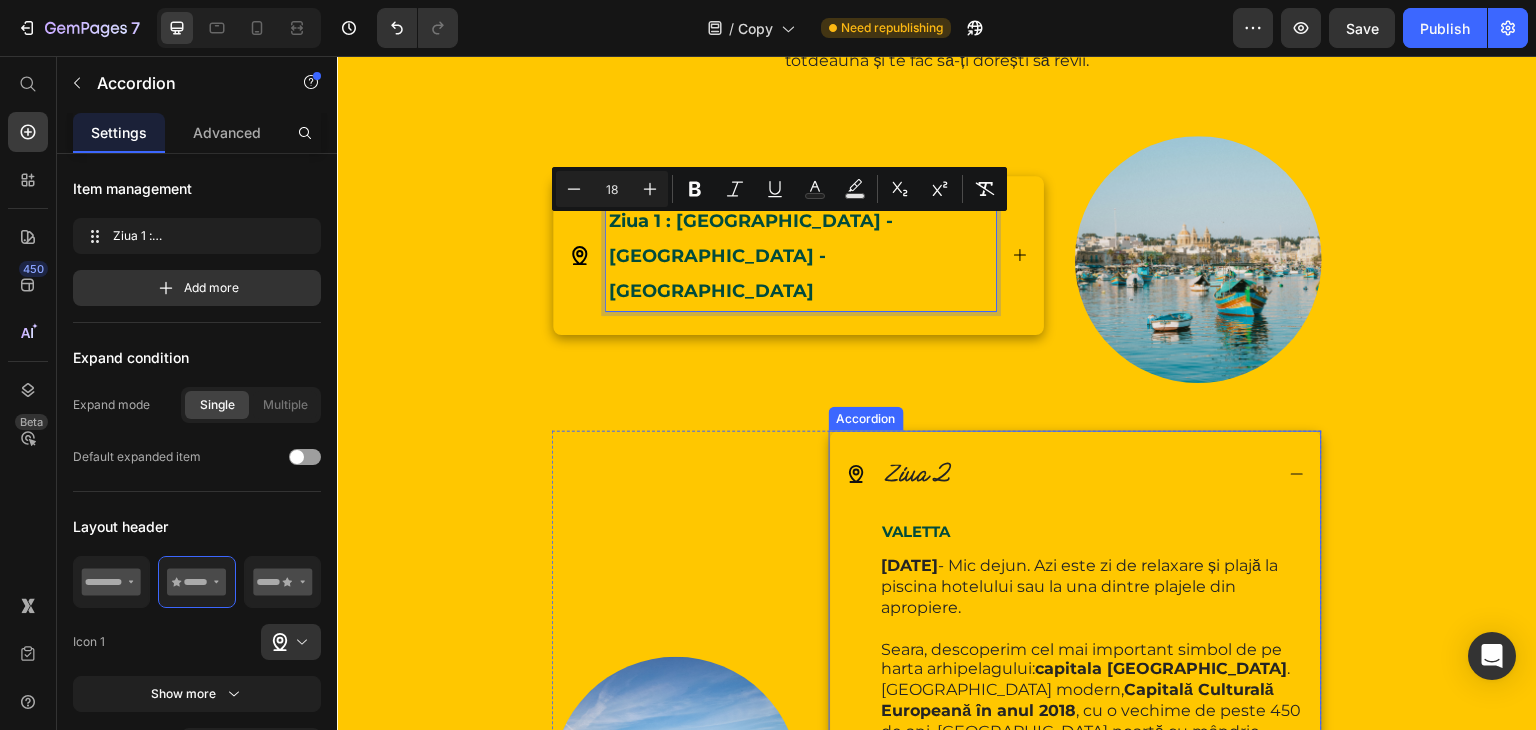 click on "Ziua 2" at bounding box center (918, 472) 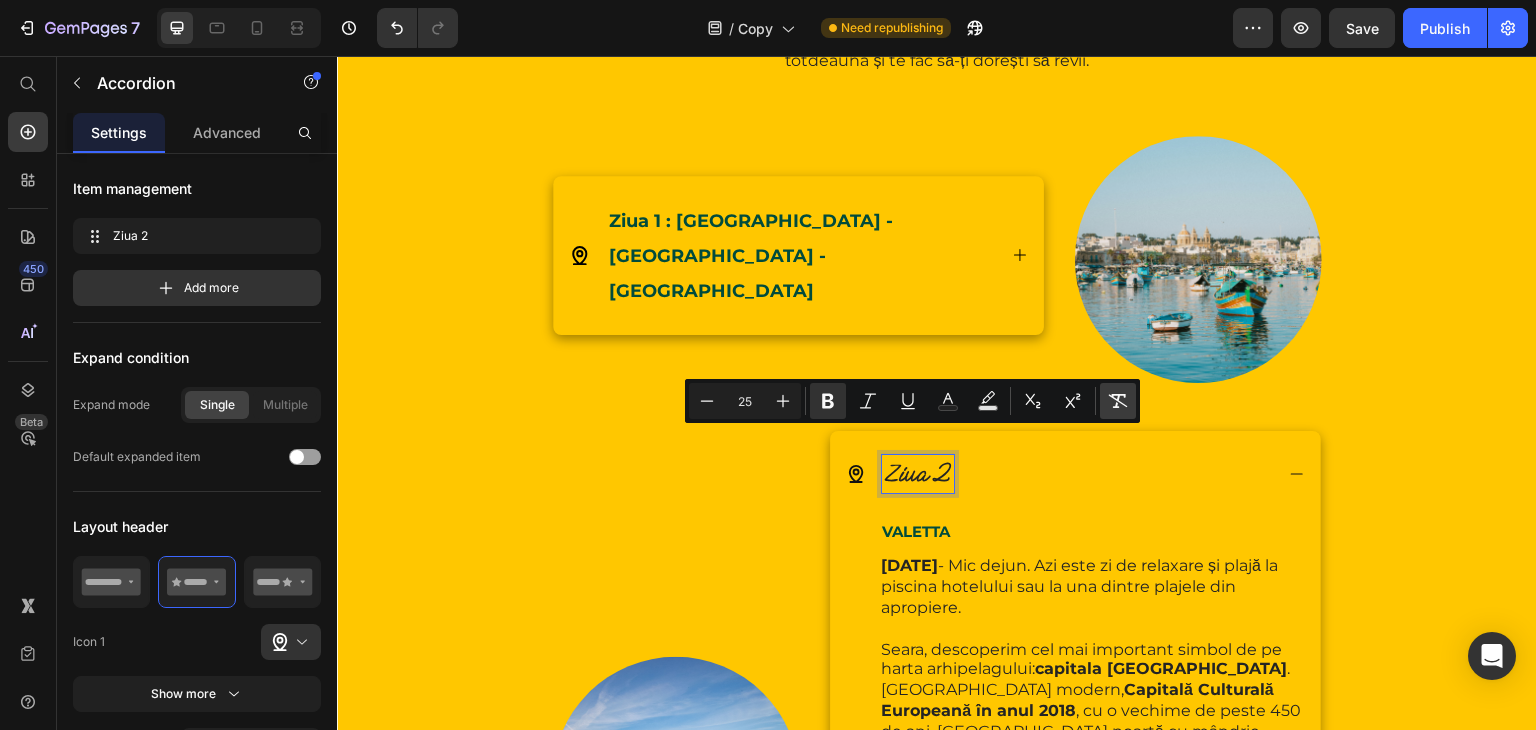click 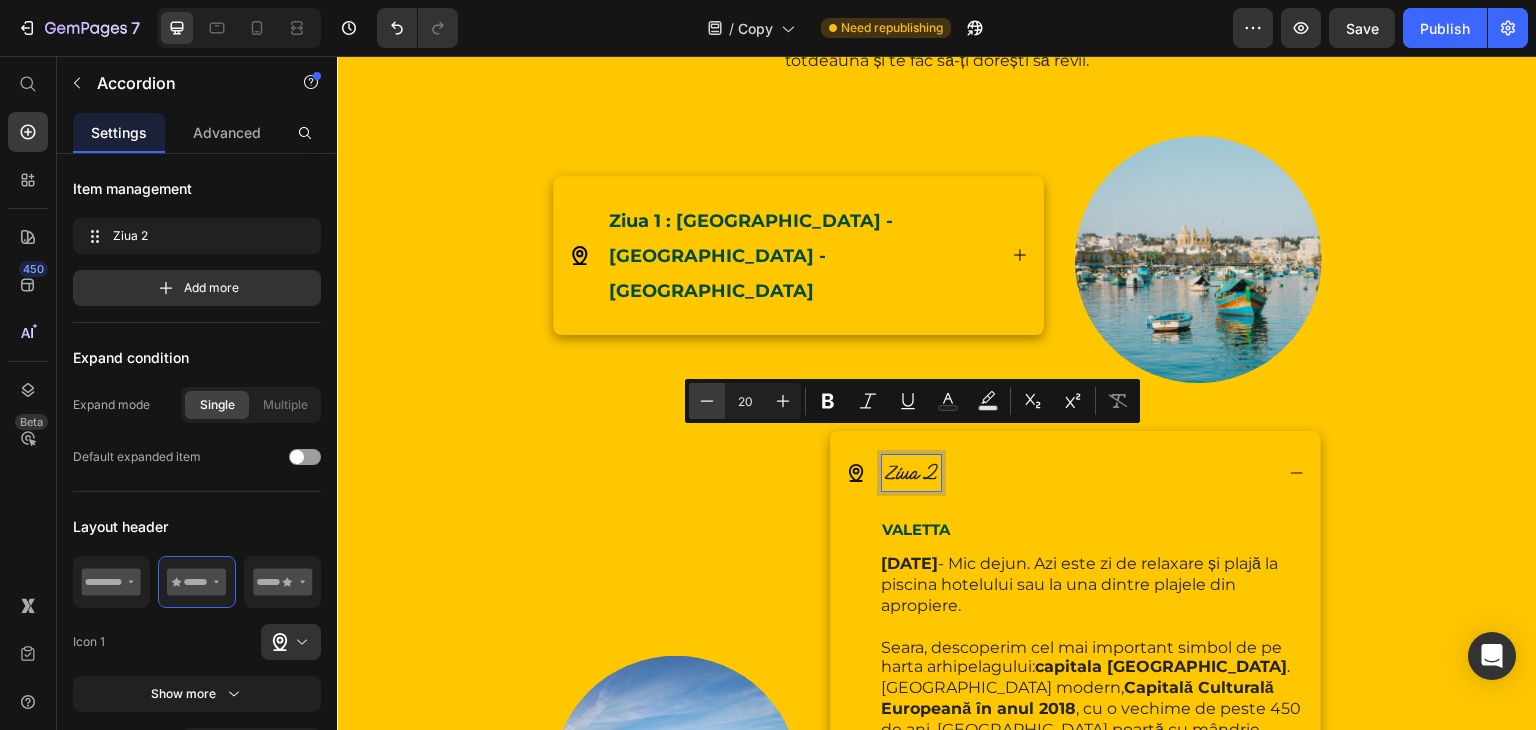 click 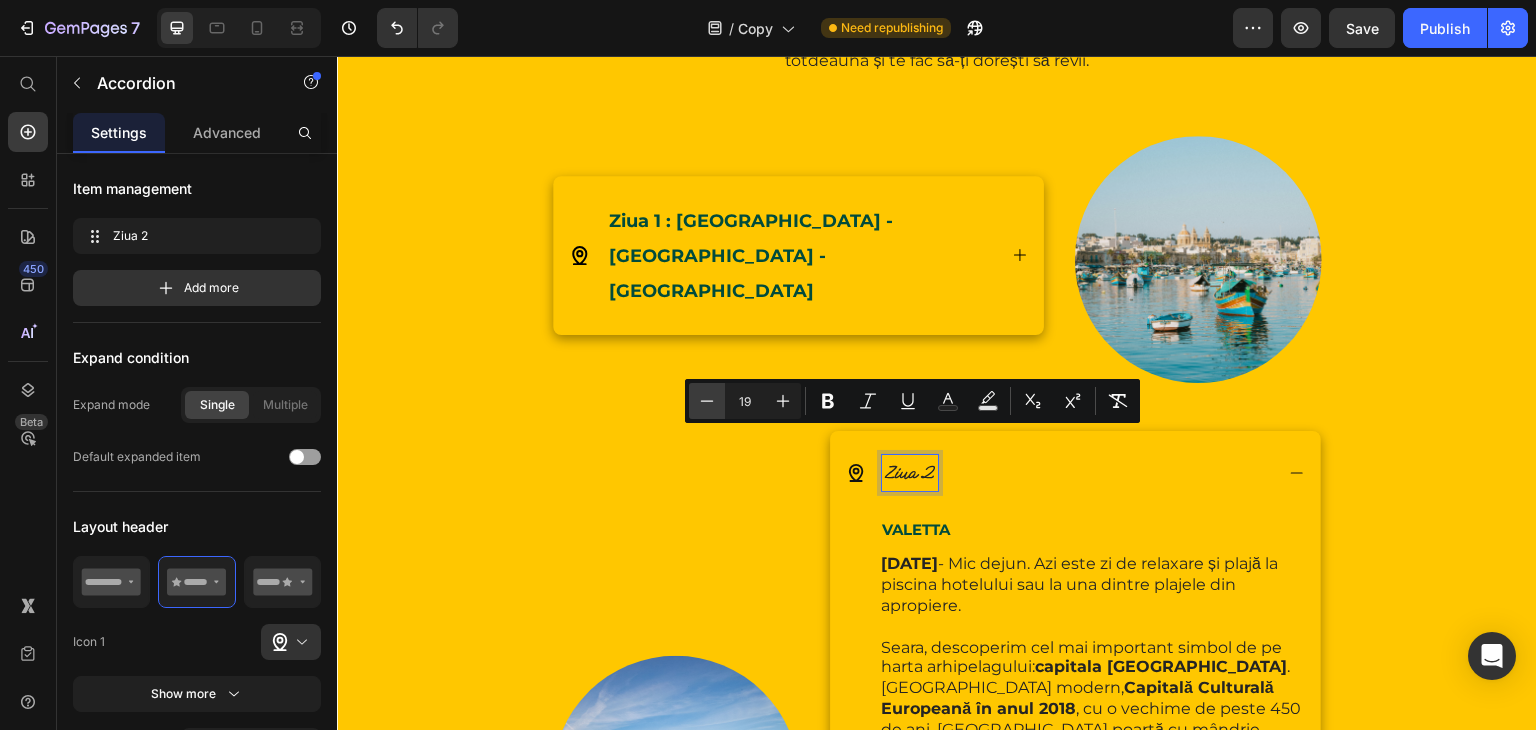 click 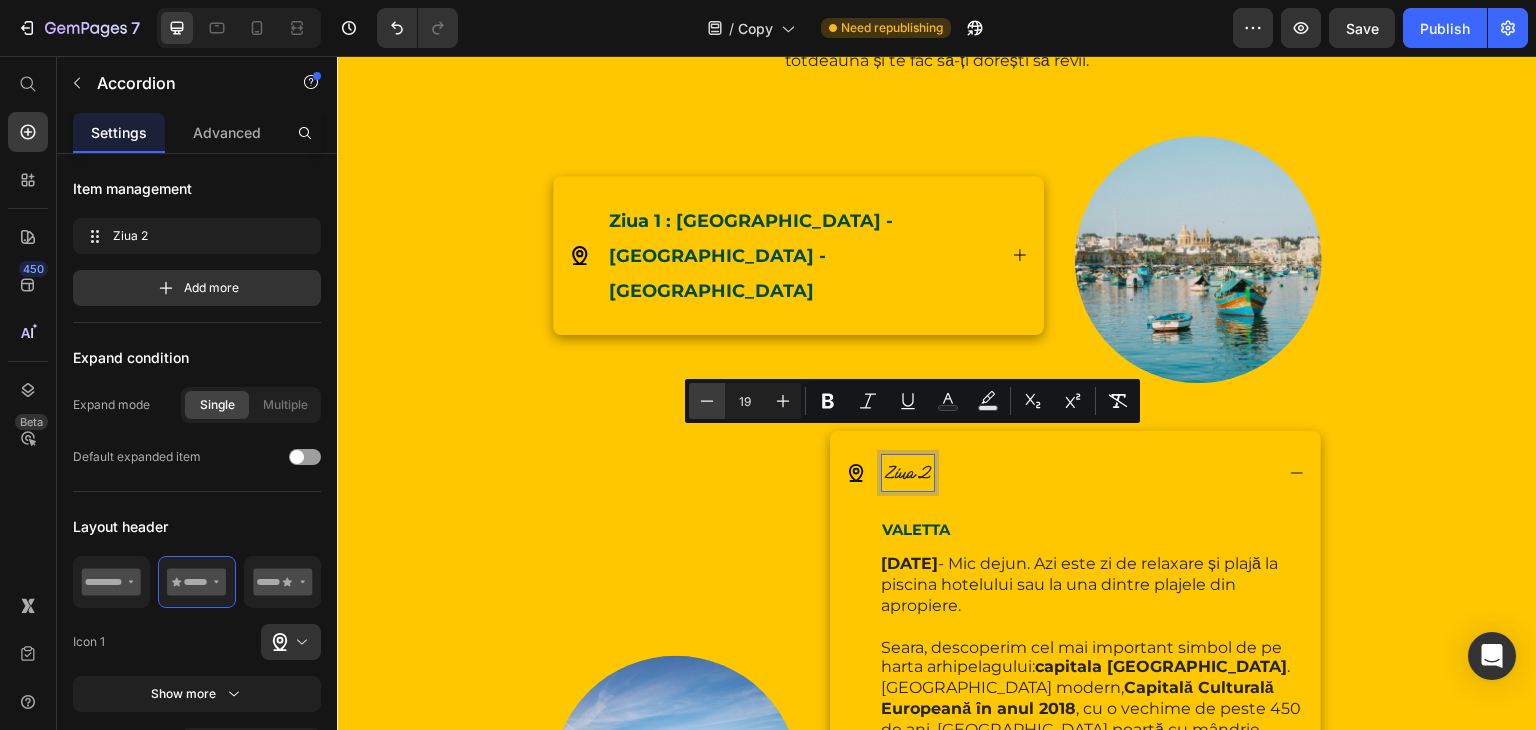 type on "18" 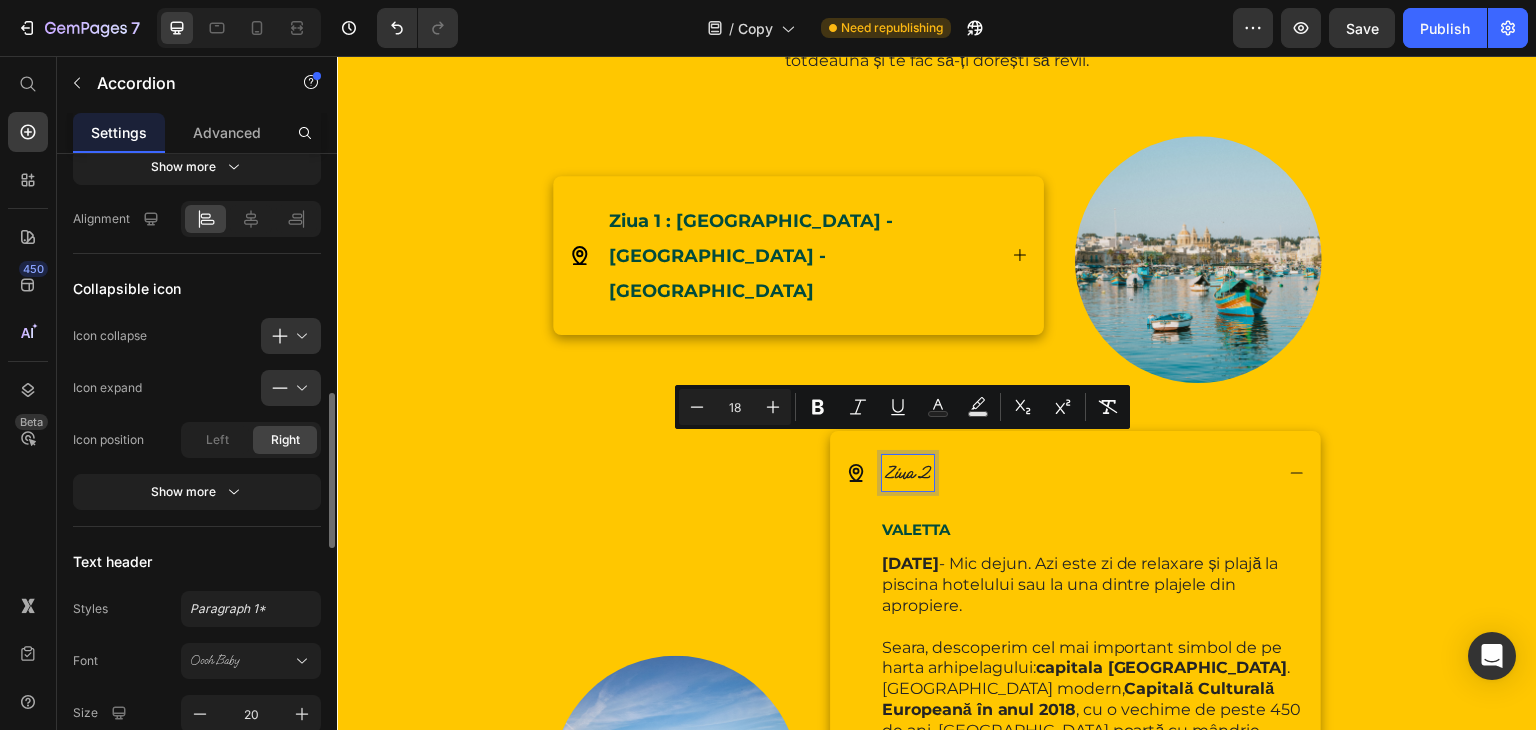 scroll, scrollTop: 616, scrollLeft: 0, axis: vertical 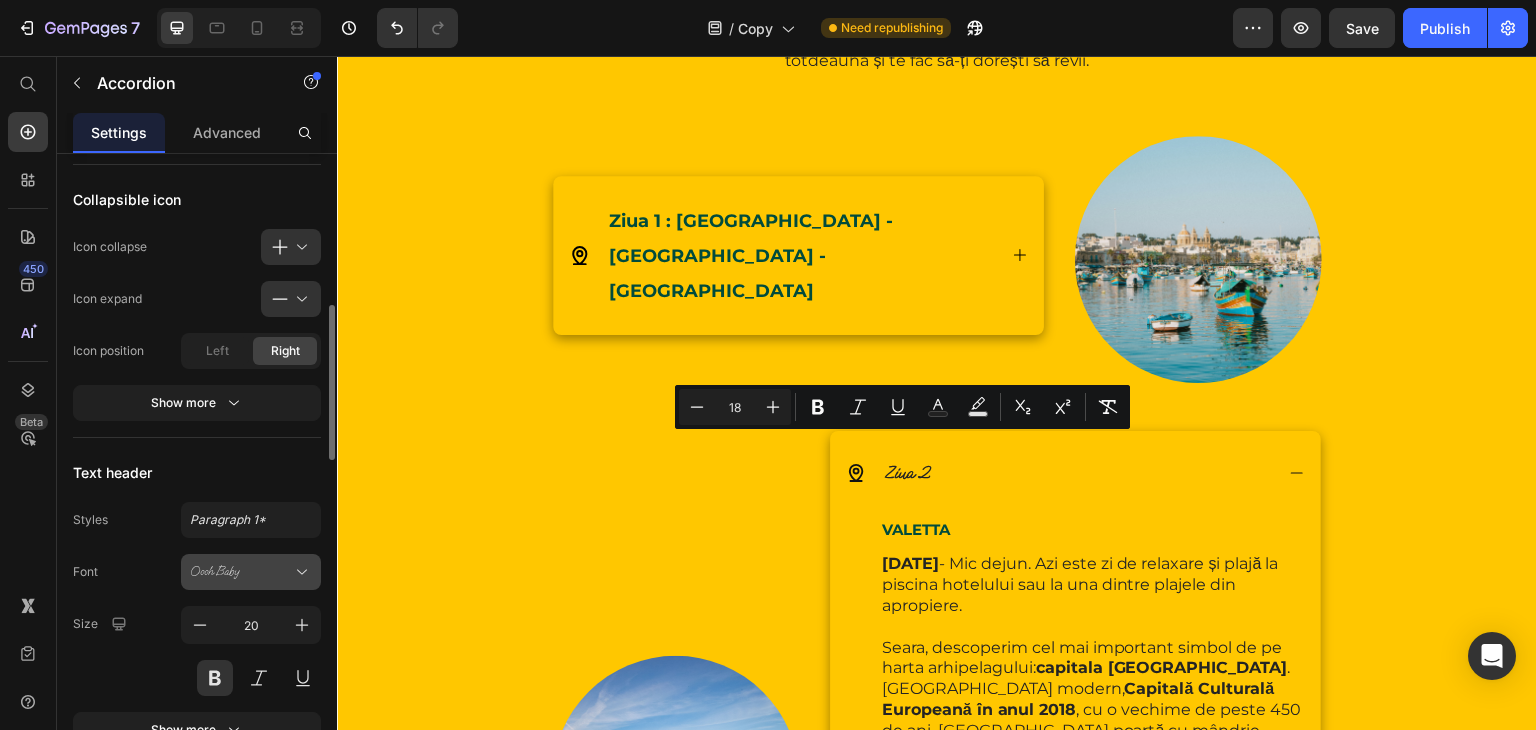 click on "Oooh Baby" at bounding box center (251, 572) 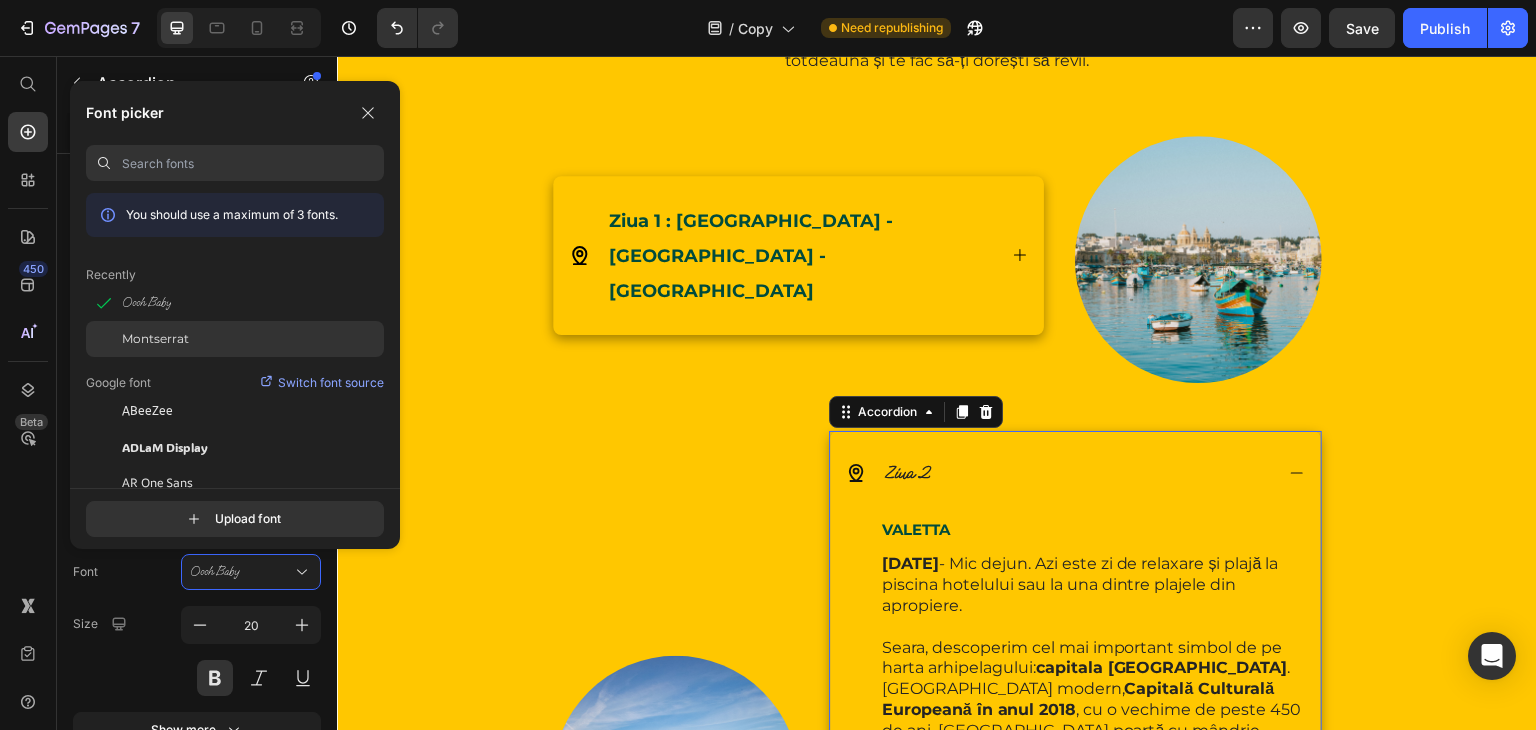click on "Montserrat" 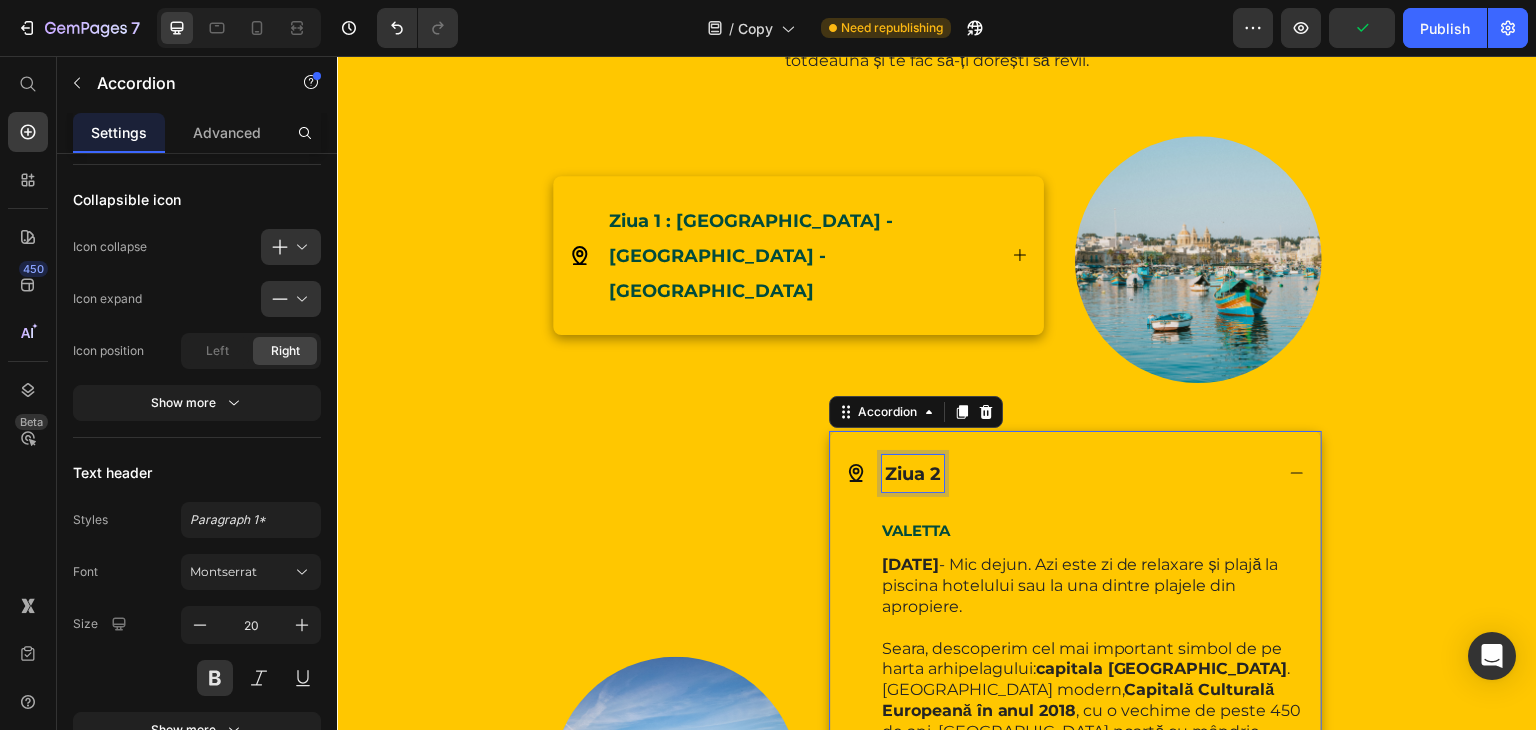 click on "Ziua 2" at bounding box center [913, 473] 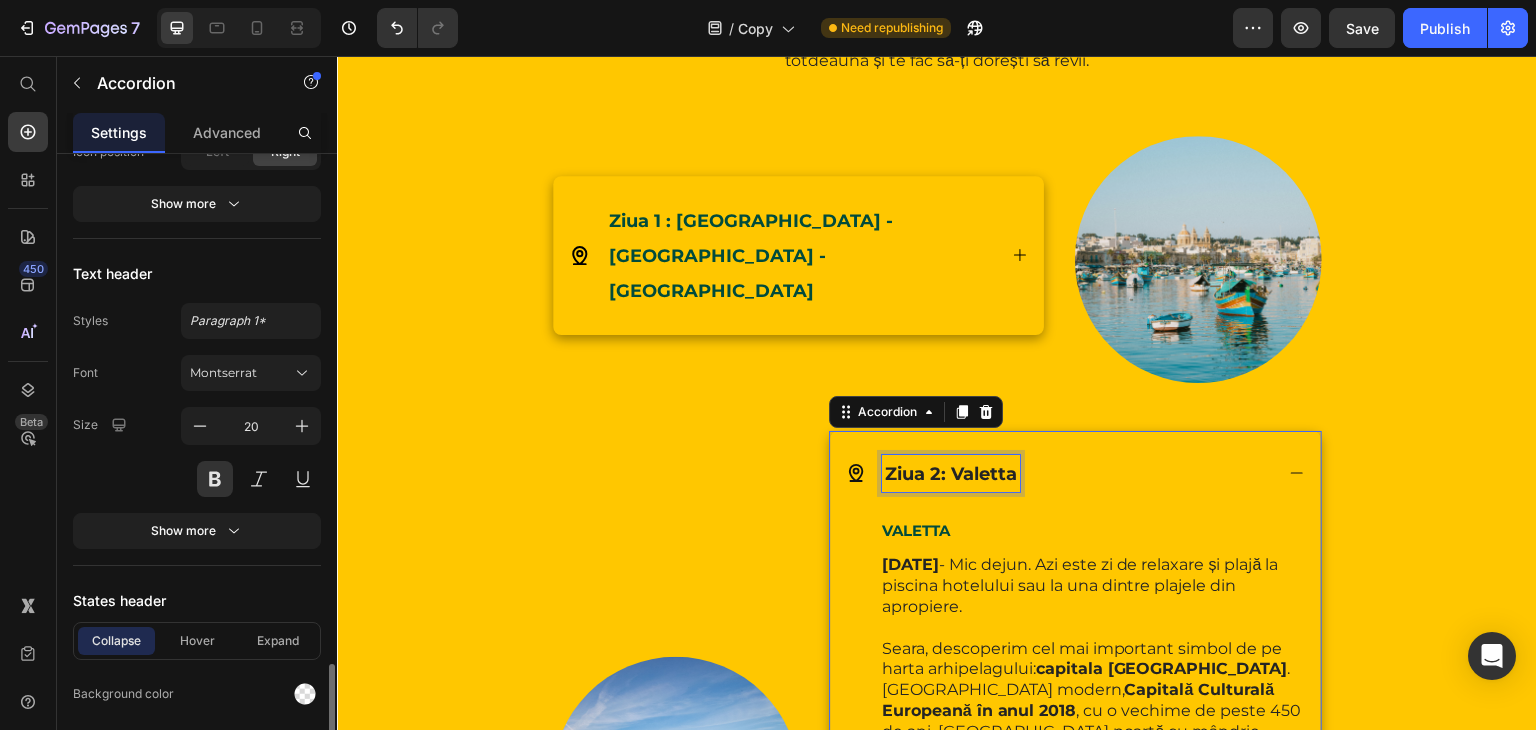 scroll, scrollTop: 1064, scrollLeft: 0, axis: vertical 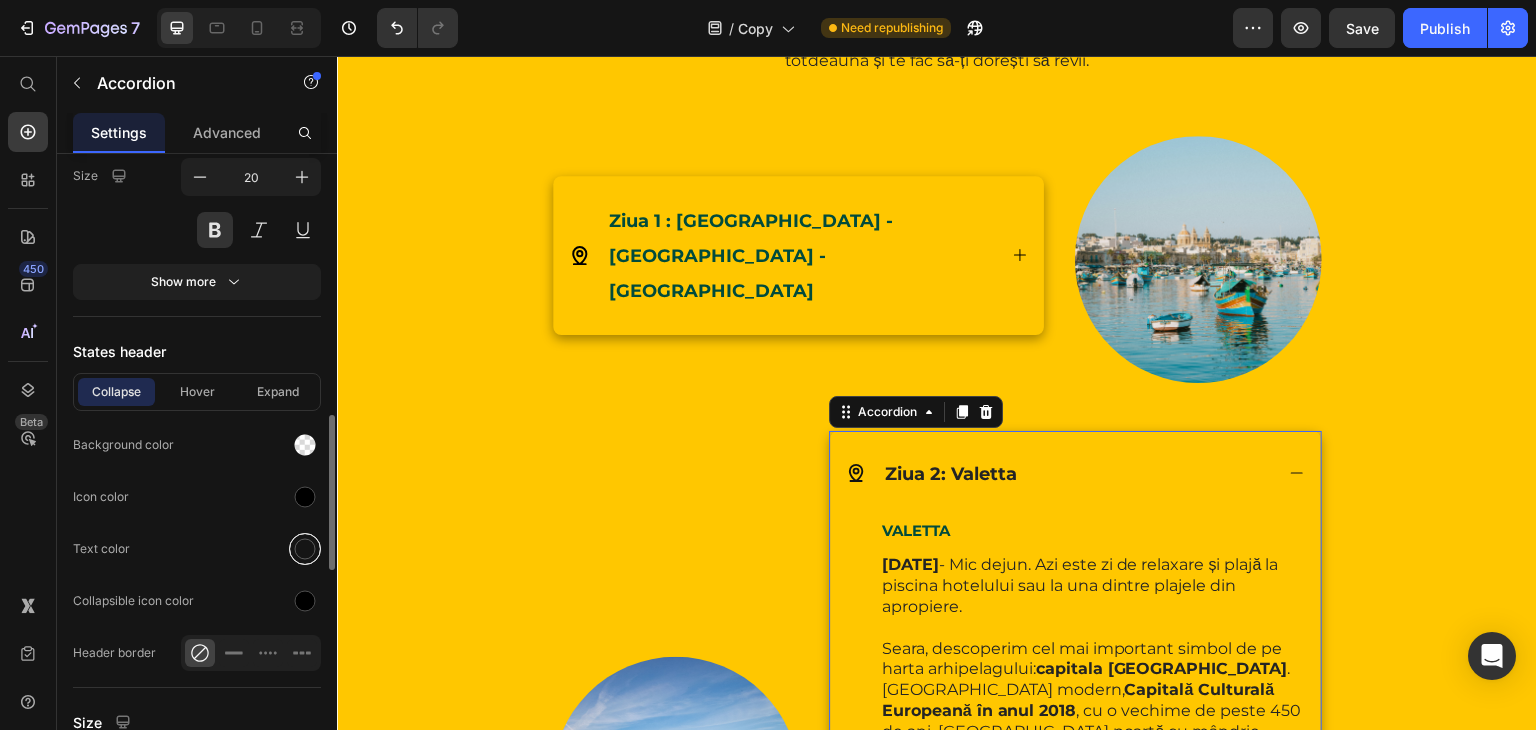 click at bounding box center (305, 549) 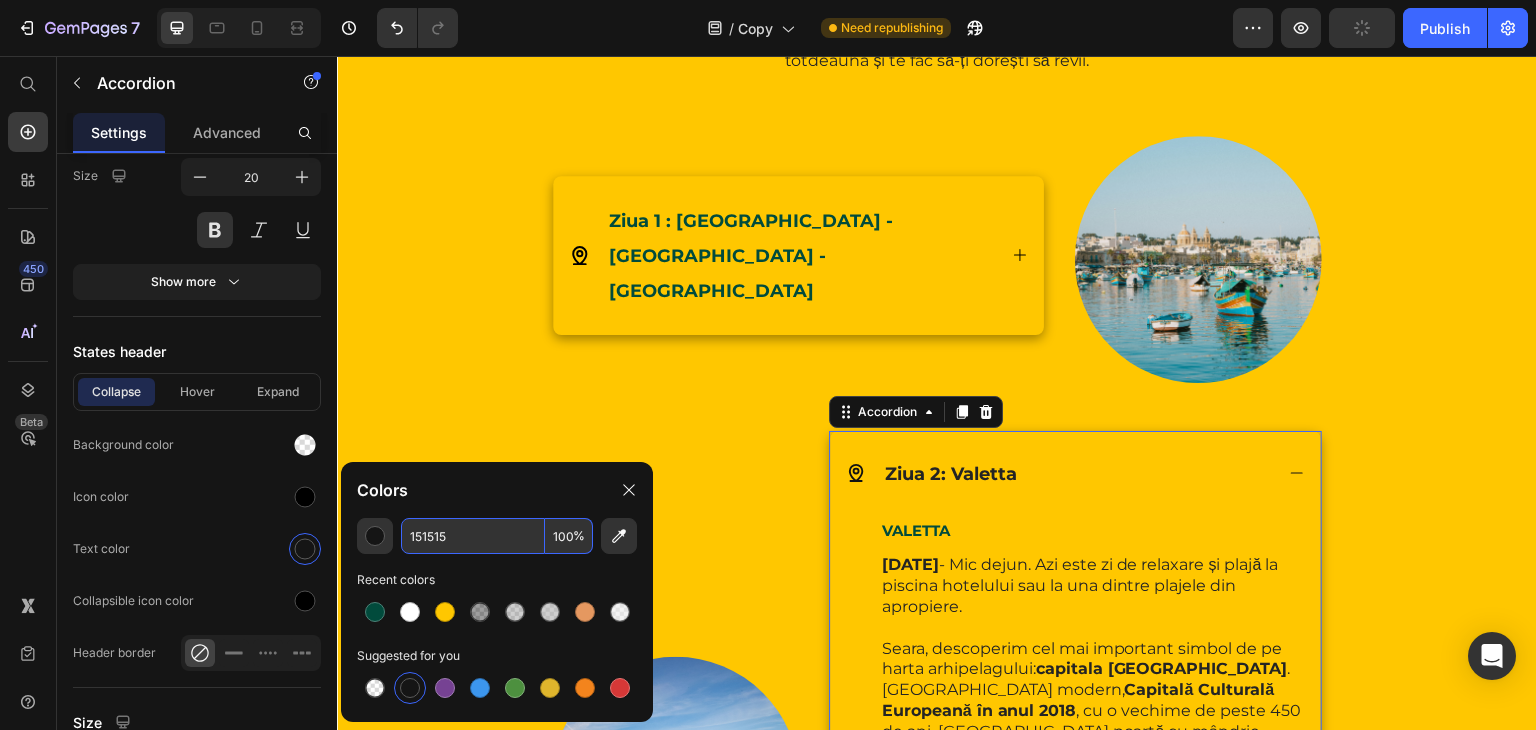 click on "151515" at bounding box center (473, 536) 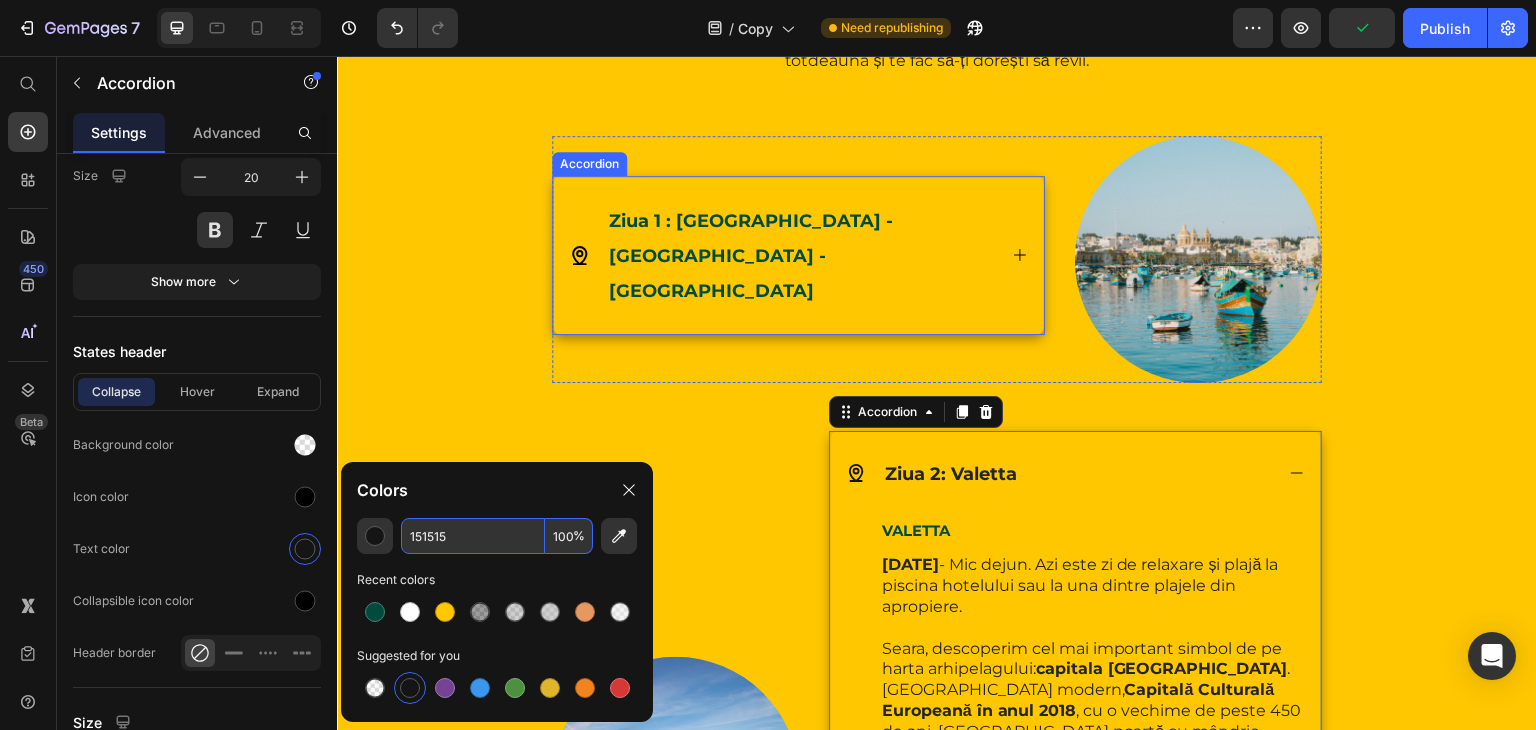 click on "Ziua 1 : [GEOGRAPHIC_DATA] - [GEOGRAPHIC_DATA] - [GEOGRAPHIC_DATA]" at bounding box center [751, 256] 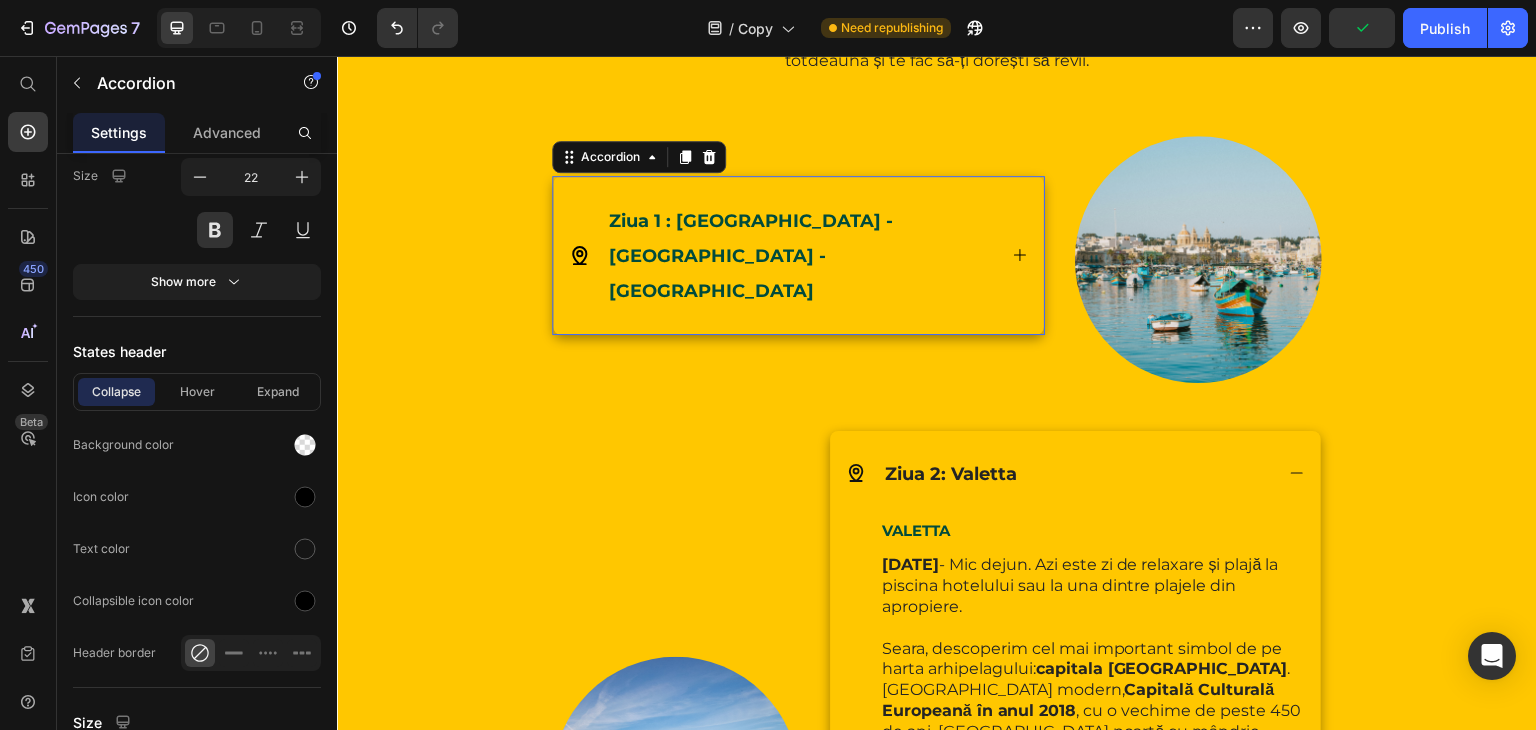 scroll, scrollTop: 1064, scrollLeft: 0, axis: vertical 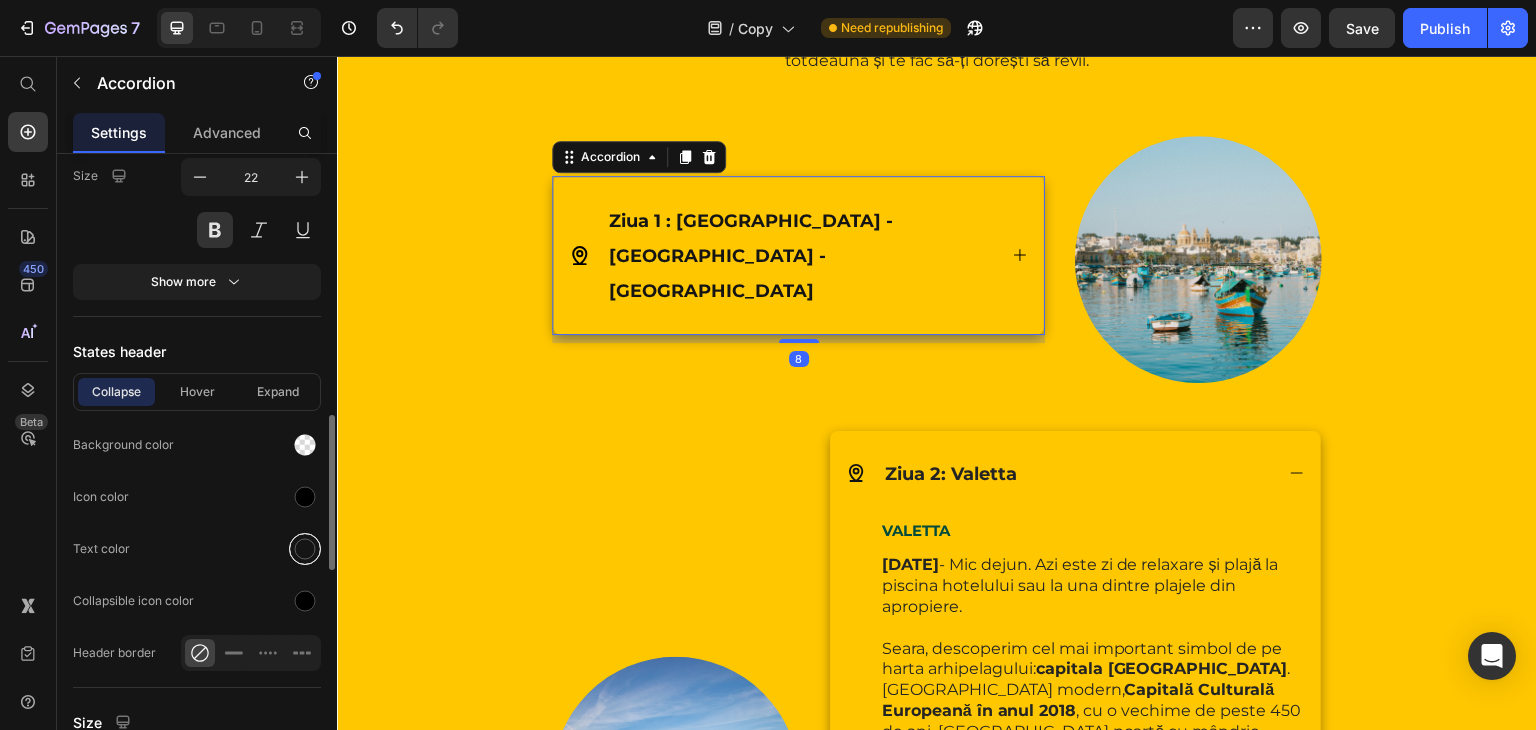 click at bounding box center (305, 549) 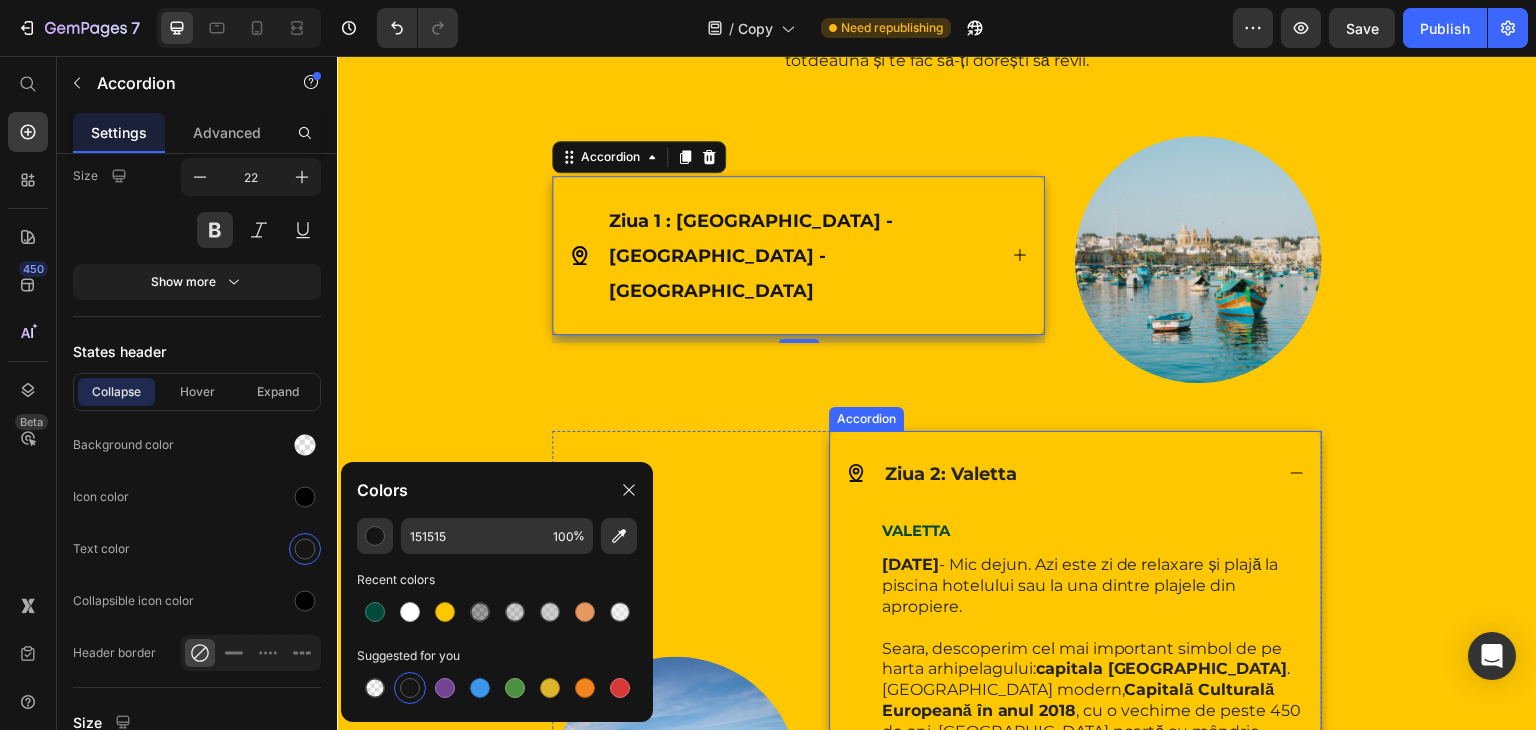 click on "Ziua 2: Valetta" at bounding box center (951, 474) 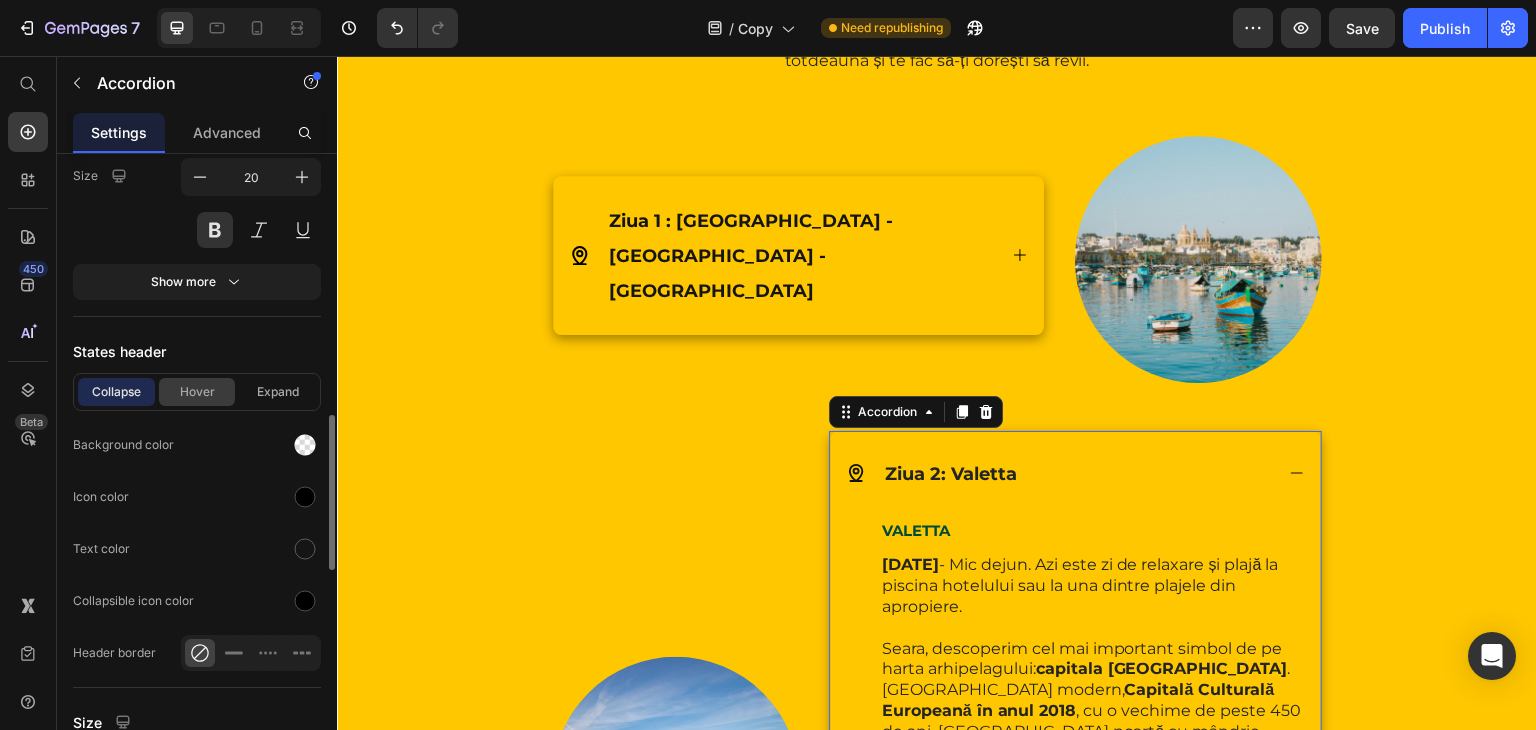 click on "Hover" at bounding box center [197, 392] 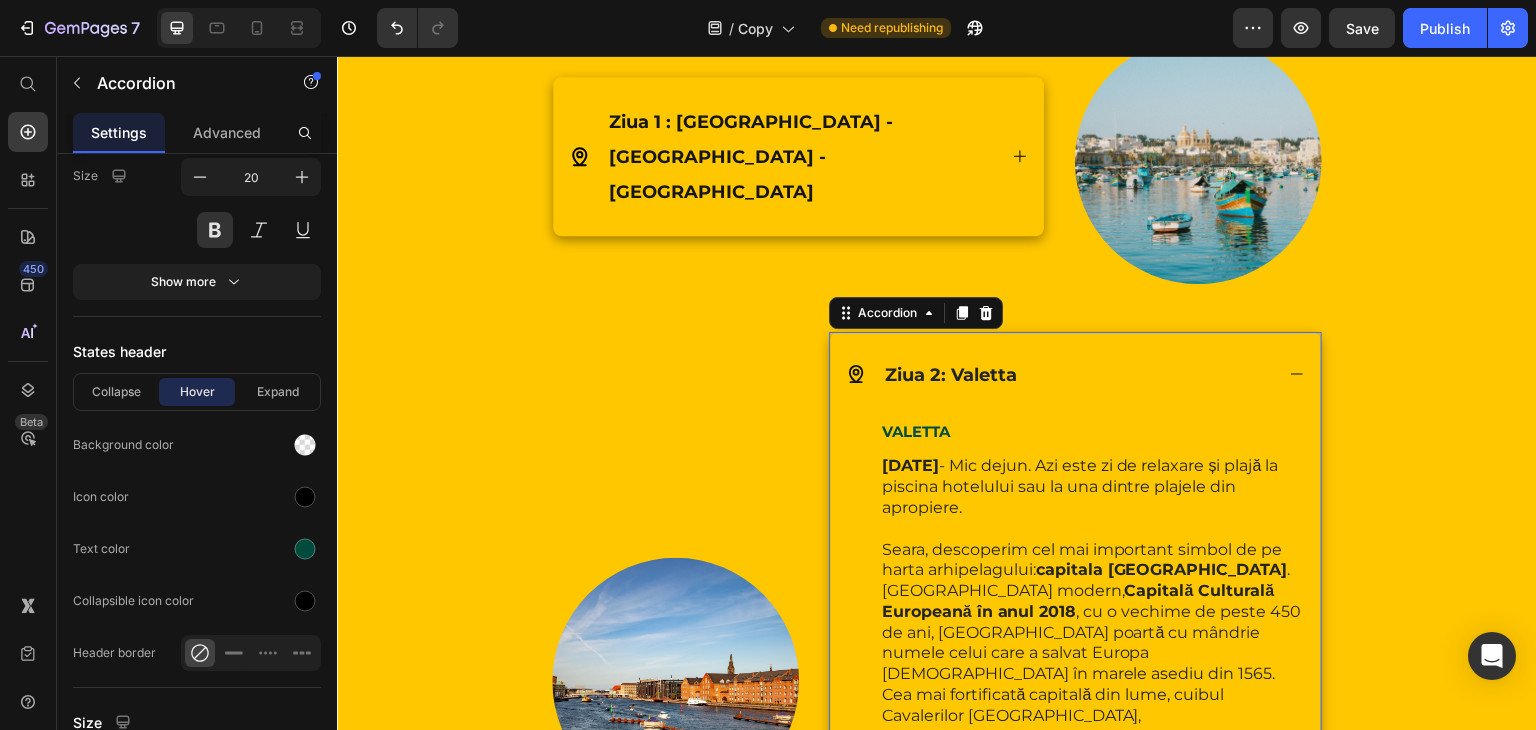 scroll, scrollTop: 2619, scrollLeft: 0, axis: vertical 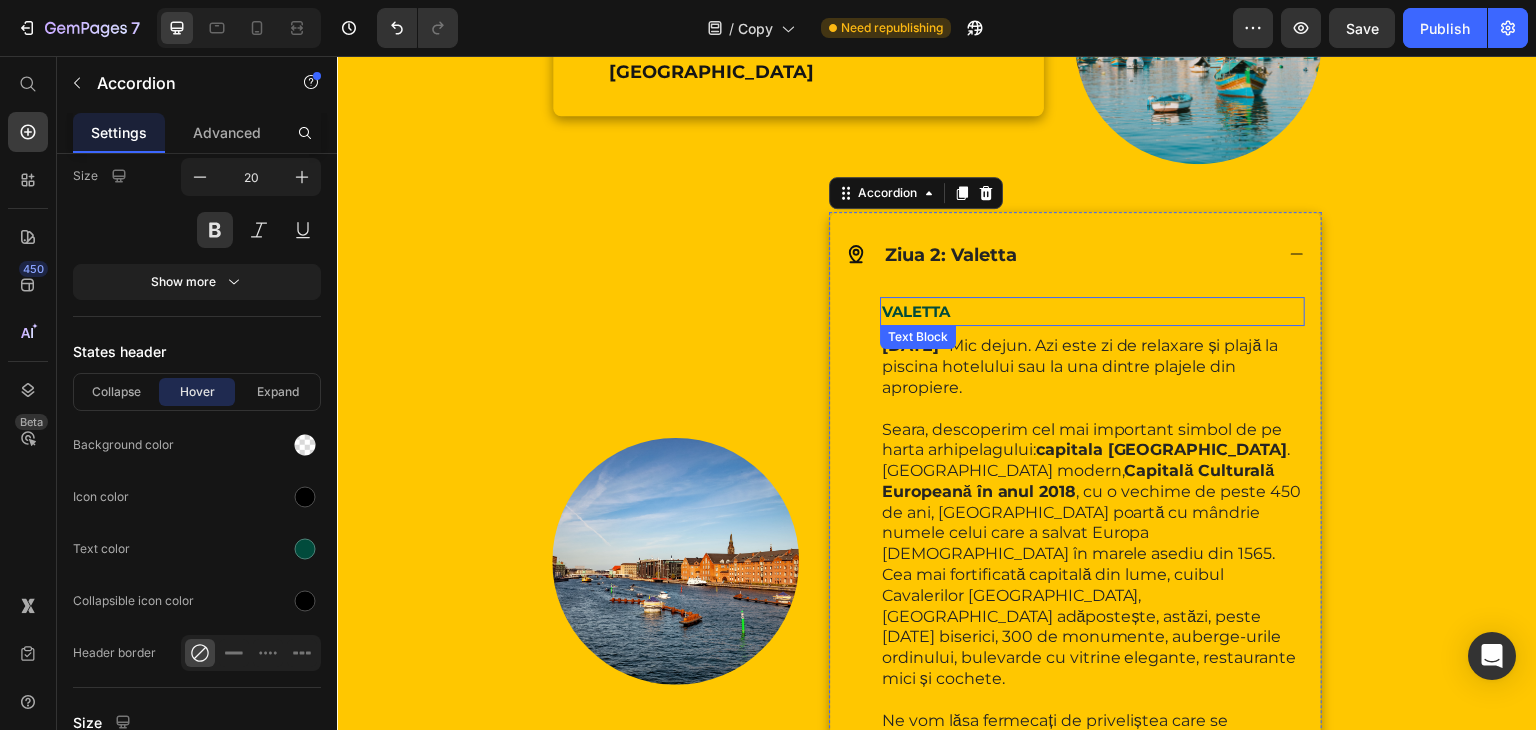 click on "VALETTA" at bounding box center (1092, 312) 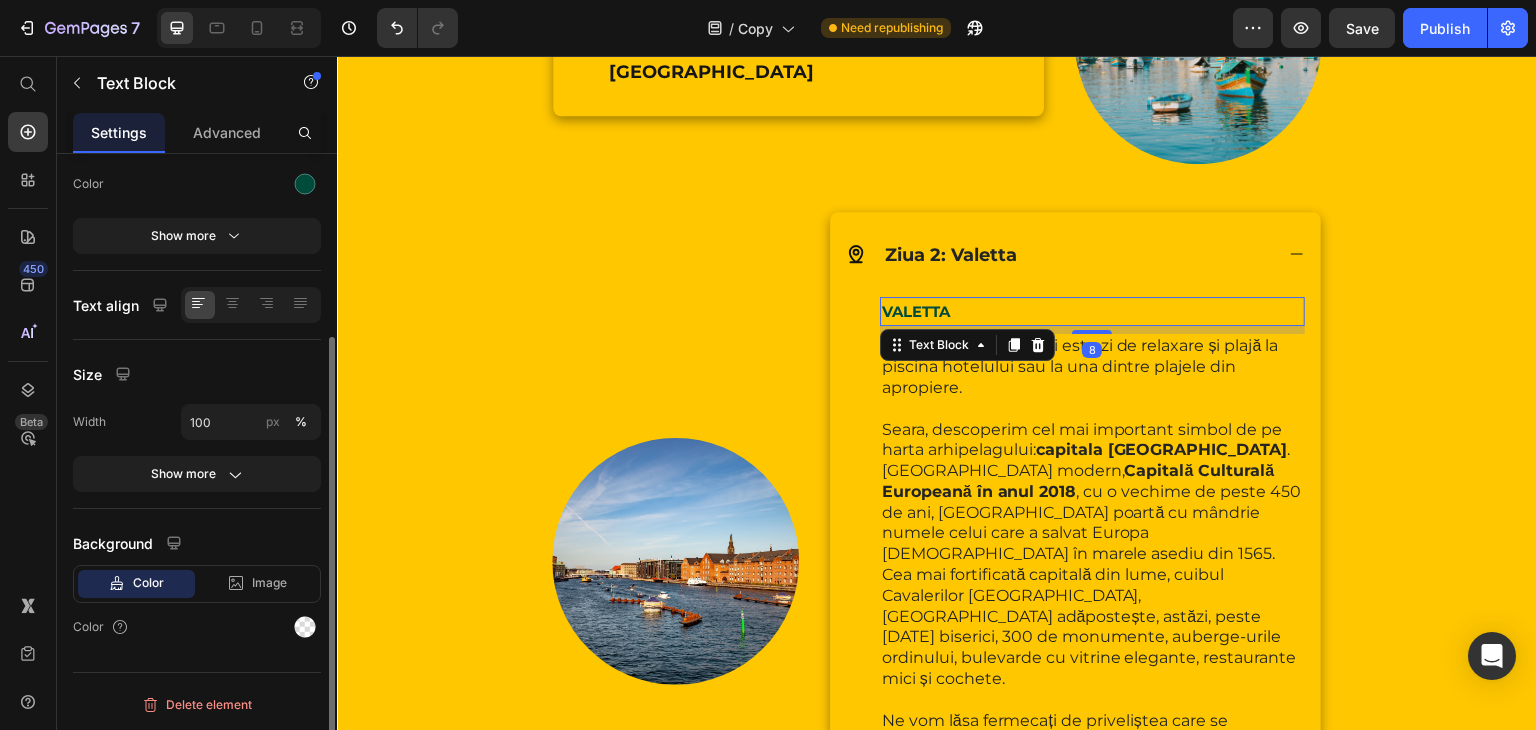 scroll, scrollTop: 0, scrollLeft: 0, axis: both 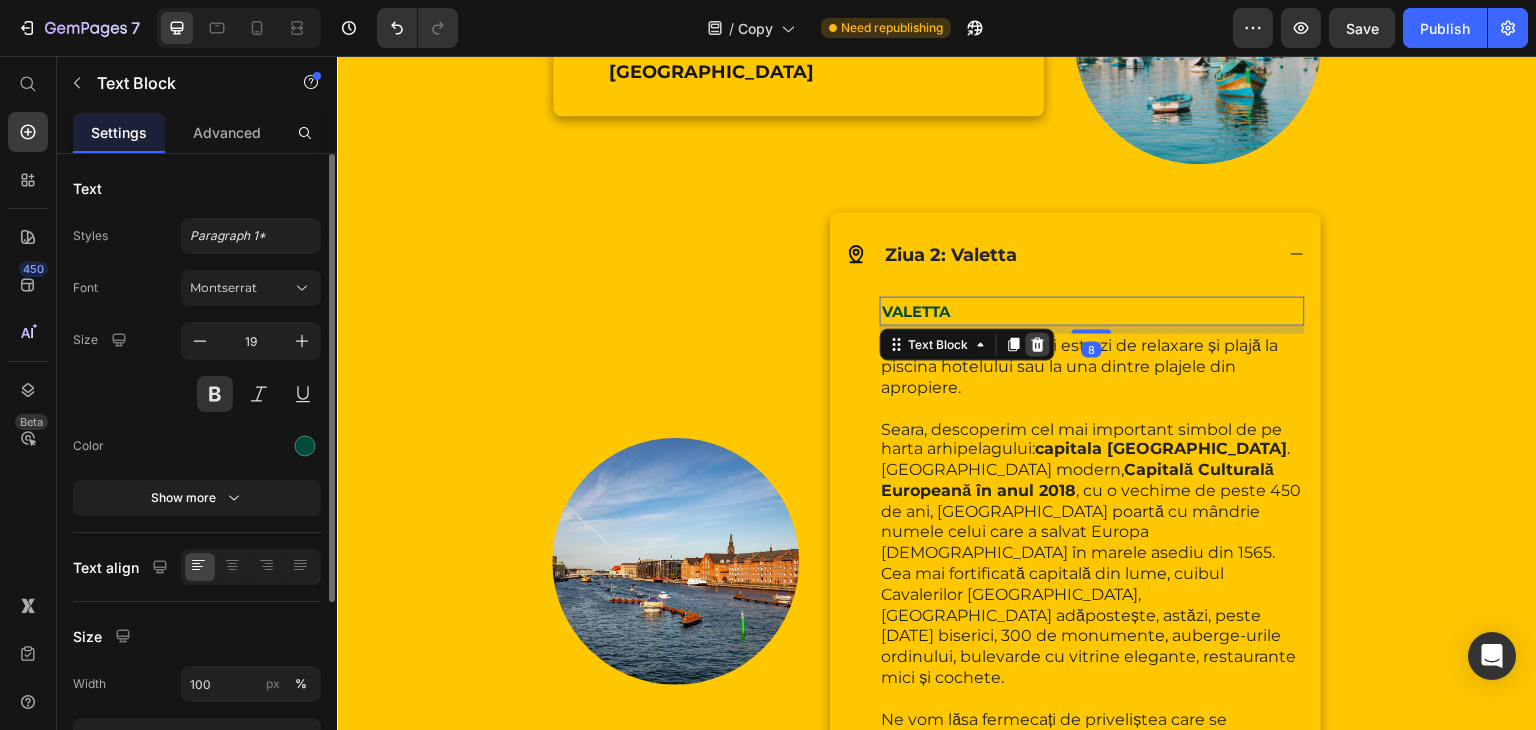 click 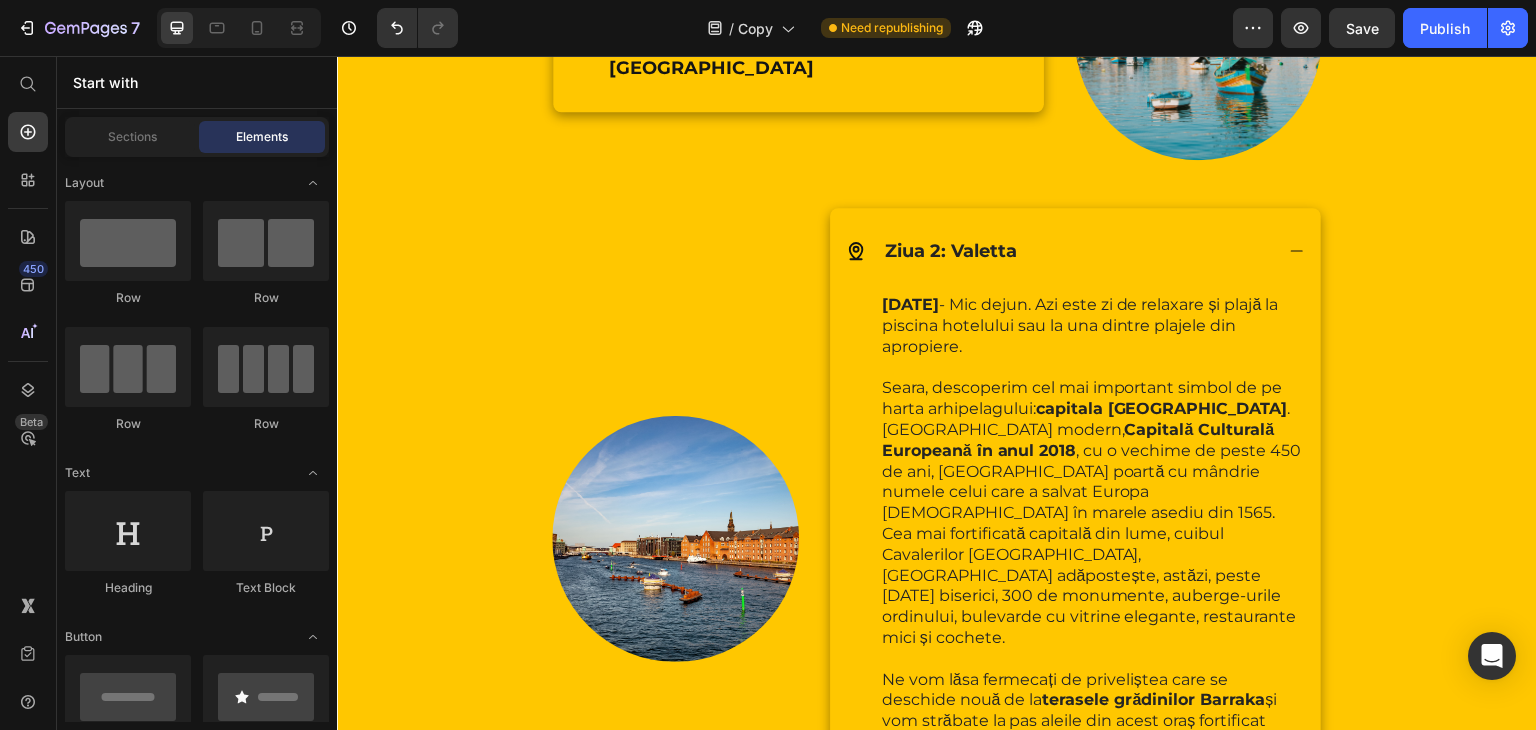 scroll, scrollTop: 2992, scrollLeft: 0, axis: vertical 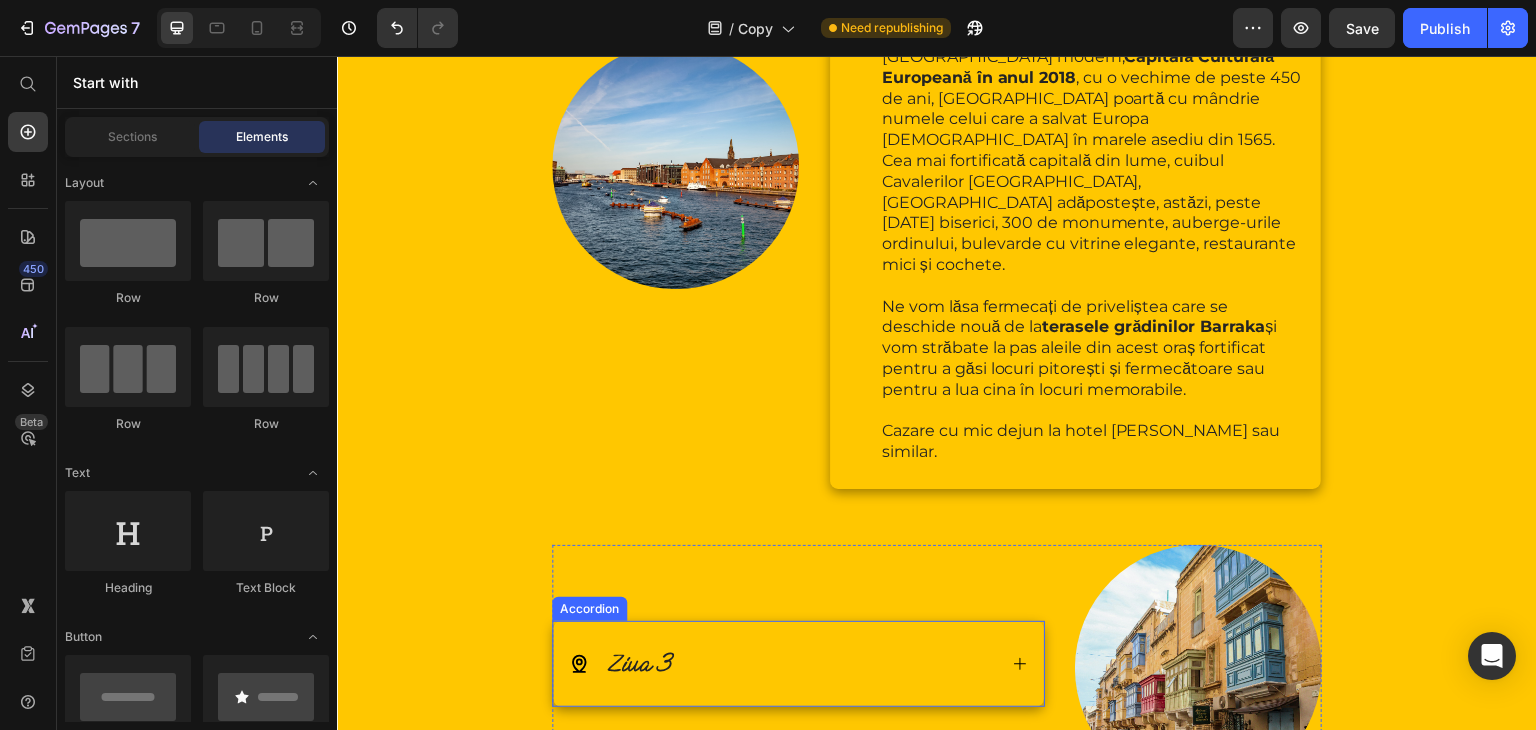 click on "Ziua 3" at bounding box center (798, 664) 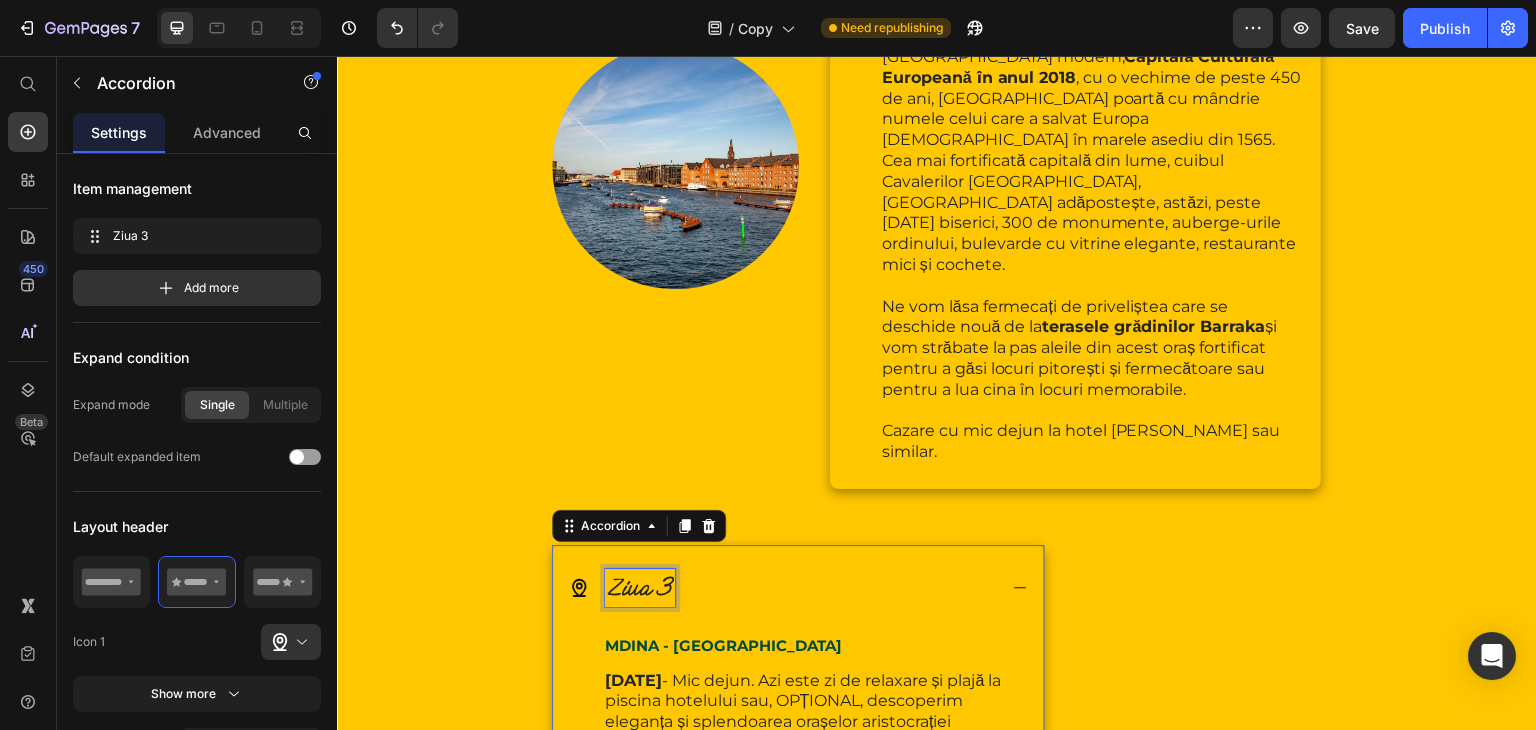 click on "Ziua 3" at bounding box center (640, 586) 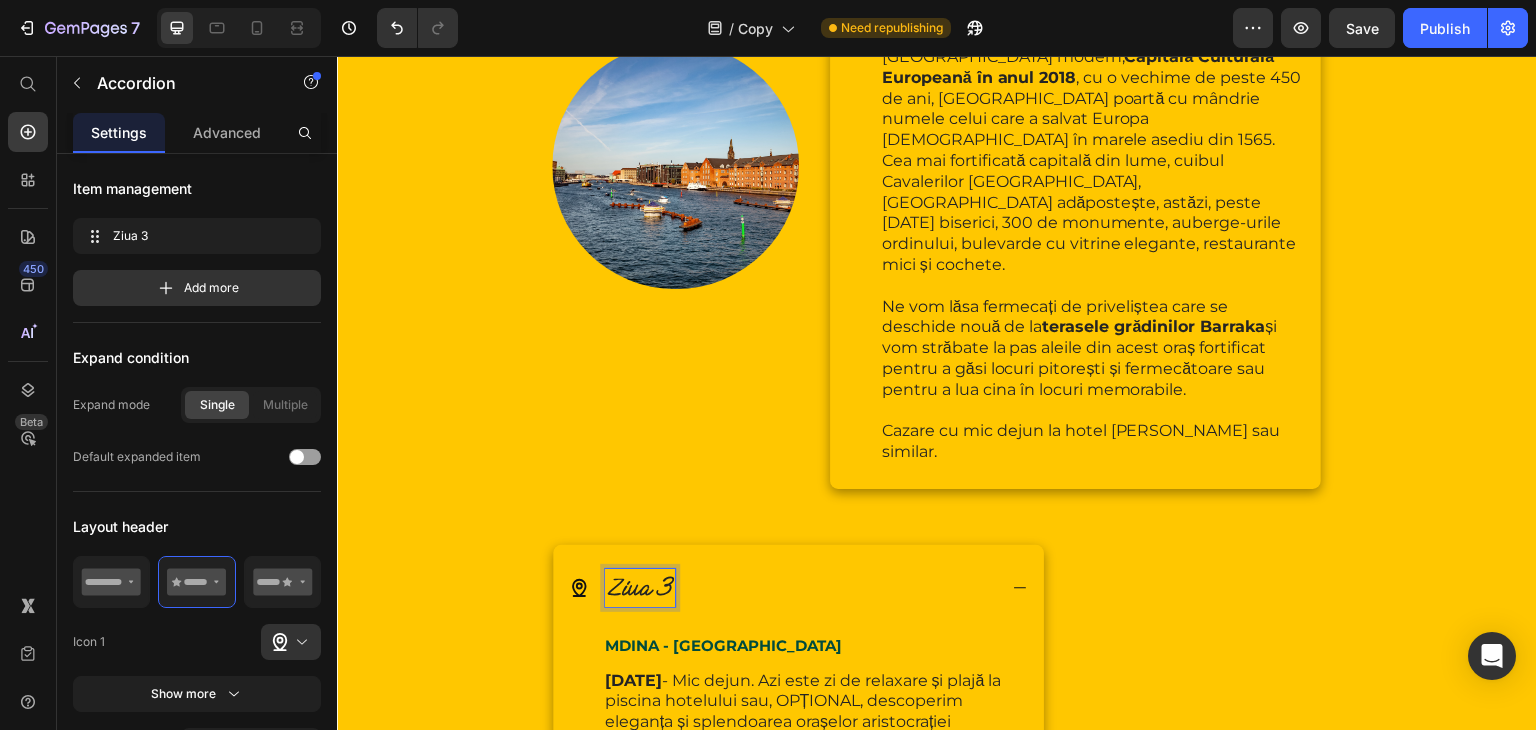 click on "Ziua 3" at bounding box center [640, 586] 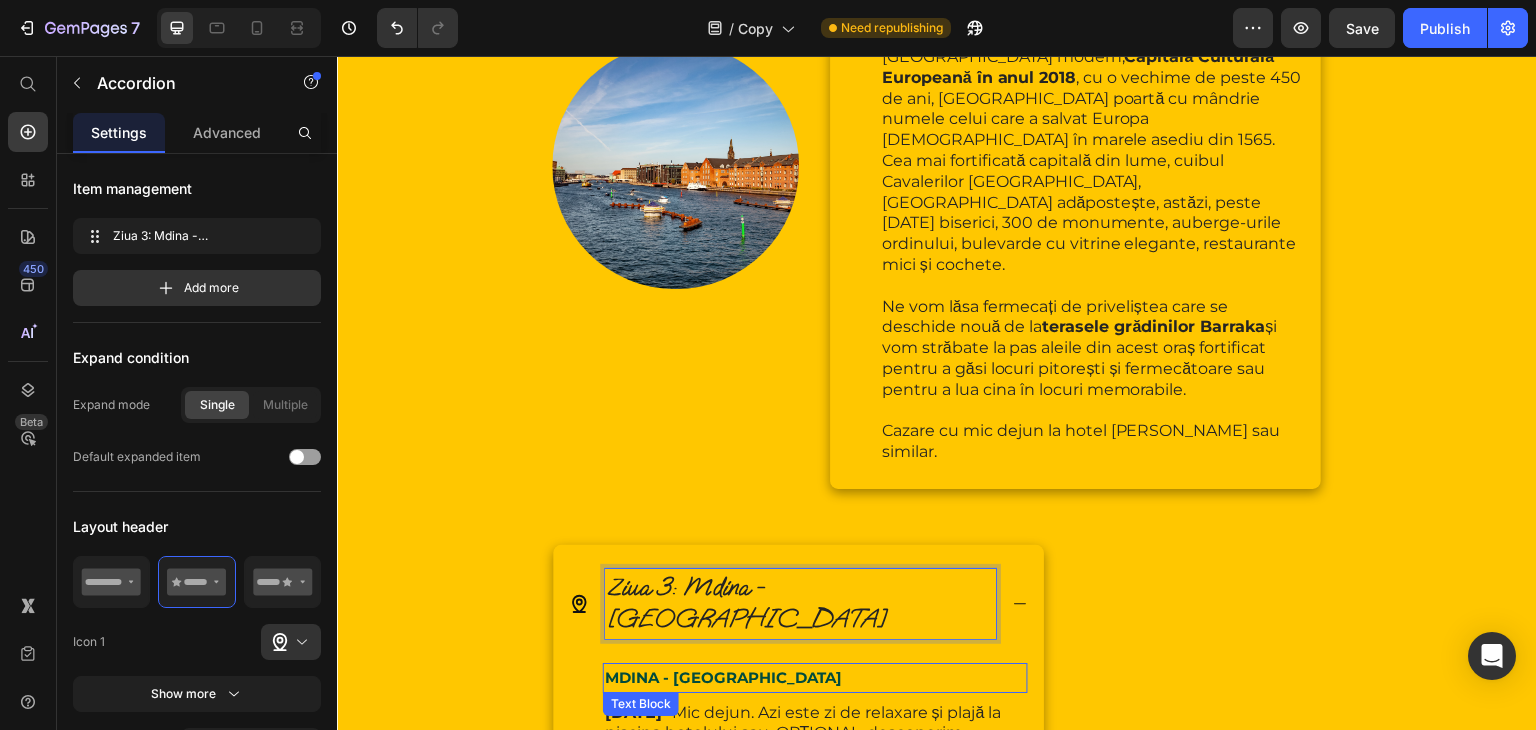 click on "MDINA - [GEOGRAPHIC_DATA]" at bounding box center [723, 677] 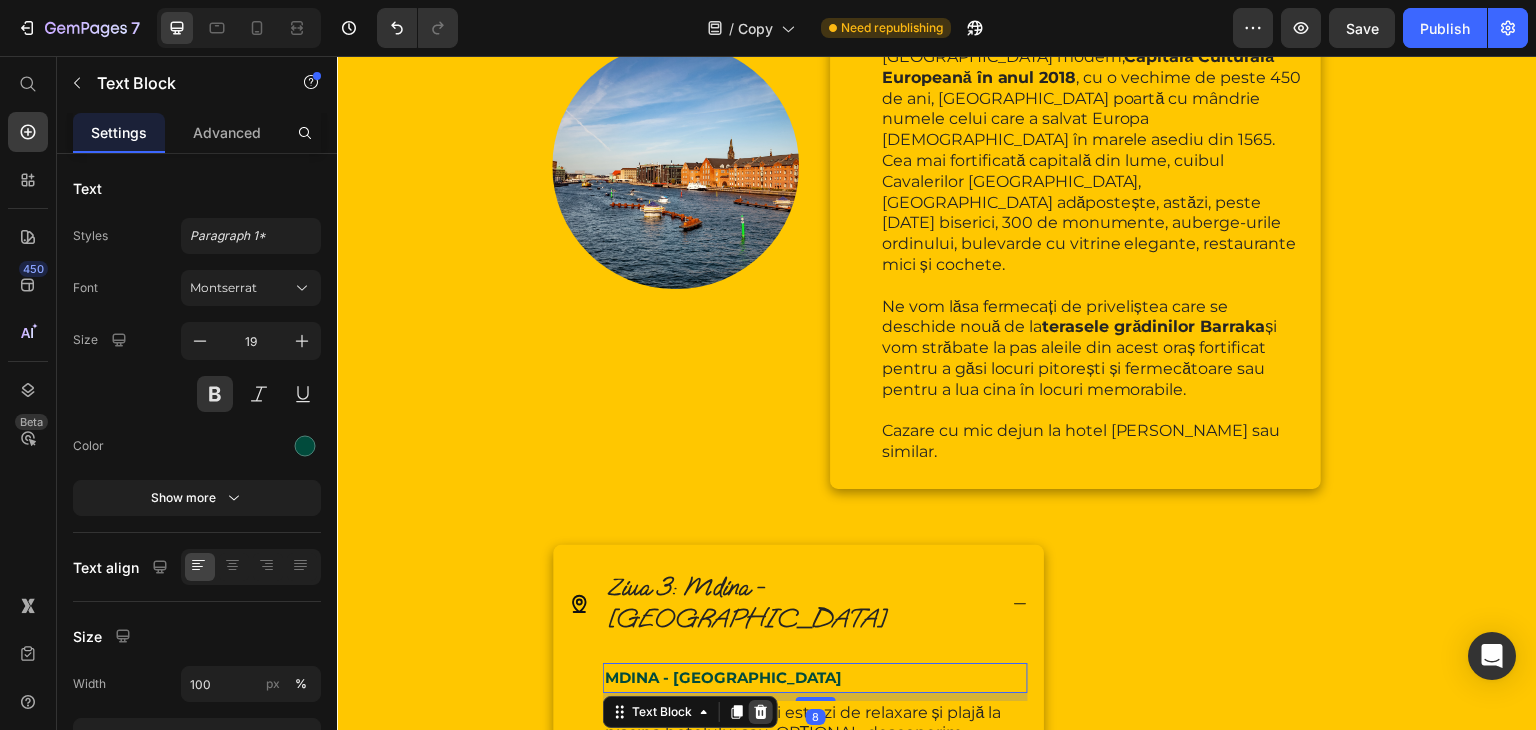 click 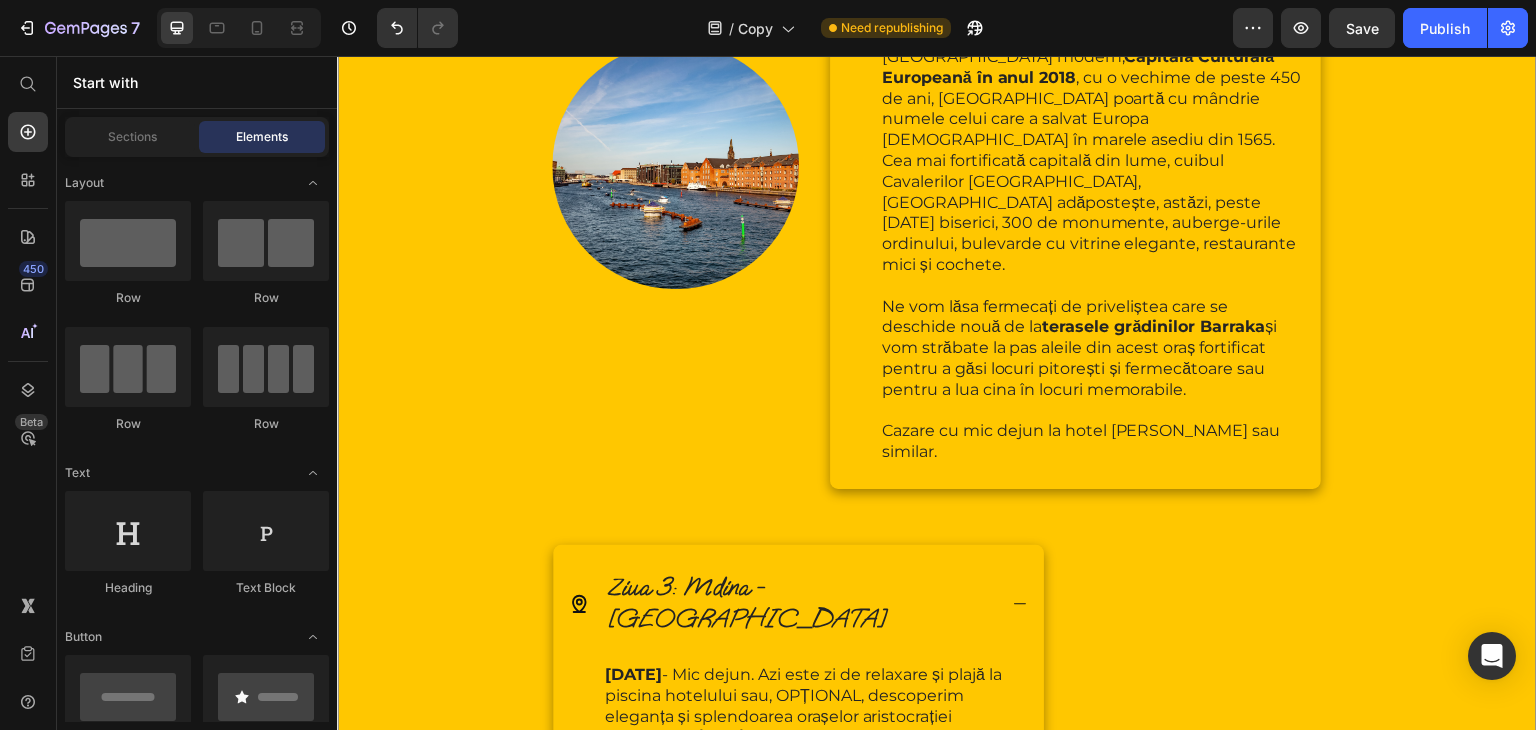 scroll, scrollTop: 2713, scrollLeft: 0, axis: vertical 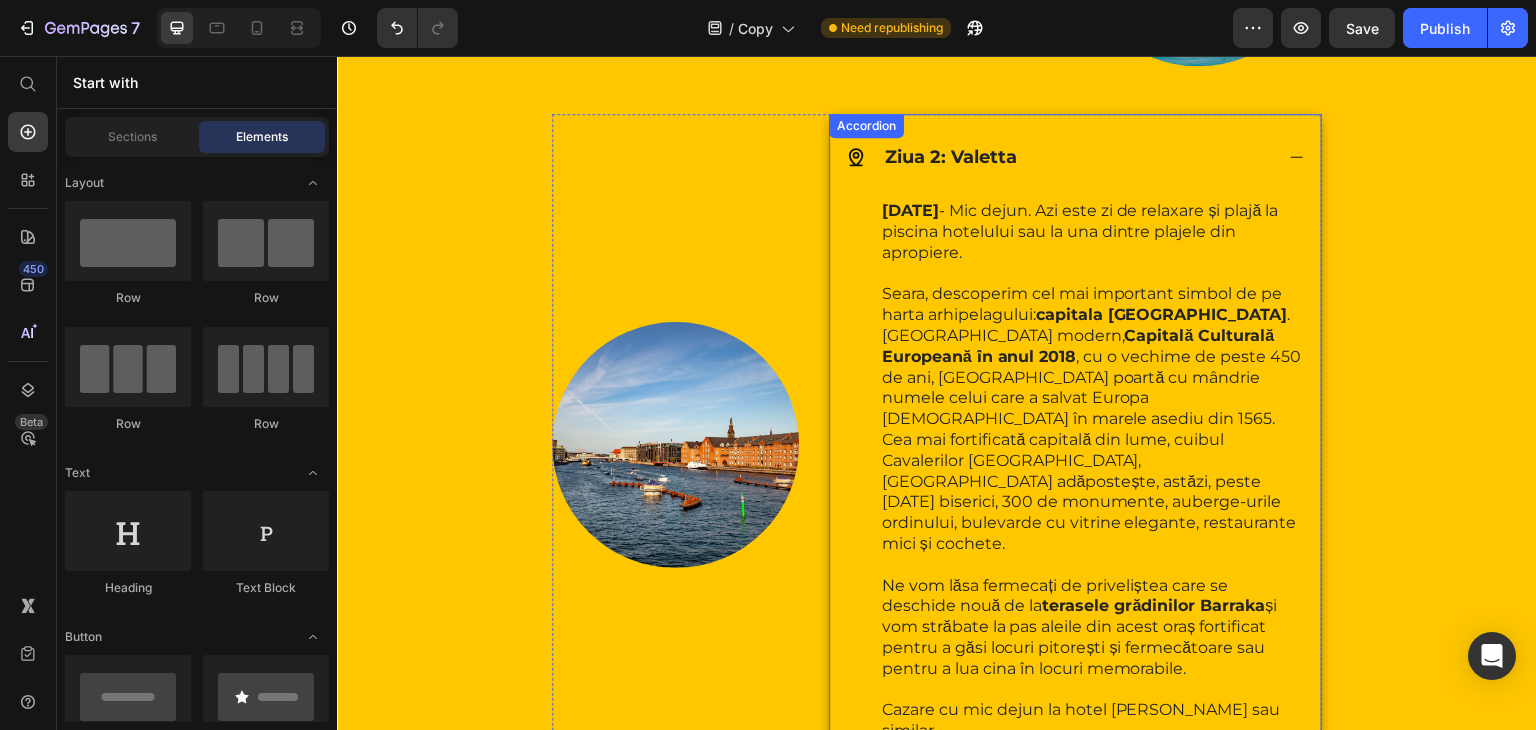 click on "Ziua 2: Valetta" at bounding box center (951, 157) 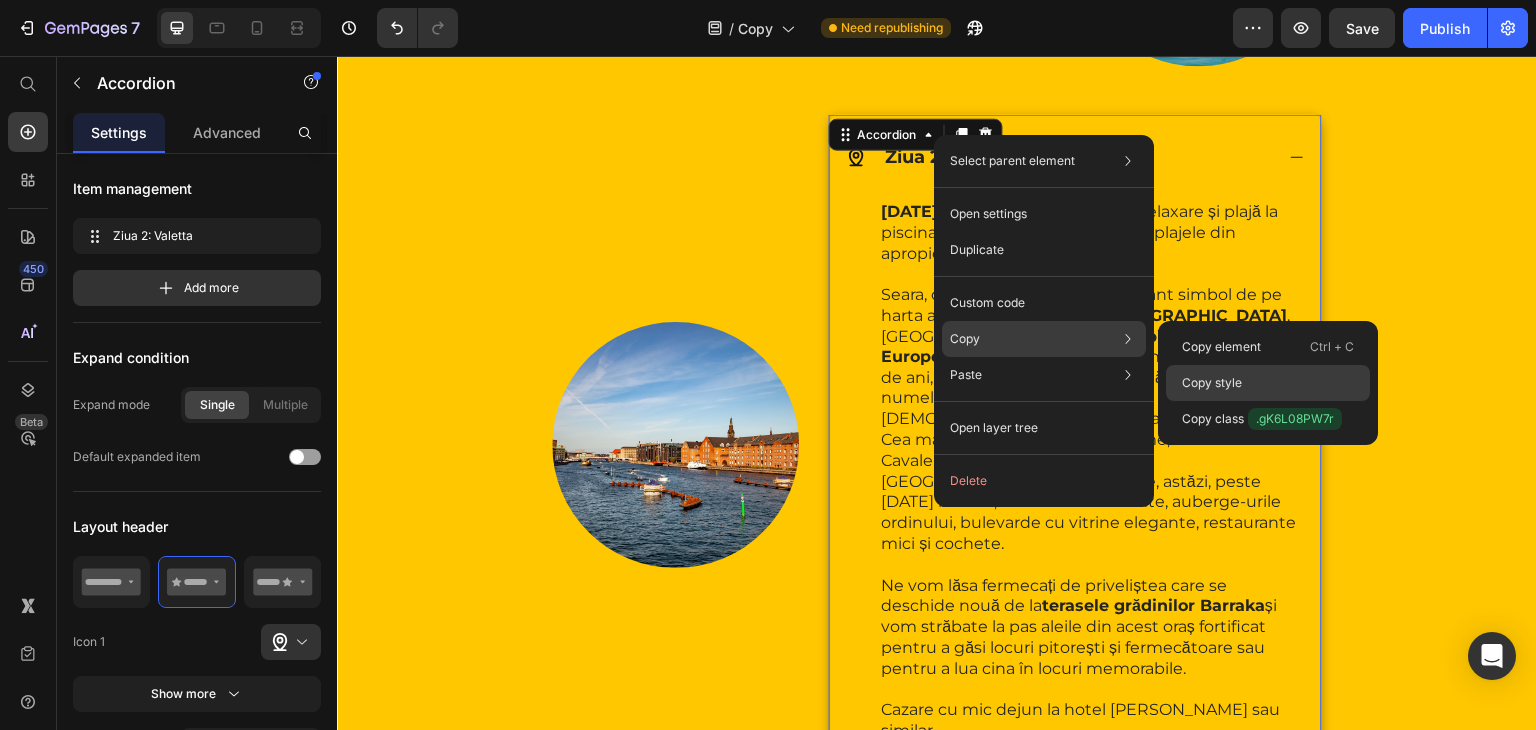 click on "Copy style" at bounding box center [1212, 383] 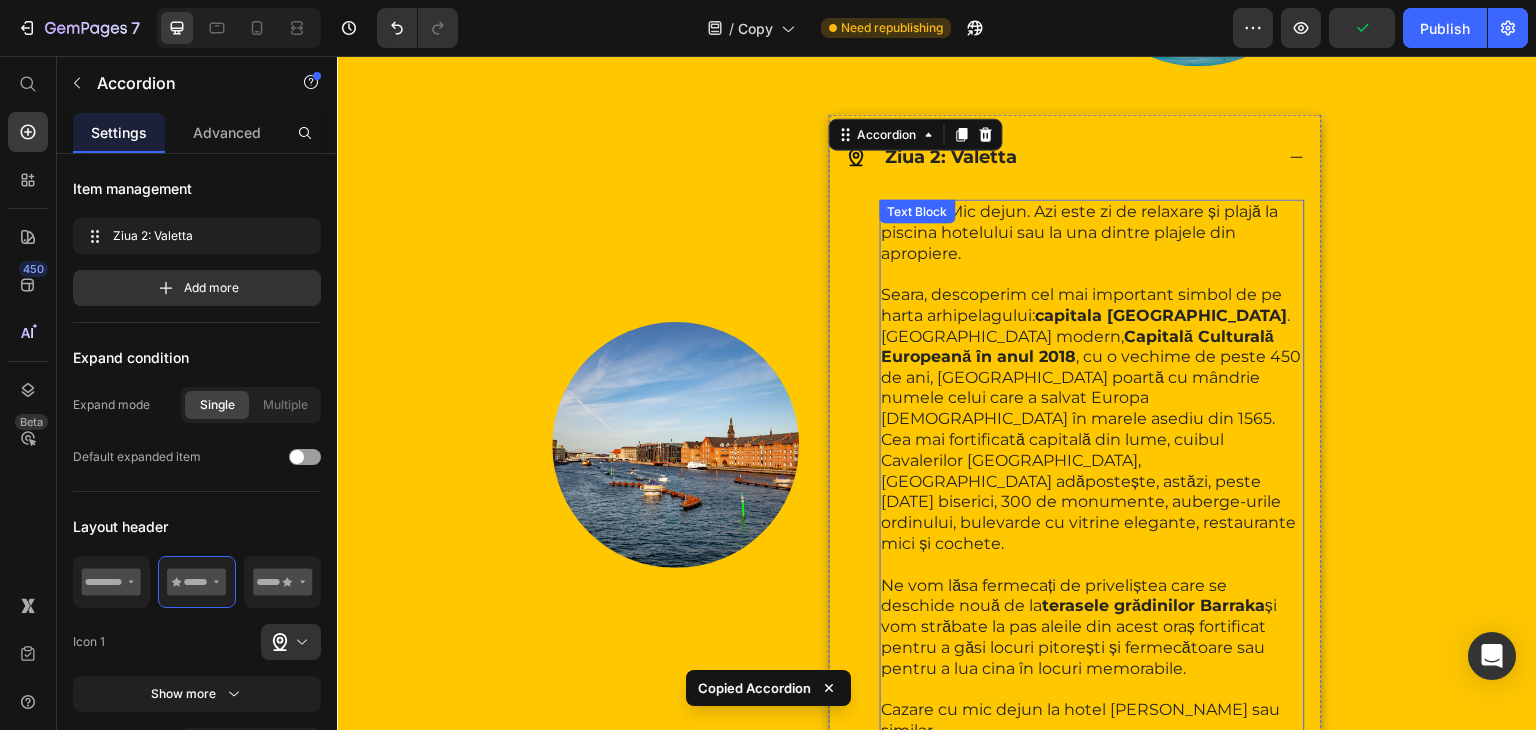 scroll, scrollTop: 3103, scrollLeft: 0, axis: vertical 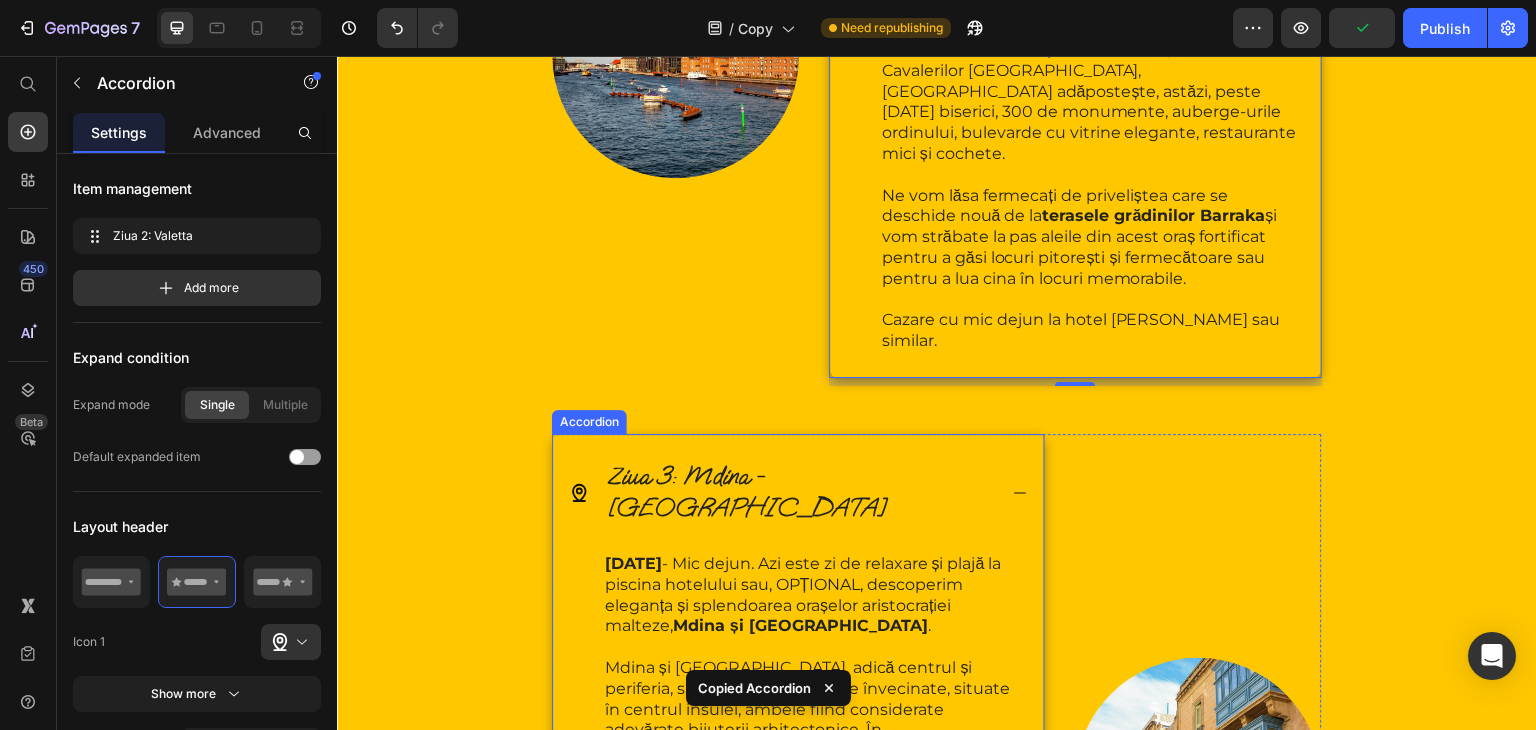 click on "Ziua 3: Mdina - [GEOGRAPHIC_DATA]" at bounding box center [748, 491] 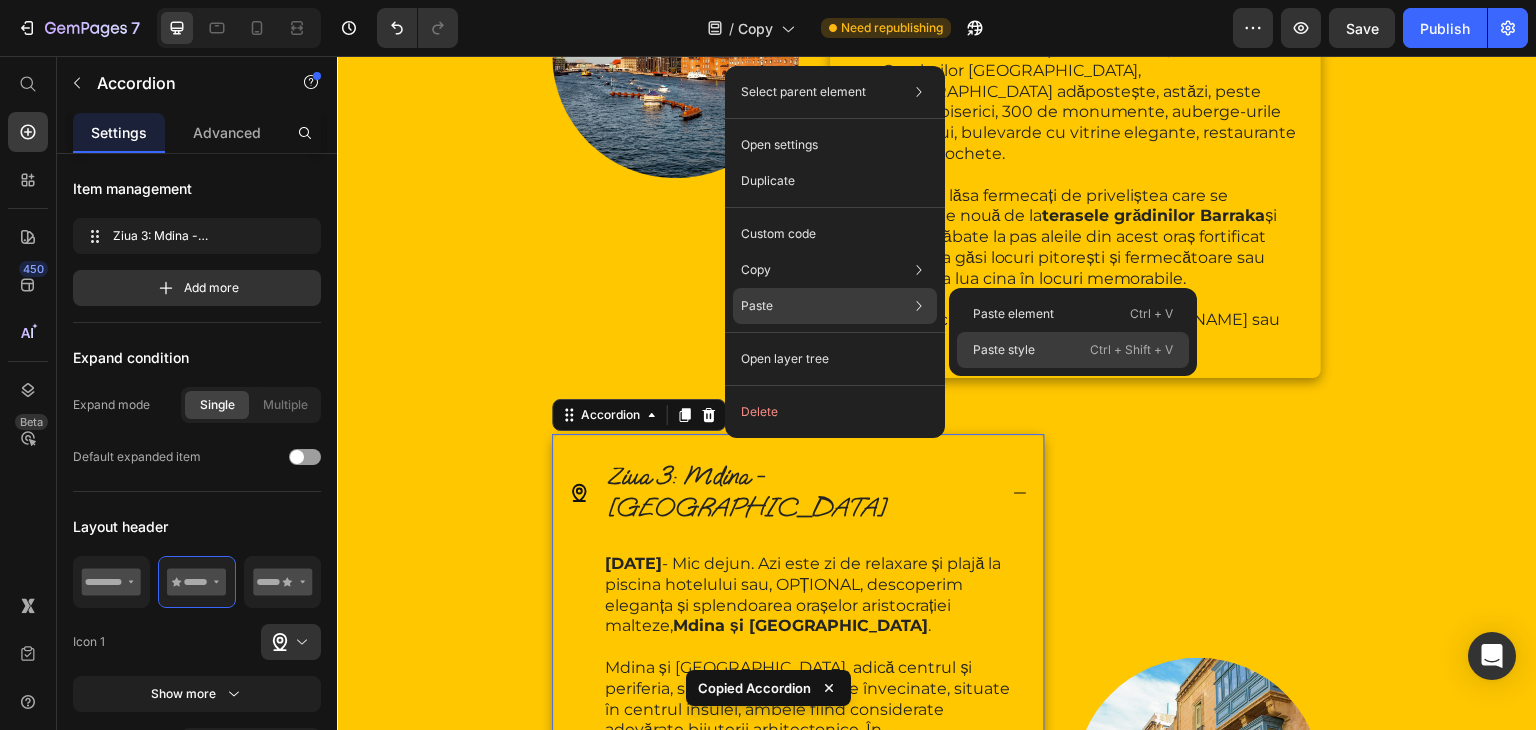 click on "Paste style" at bounding box center [1004, 350] 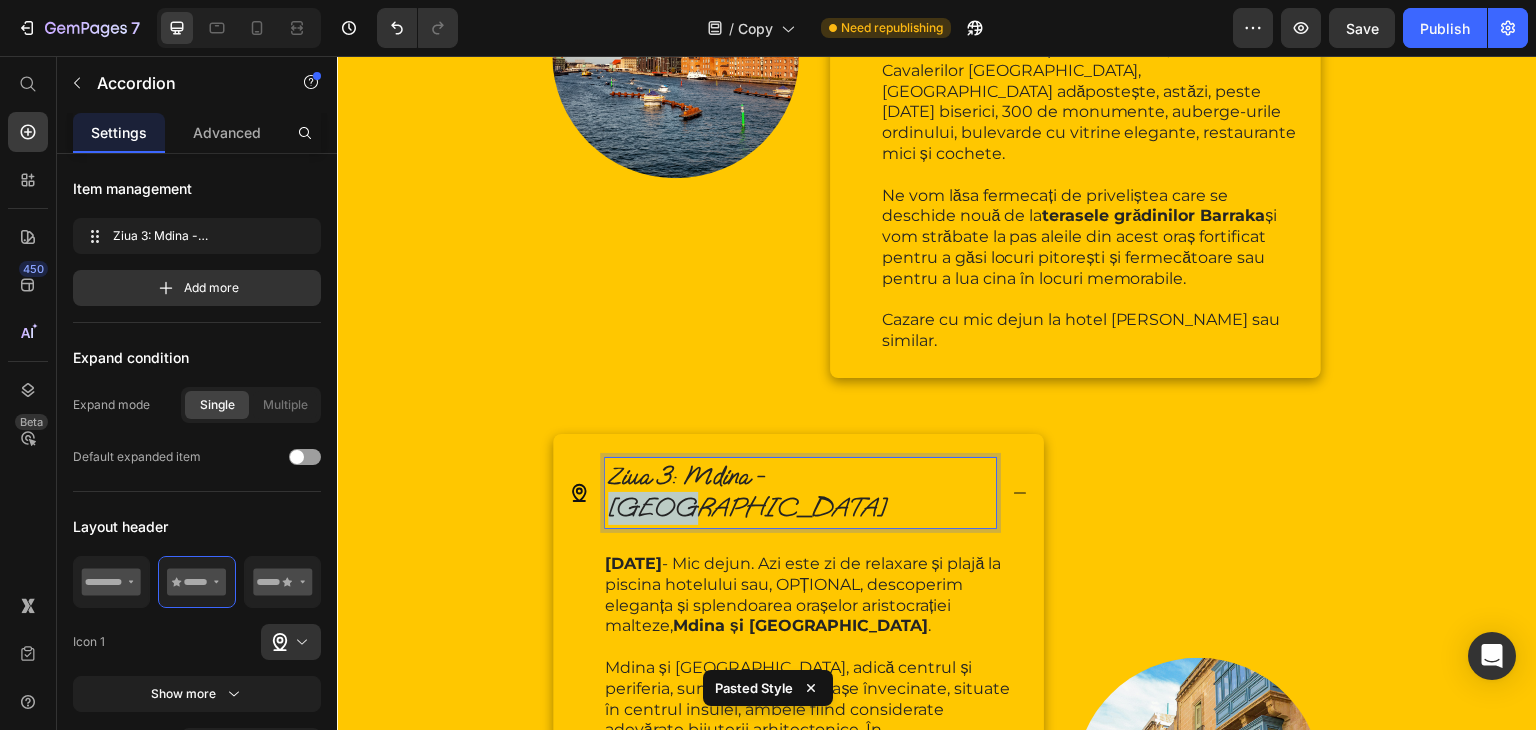 click on "Ziua 3: Mdina - [GEOGRAPHIC_DATA]" at bounding box center [748, 491] 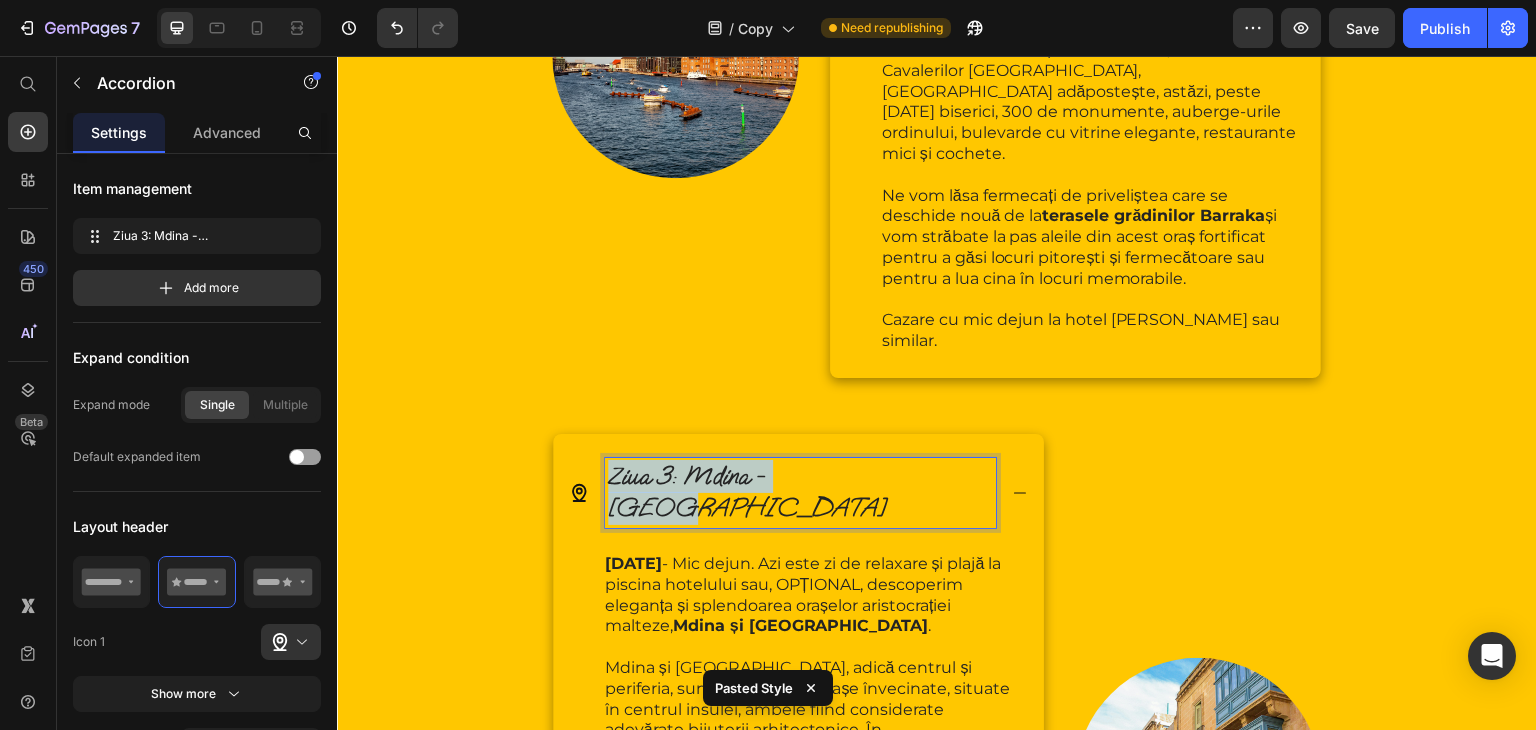 click on "Ziua 3: Mdina - [GEOGRAPHIC_DATA]" at bounding box center (748, 491) 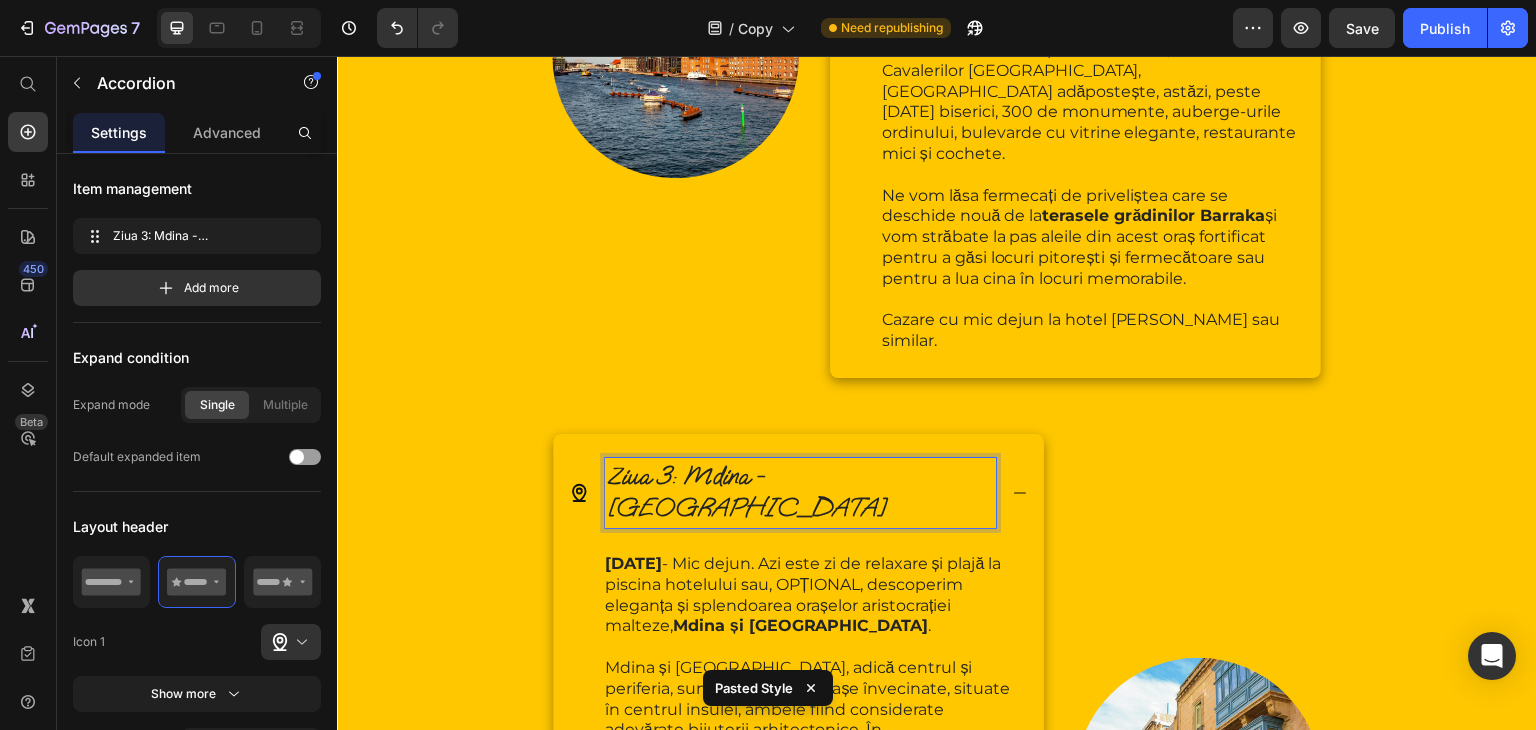 click on "Ziua 3: Mdina - [GEOGRAPHIC_DATA]" at bounding box center [748, 491] 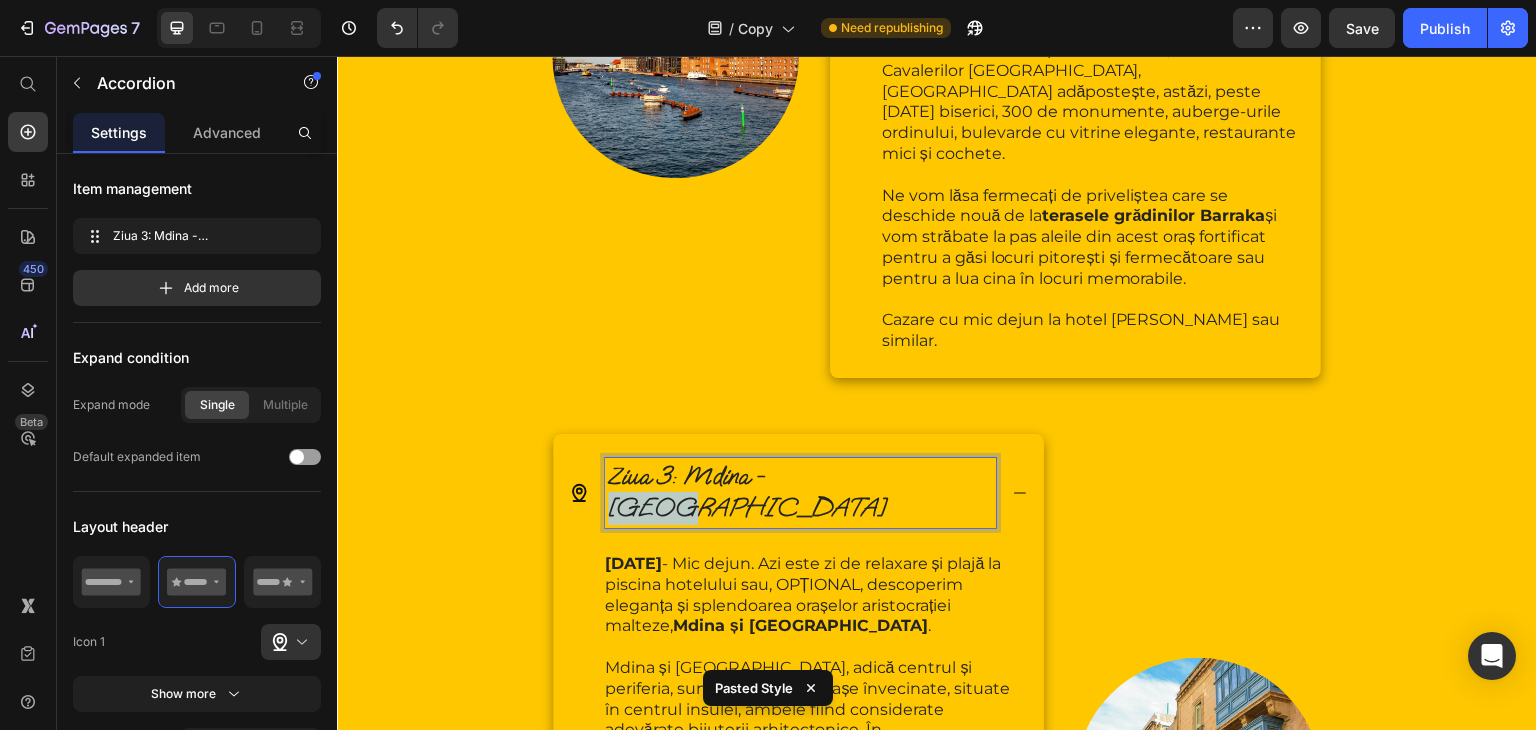 click on "Ziua 3: Mdina - [GEOGRAPHIC_DATA]" at bounding box center (748, 491) 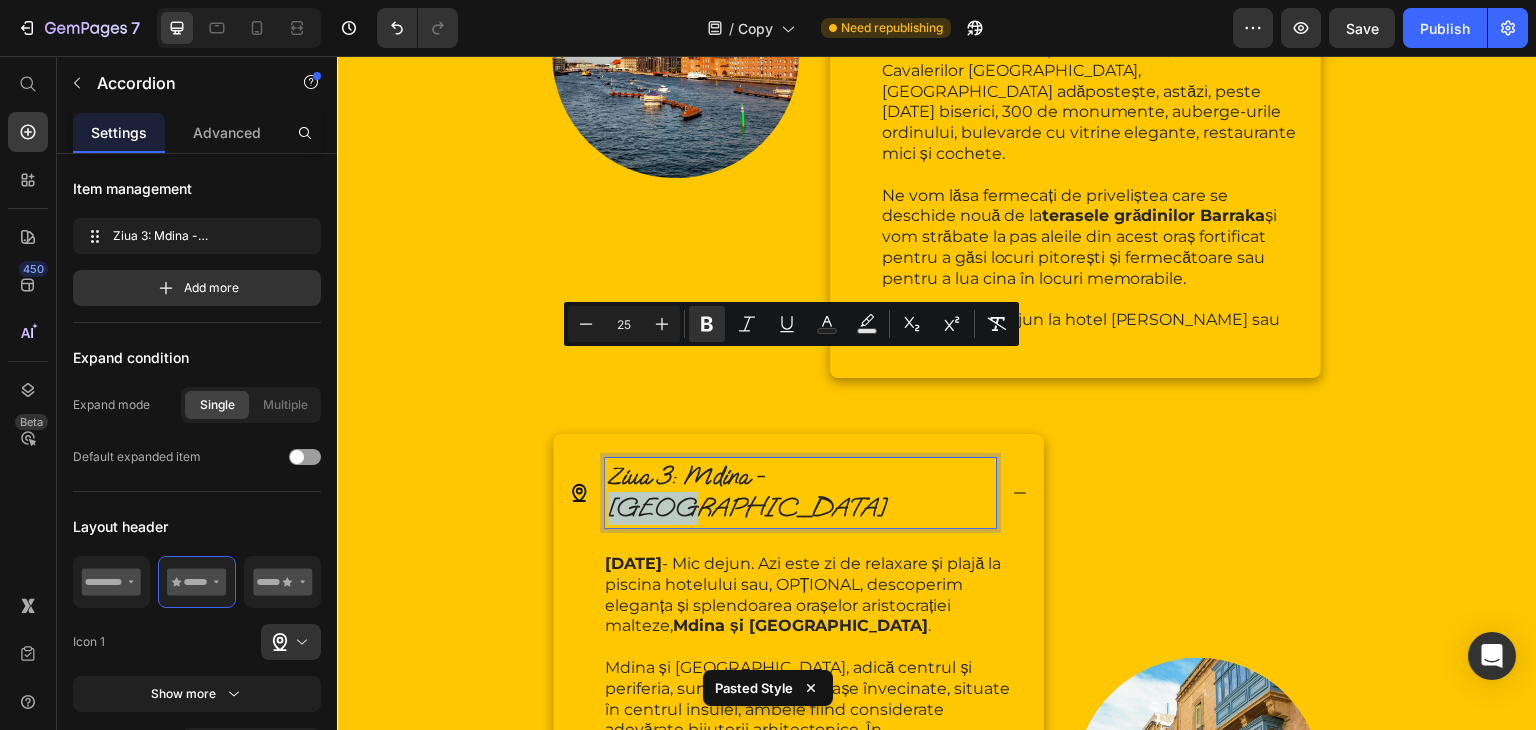 click on "Ziua 3: Mdina - [GEOGRAPHIC_DATA]" at bounding box center (748, 491) 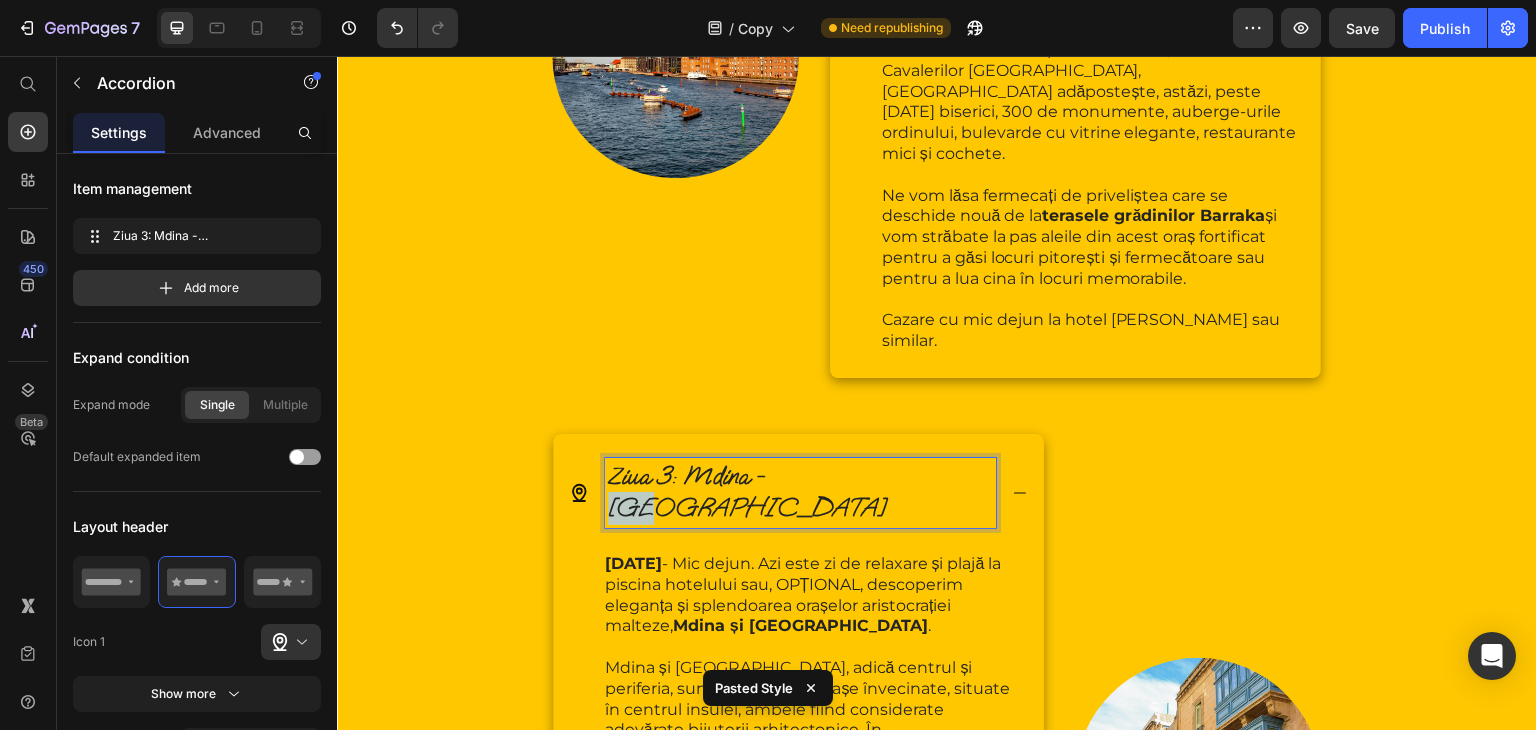 click on "Ziua 3: Mdina - [GEOGRAPHIC_DATA]" at bounding box center [748, 491] 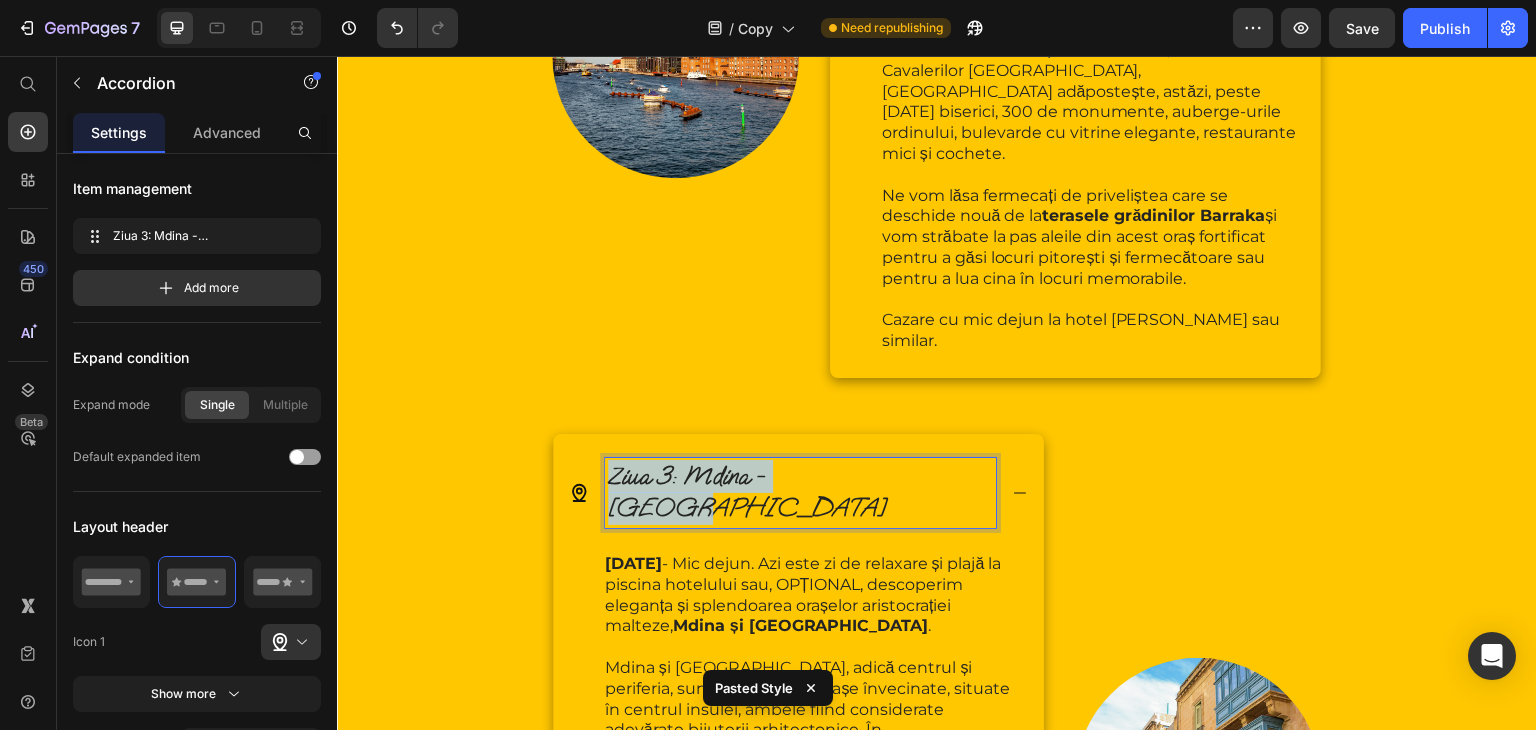 click on "Ziua 3: Mdina - [GEOGRAPHIC_DATA]" at bounding box center (748, 491) 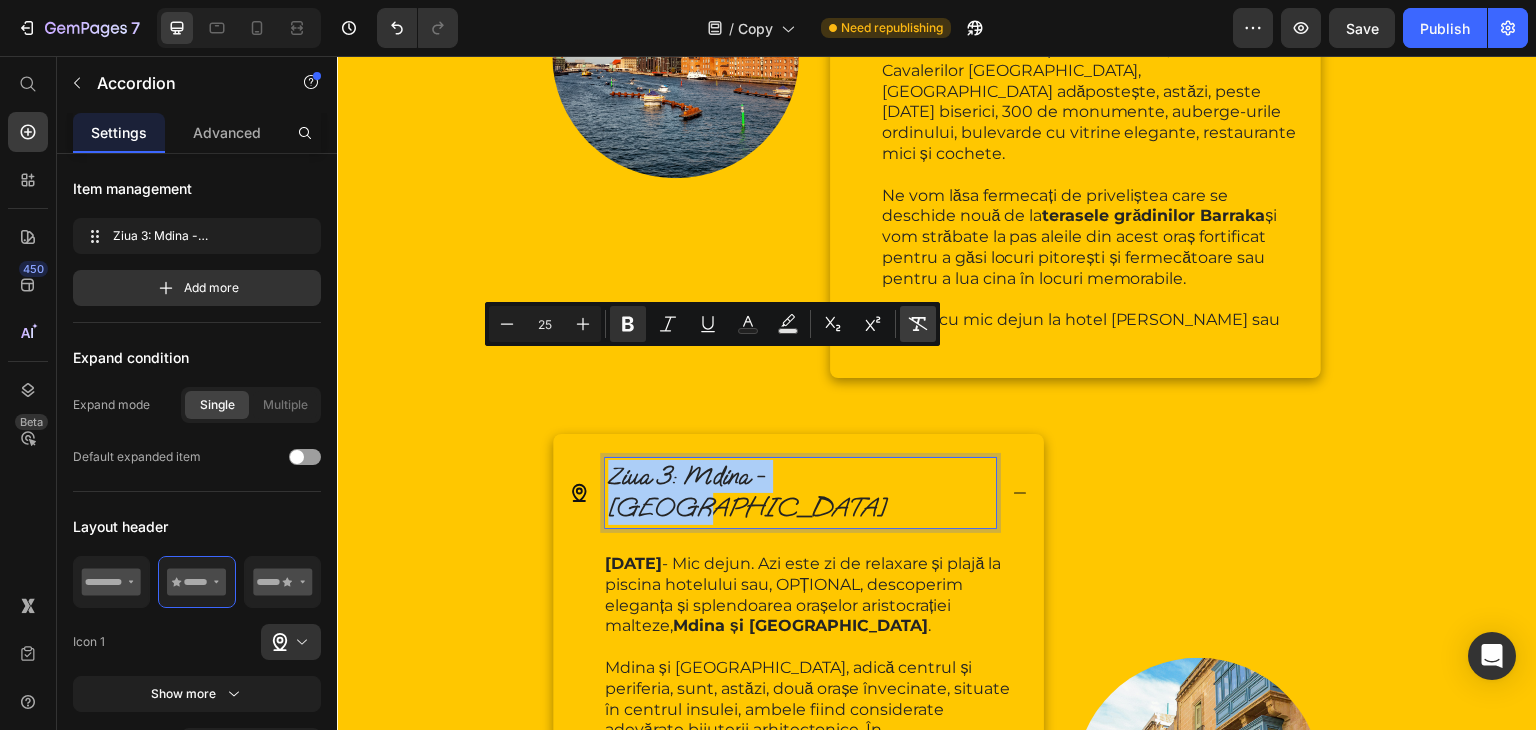 click 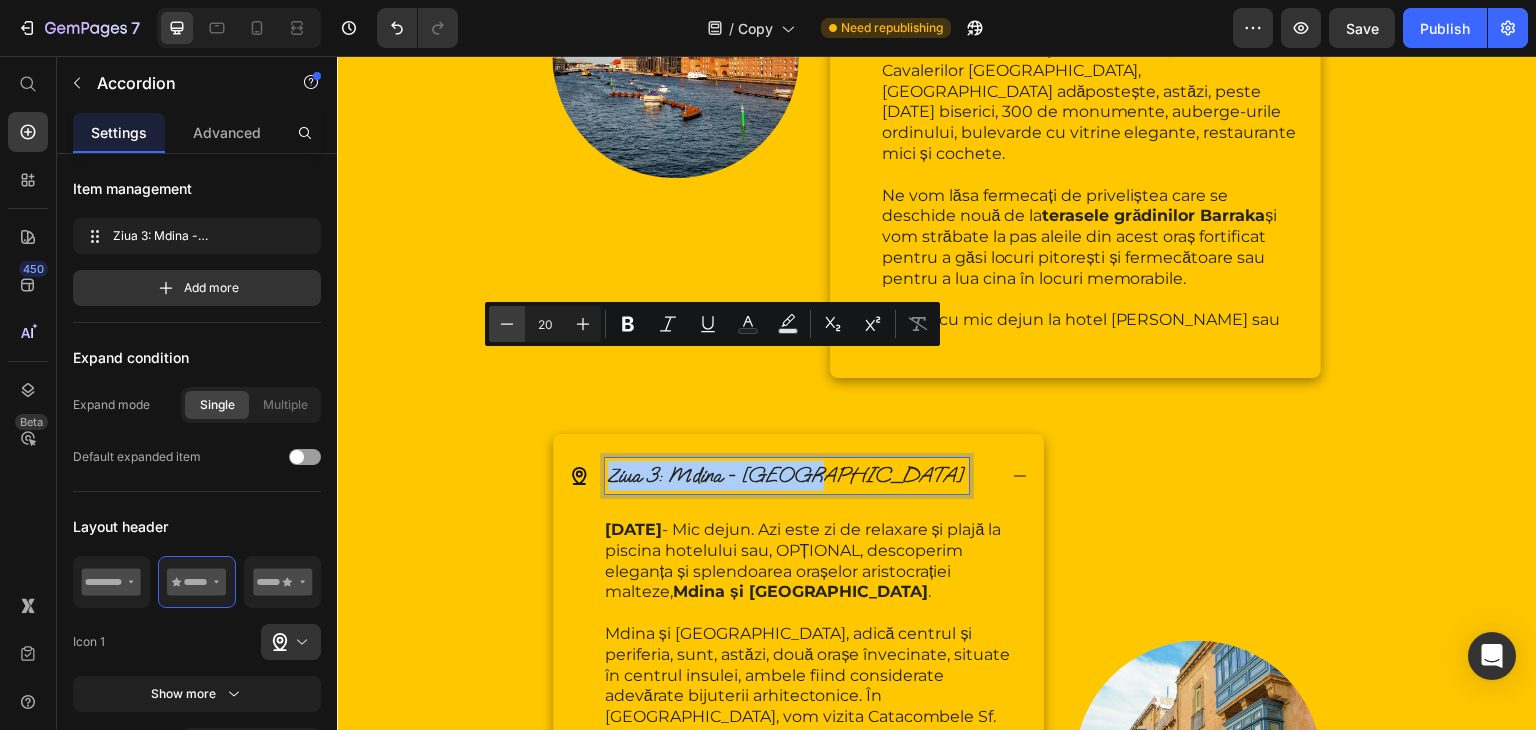 click 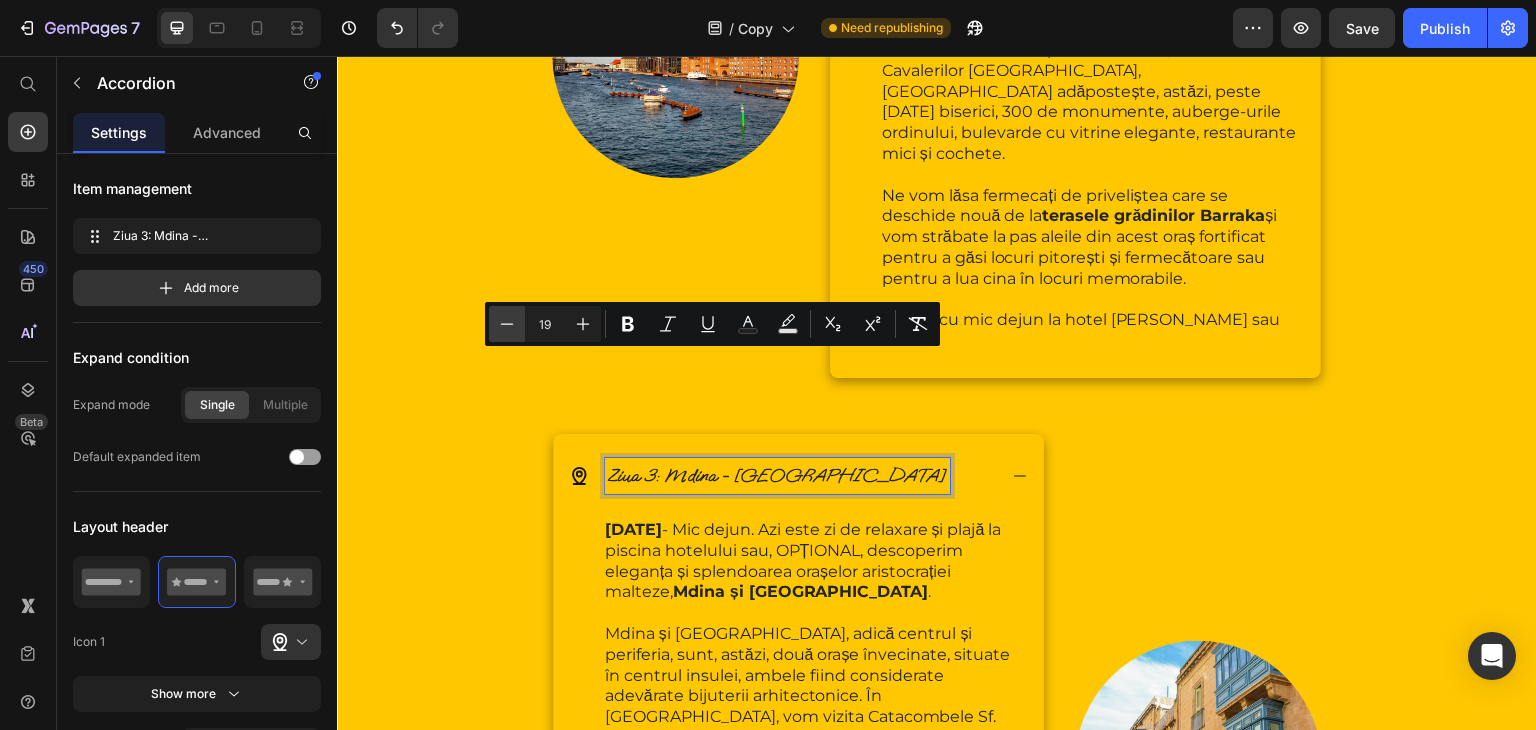 click 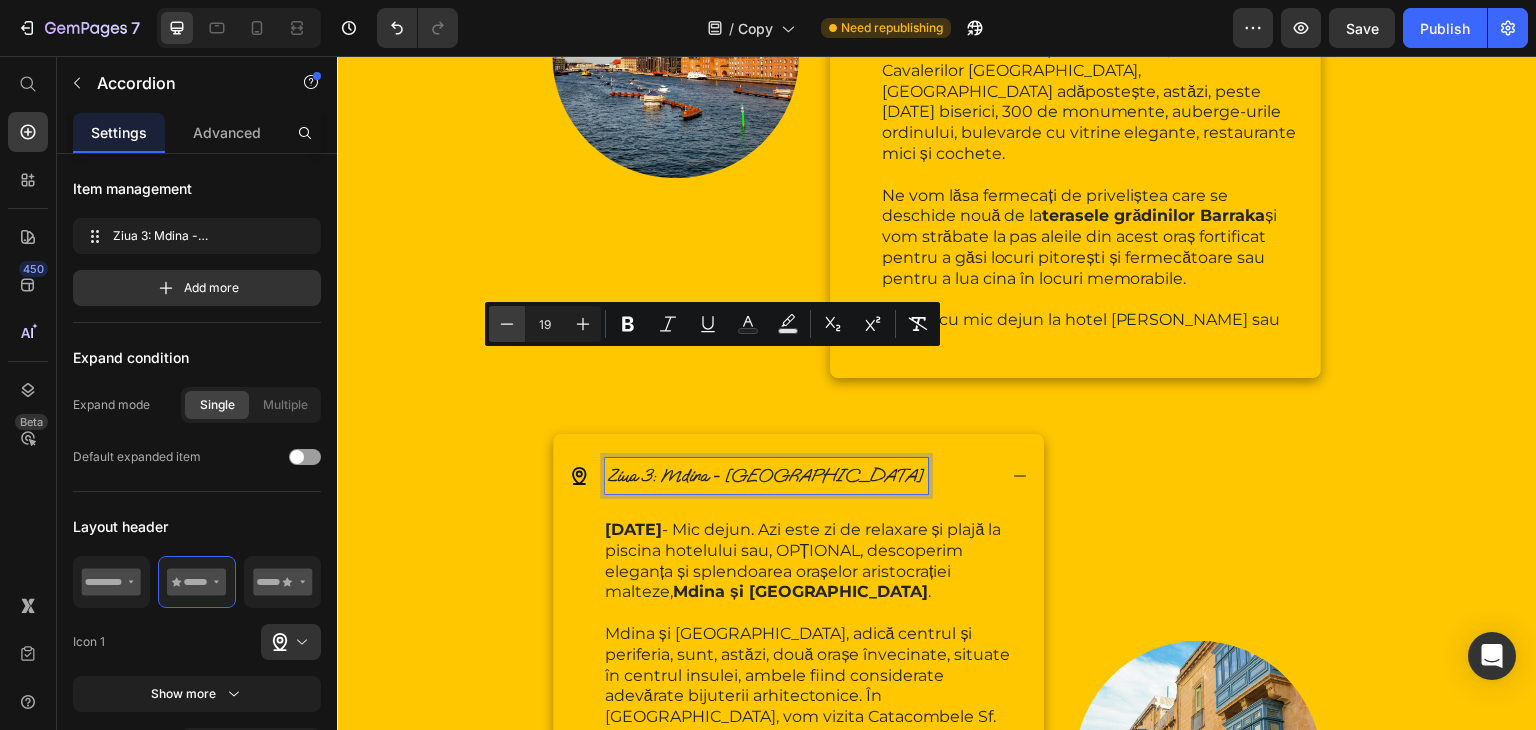 type on "18" 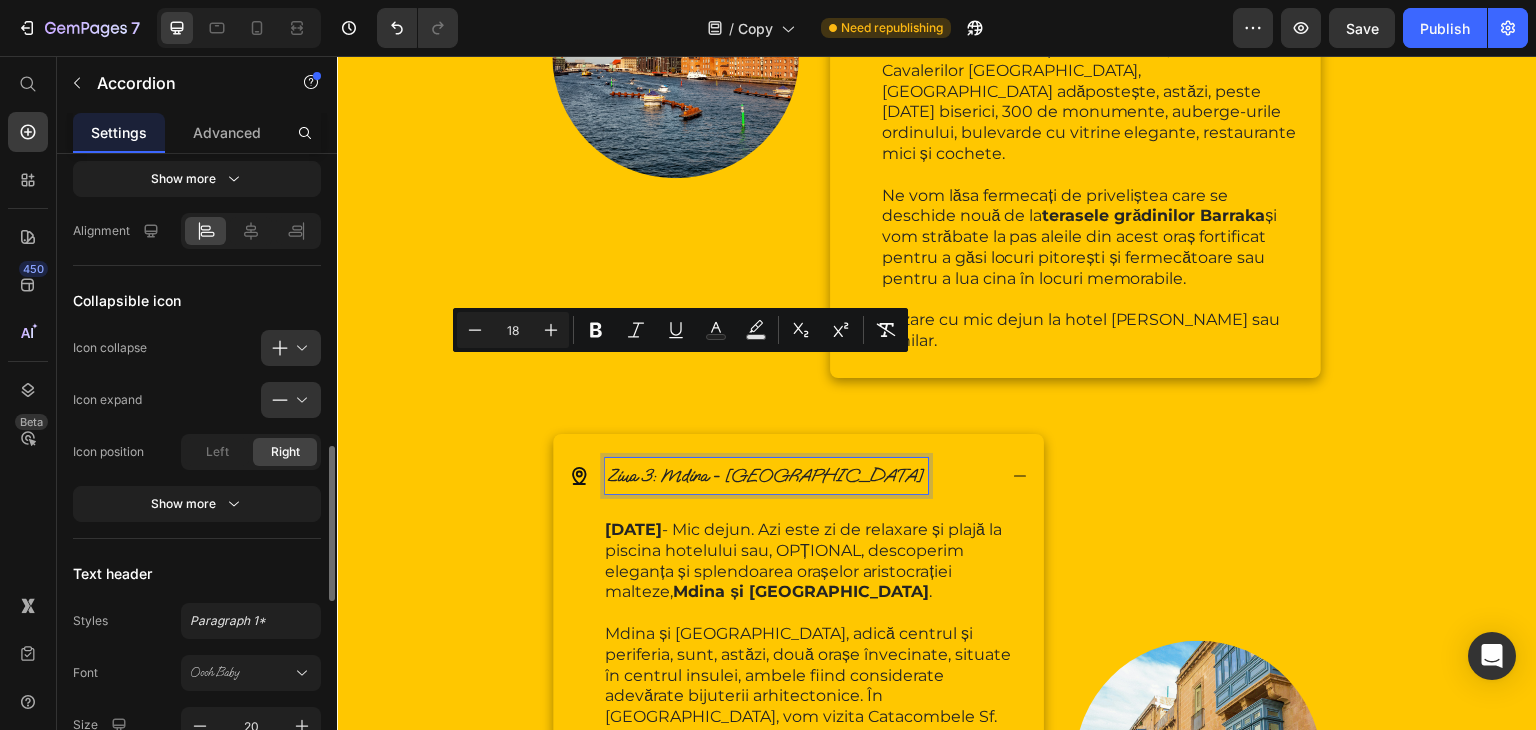 scroll, scrollTop: 648, scrollLeft: 0, axis: vertical 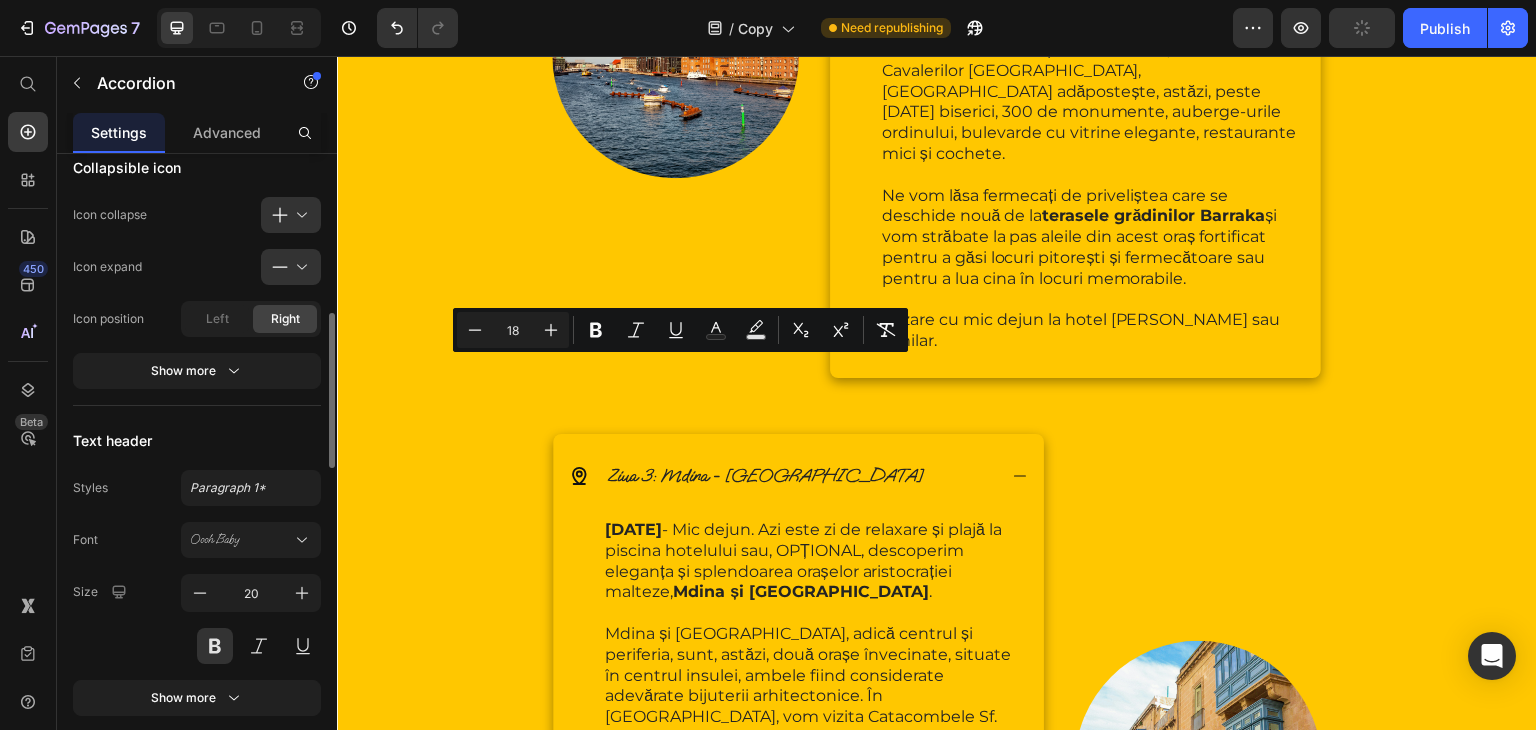 click on "Oooh Baby" at bounding box center (251, 540) 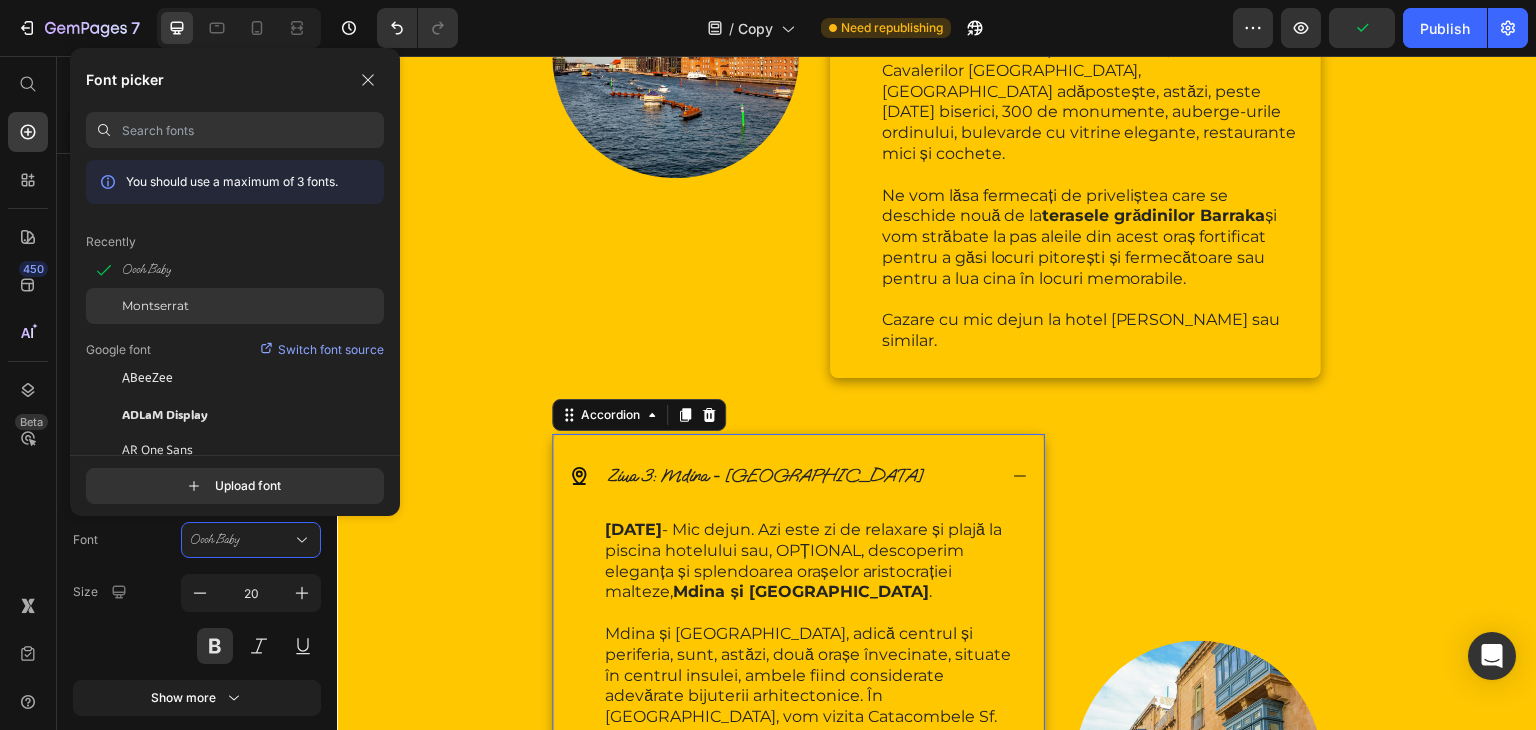 click on "Montserrat" 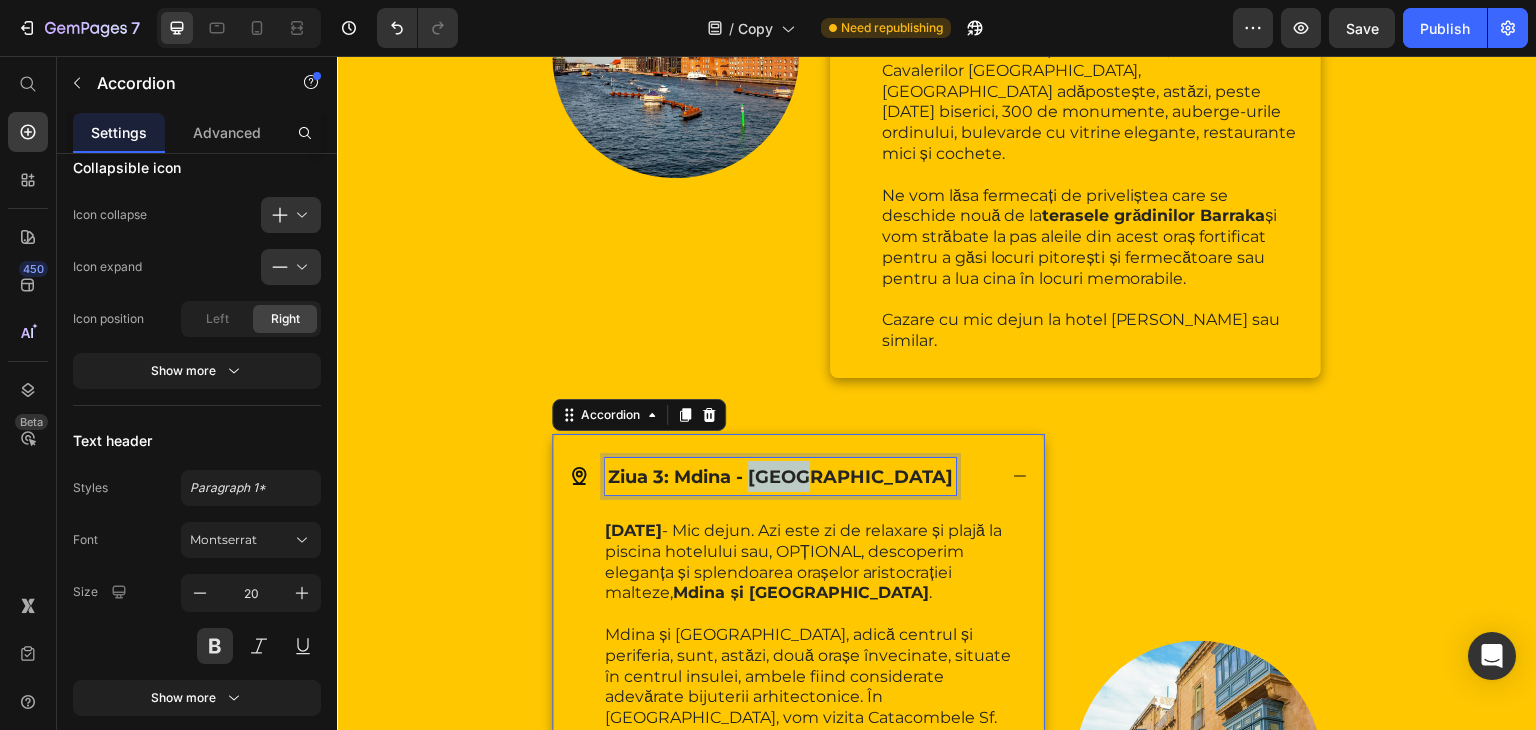click on "Ziua 3: Mdina - [GEOGRAPHIC_DATA]" at bounding box center (780, 477) 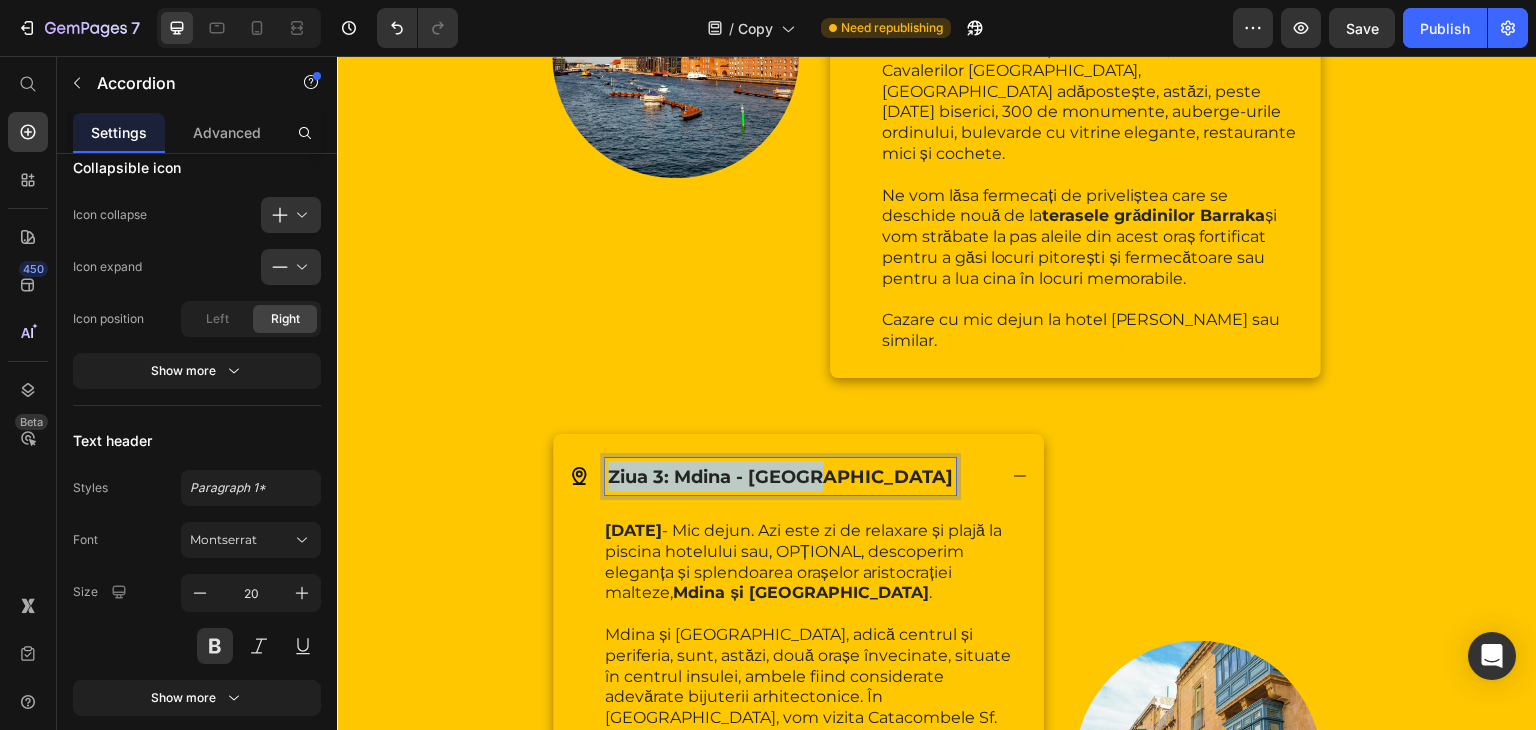 click on "Ziua 3: Mdina - [GEOGRAPHIC_DATA]" at bounding box center [780, 477] 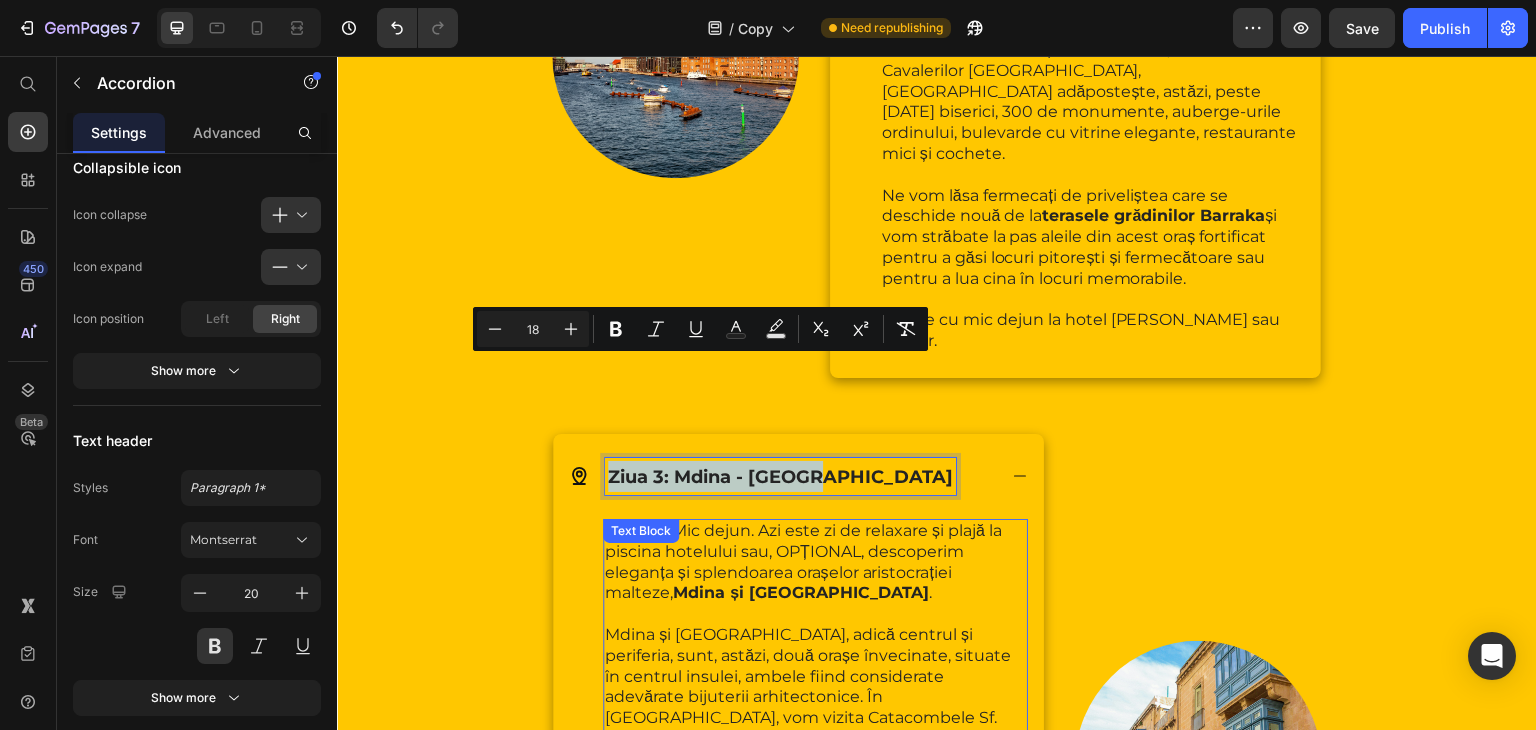click on "[DATE]  - Mic dejun. Azi este zi de relaxare și plajă la piscina hotelului sau, OPȚIONAL, descoperim eleganța și splendoarea orașelor aristocrației malteze,  [GEOGRAPHIC_DATA] și [GEOGRAPHIC_DATA] ." at bounding box center (815, 562) 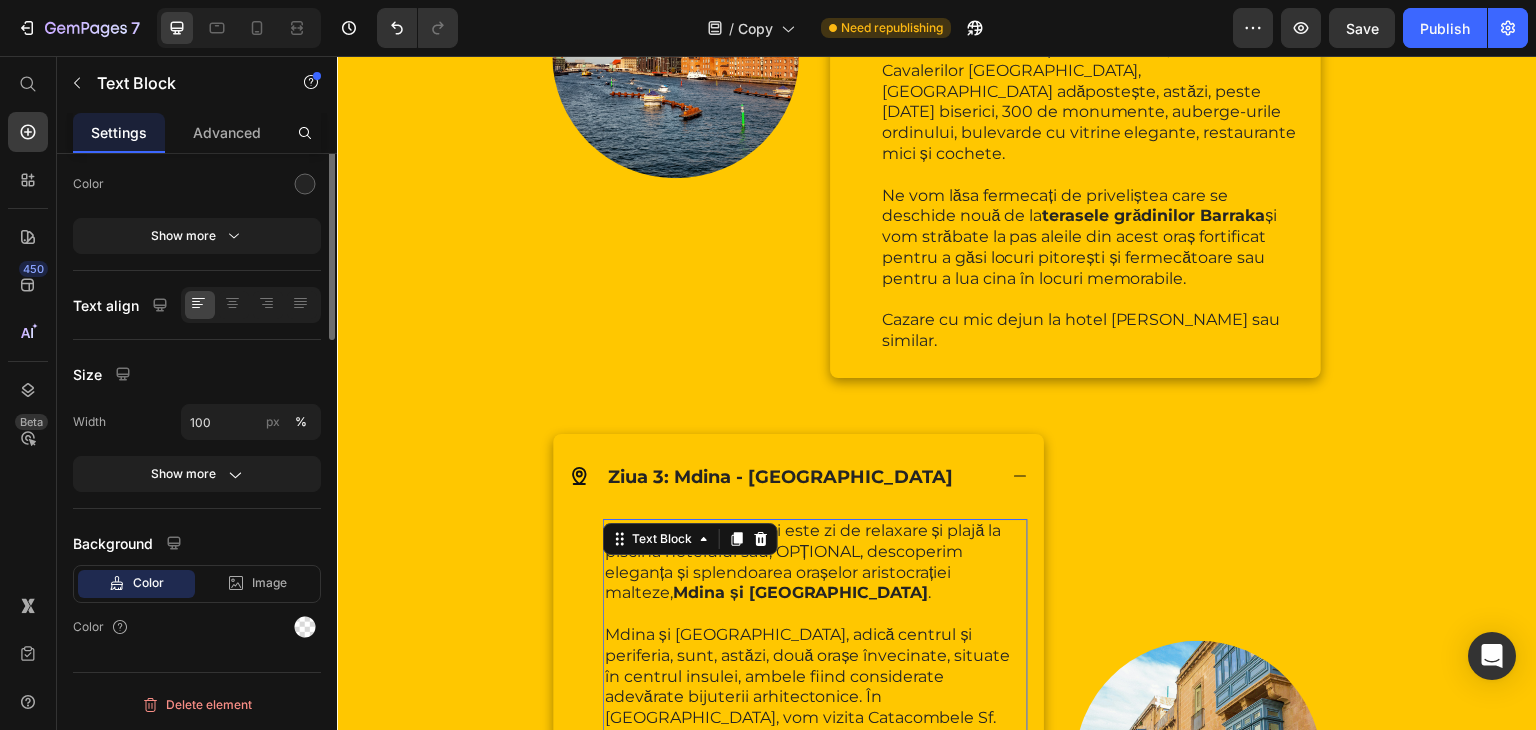 scroll, scrollTop: 0, scrollLeft: 0, axis: both 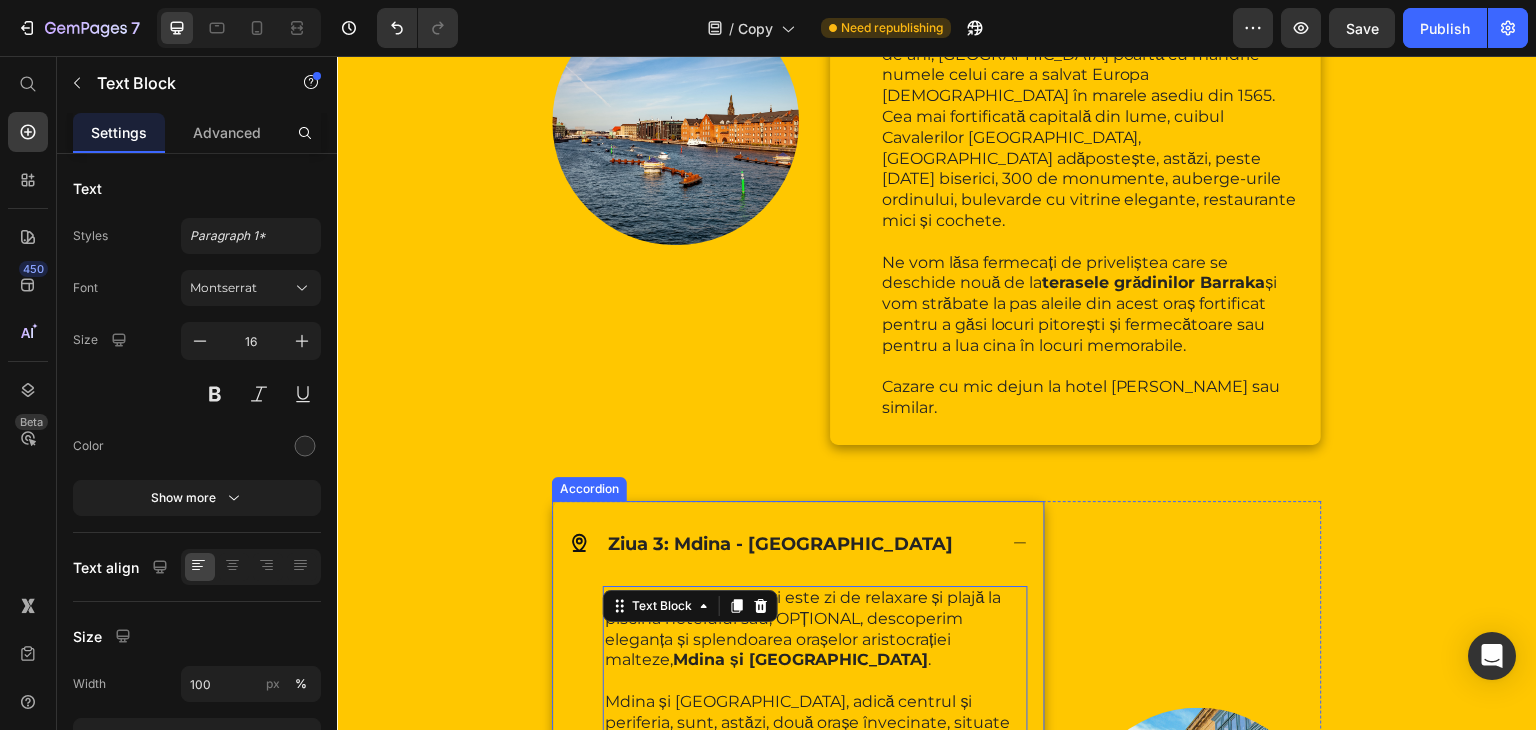 click on "Ziua 3: Mdina - [GEOGRAPHIC_DATA]" at bounding box center (780, 544) 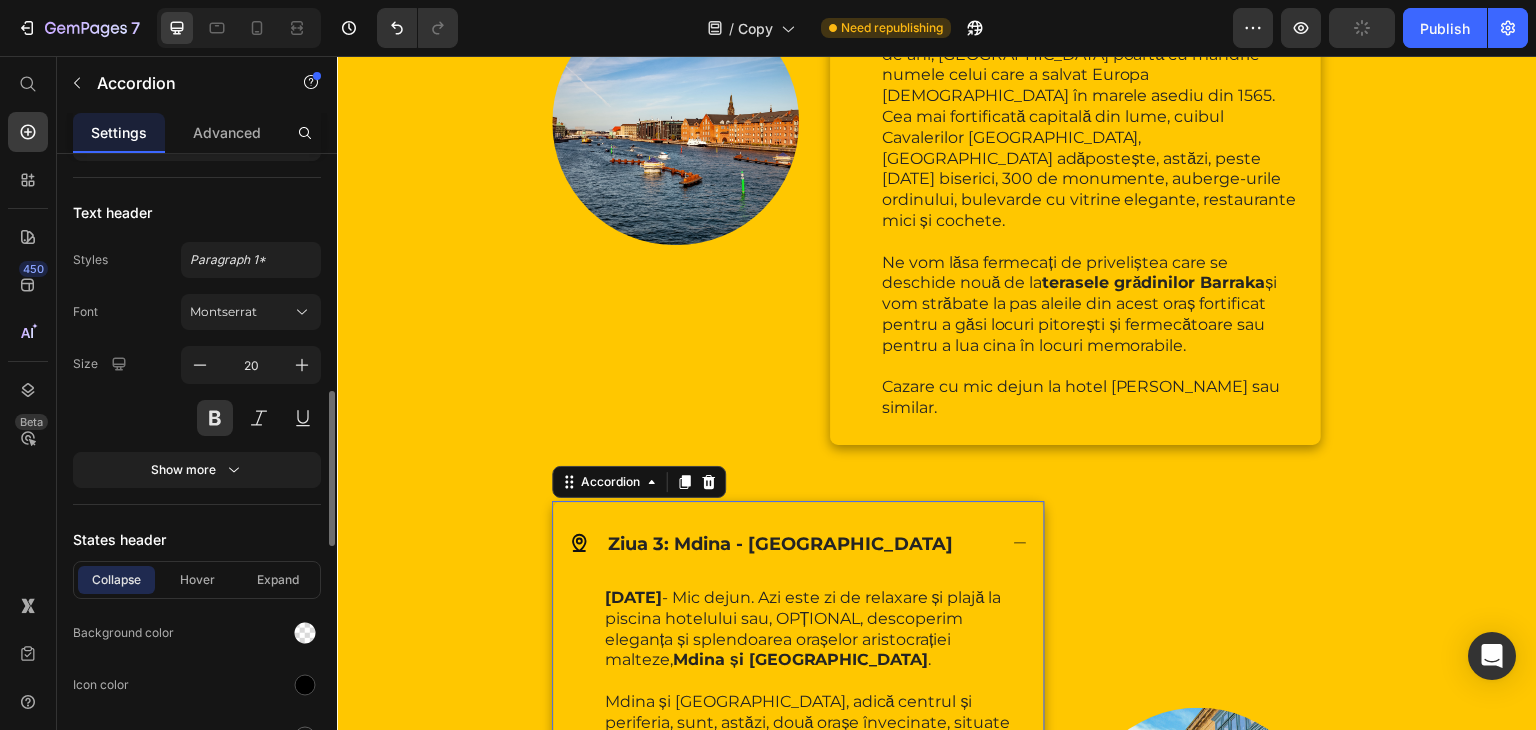 scroll, scrollTop: 895, scrollLeft: 0, axis: vertical 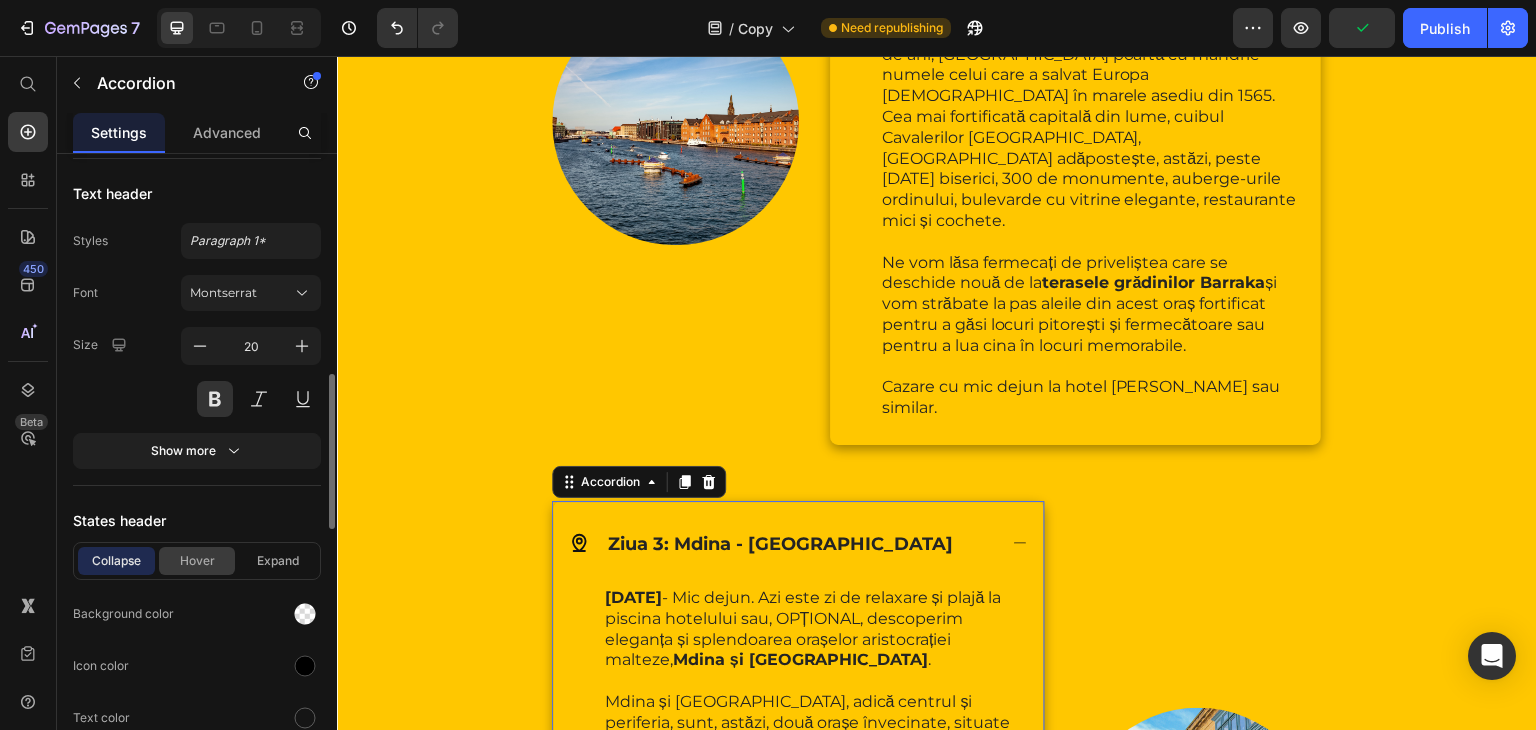 click on "Hover" at bounding box center (197, 561) 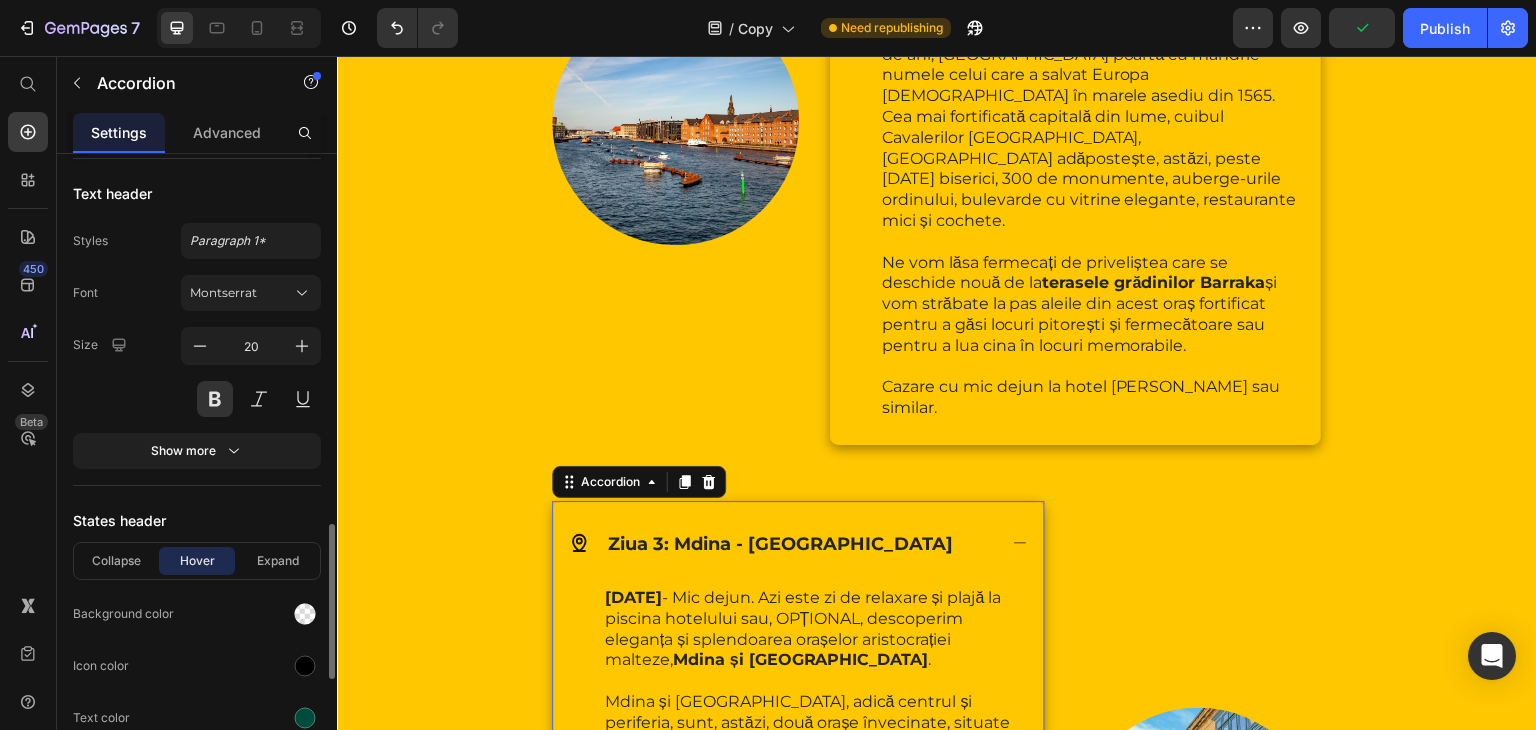 scroll, scrollTop: 1016, scrollLeft: 0, axis: vertical 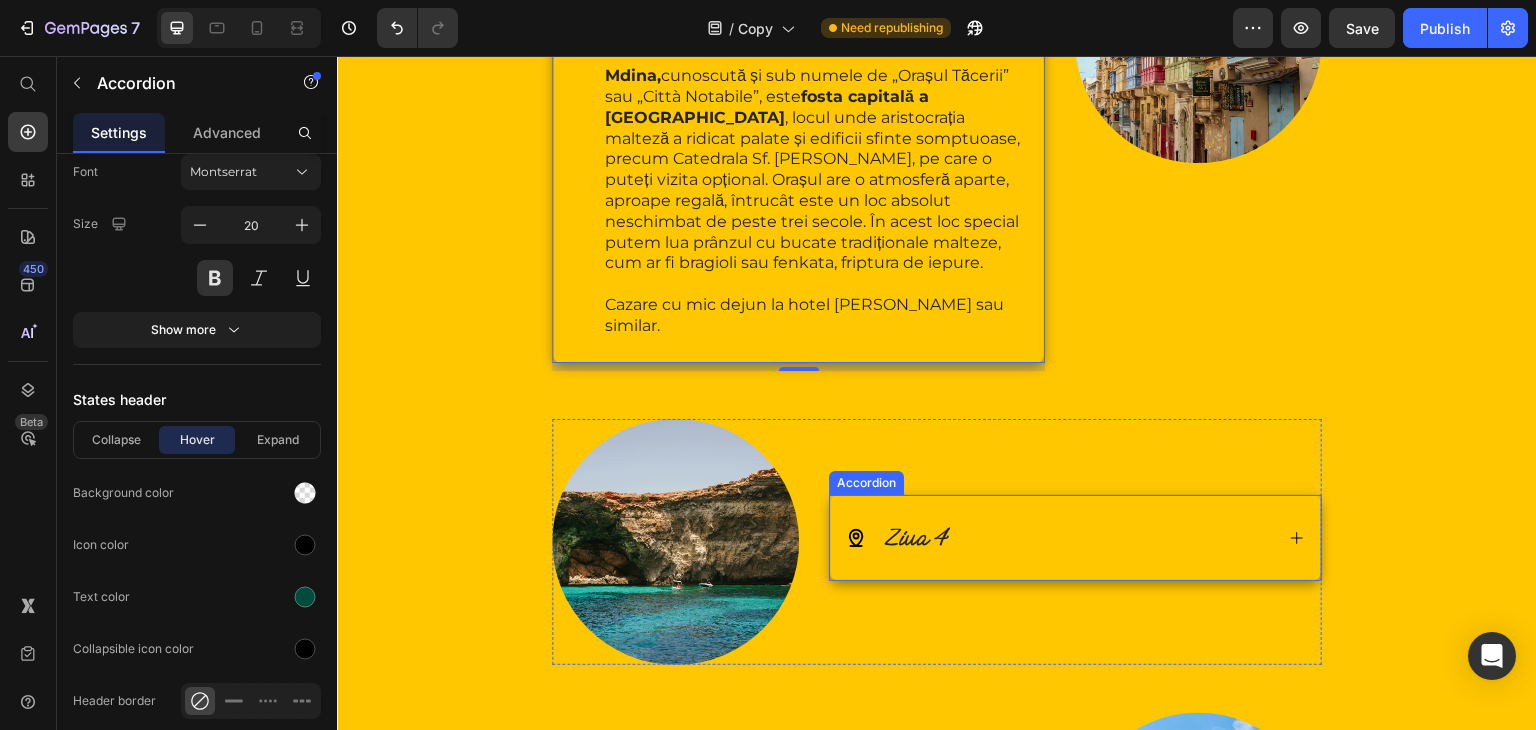 click on "Ziua 4" at bounding box center [916, 536] 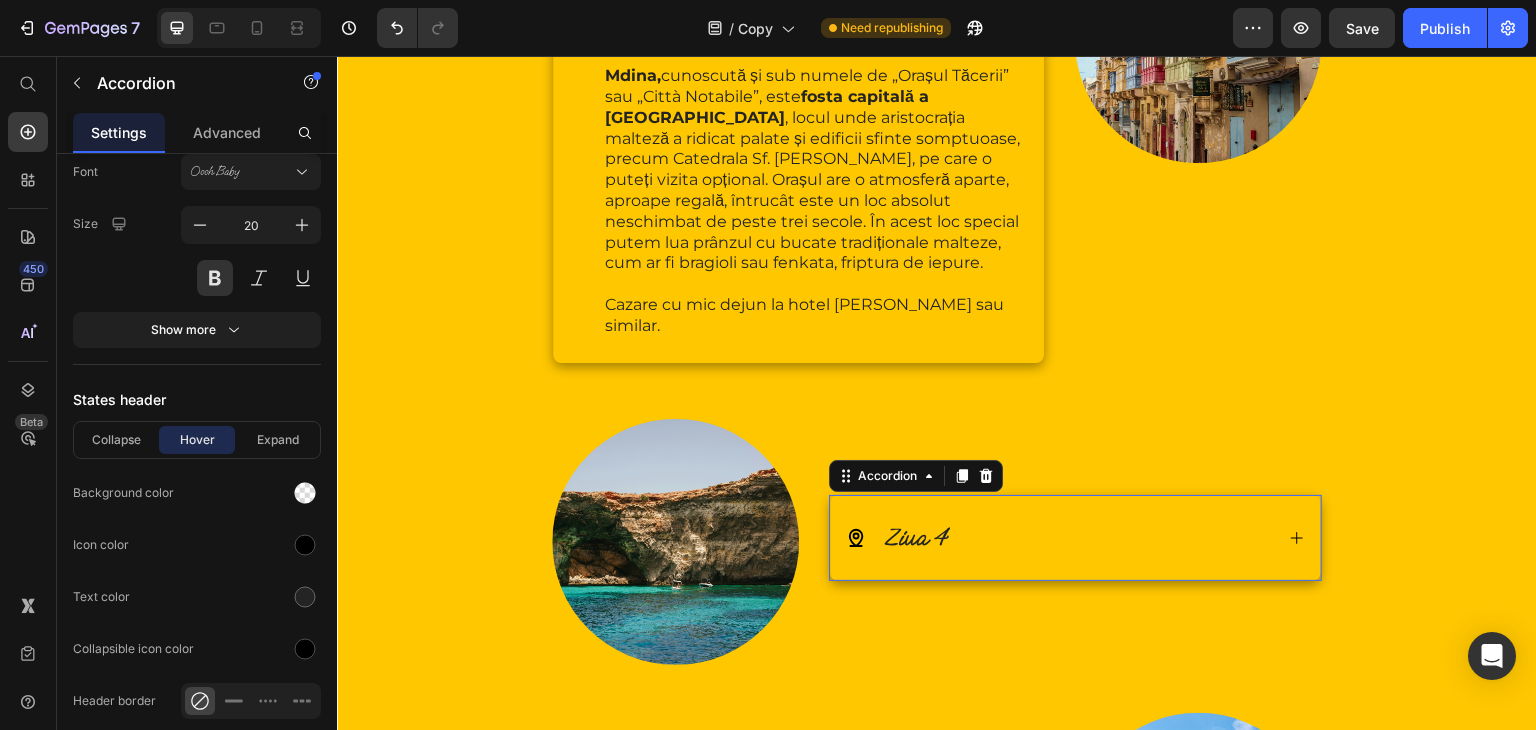 scroll, scrollTop: 1016, scrollLeft: 0, axis: vertical 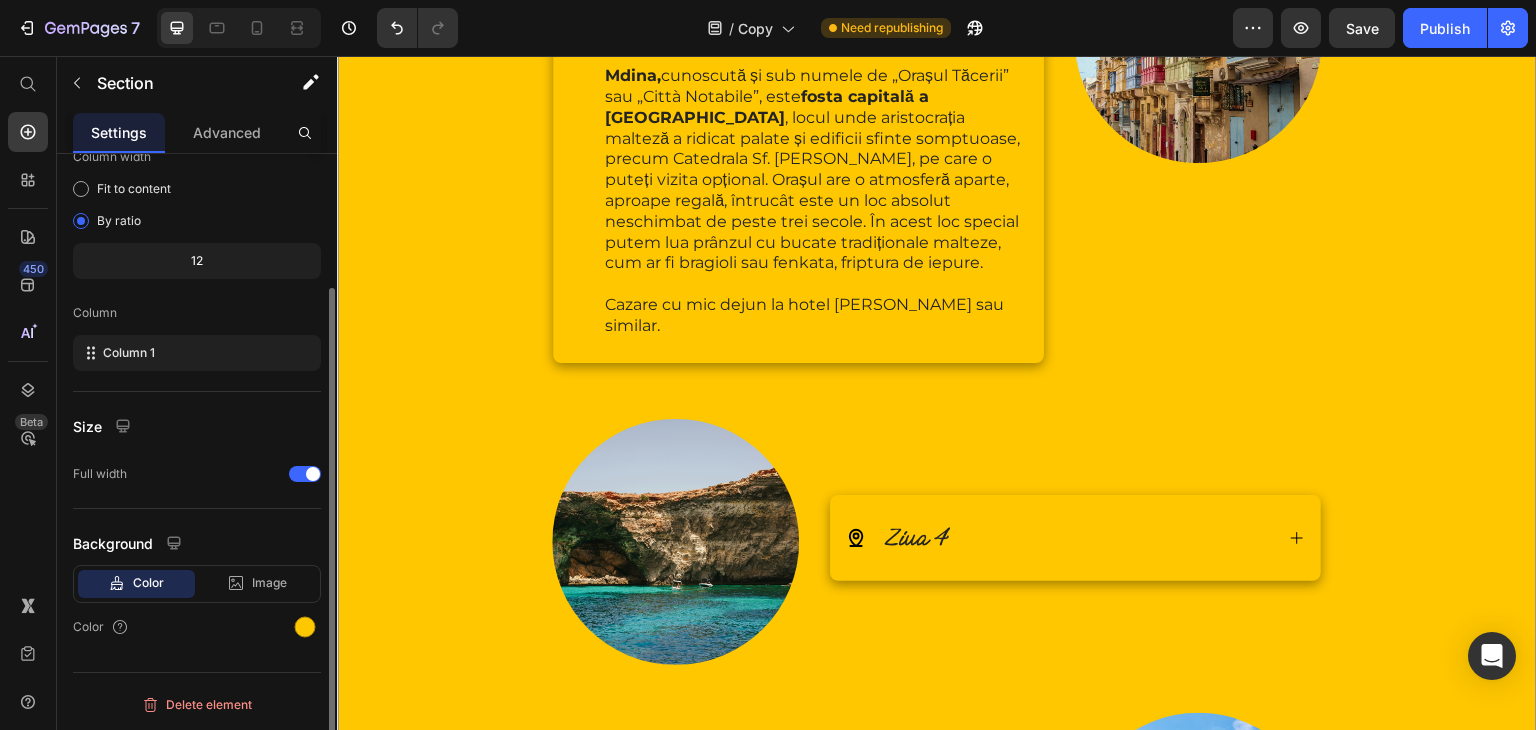 click on "Detaliile călătoriei Heading Malta este numele derivat din cuvântul „amelitaa”, care înseamnă miere, denumire dată de fenicieni. Și, într-adevăr, Malta este aurie asemenea mierii, datorită construcțiilor realizate din roci de calcar de culoare galben-aramie. Malta este un arhipelag. Cele mai cunoscute insule sunt Malta, Gozo și Comino. Sunt locuri de care doar îți amintești și locuri de care te îndrăgostești în călătoriile tale, iar Malta, frumoasa Insulă de Miere din Mediterană, face parte dintre cele care îți cuceresc inima pentru totdeauna și te fac să-ți dorești să revii. Text Block Row
Ziua 1 : Timișoara - Budapesta - Malta   Accordion Image Row Image
Ziua 2: Valetta 01.09.2025  - Mic dejun. Azi este zi de relaxare și plajă la piscina hotelului sau la una dintre plajele din apropiere.    capitala Valletta . Oraș modern,      Text Block Row ." at bounding box center [937, 161] 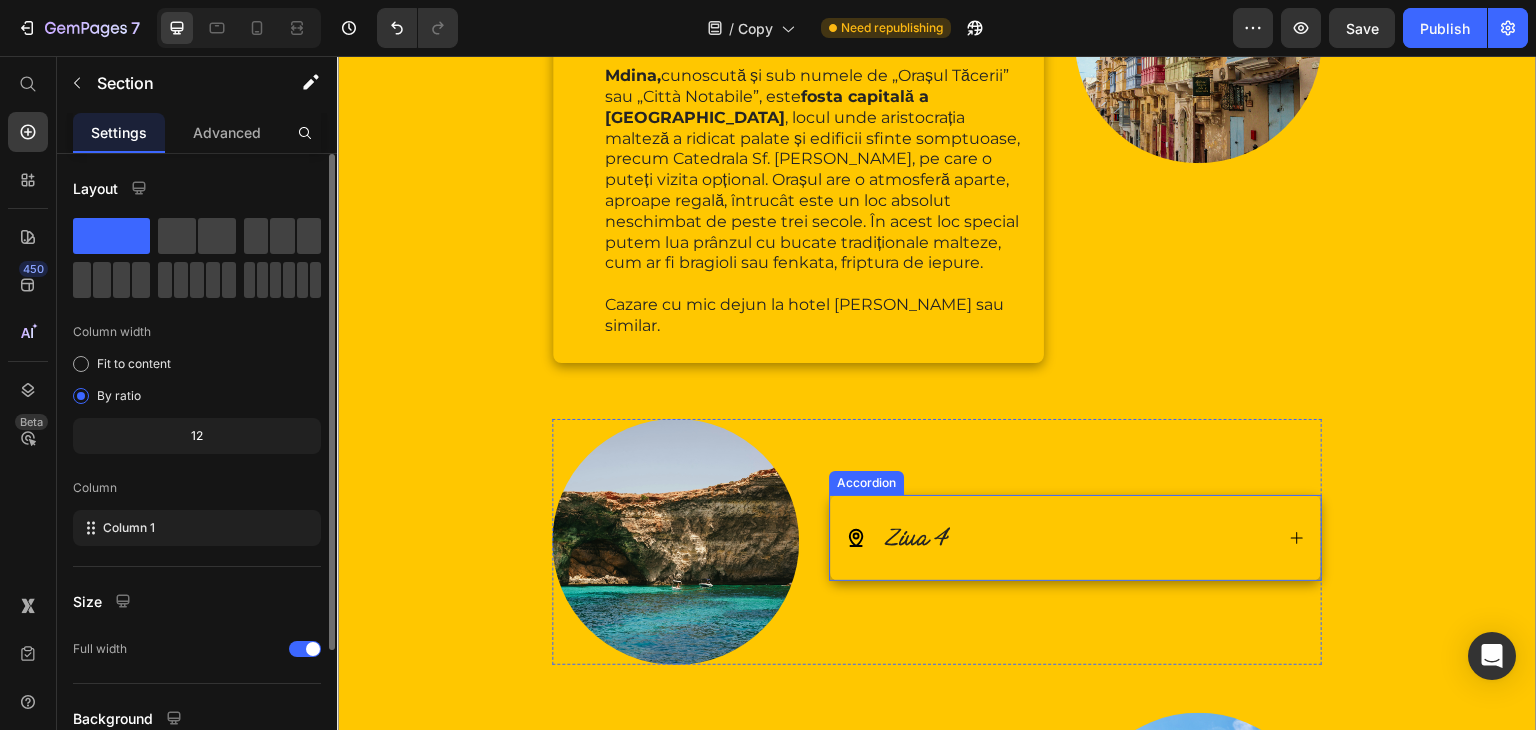 click 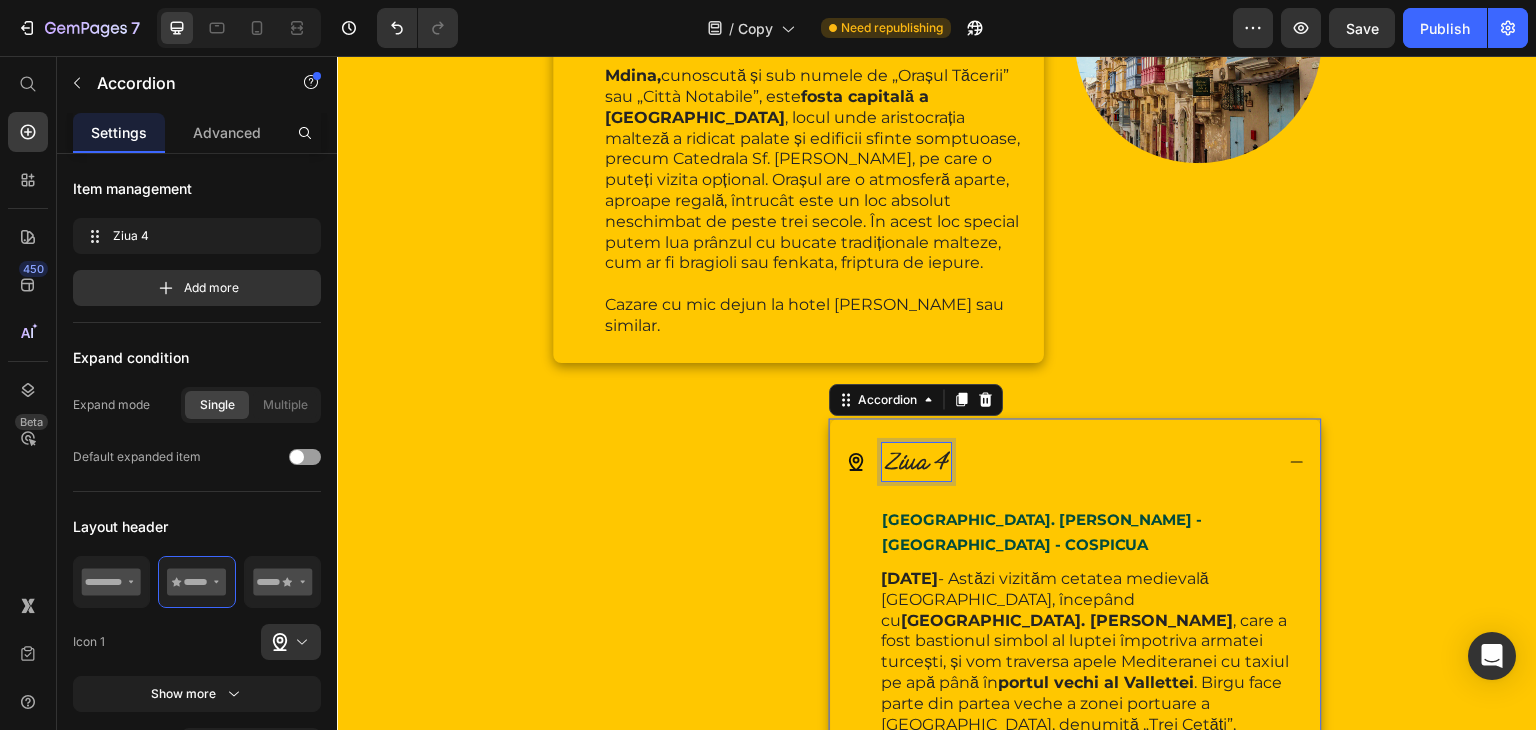 click on "Ziua 4" at bounding box center [916, 460] 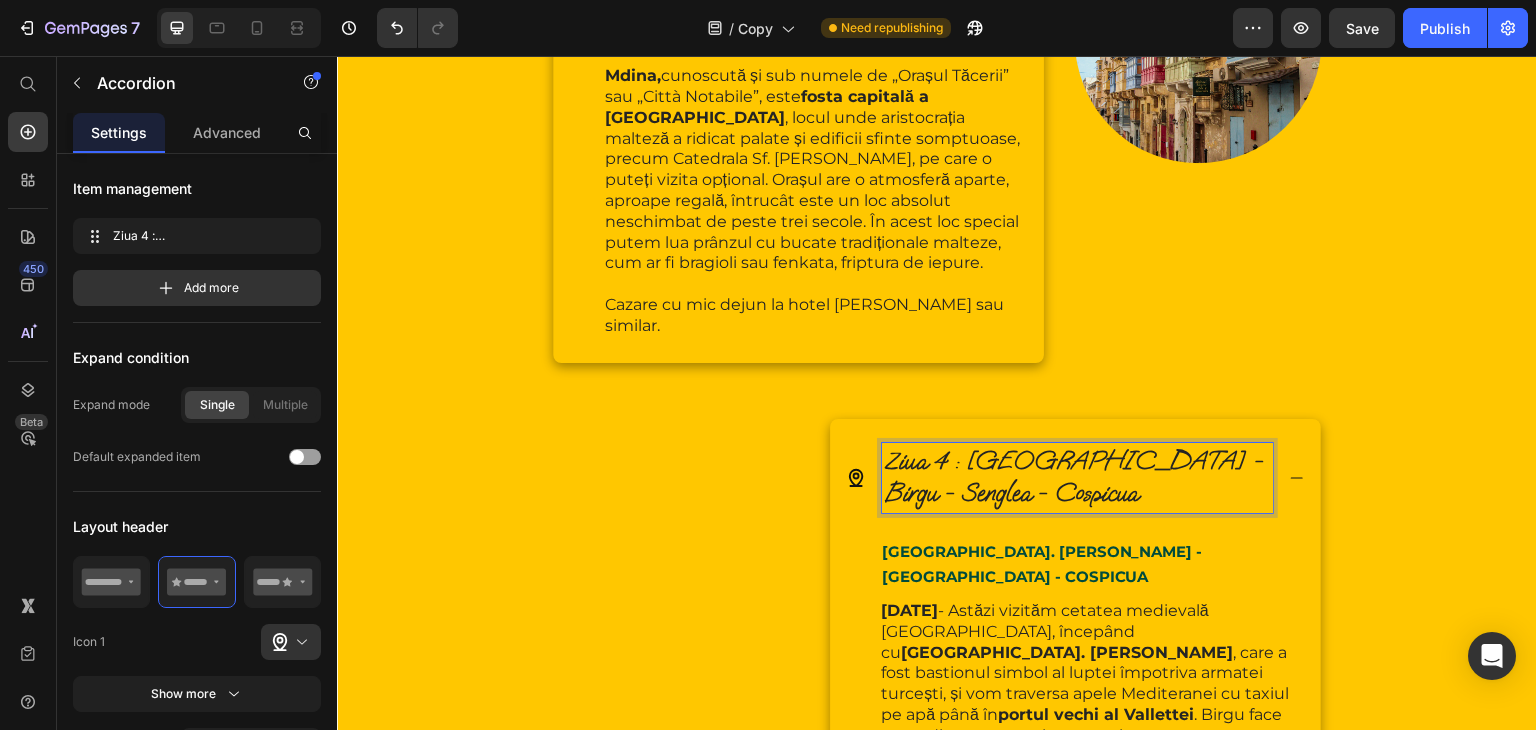 click on "Ziua 4 : Fortul St.Angelo - Birgu - Senglea - Cospicua" at bounding box center (1075, 476) 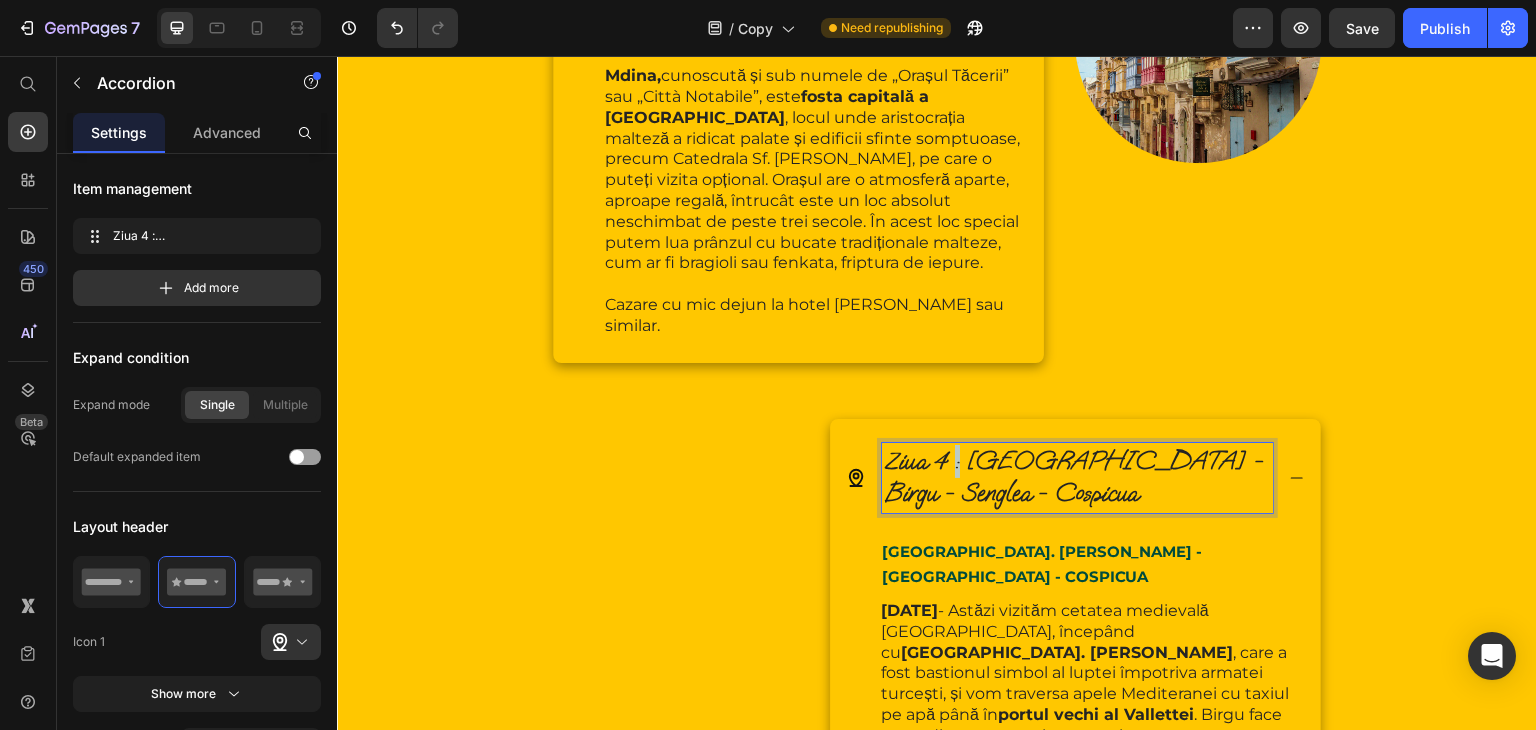 click on "Ziua 4 : Fortul St.Angelo - Birgu - Senglea - Cospicua" at bounding box center (1075, 476) 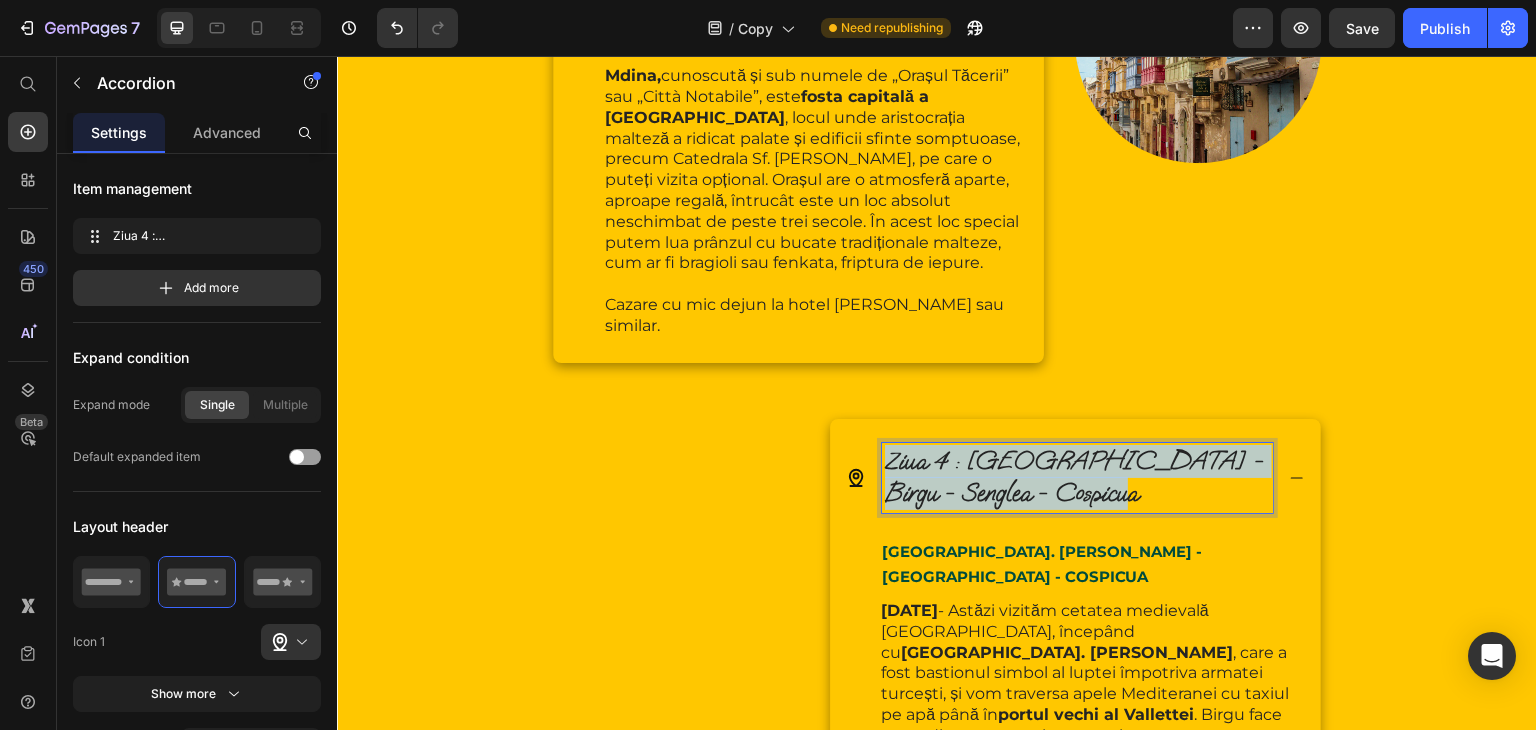 click on "Ziua 4 : Fortul St.Angelo - Birgu - Senglea - Cospicua" at bounding box center (1075, 476) 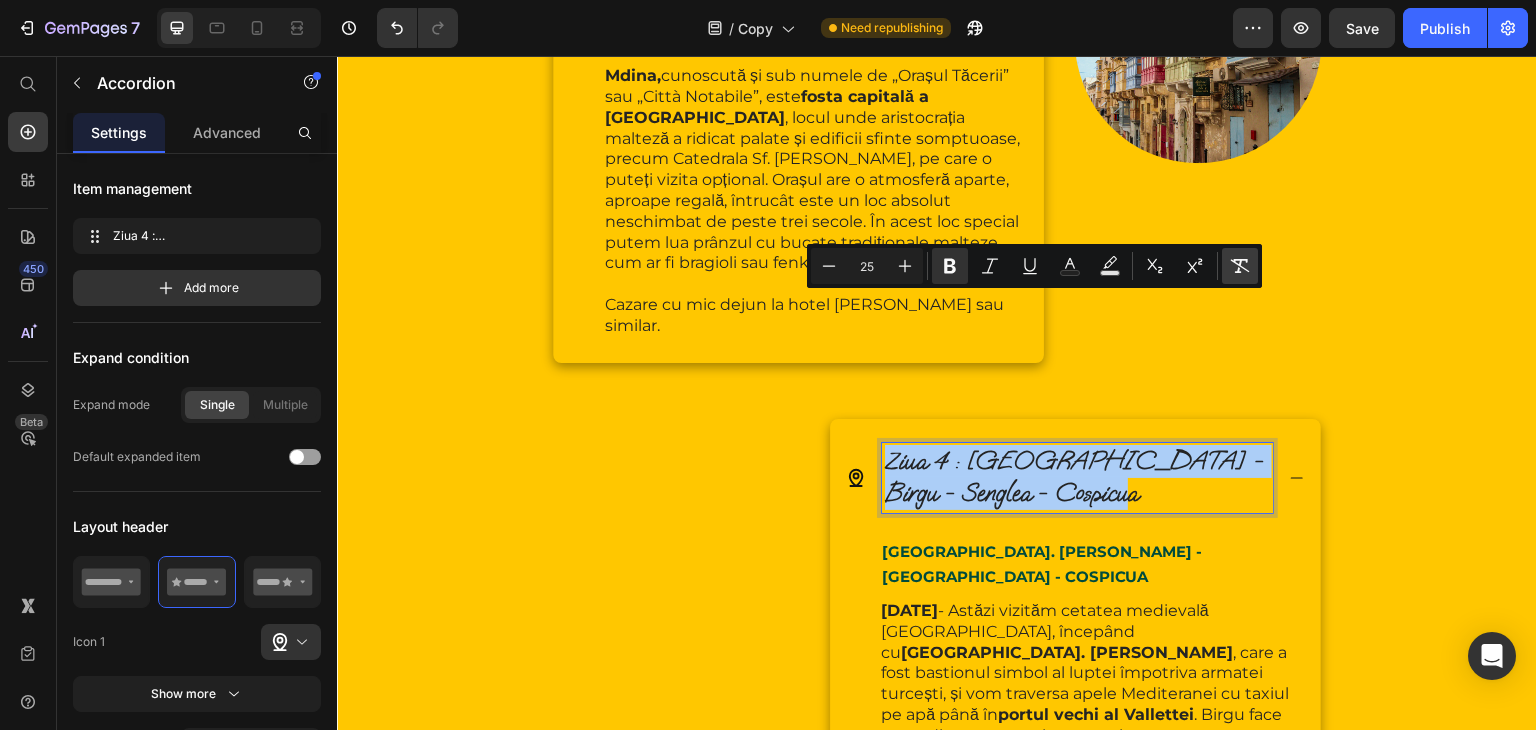 click on "Remove Format" at bounding box center (1240, 266) 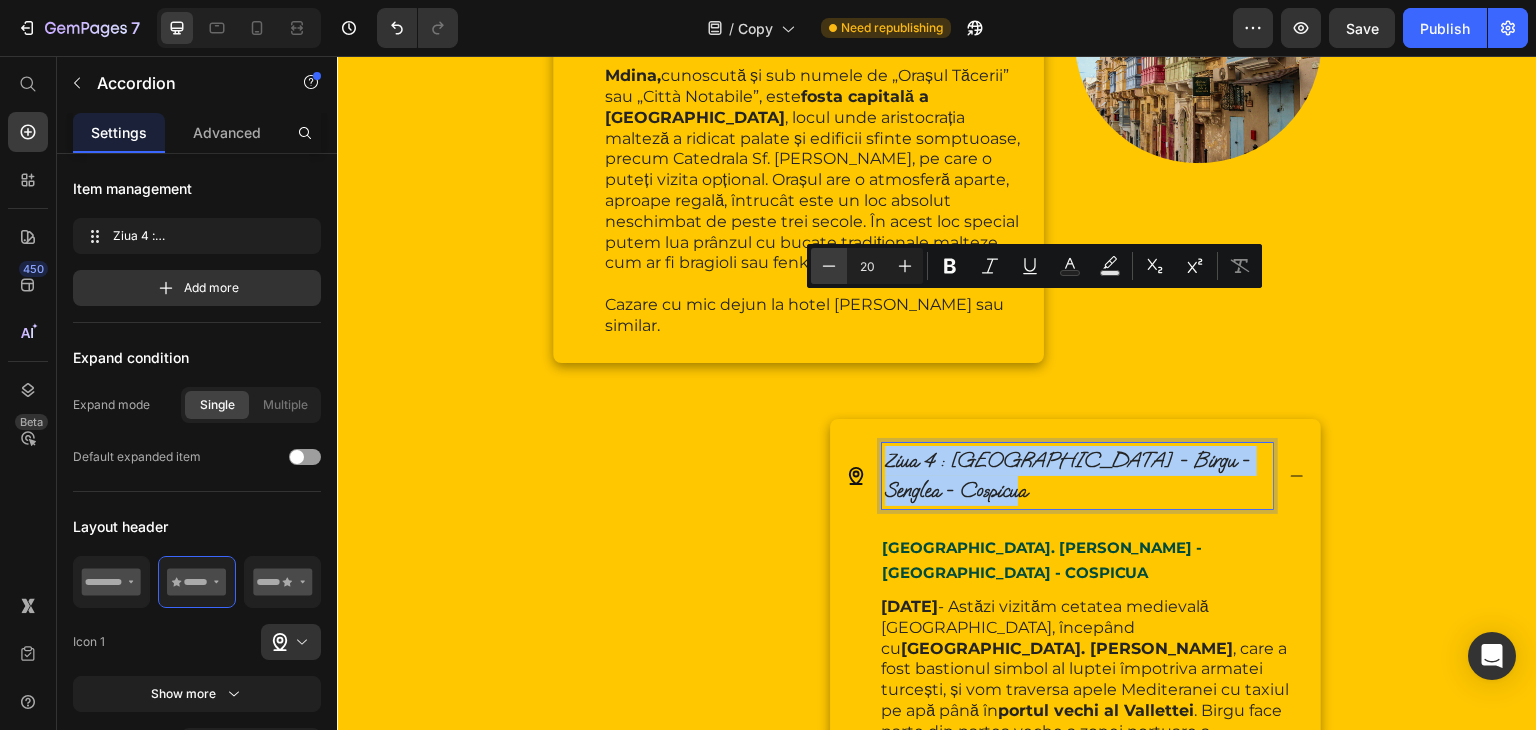 click on "Minus" at bounding box center [829, 266] 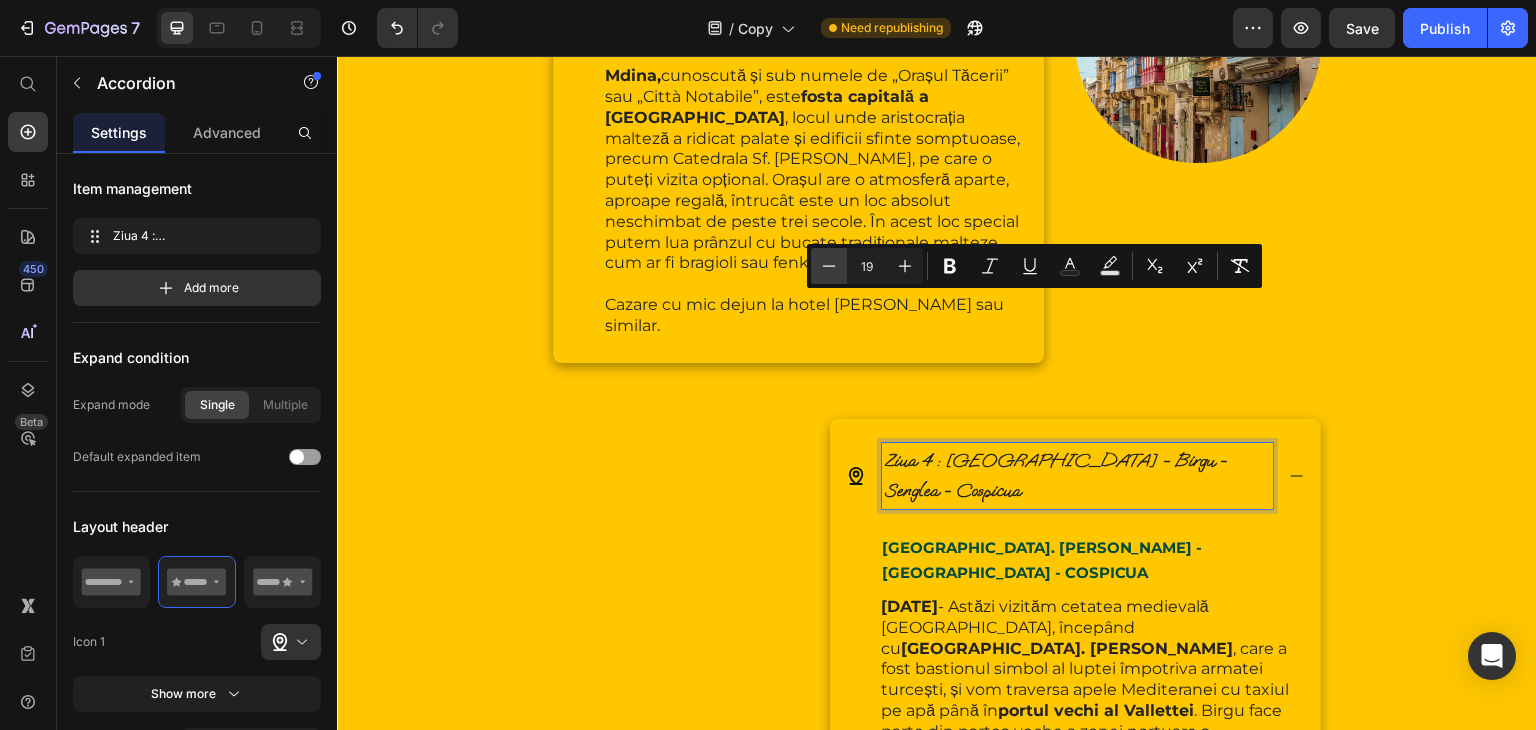 click on "Minus" at bounding box center [829, 266] 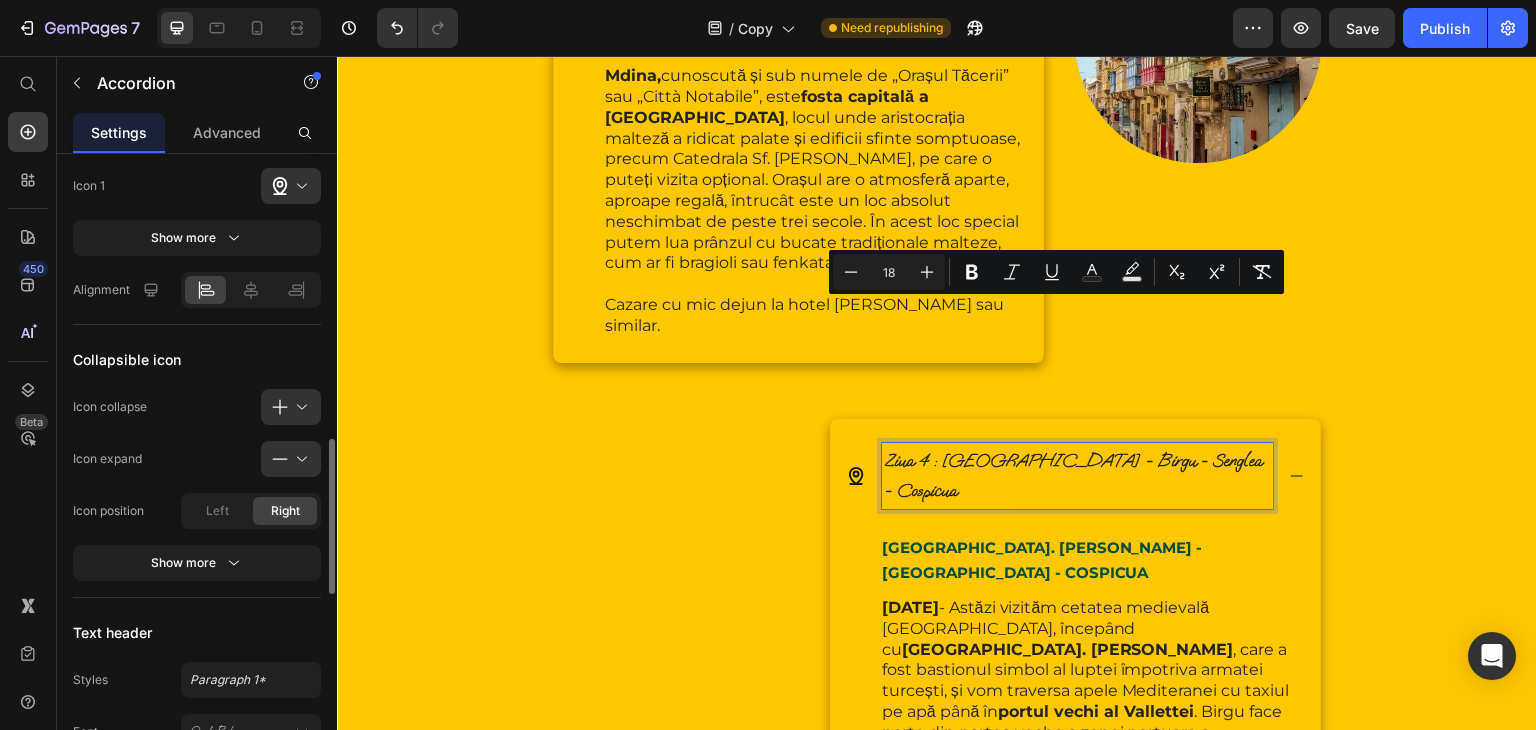 scroll, scrollTop: 596, scrollLeft: 0, axis: vertical 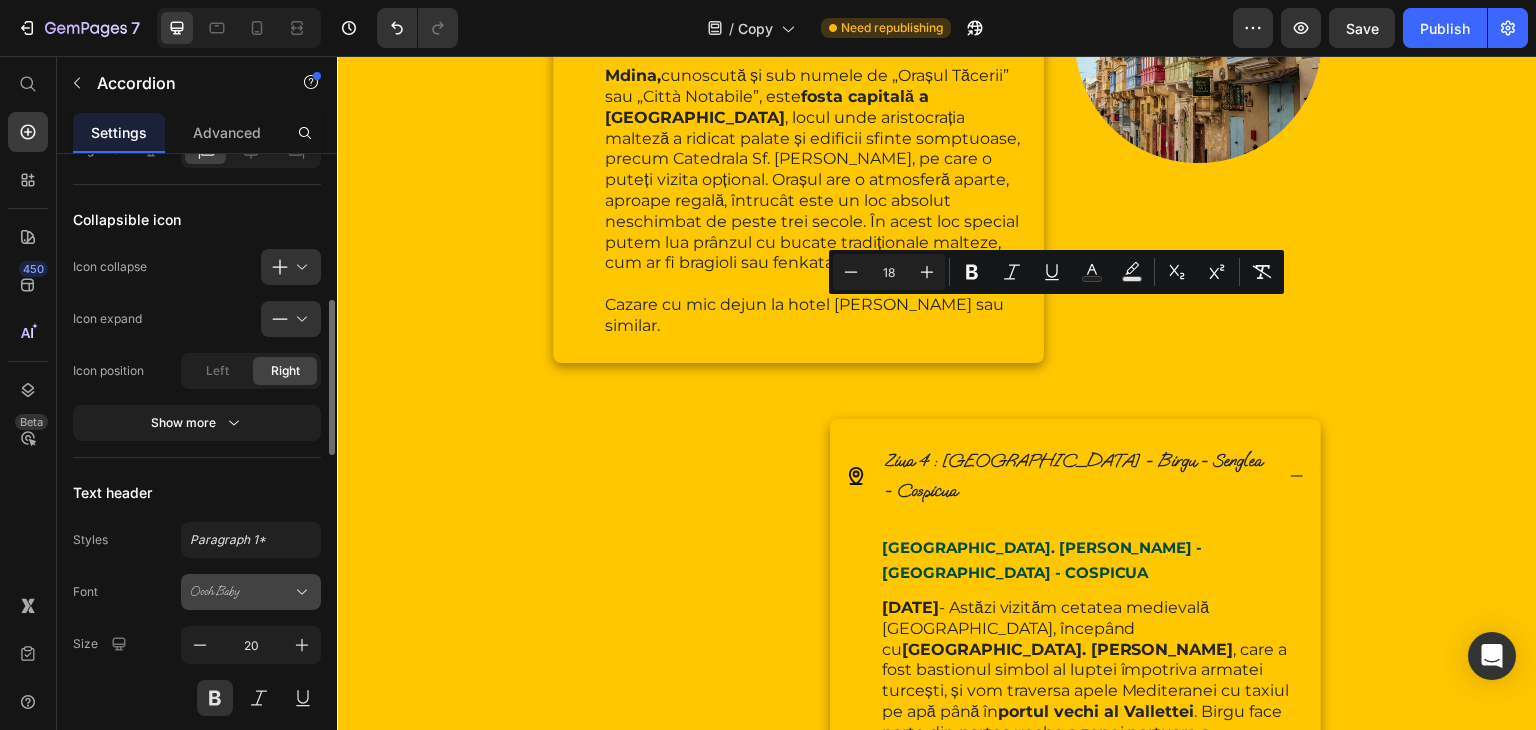 click on "Oooh Baby" at bounding box center (251, 592) 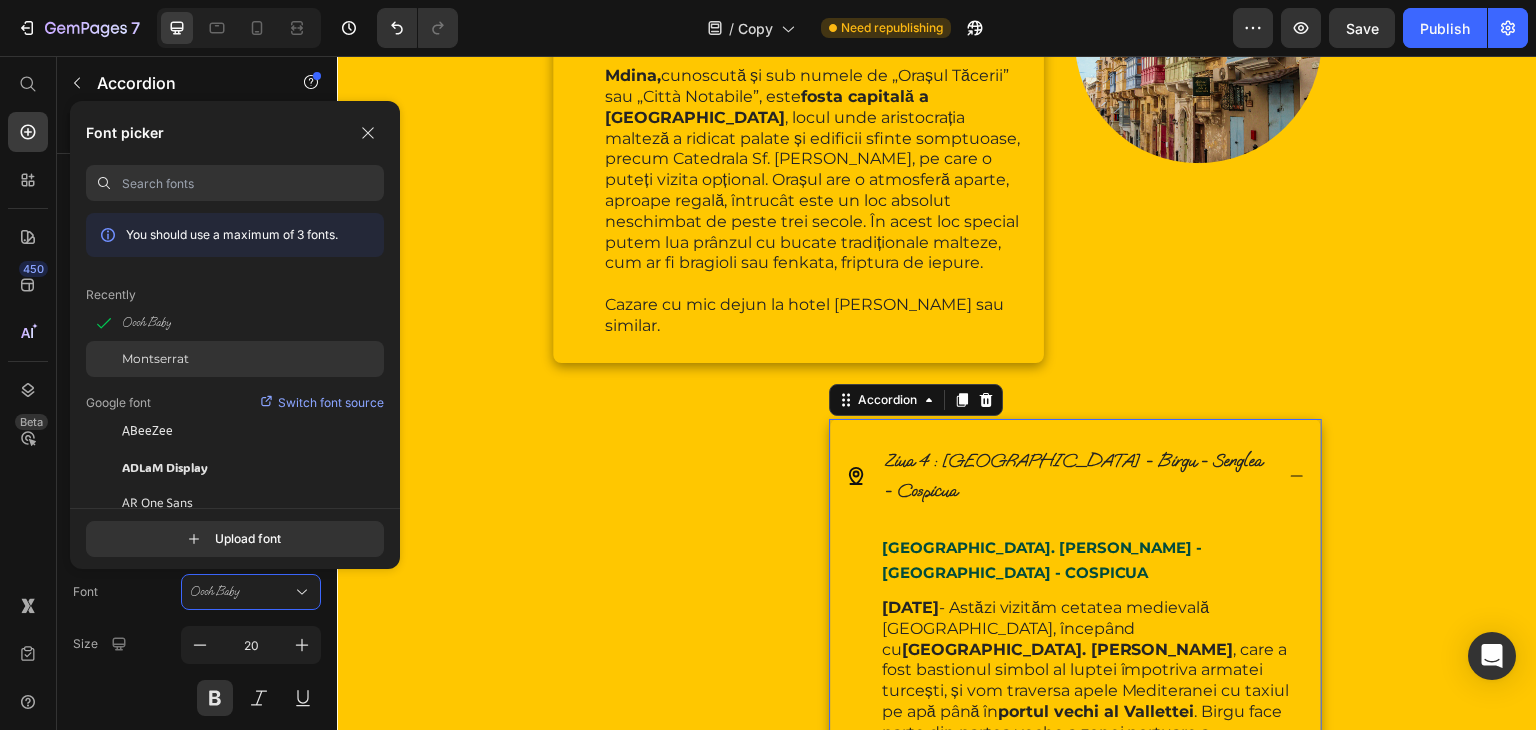 click on "Montserrat" 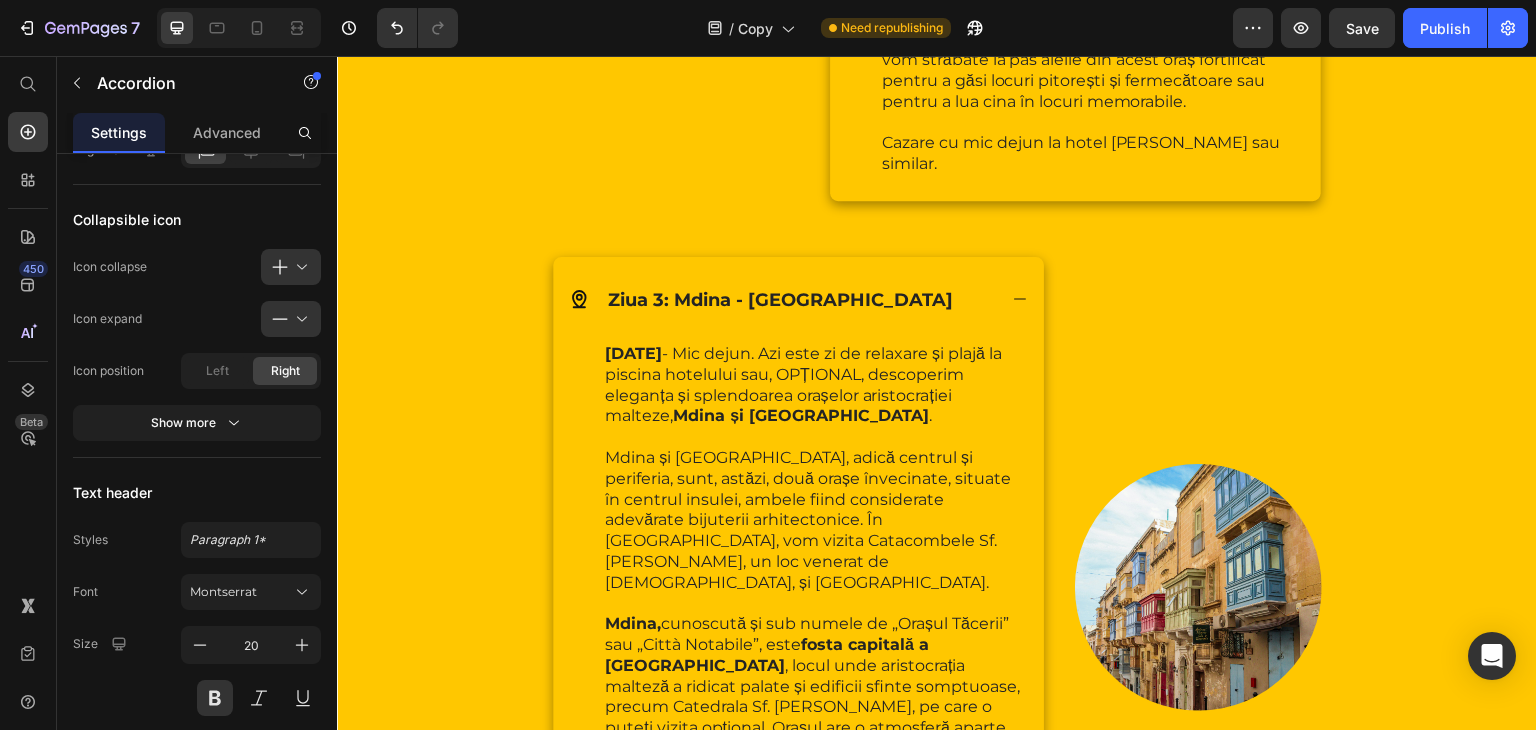 scroll, scrollTop: 3280, scrollLeft: 0, axis: vertical 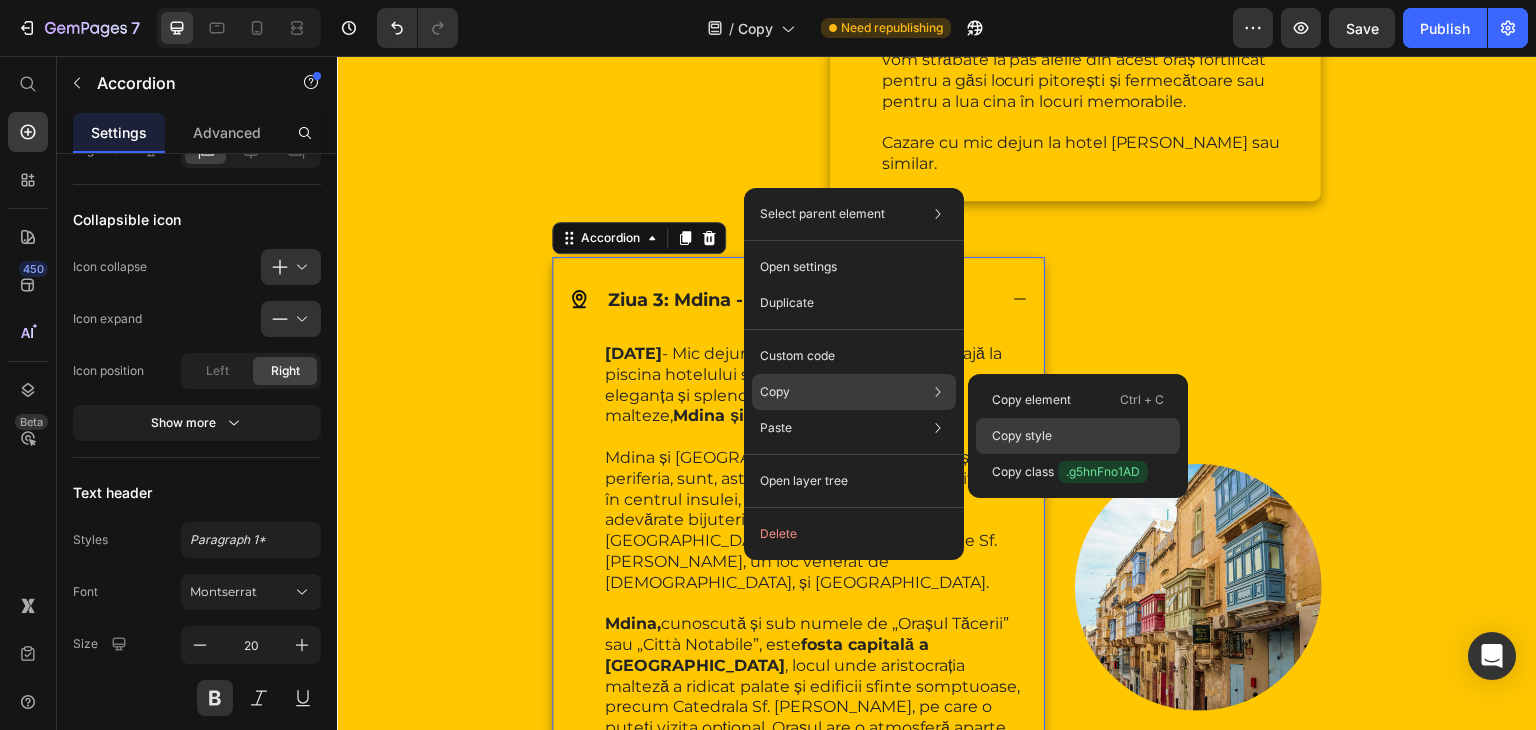 click on "Copy style" 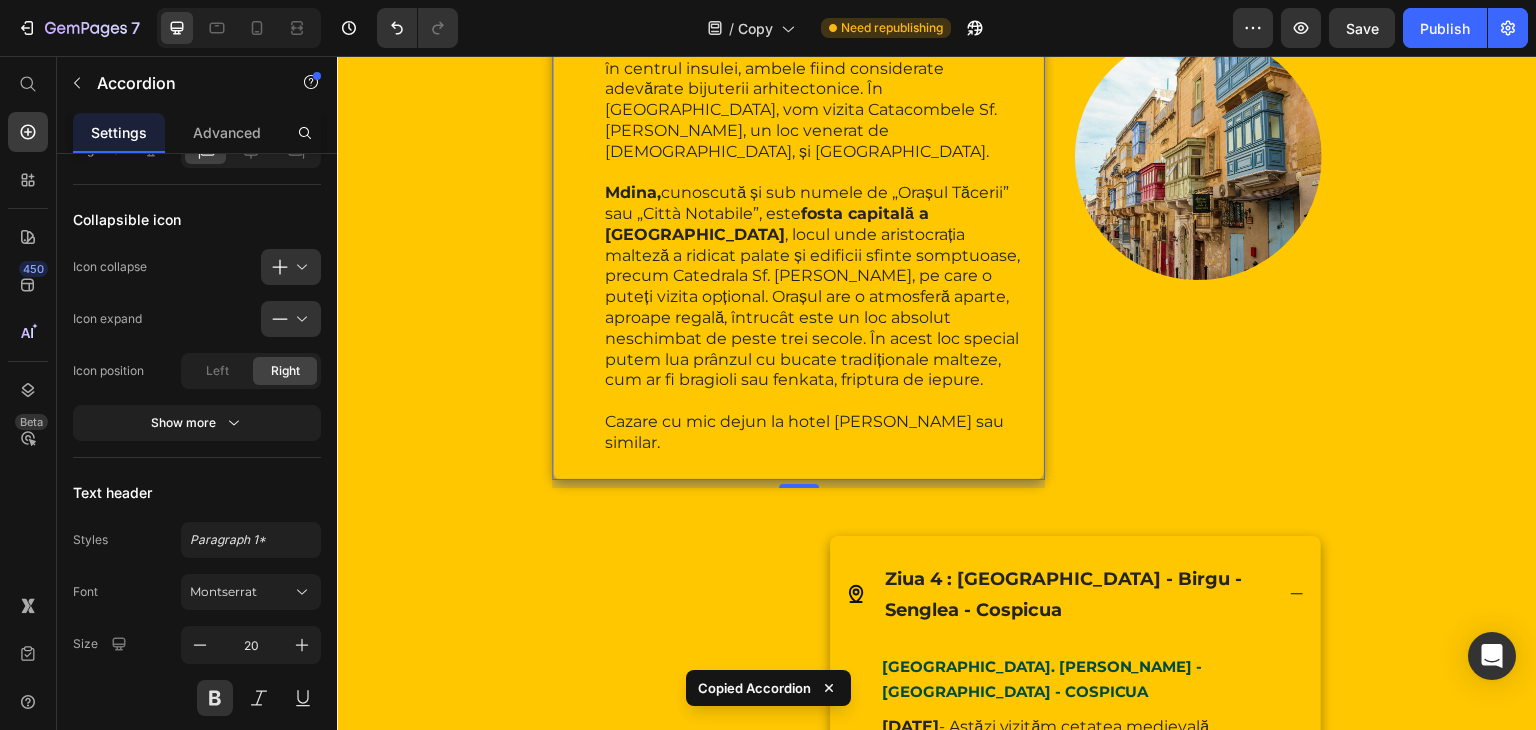 scroll, scrollTop: 3739, scrollLeft: 0, axis: vertical 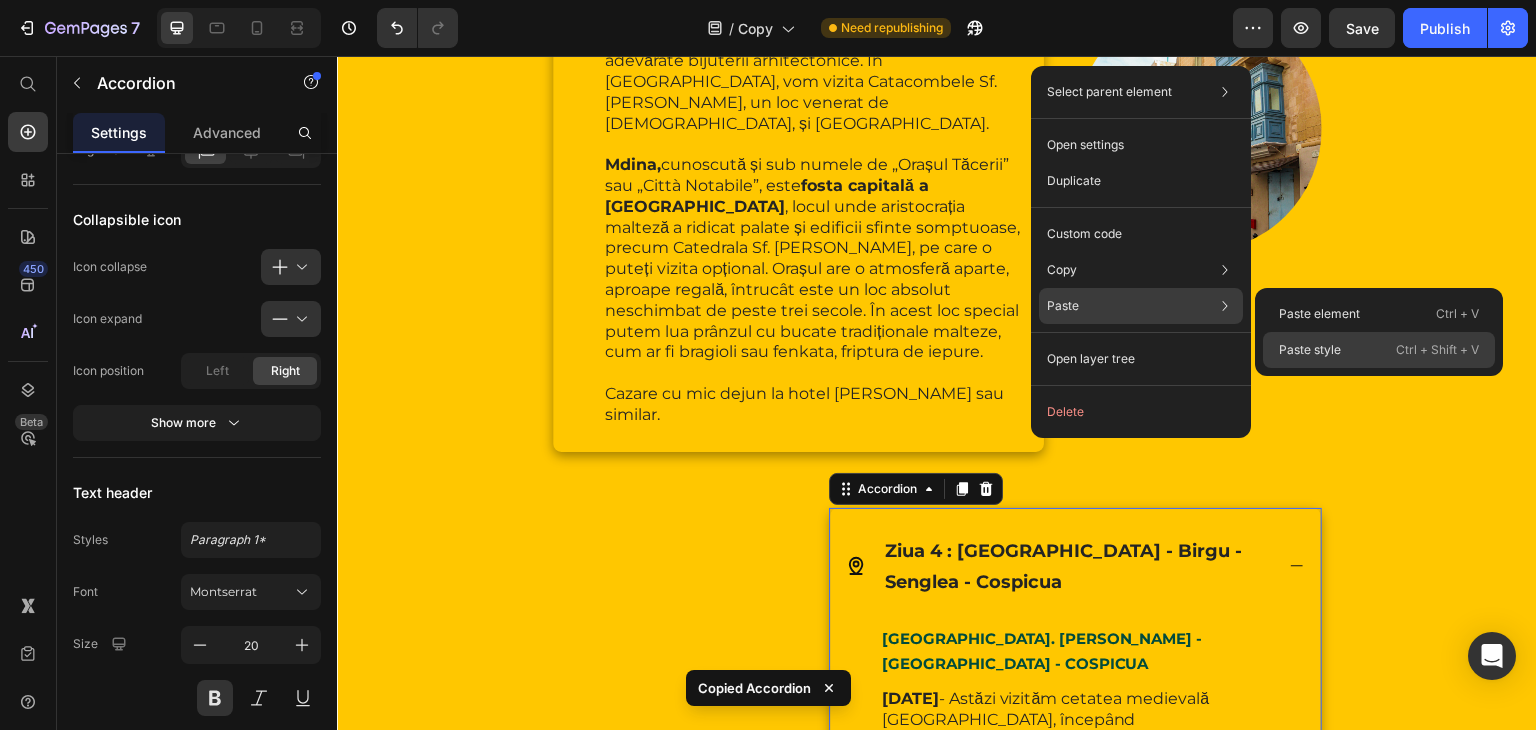 click on "Paste style  Ctrl + Shift + V" 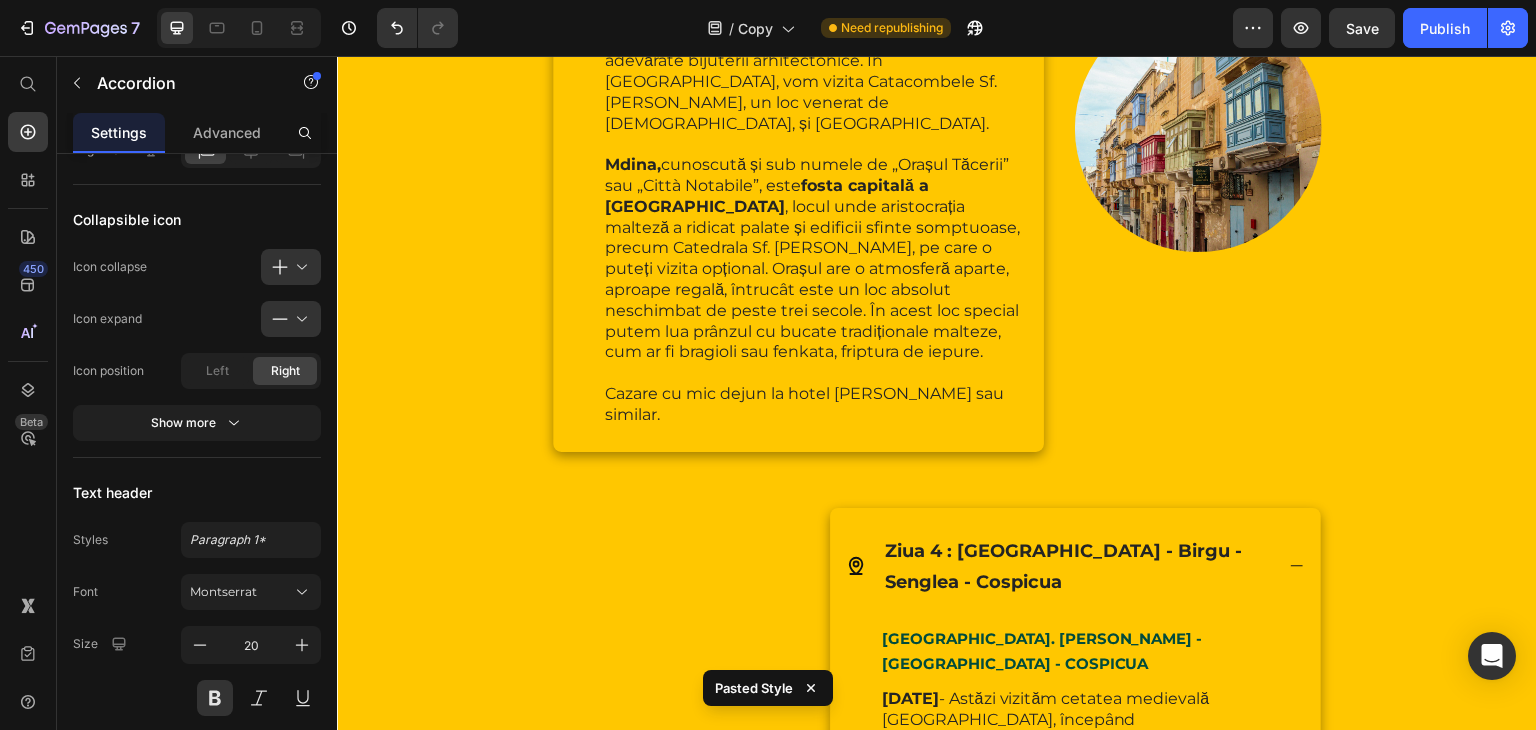 click 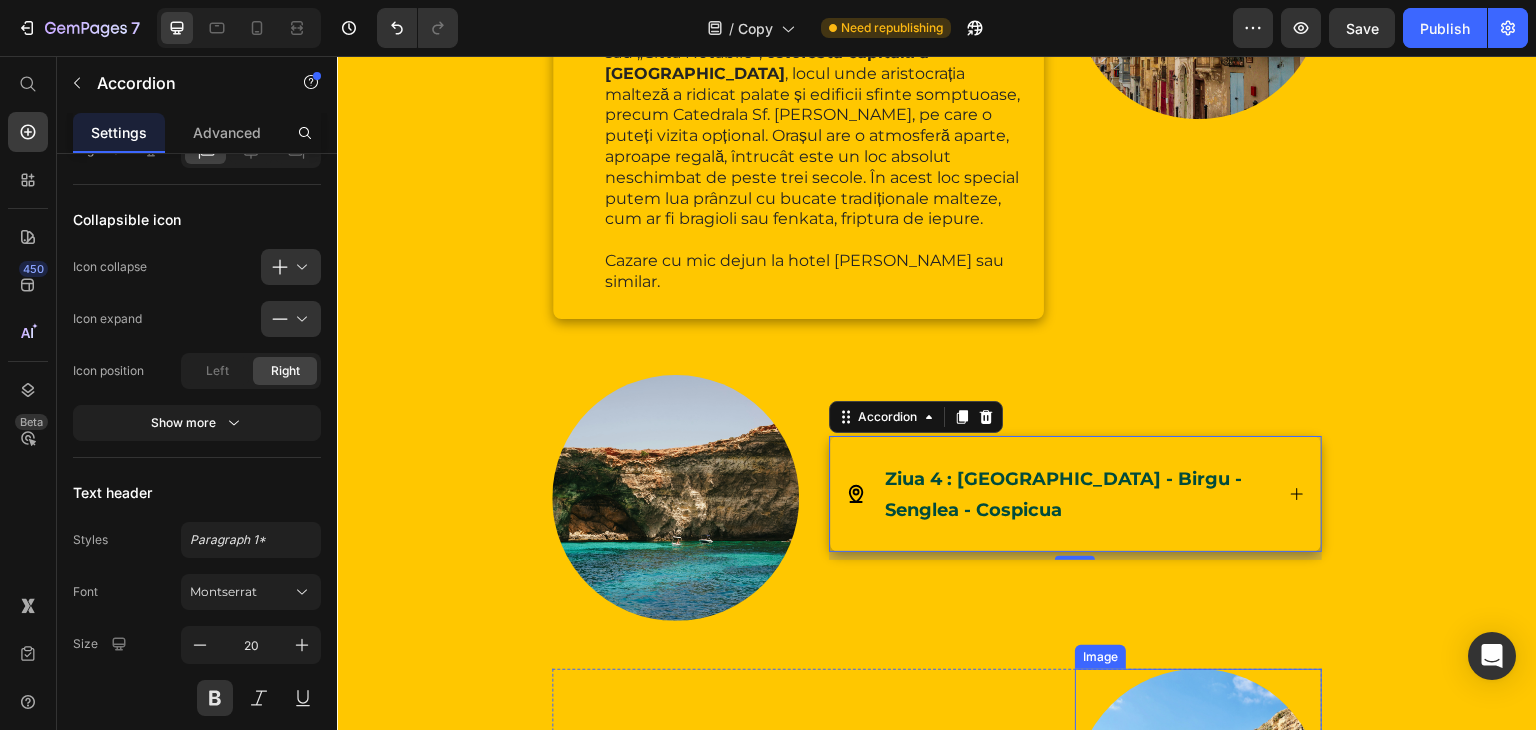 scroll, scrollTop: 3988, scrollLeft: 0, axis: vertical 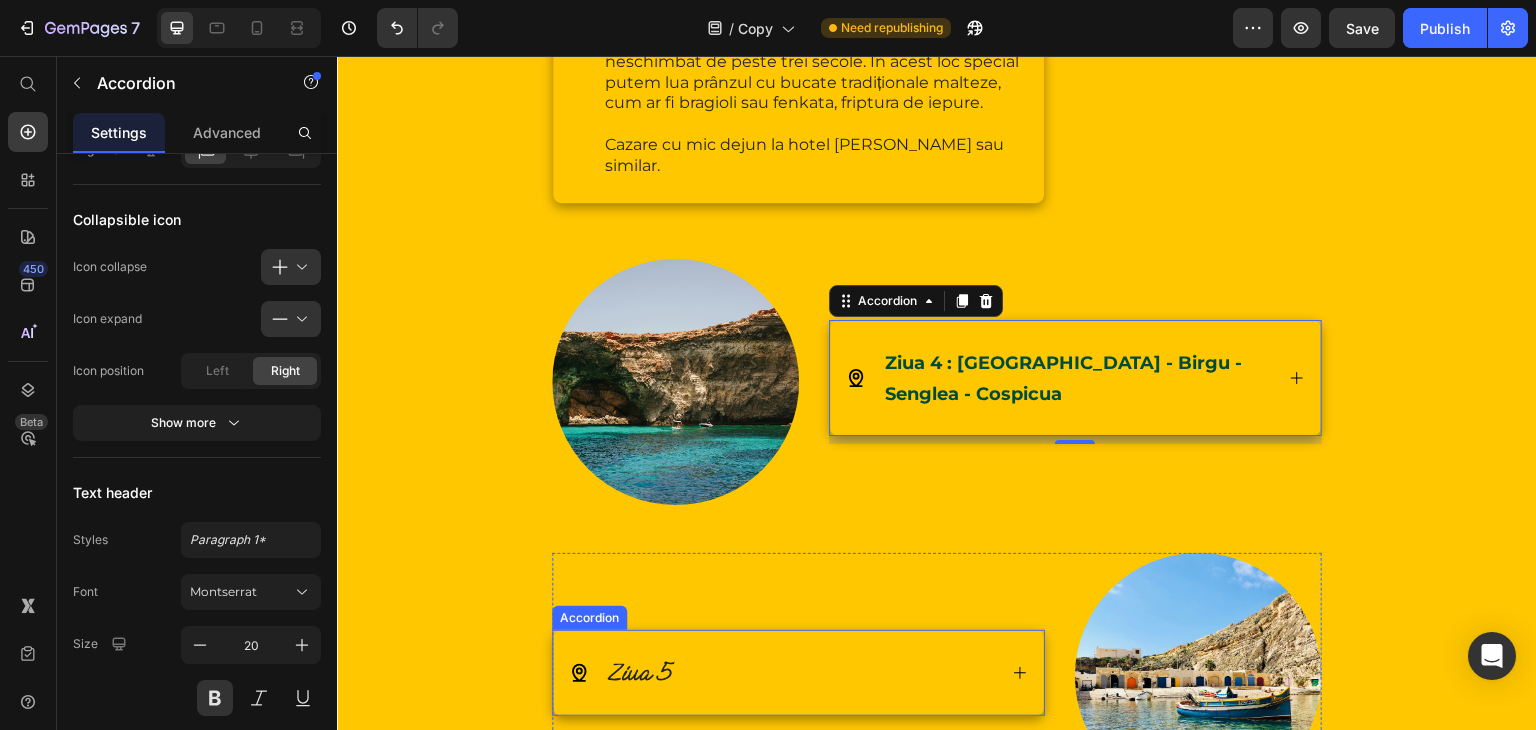 click 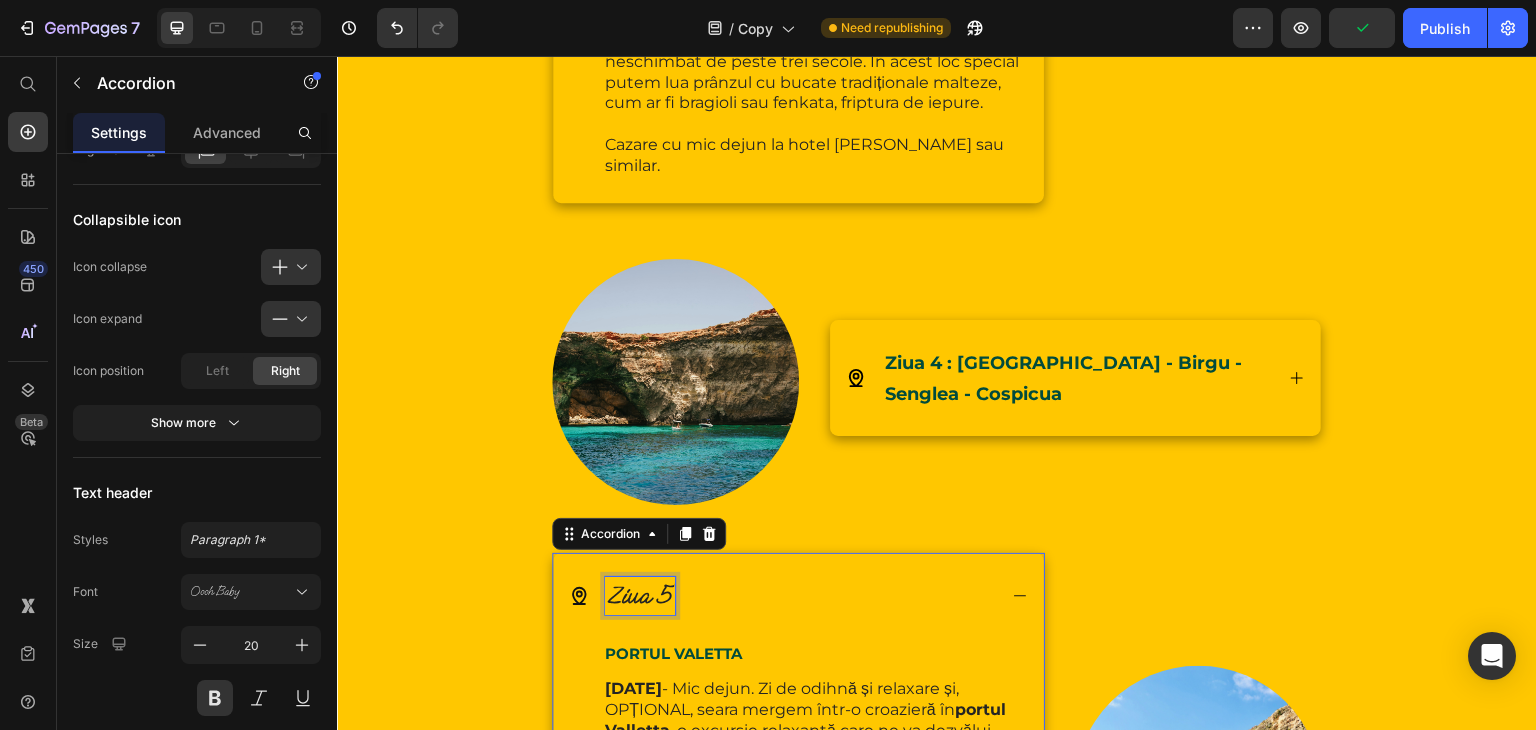 click on "Ziua 5" at bounding box center (640, 594) 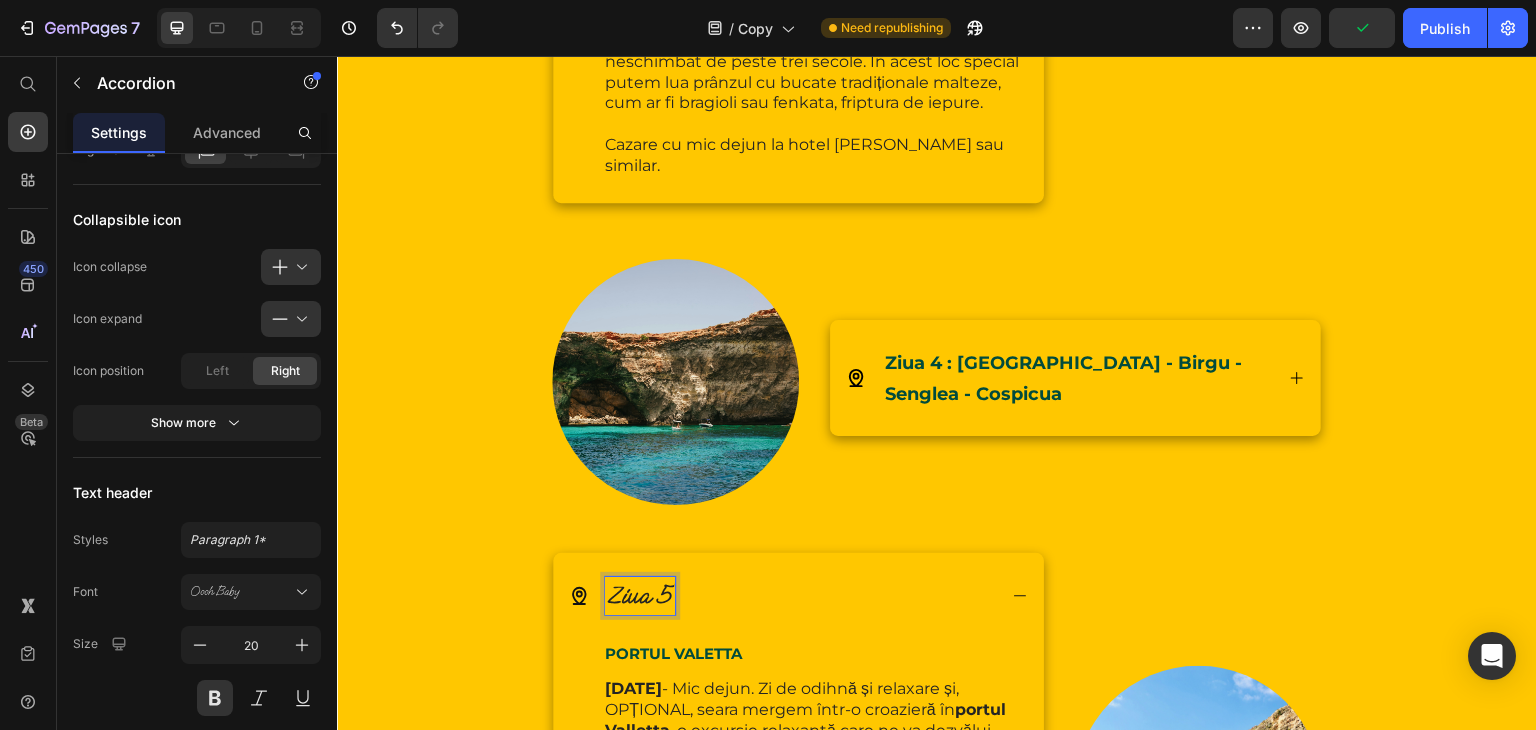 click on "Ziua 5" at bounding box center [640, 594] 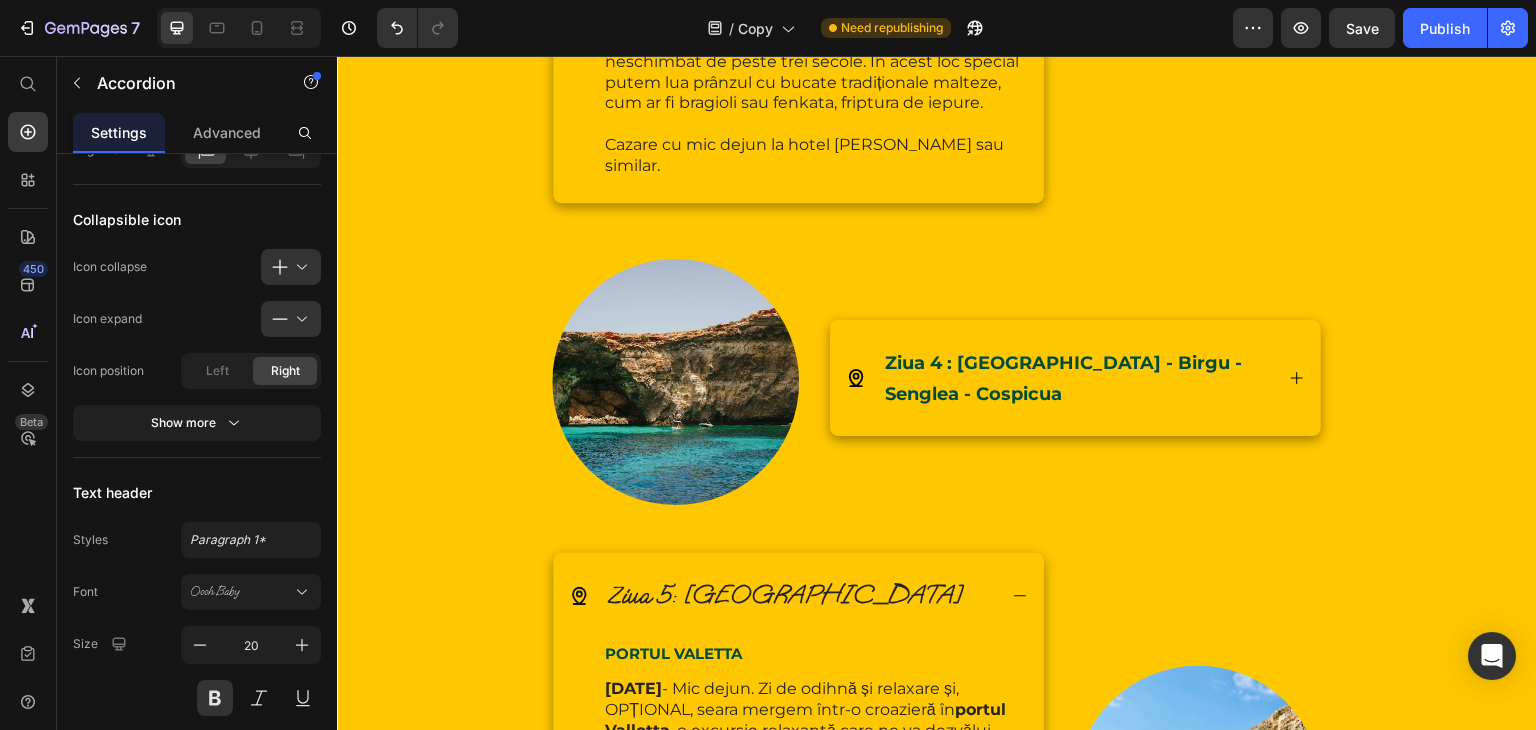 drag, startPoint x: 660, startPoint y: 446, endPoint x: 873, endPoint y: 523, distance: 226.49062 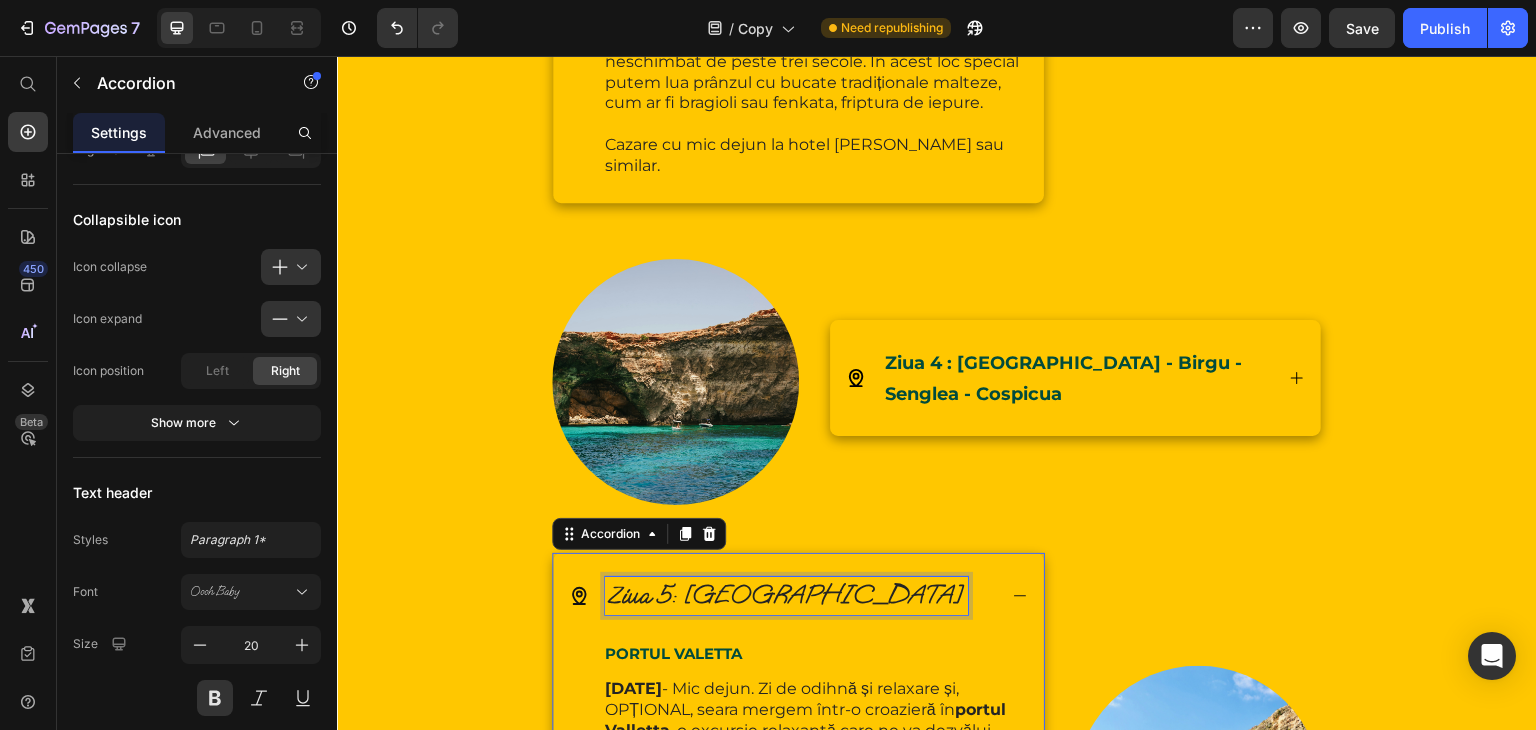 click on "Ziua 5: Portul Valetta" at bounding box center [786, 594] 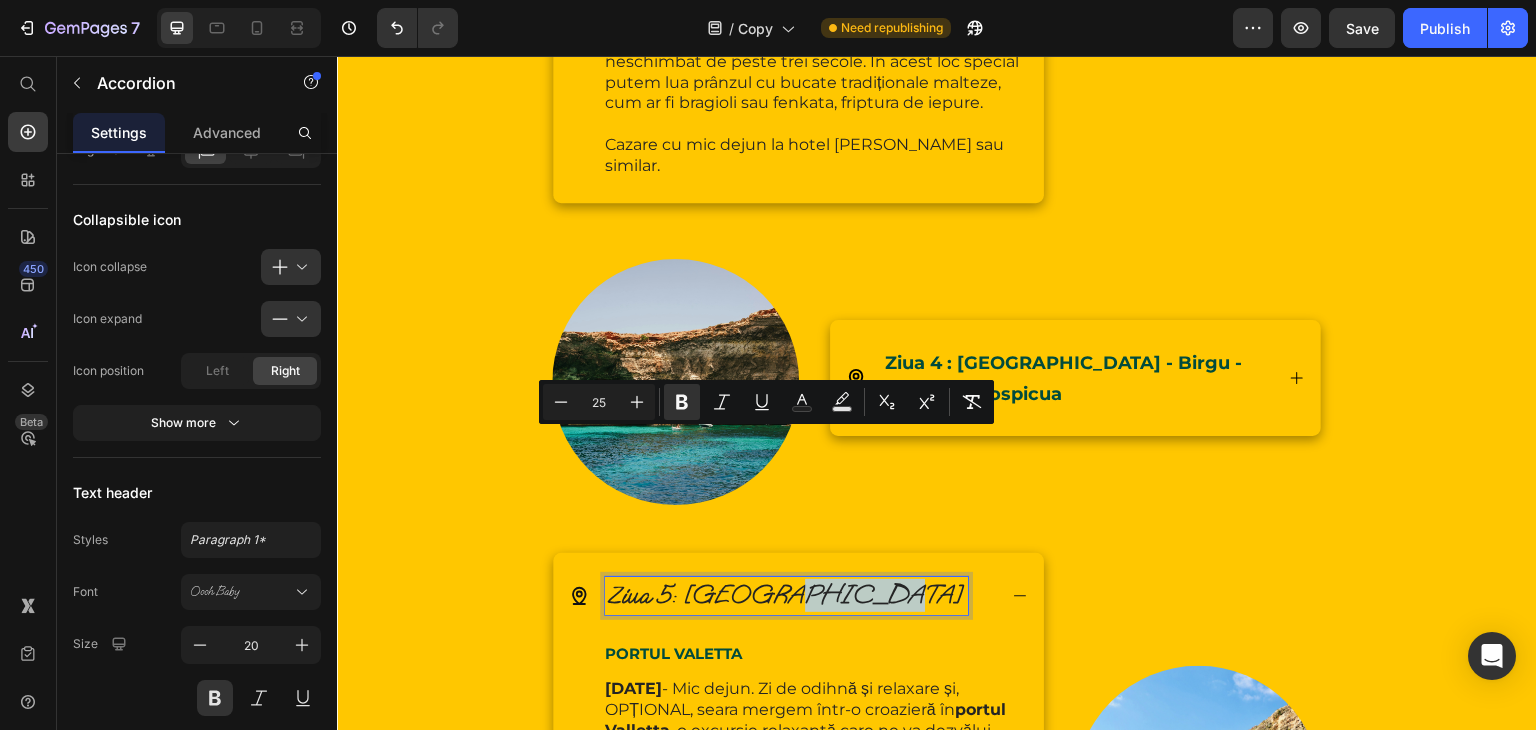 drag, startPoint x: 755, startPoint y: 451, endPoint x: 1190, endPoint y: 517, distance: 439.9784 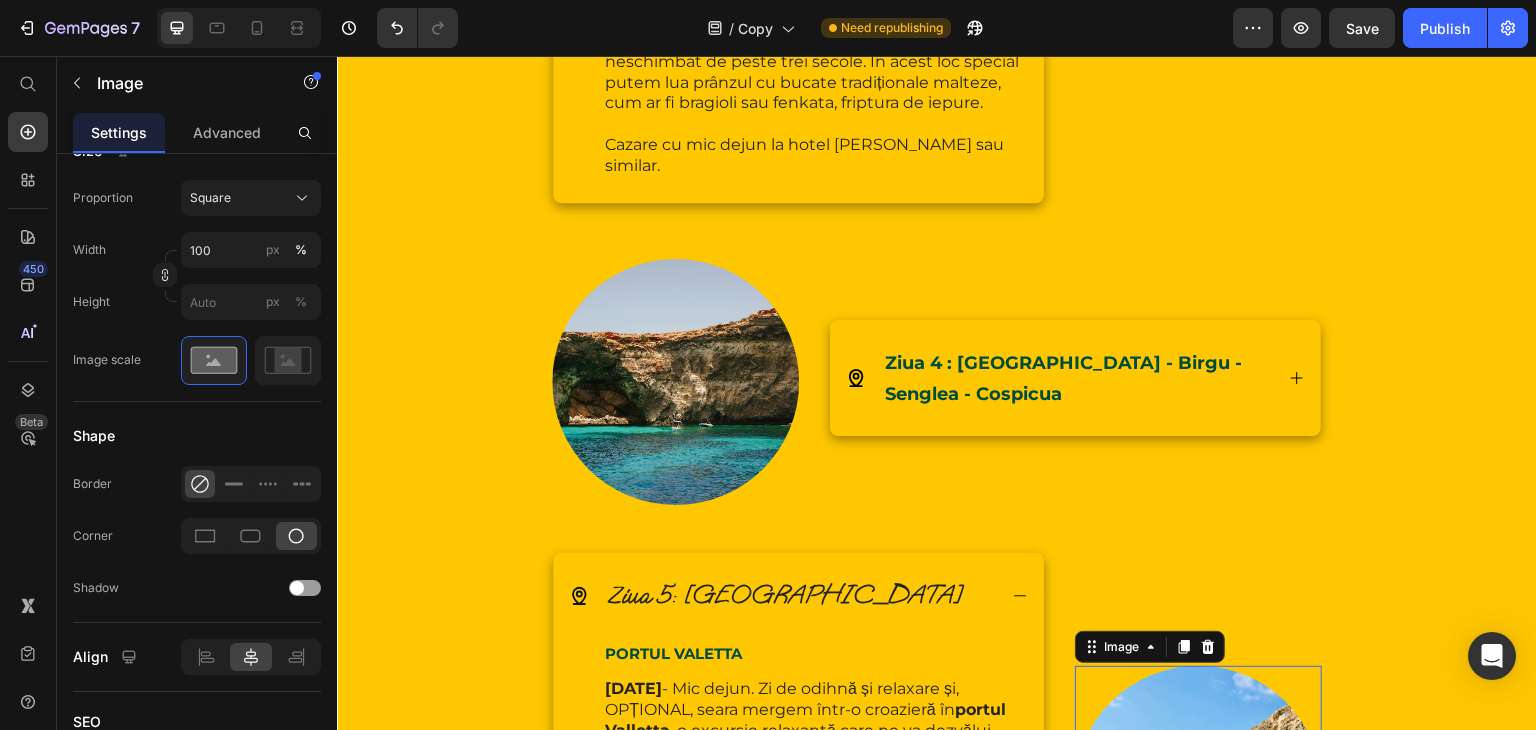 scroll, scrollTop: 0, scrollLeft: 0, axis: both 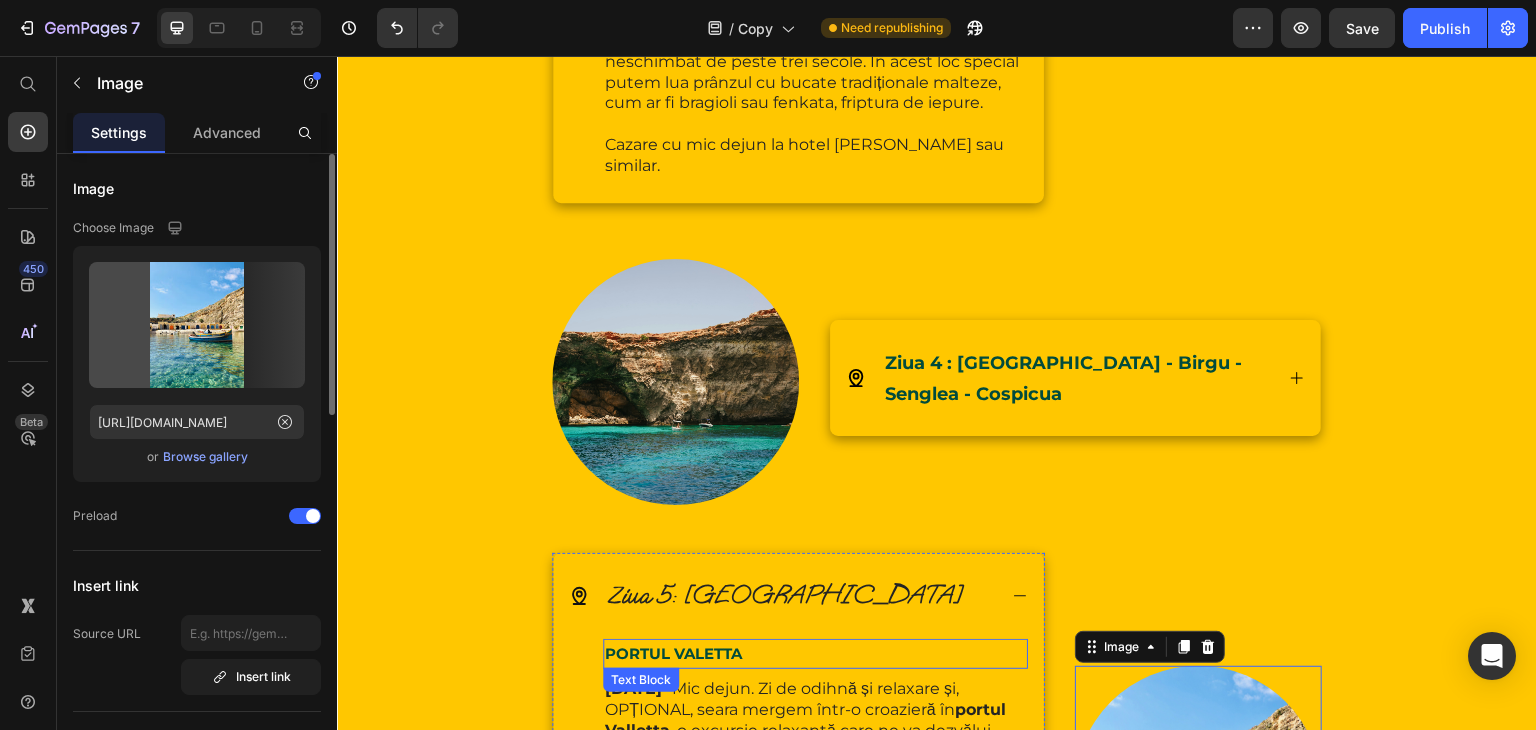 click on "PORTUL VALETTA" at bounding box center (815, 654) 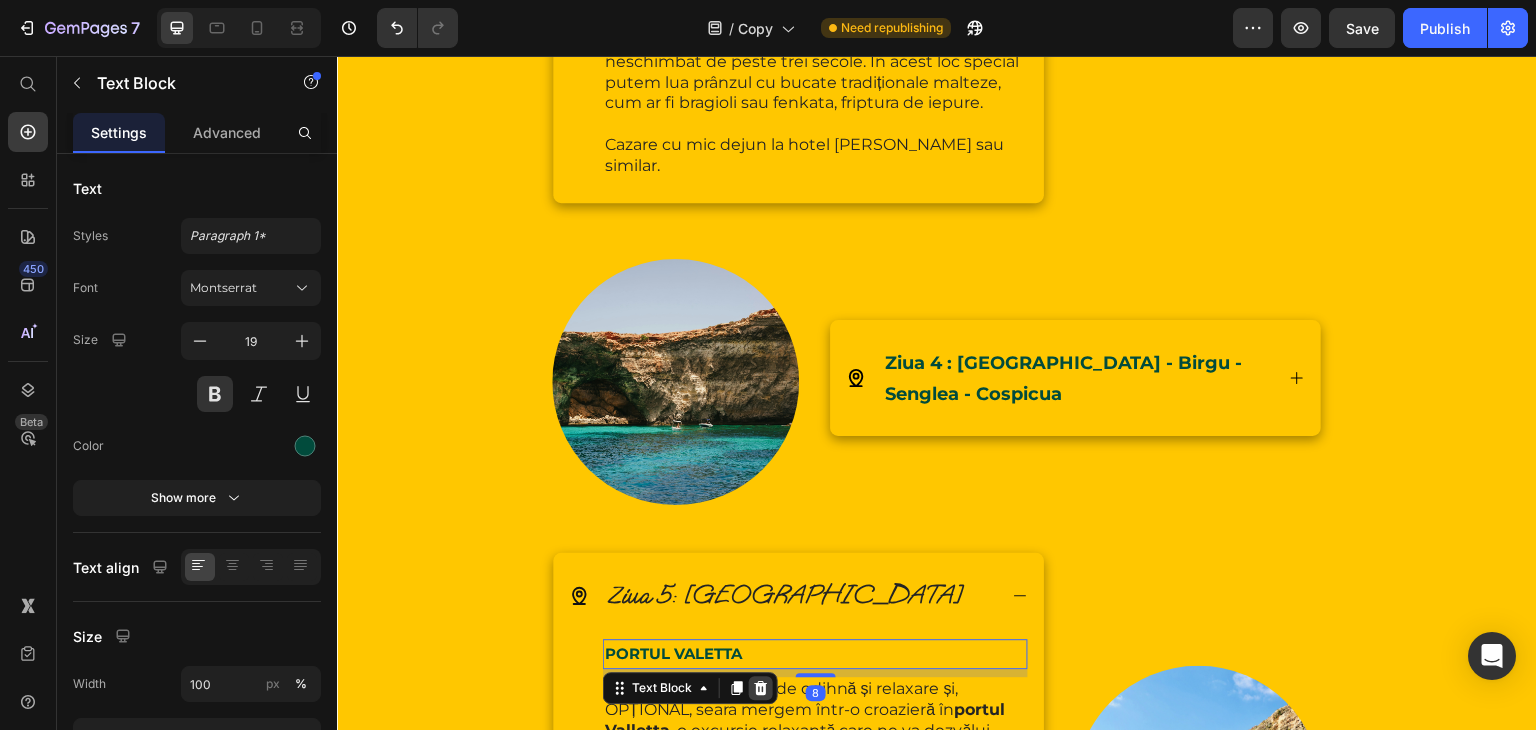 click 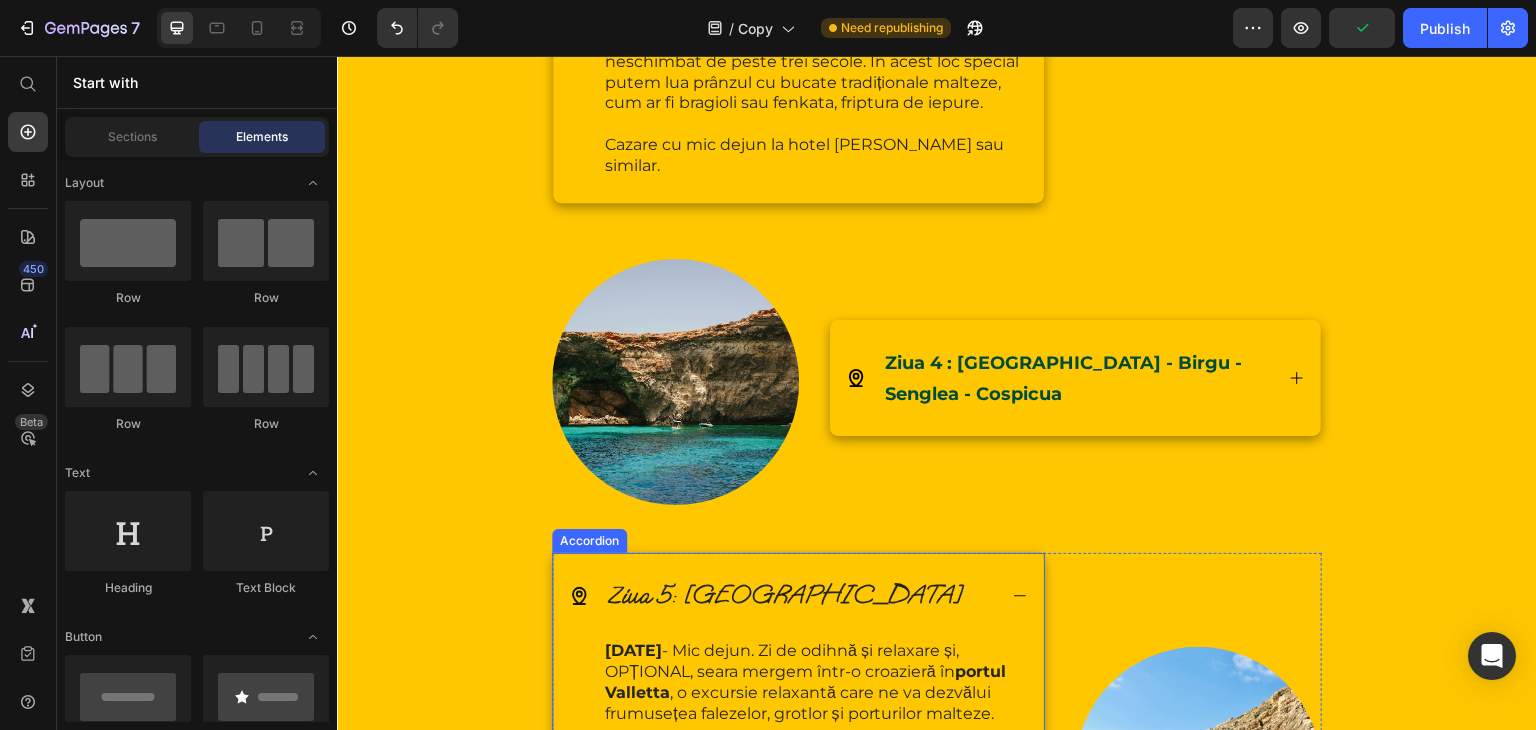 click 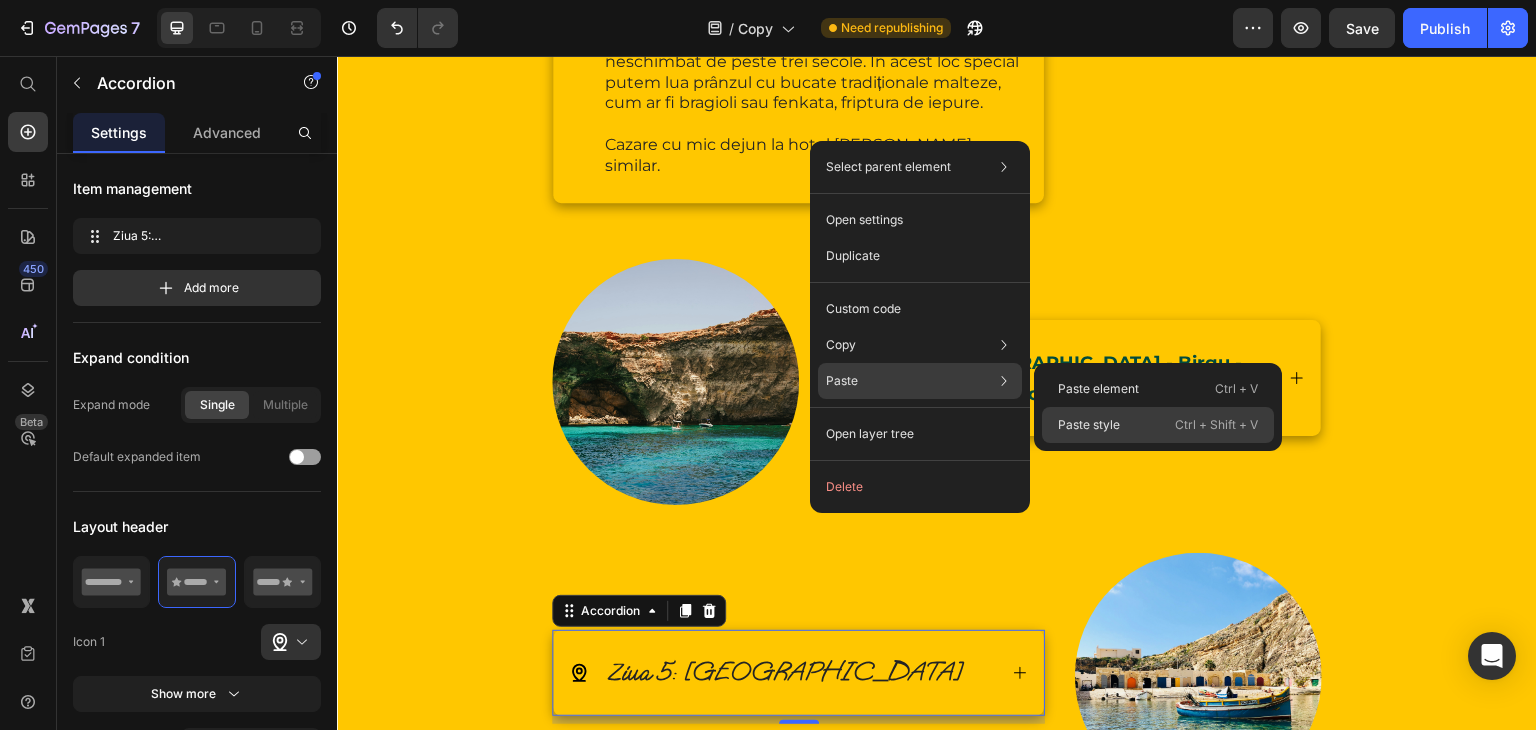 click on "Paste style  Ctrl + Shift + V" 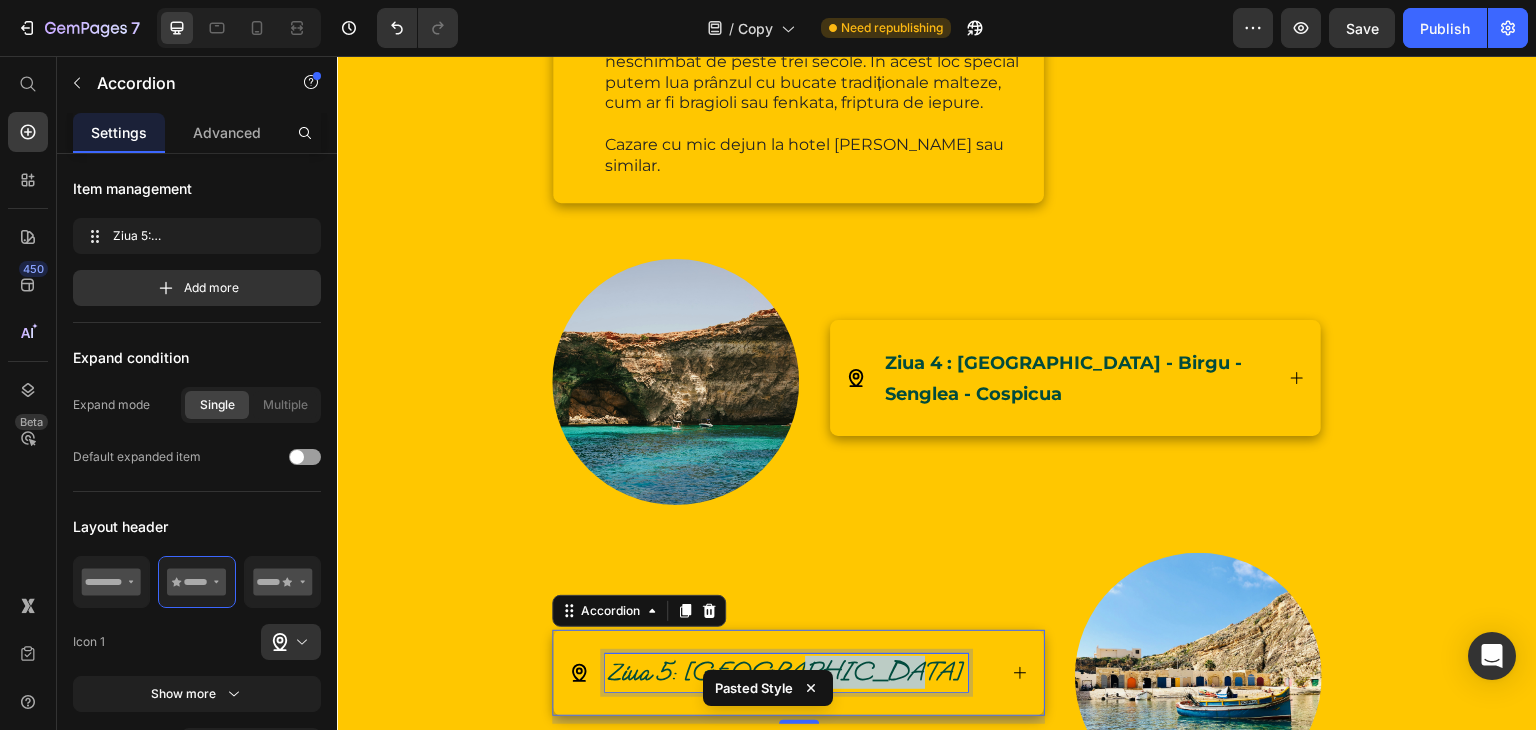 click on "Ziua 5: Portul Valetta" at bounding box center (786, 671) 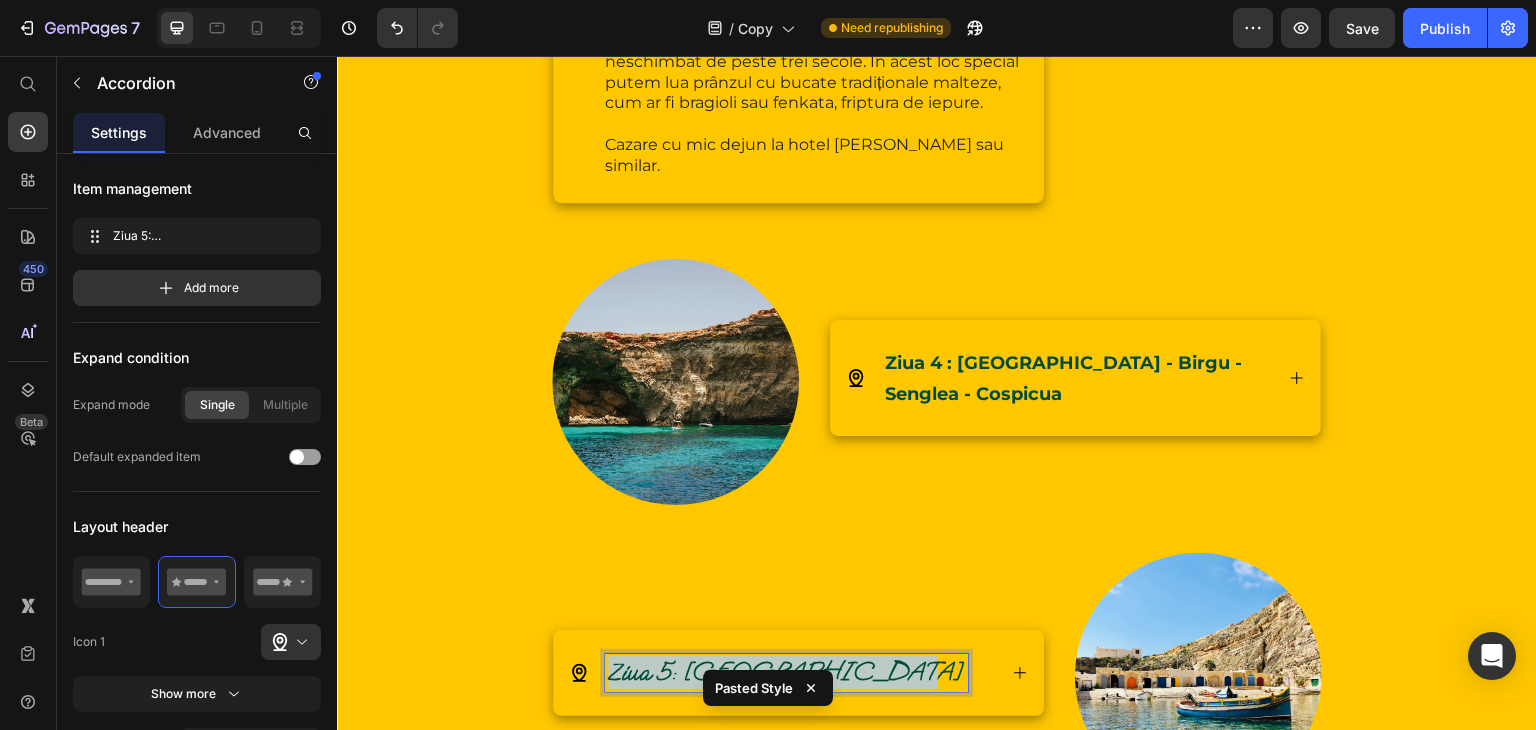 click on "Ziua 5: Portul Valetta" at bounding box center [786, 671] 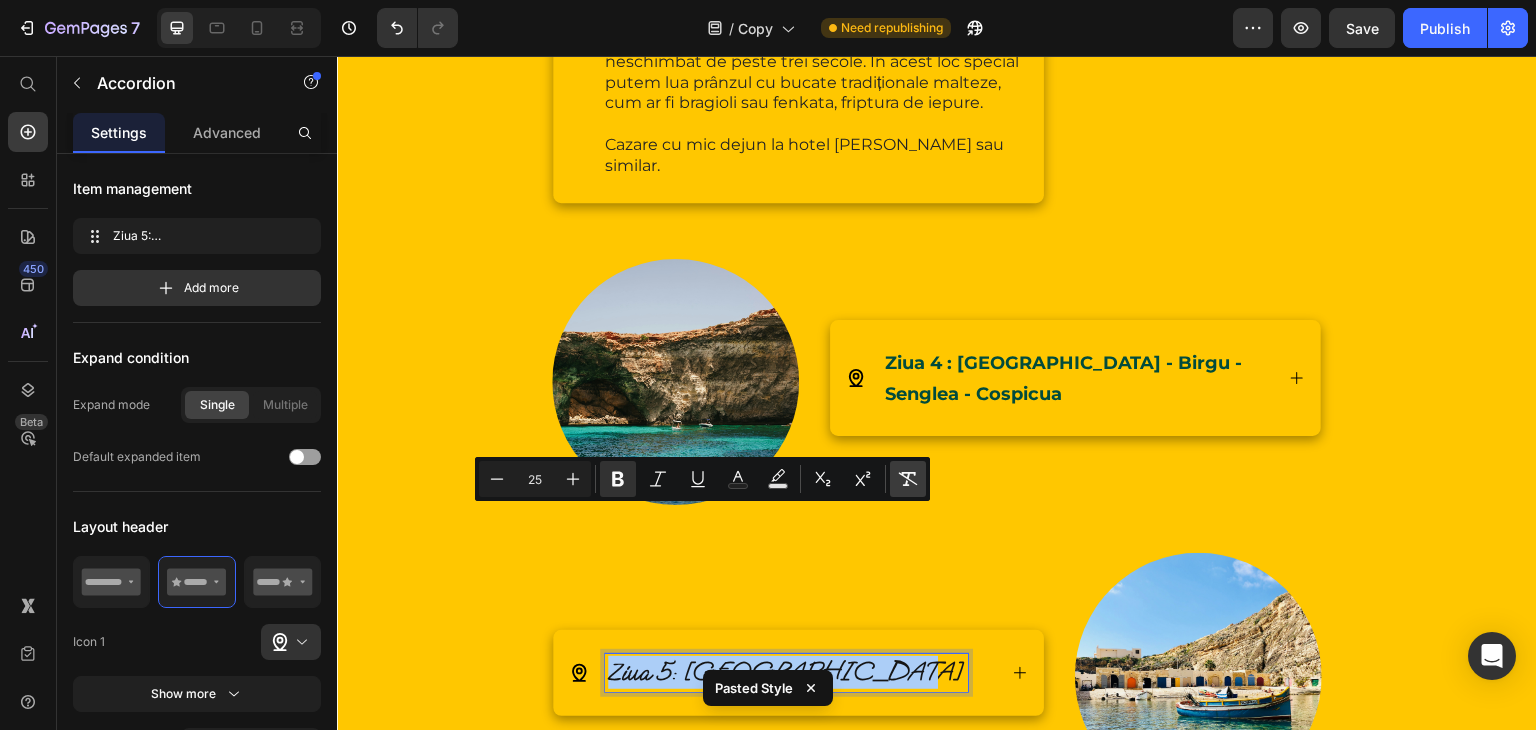 click 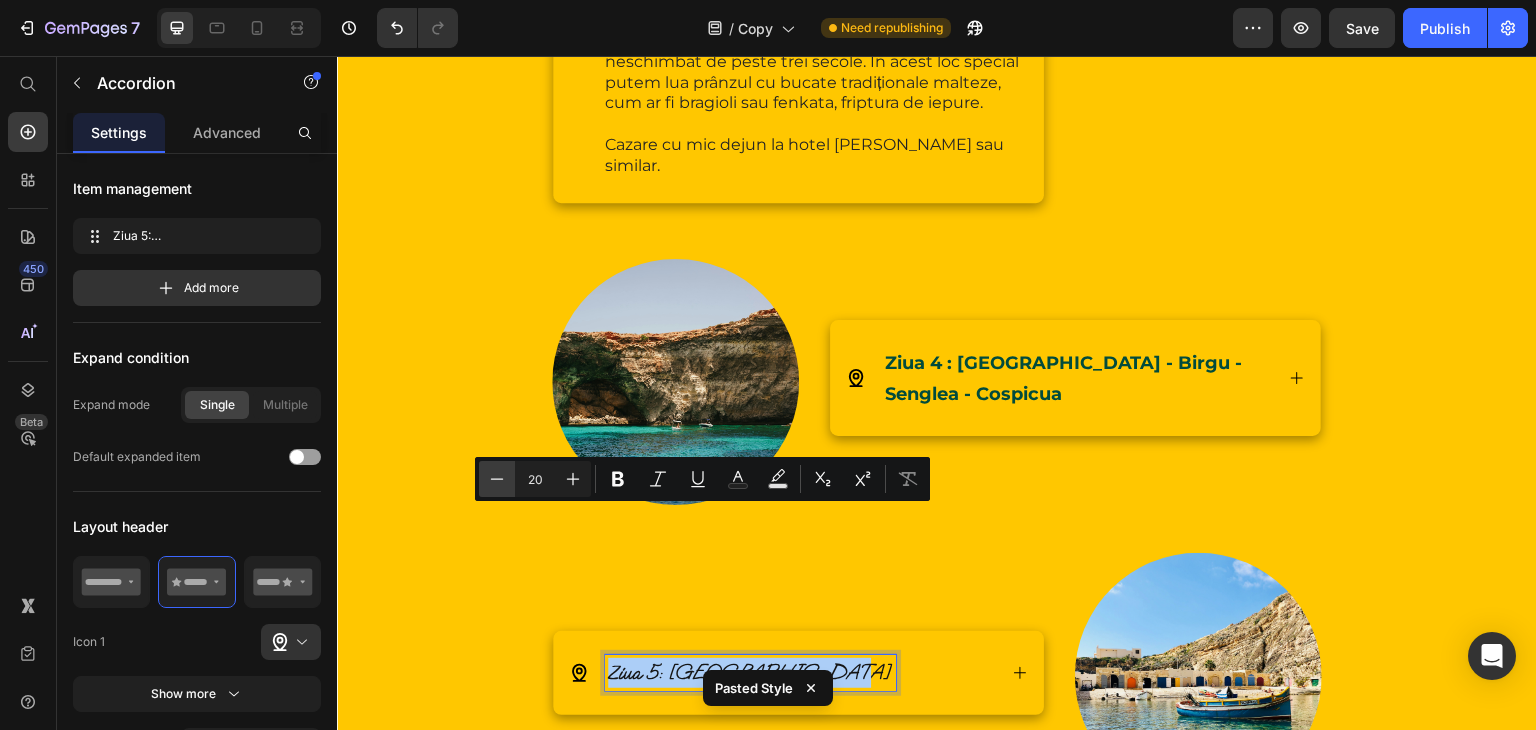 click 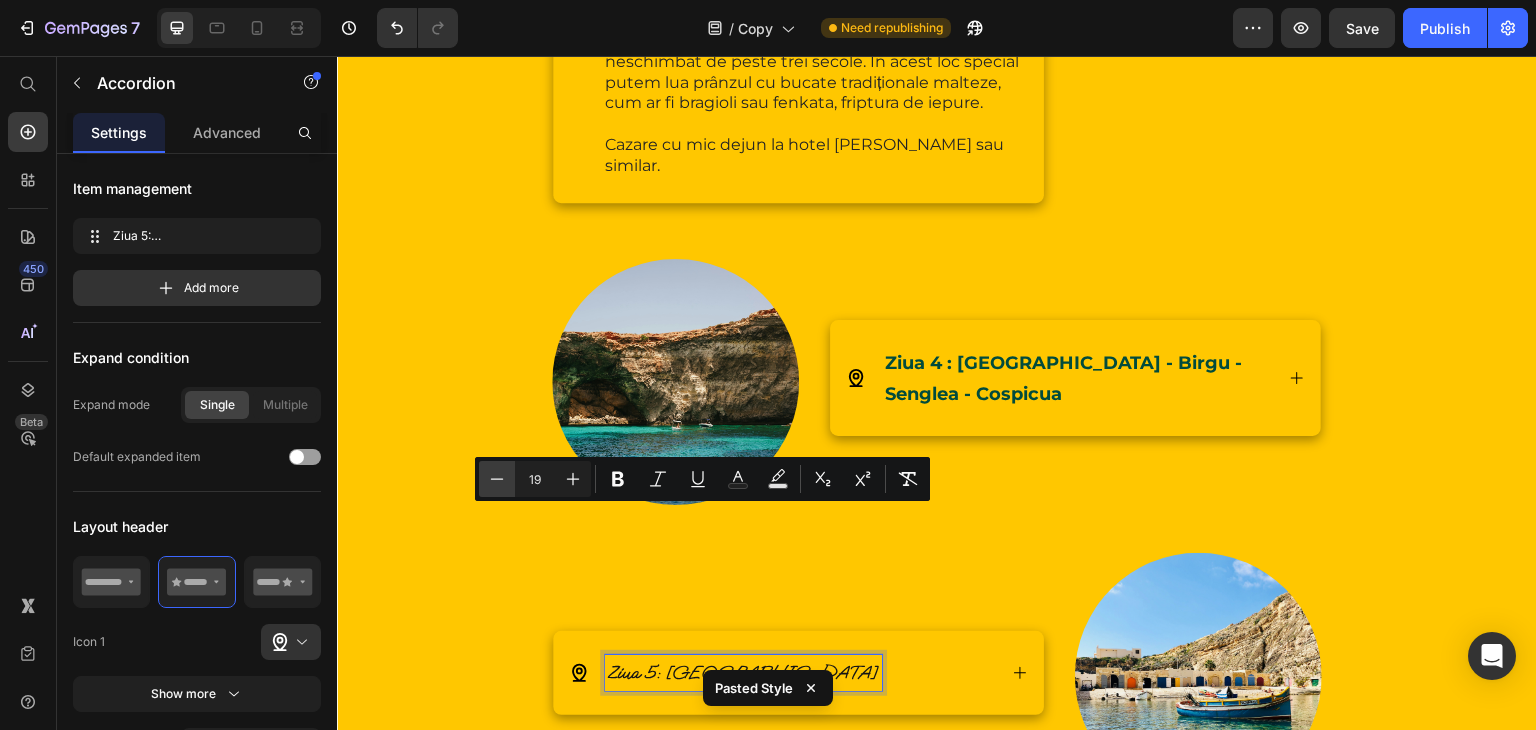 click 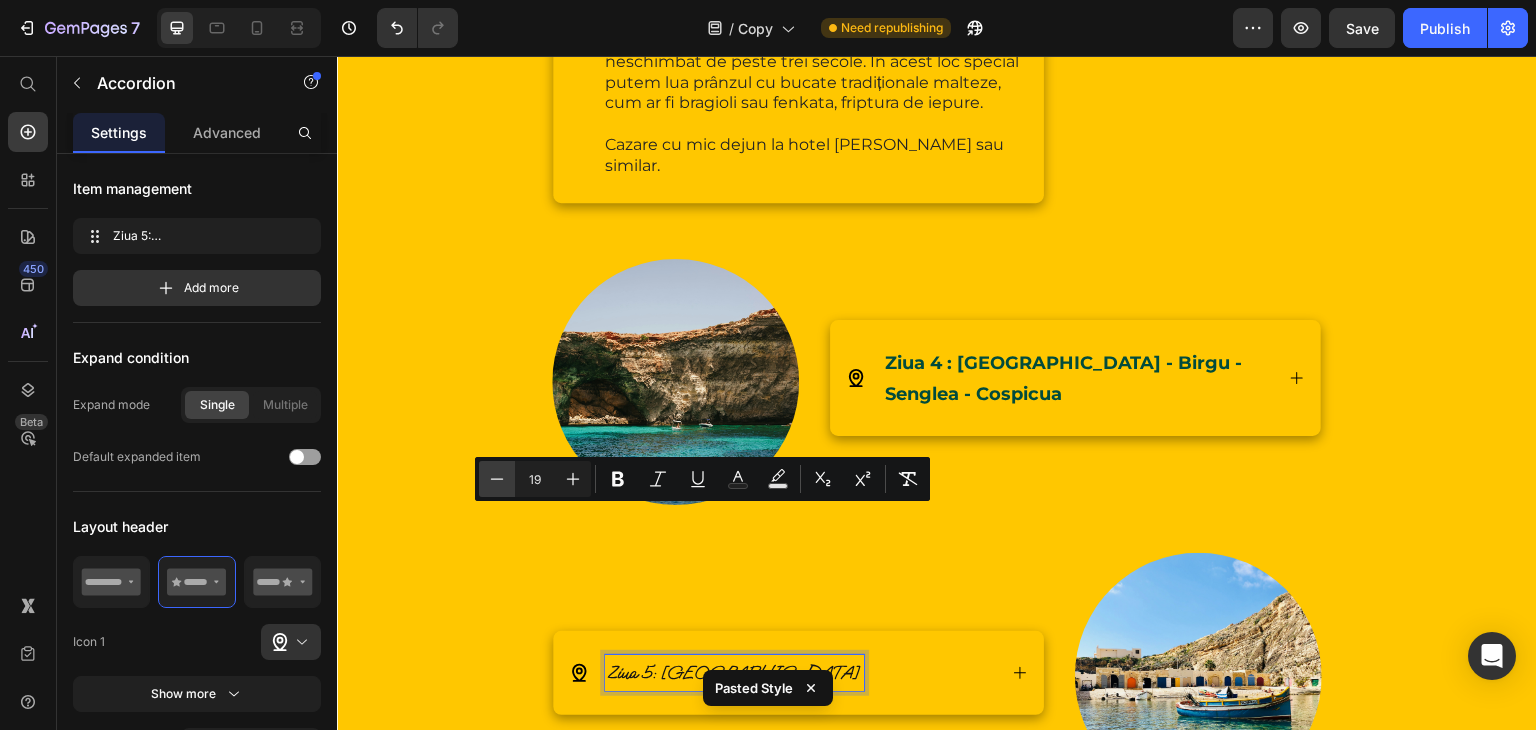 type on "18" 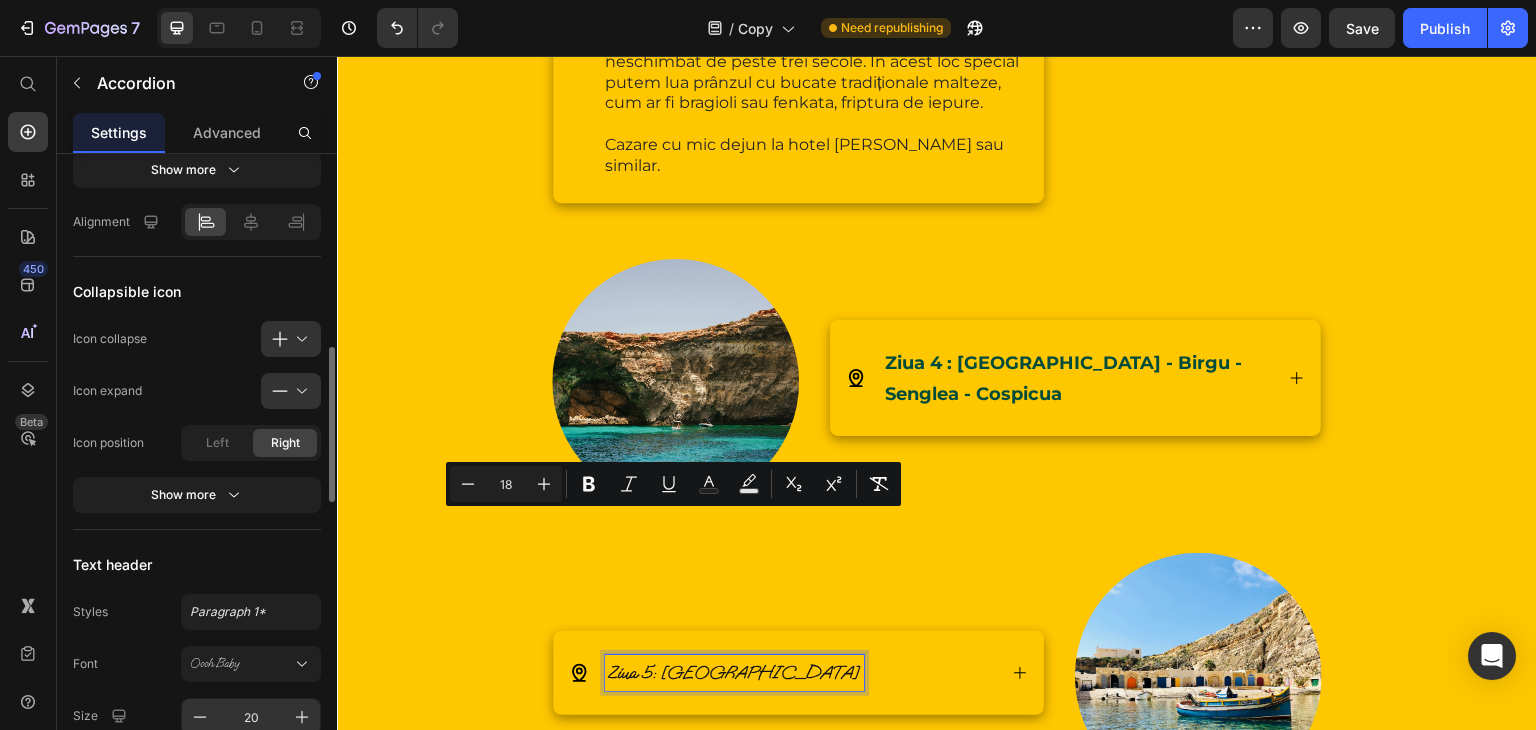scroll, scrollTop: 579, scrollLeft: 0, axis: vertical 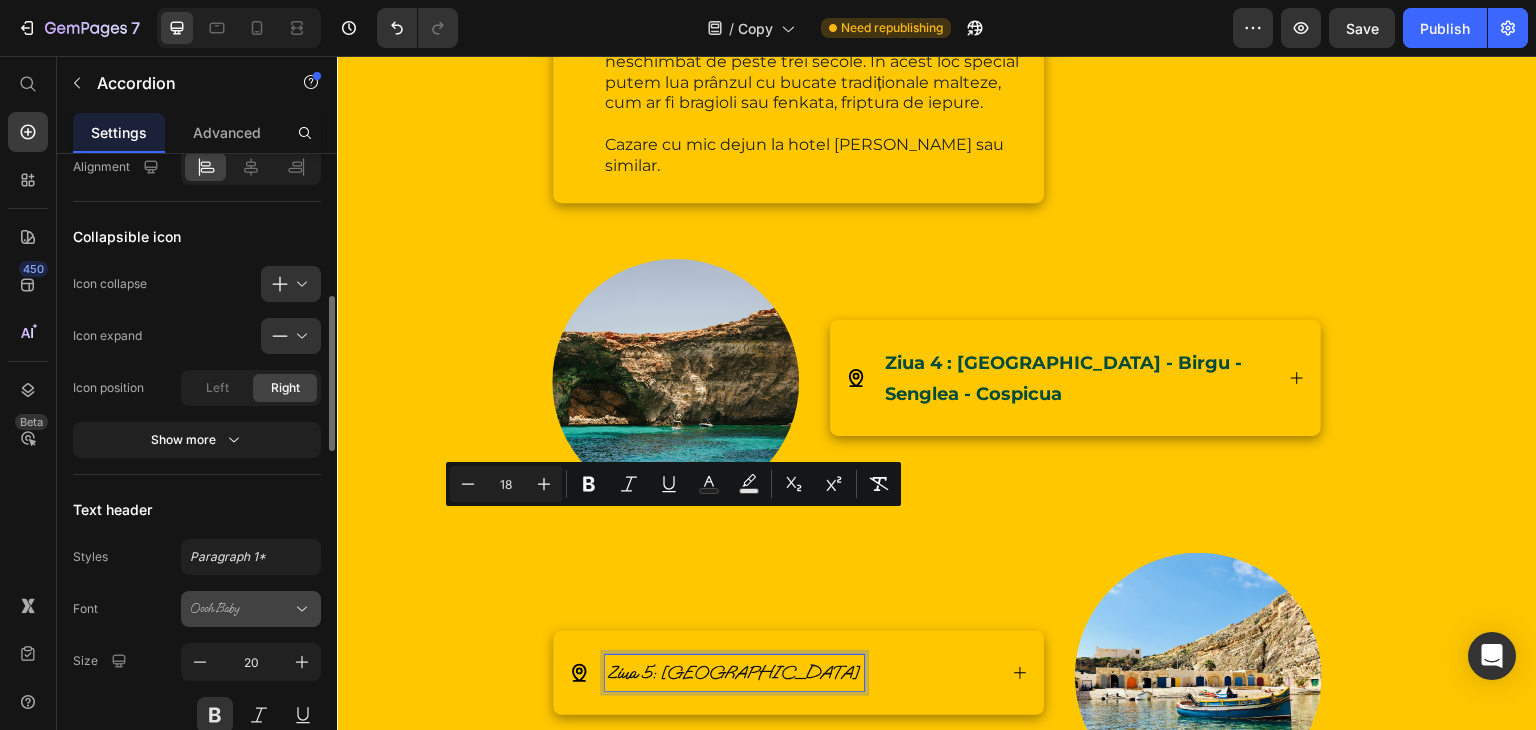 click on "Oooh Baby" at bounding box center [241, 609] 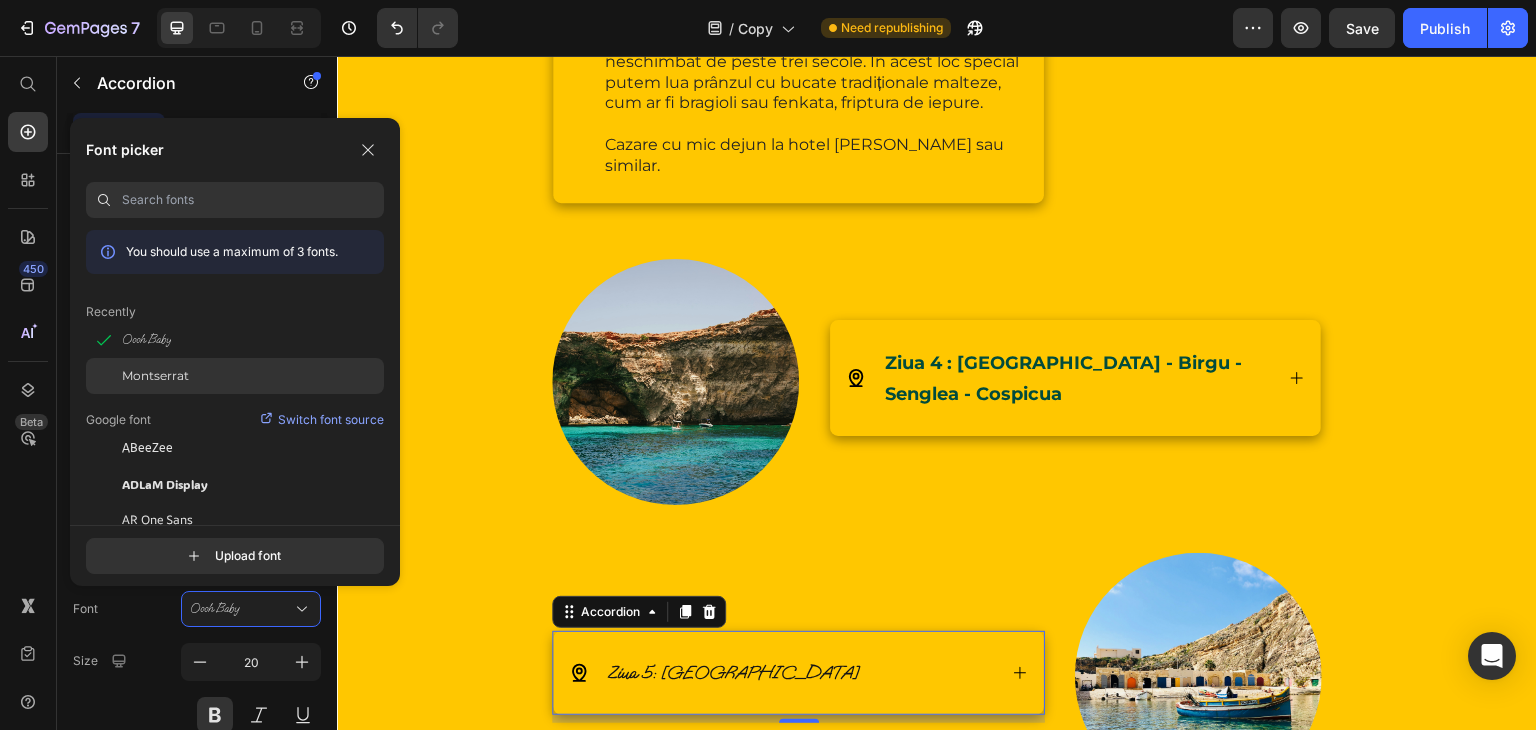 click on "Montserrat" 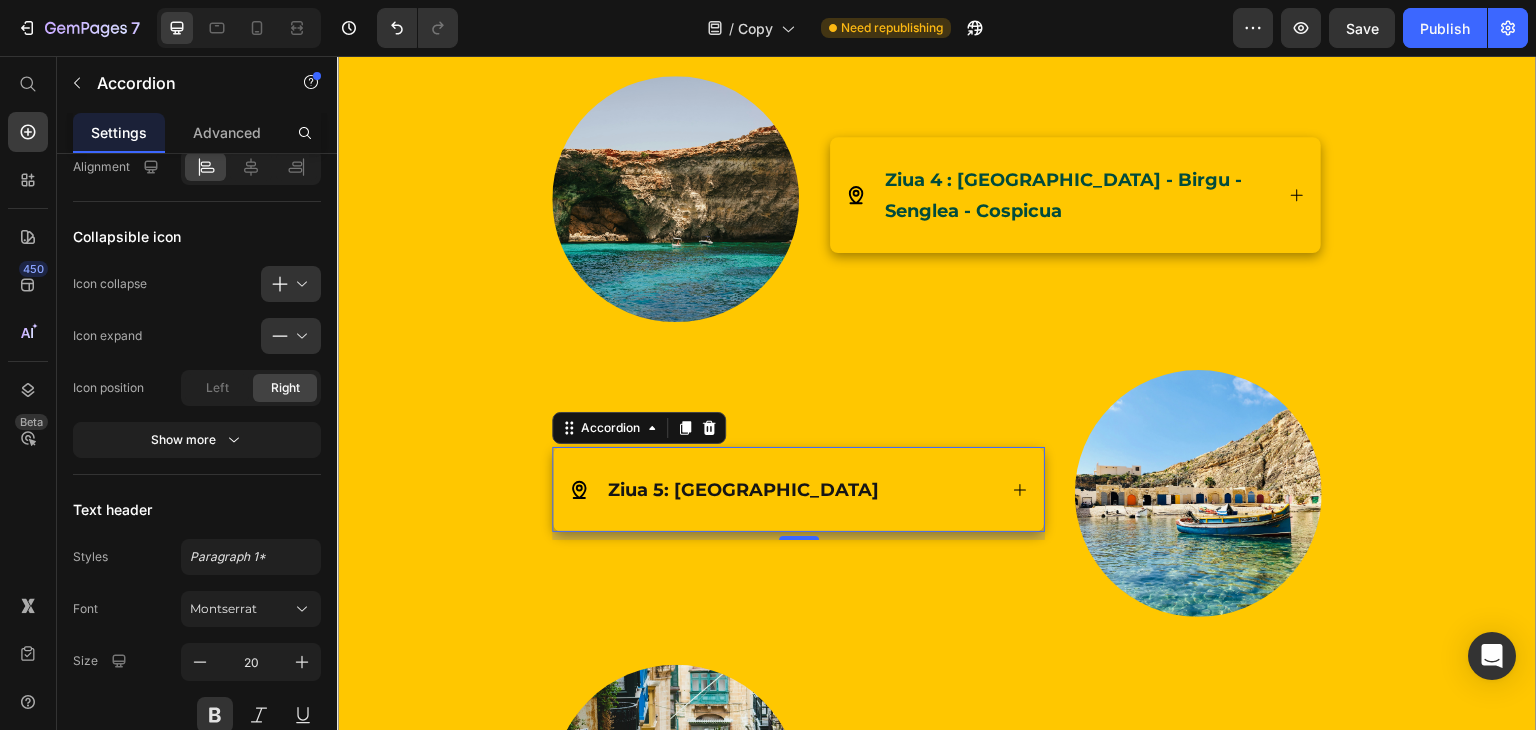 scroll, scrollTop: 4225, scrollLeft: 0, axis: vertical 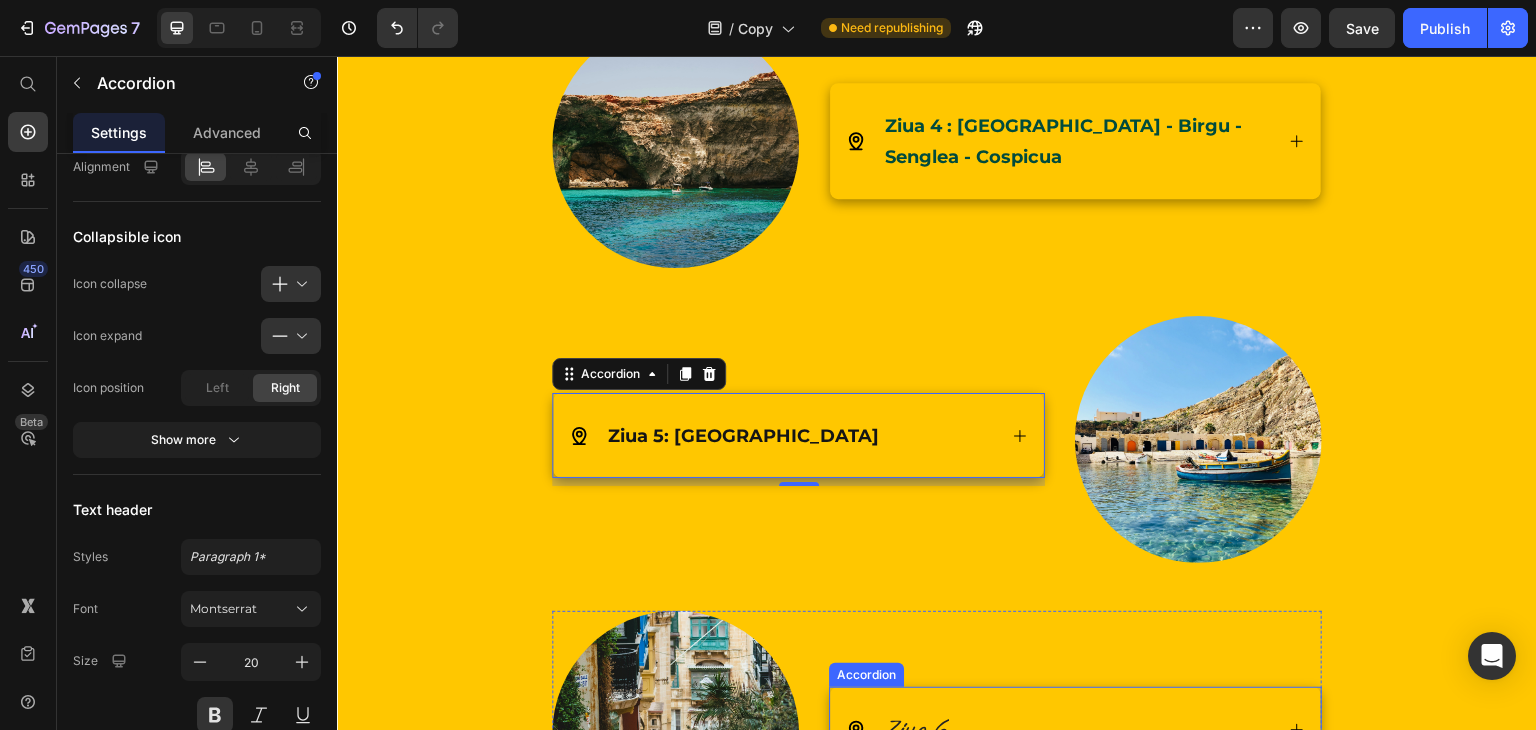 click on "Ziua 6" at bounding box center [1059, 730] 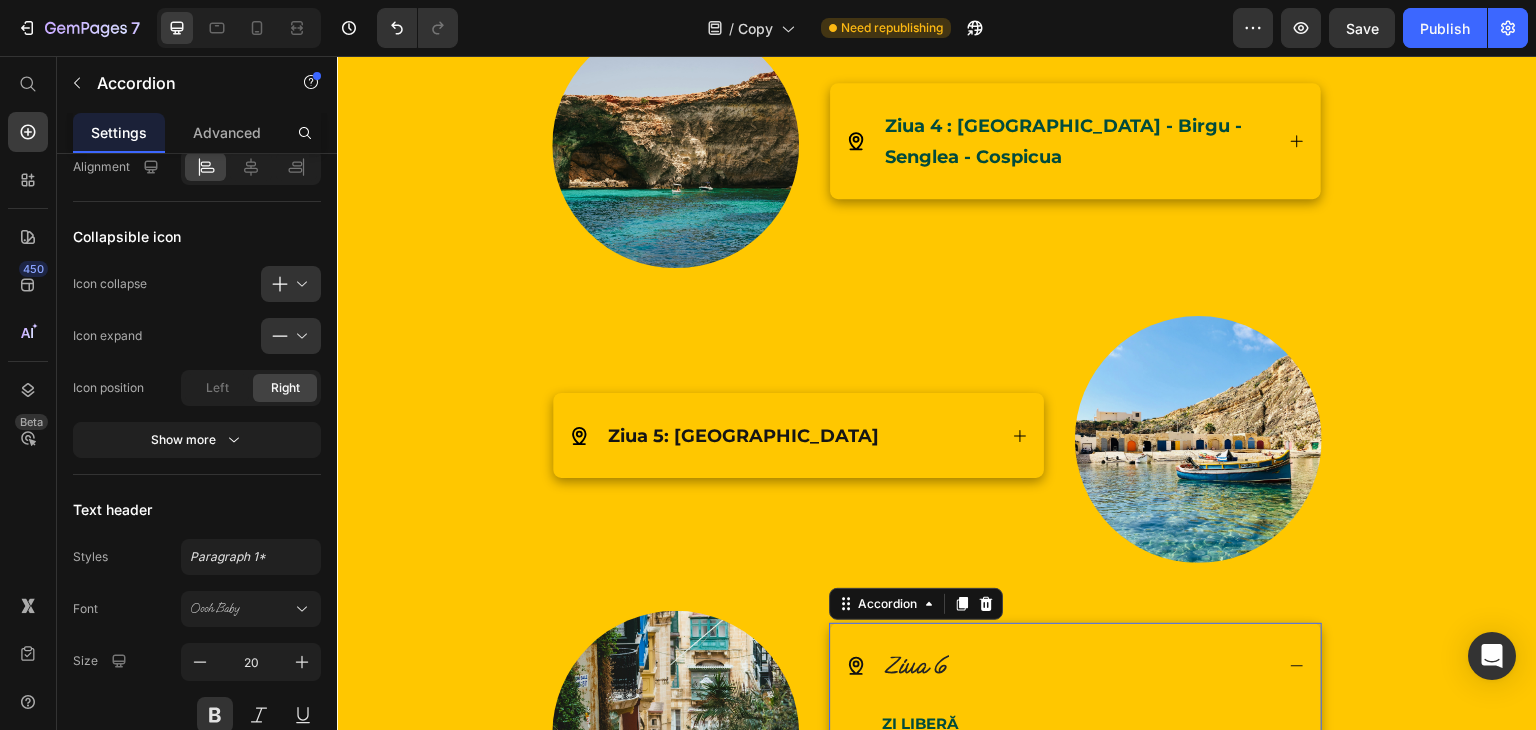 click on "Ziua 6" at bounding box center (916, 664) 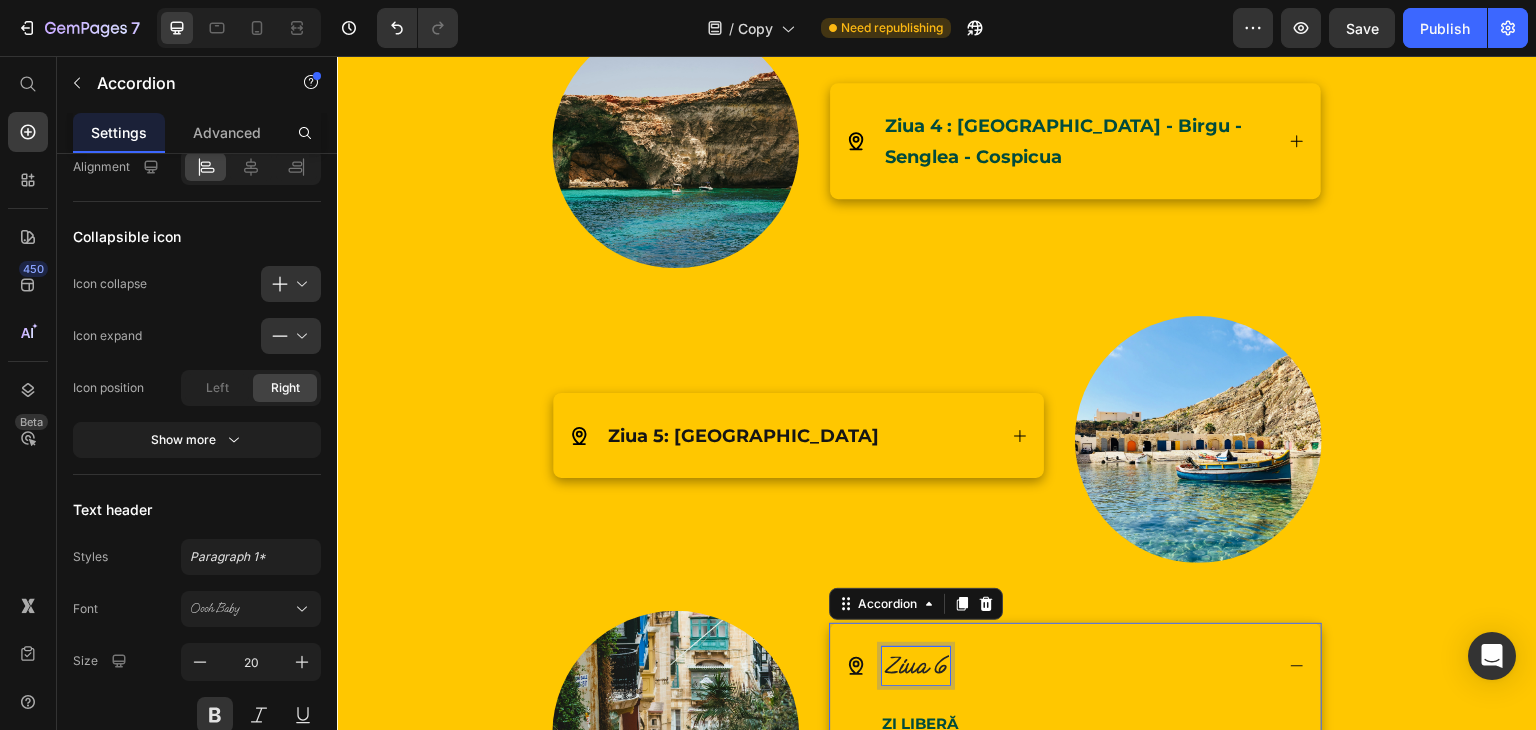 click on "Ziua 6" at bounding box center (916, 664) 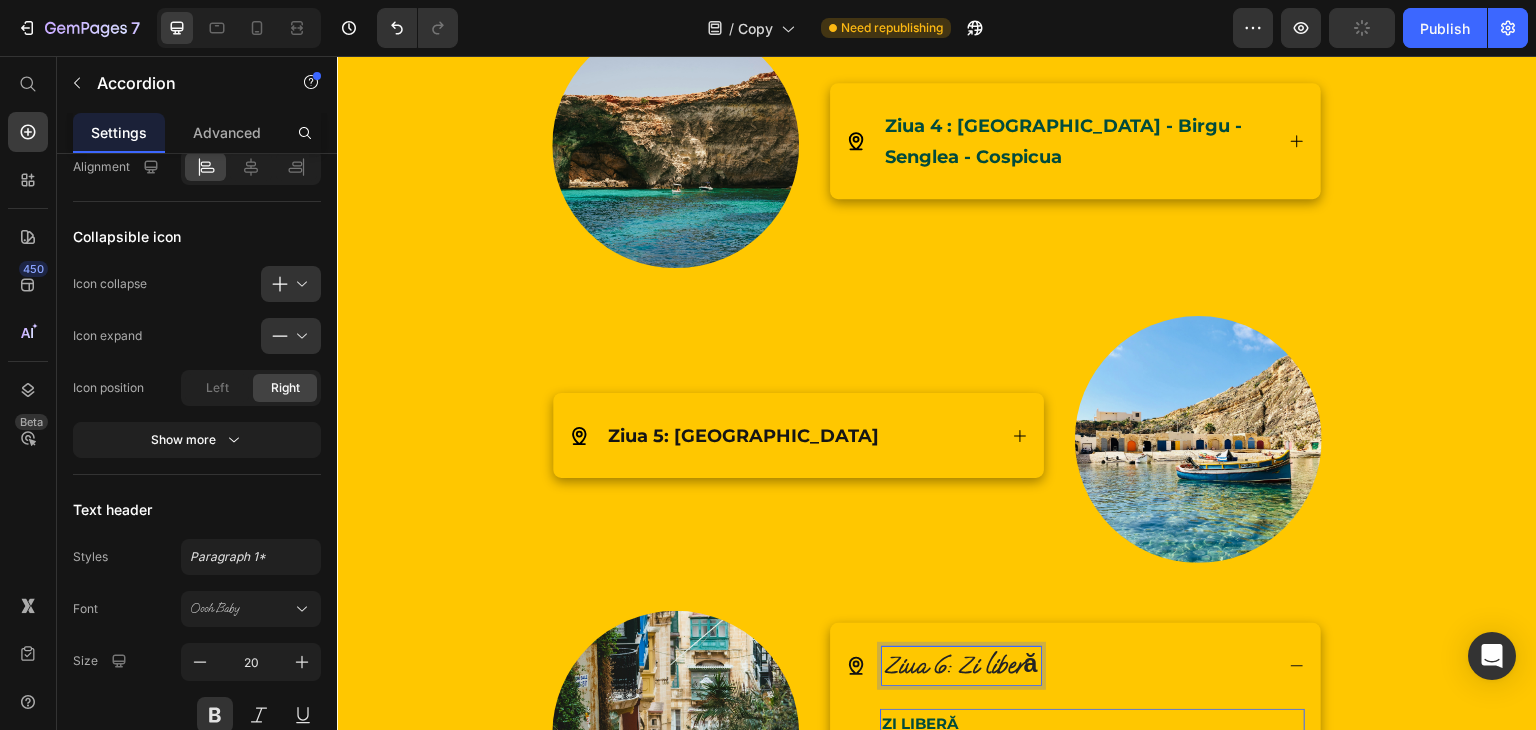 click on "ZI LIBERĂ" at bounding box center (920, 723) 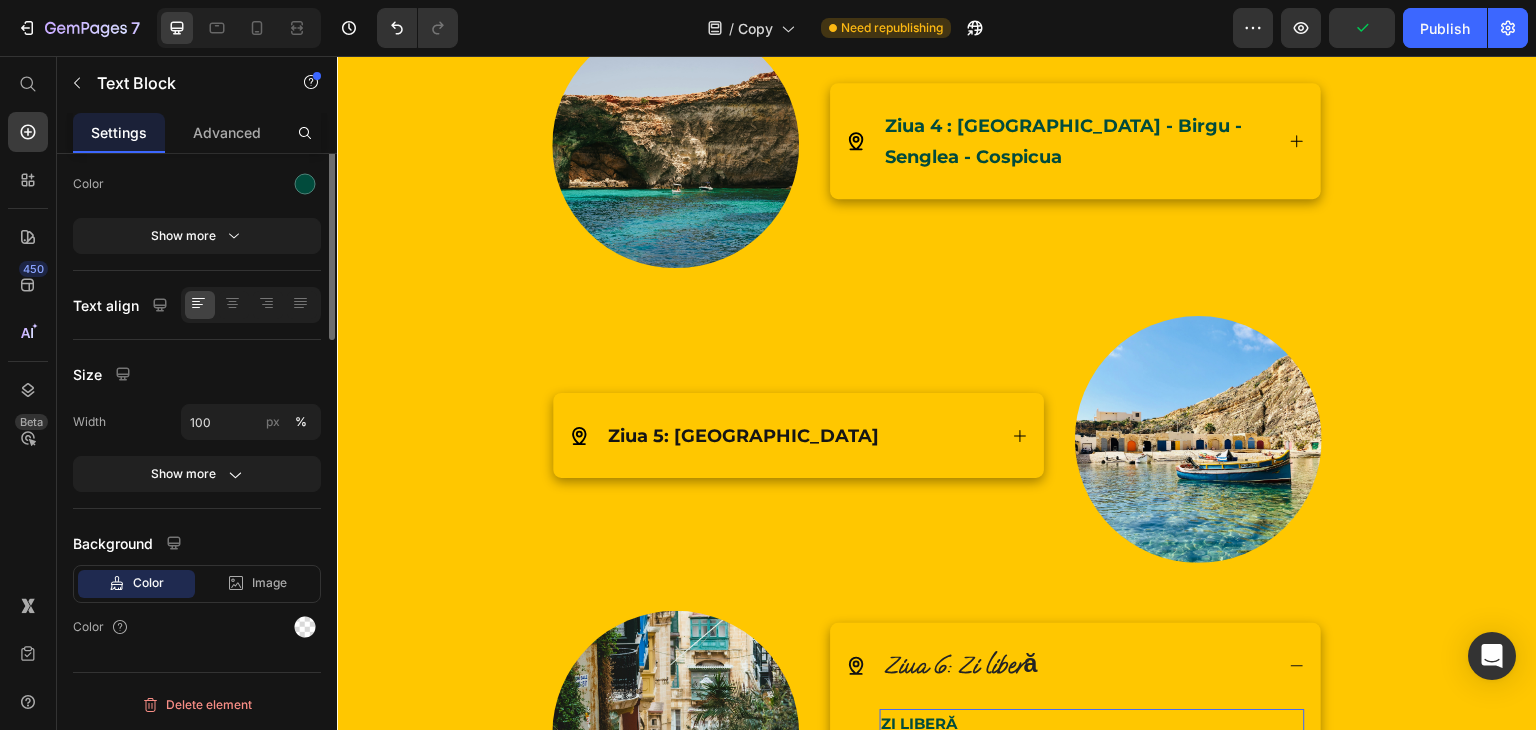scroll, scrollTop: 0, scrollLeft: 0, axis: both 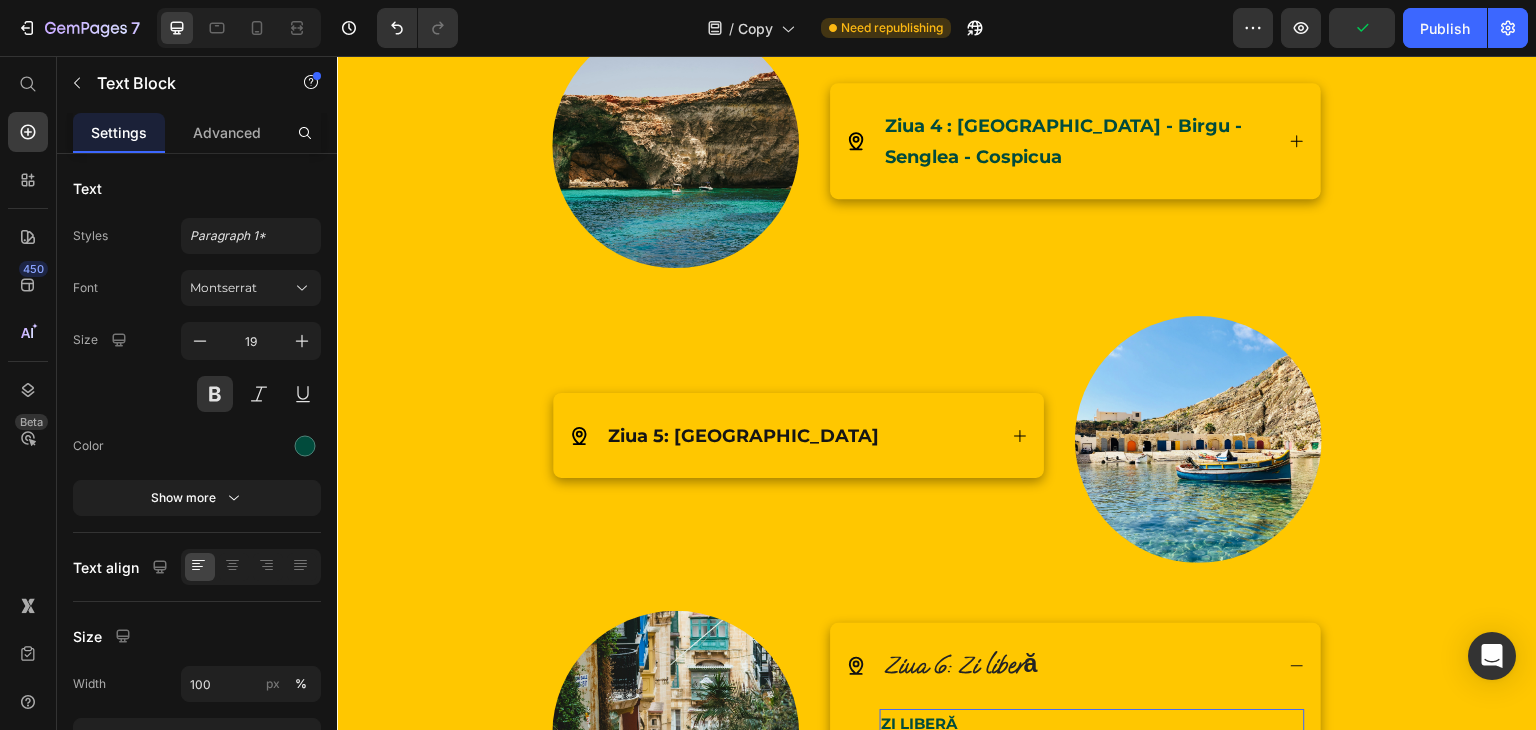 click 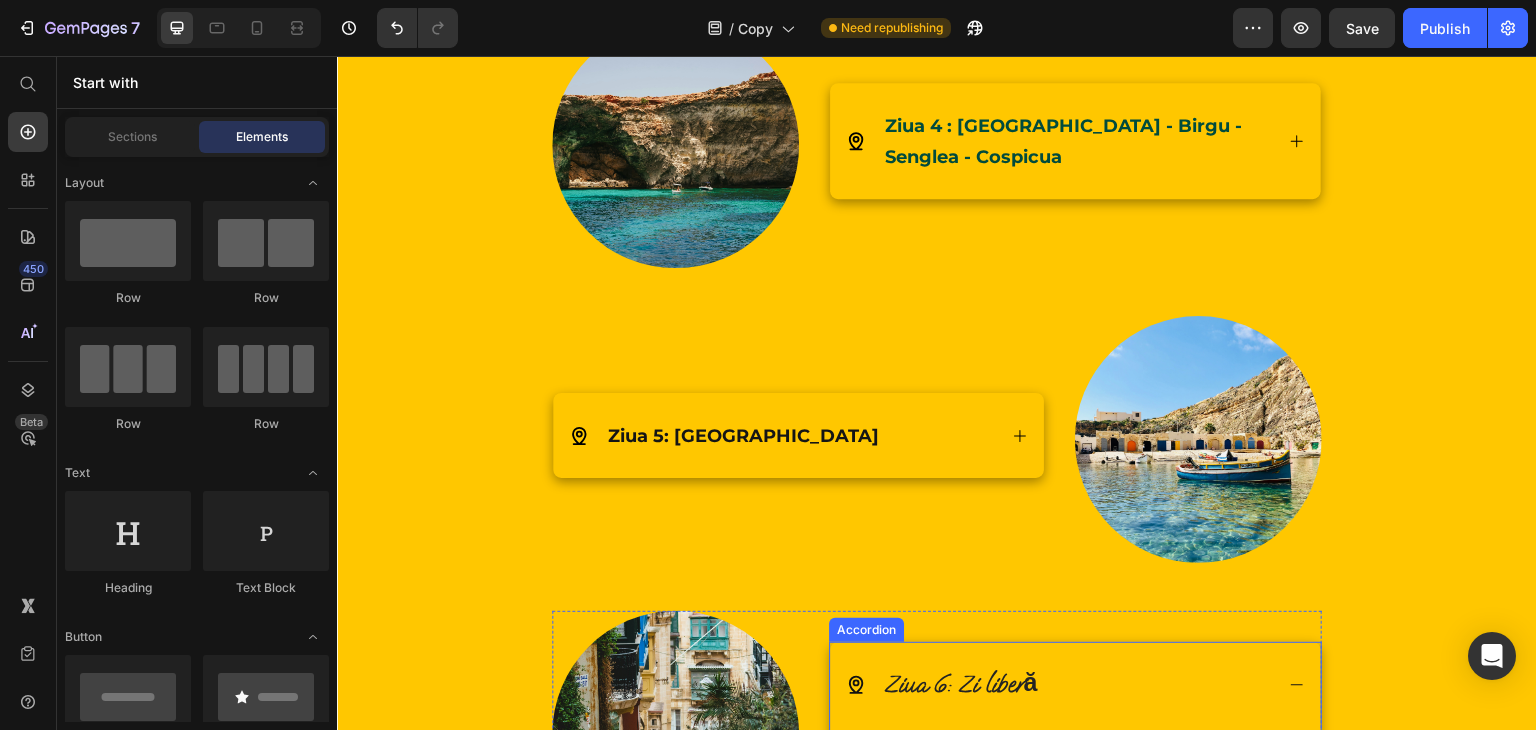 click 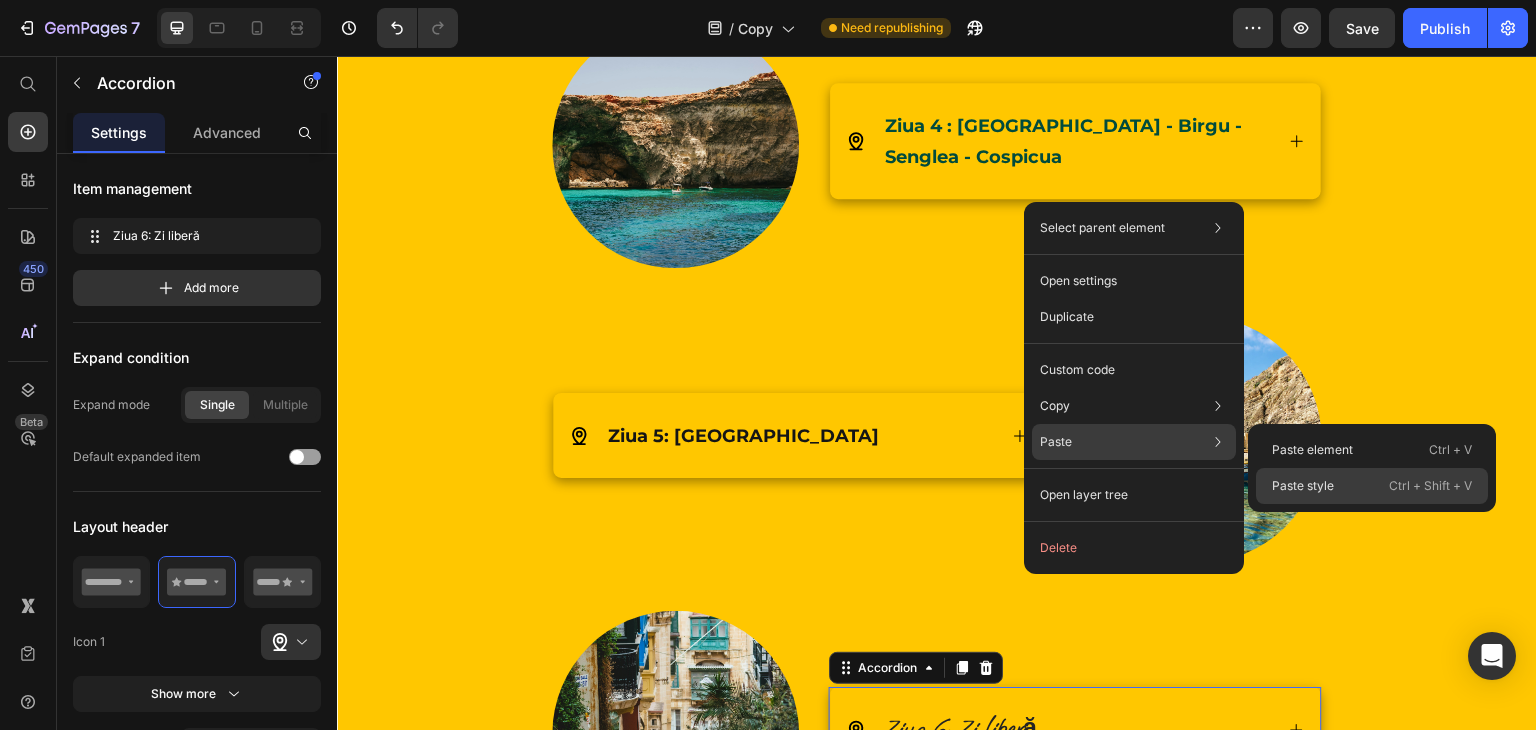 click on "Paste style" at bounding box center (1303, 486) 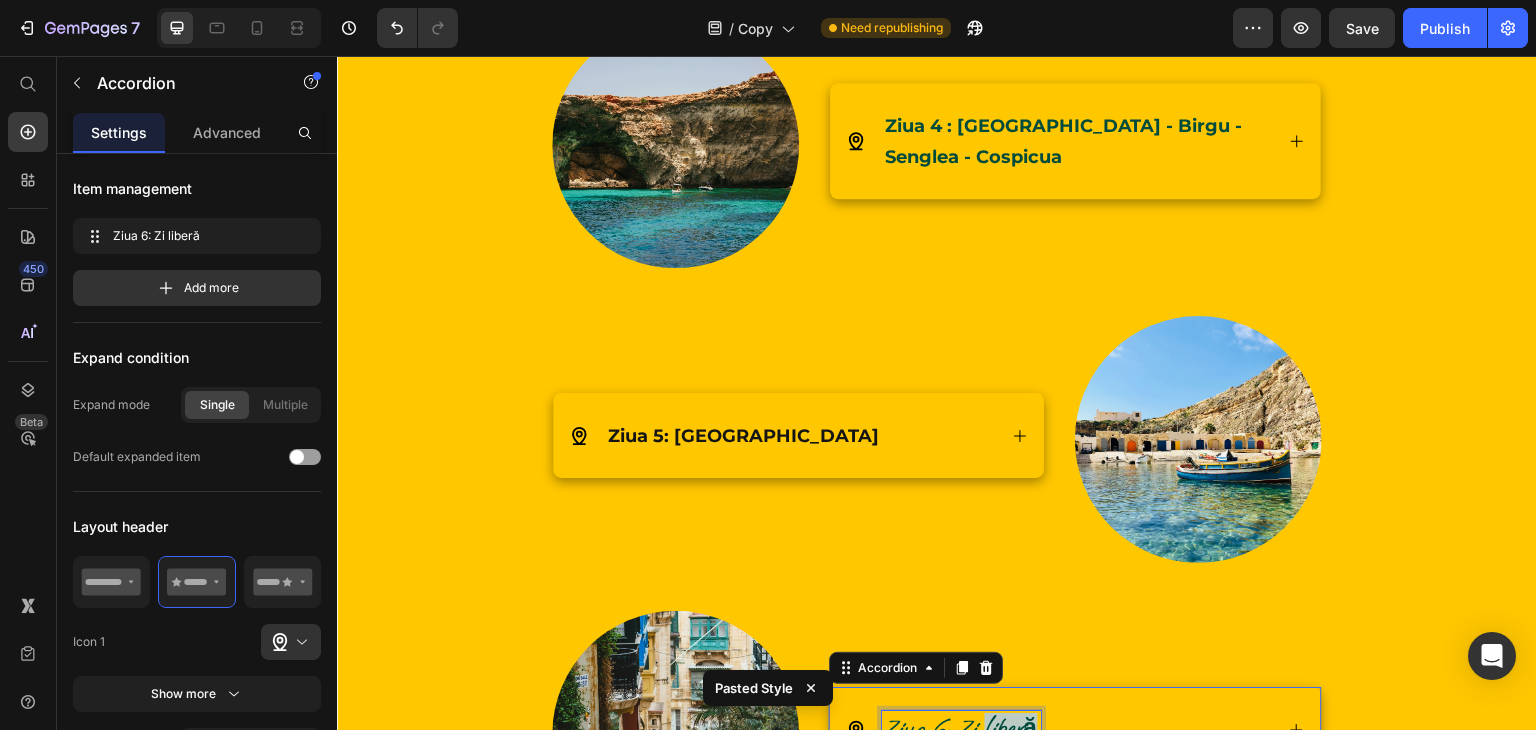 click on "Ziua 6: Zi liberă" at bounding box center [961, 728] 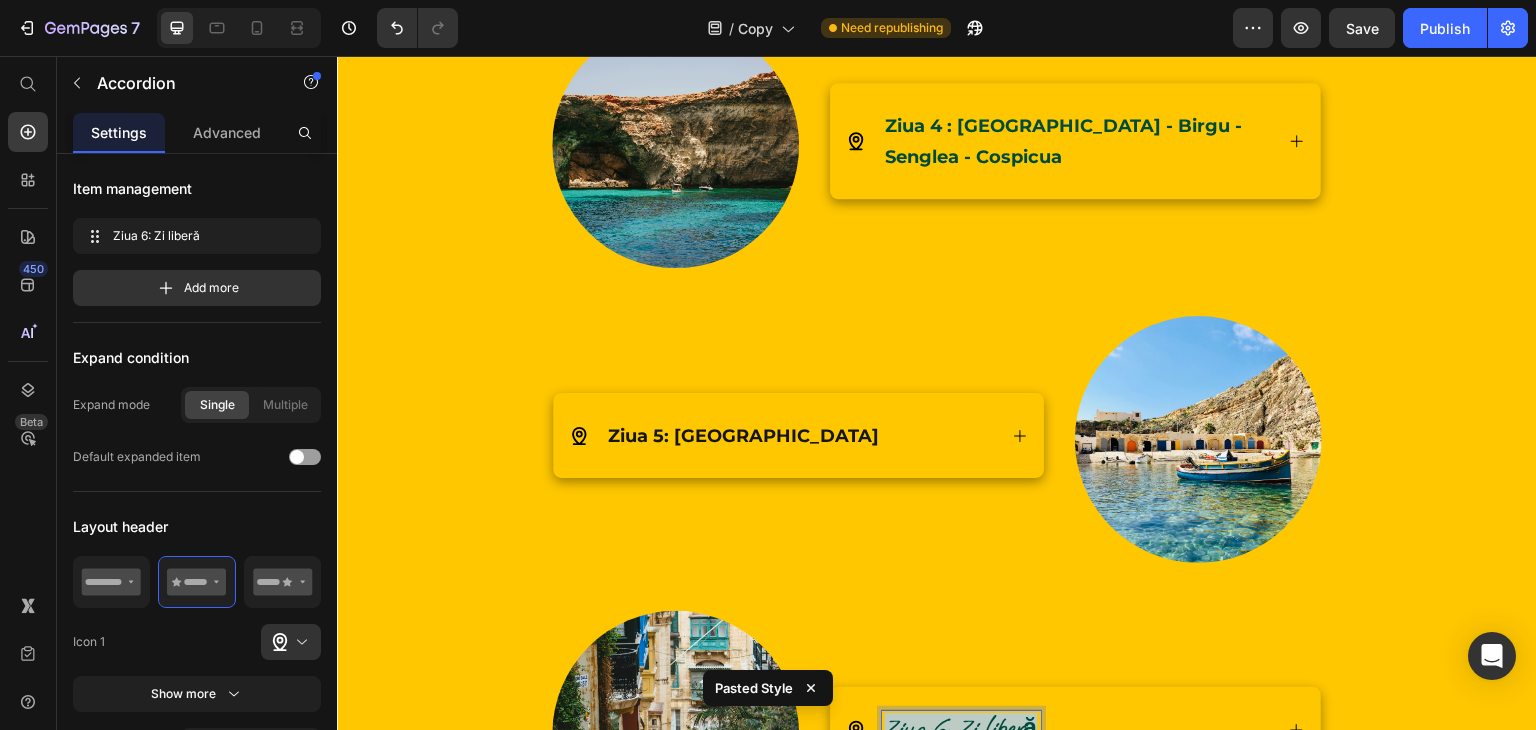 click on "Ziua 6: Zi liberă" at bounding box center (961, 728) 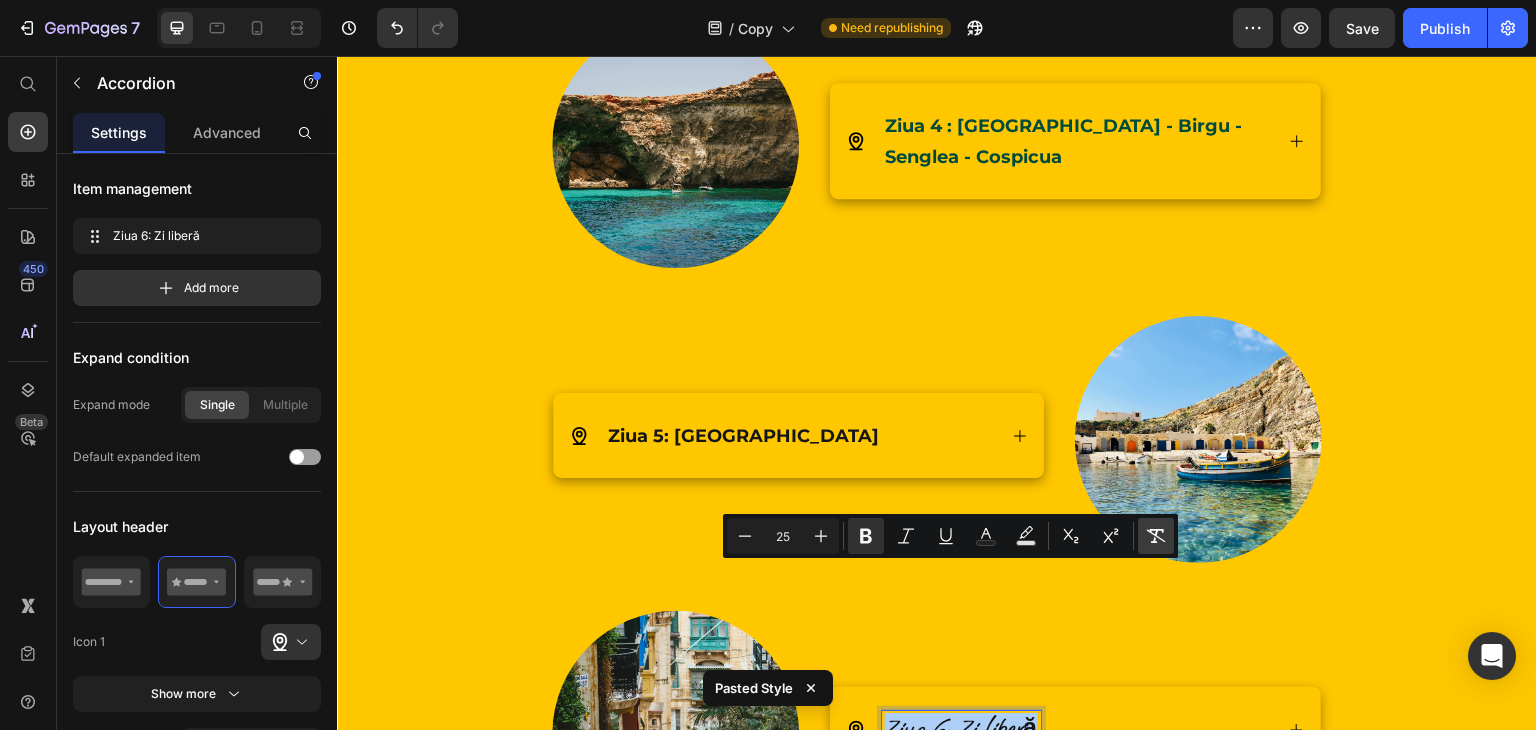 click on "Remove Format" at bounding box center [1156, 536] 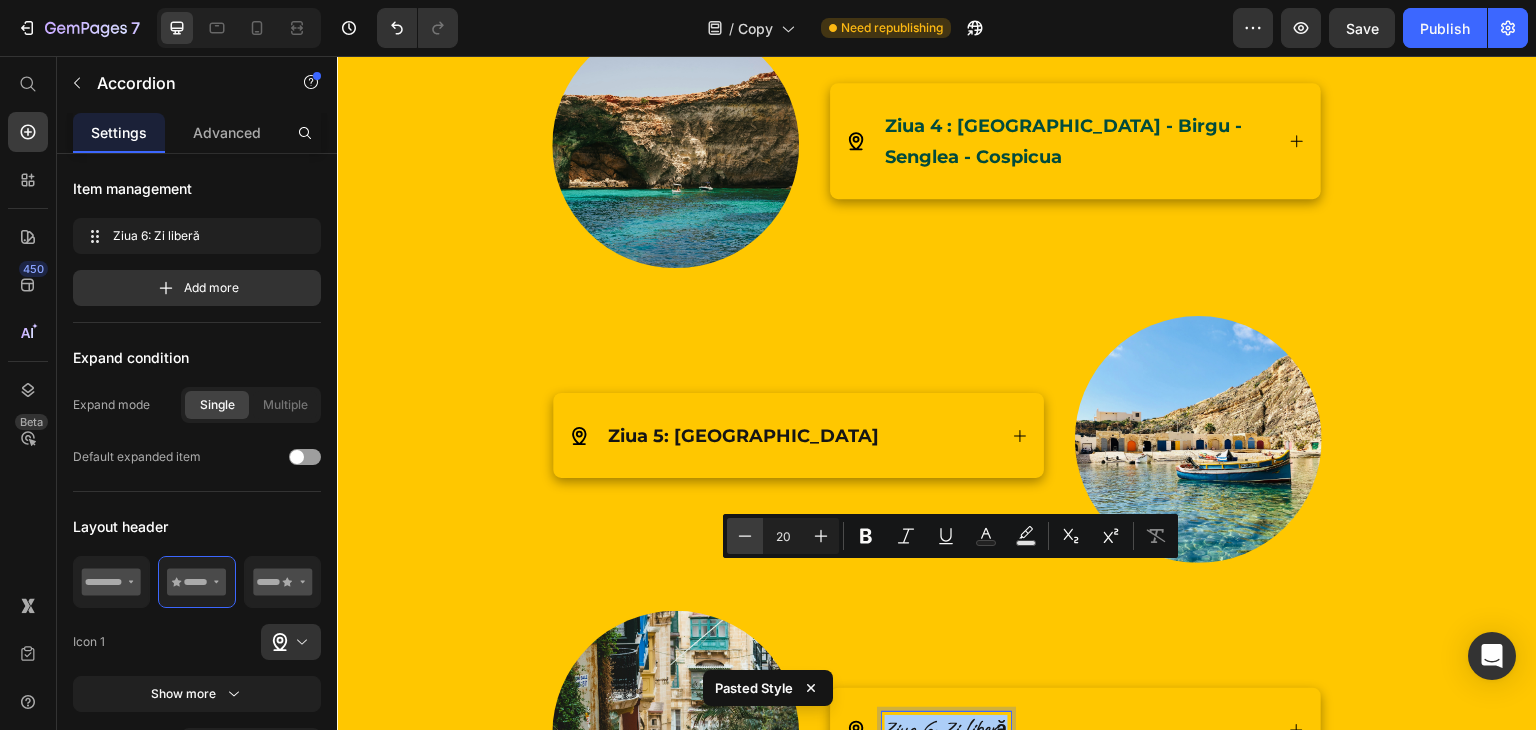 click on "Minus" at bounding box center [745, 536] 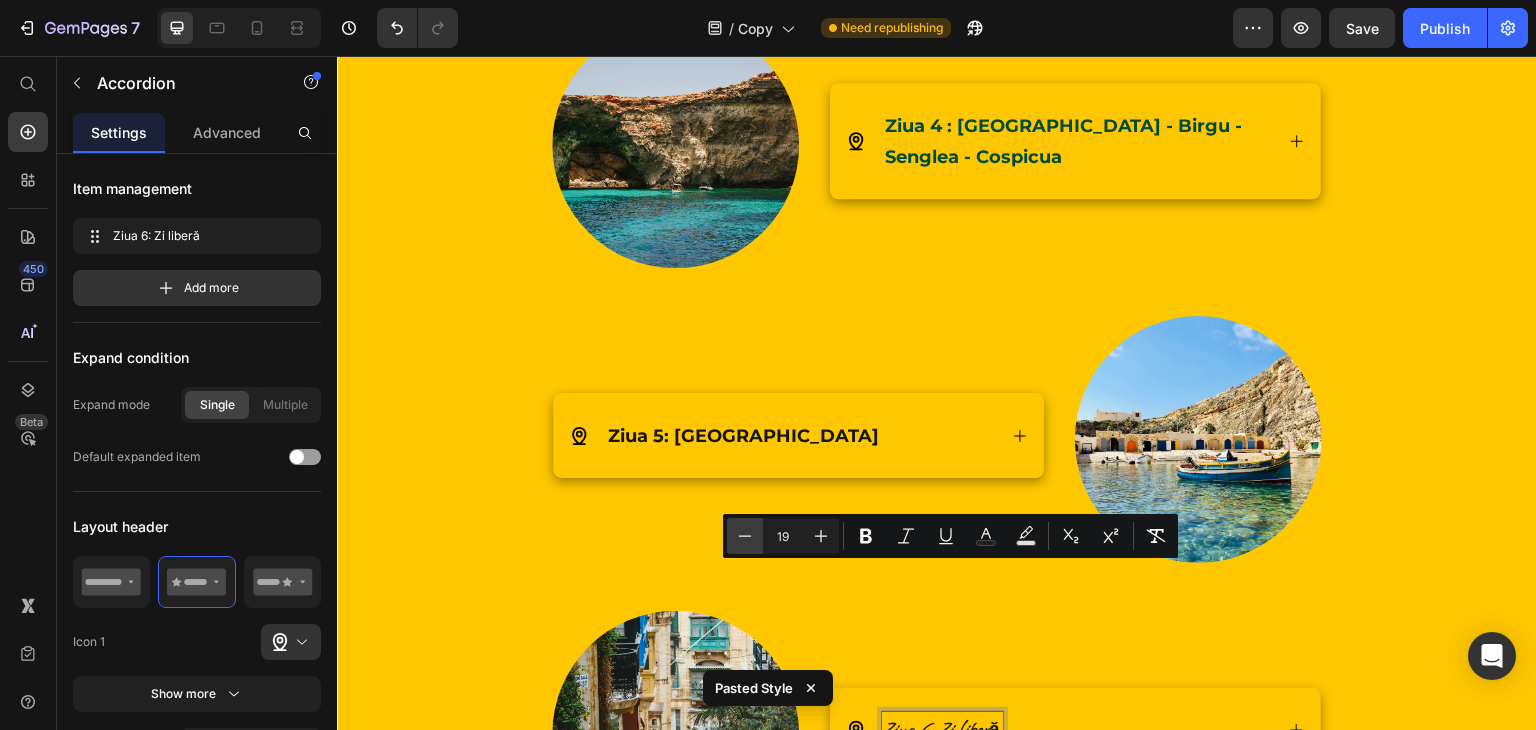click on "Minus" at bounding box center (745, 536) 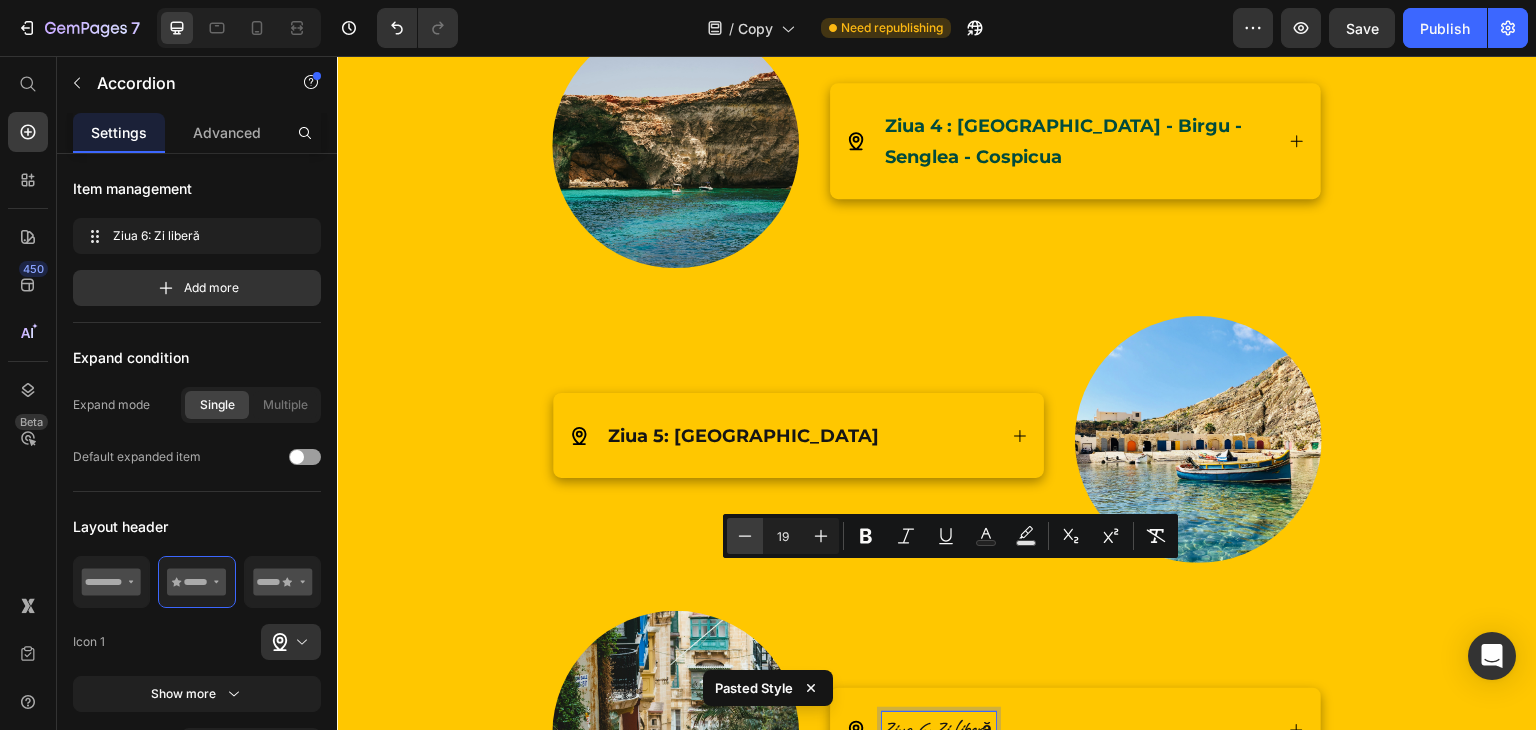type on "18" 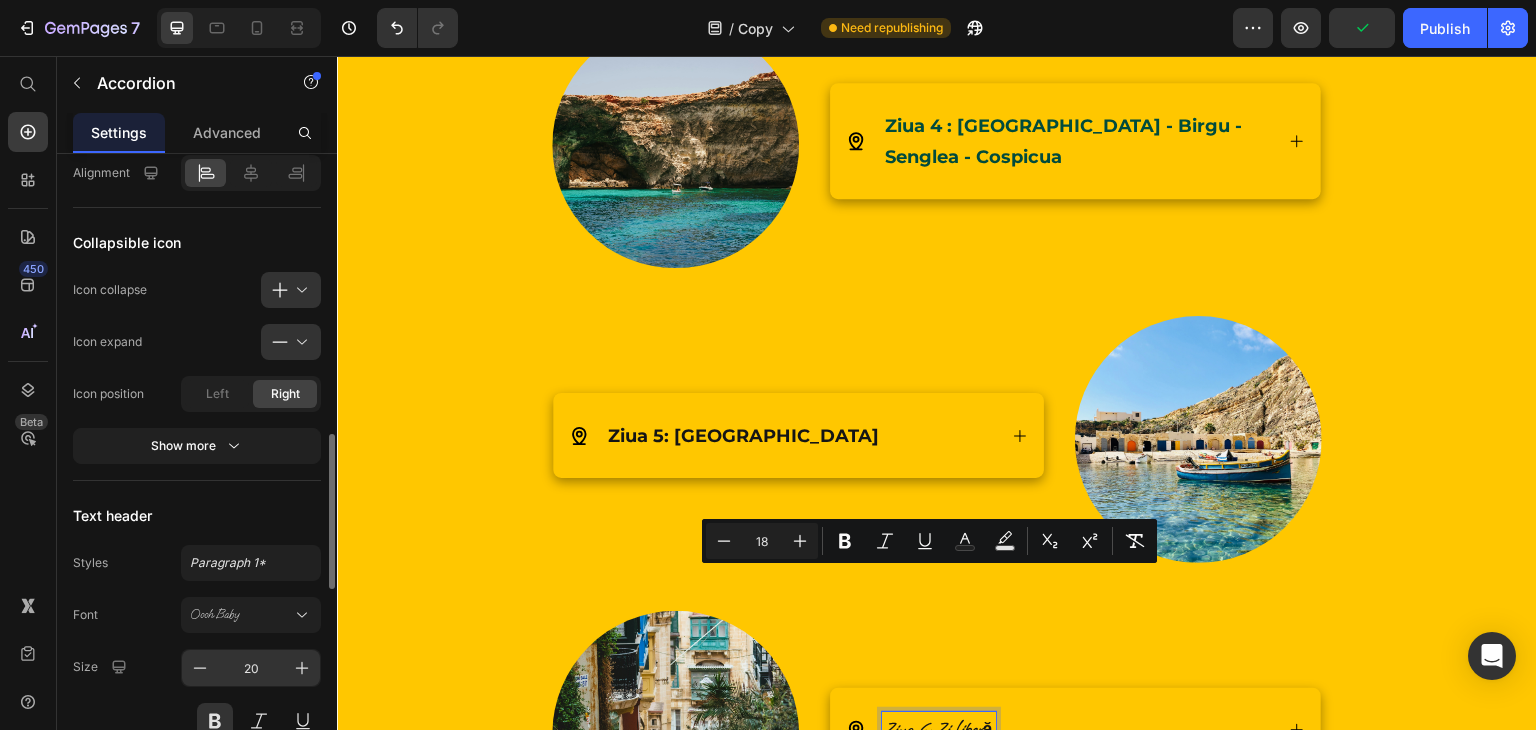 scroll, scrollTop: 685, scrollLeft: 0, axis: vertical 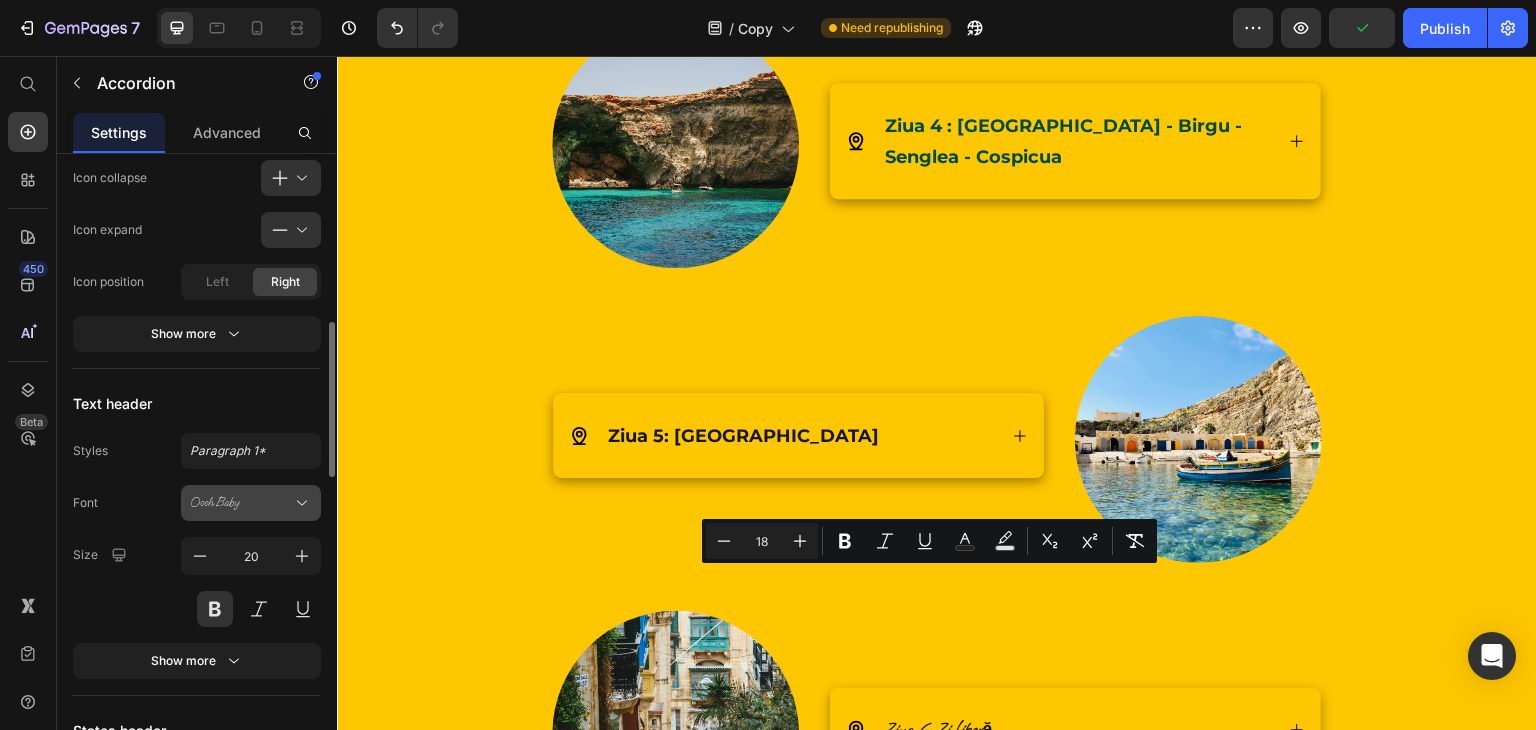 click on "Oooh Baby" at bounding box center [251, 503] 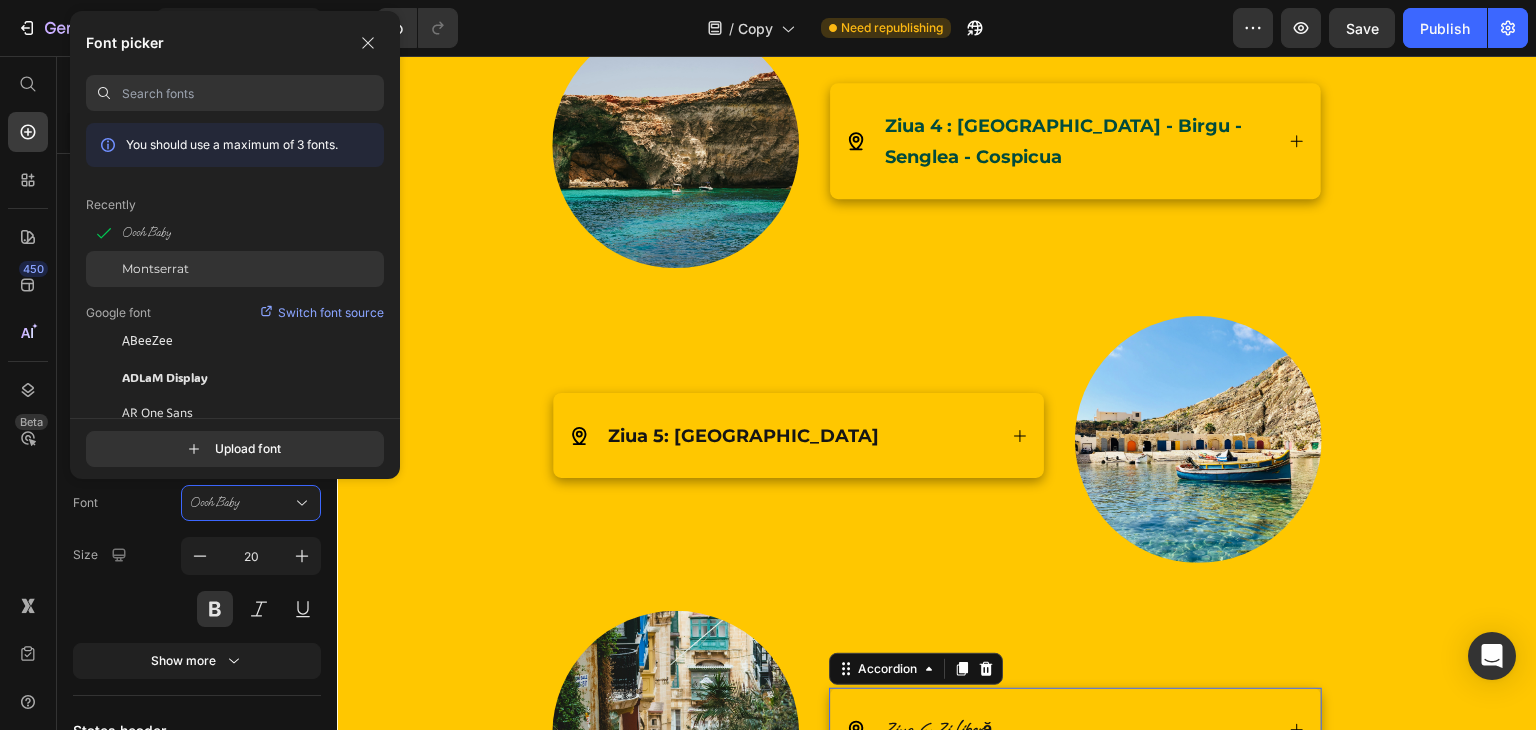 click on "Montserrat" 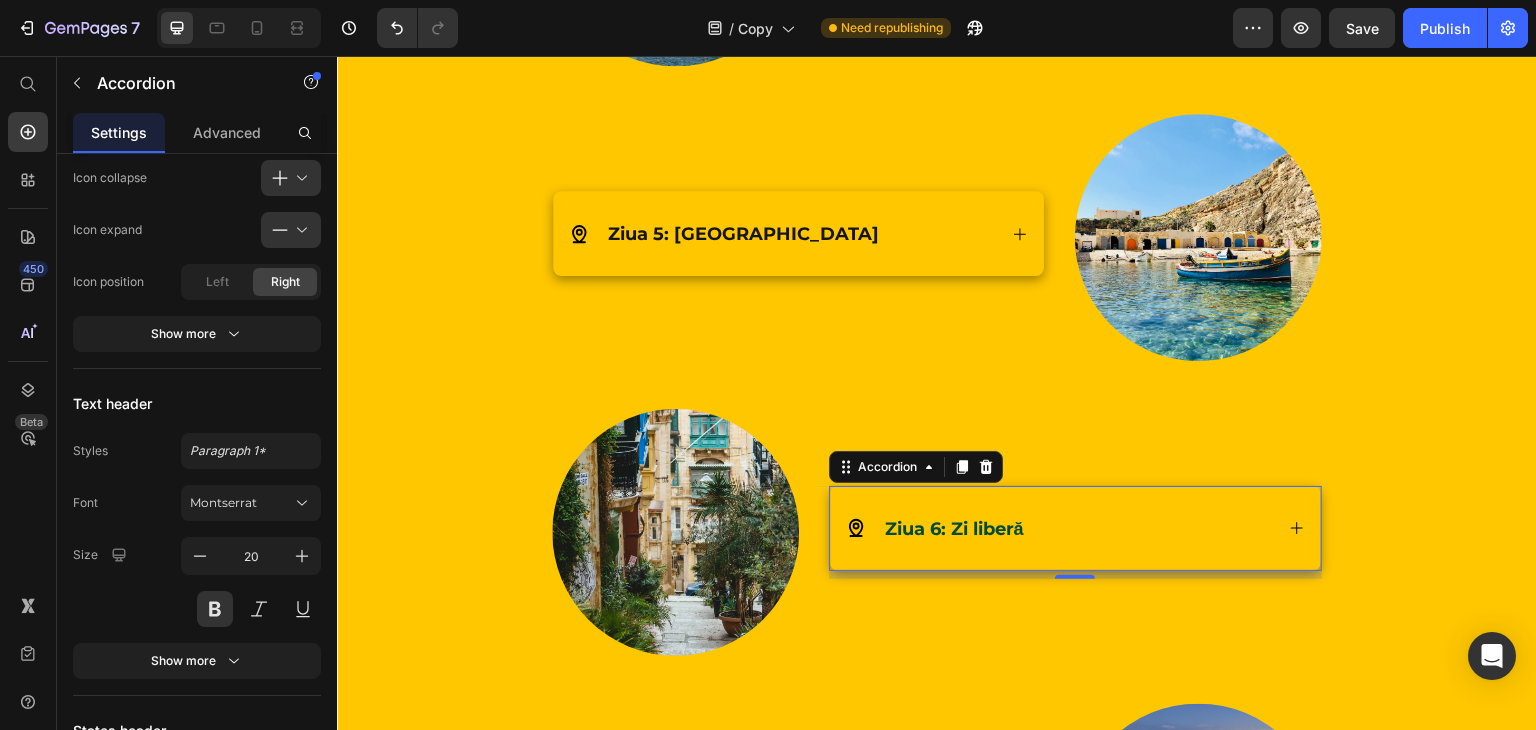 scroll, scrollTop: 4577, scrollLeft: 0, axis: vertical 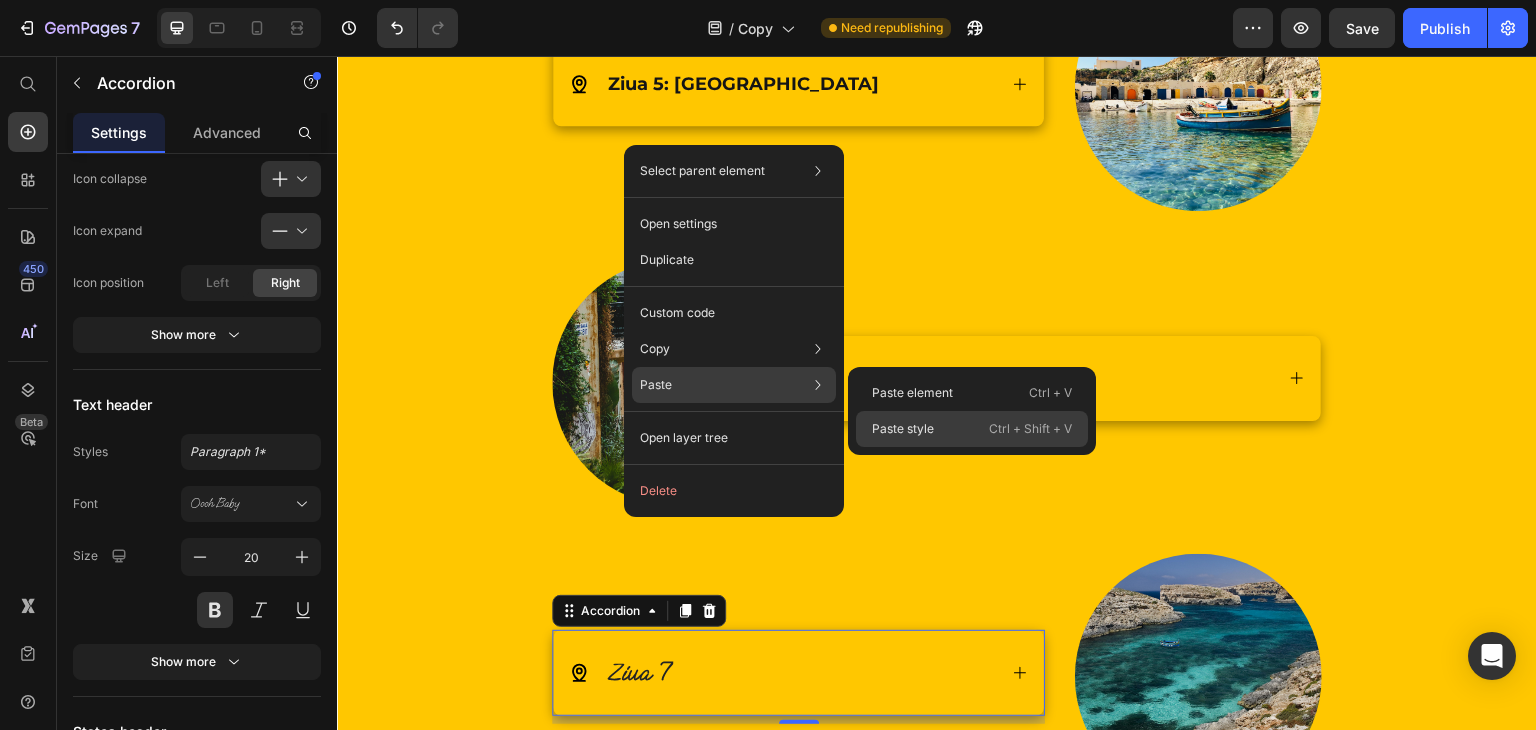 click on "Paste style" at bounding box center [903, 429] 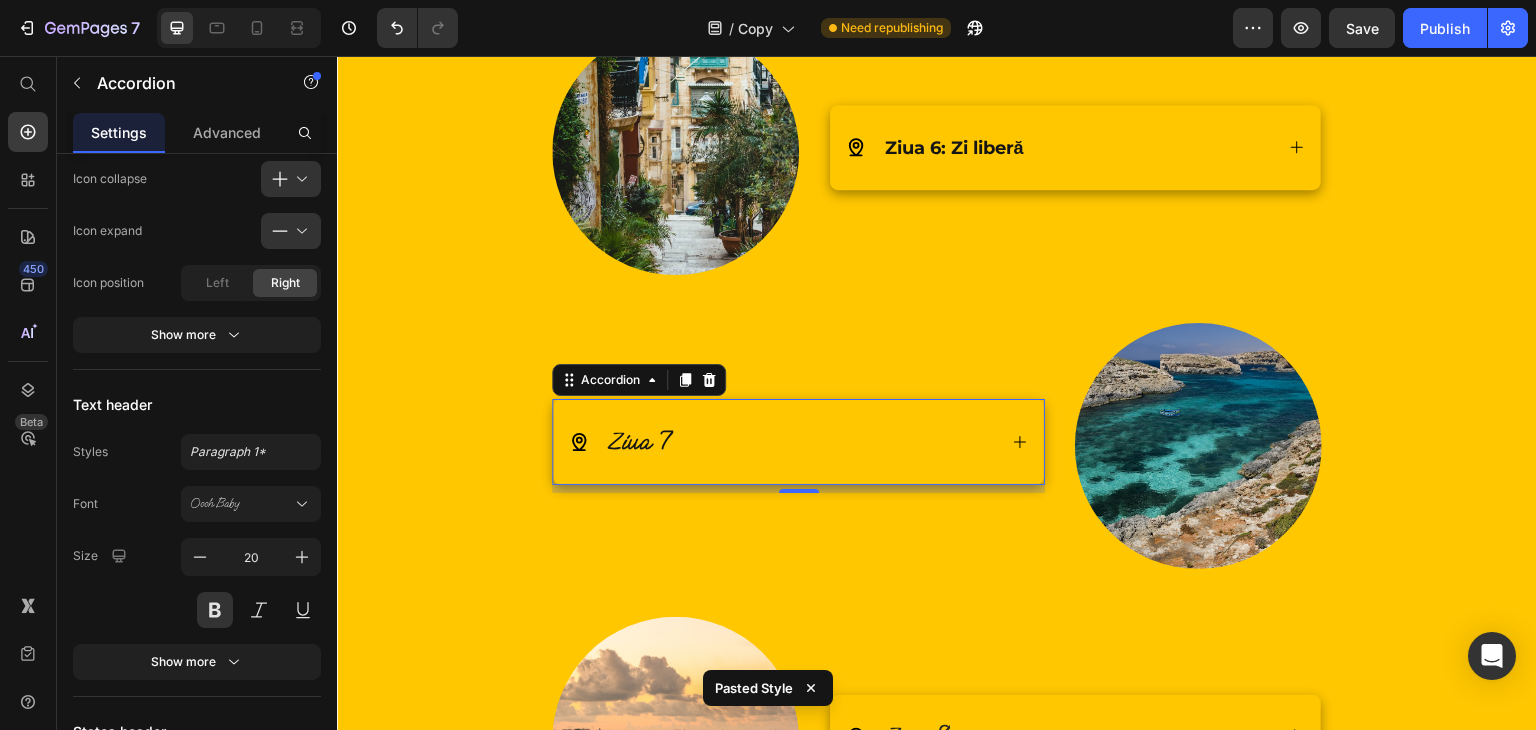 scroll, scrollTop: 4809, scrollLeft: 0, axis: vertical 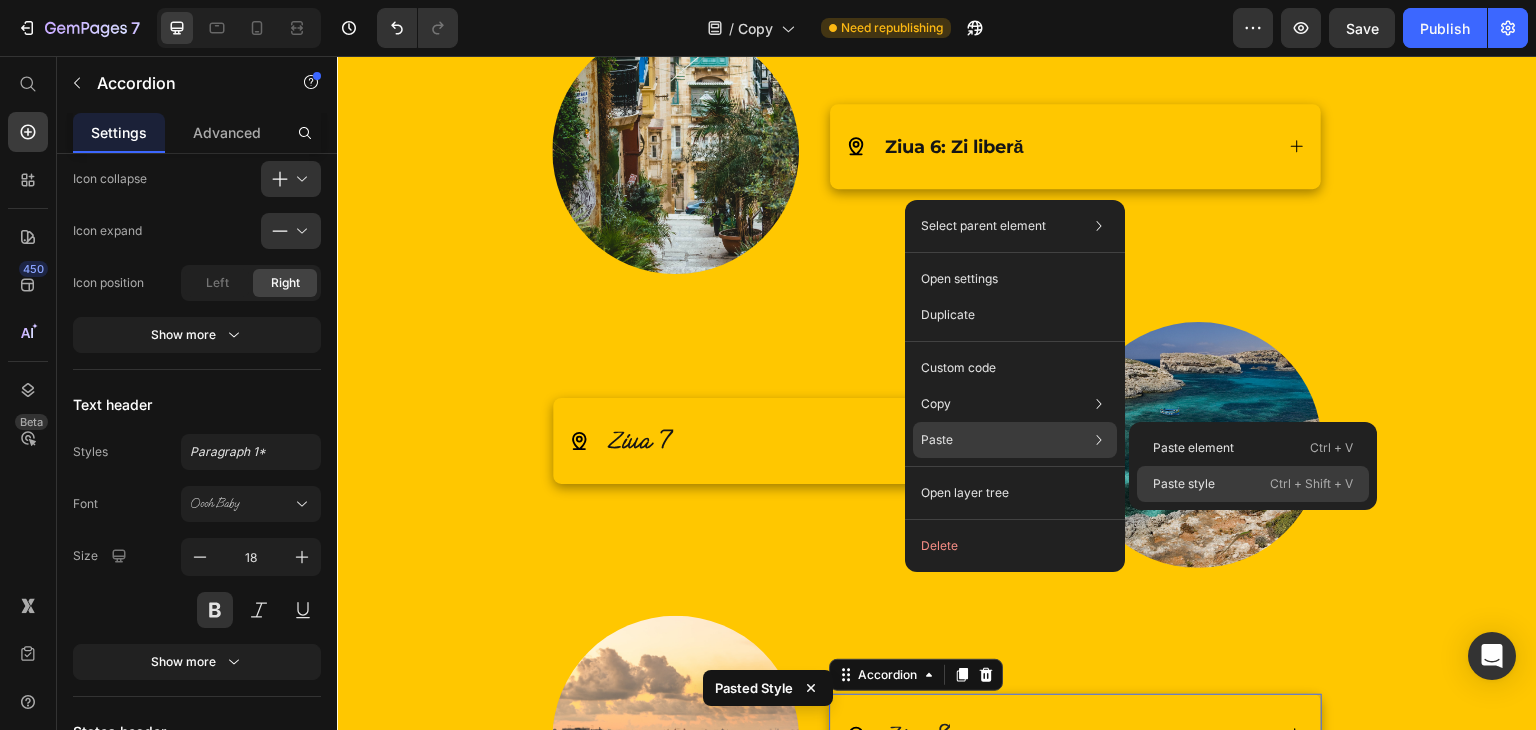 click on "Paste style" at bounding box center [1184, 484] 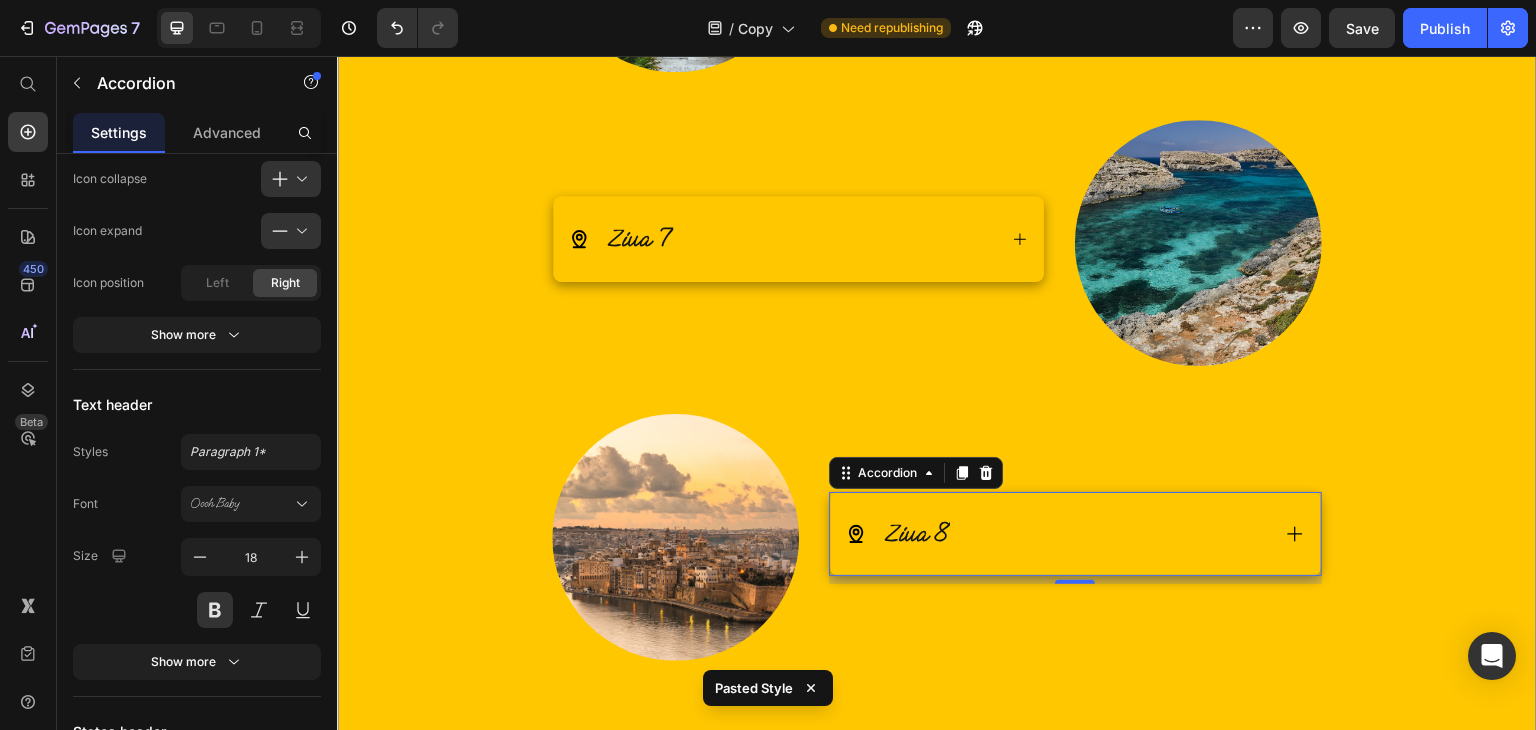 scroll, scrollTop: 4769, scrollLeft: 0, axis: vertical 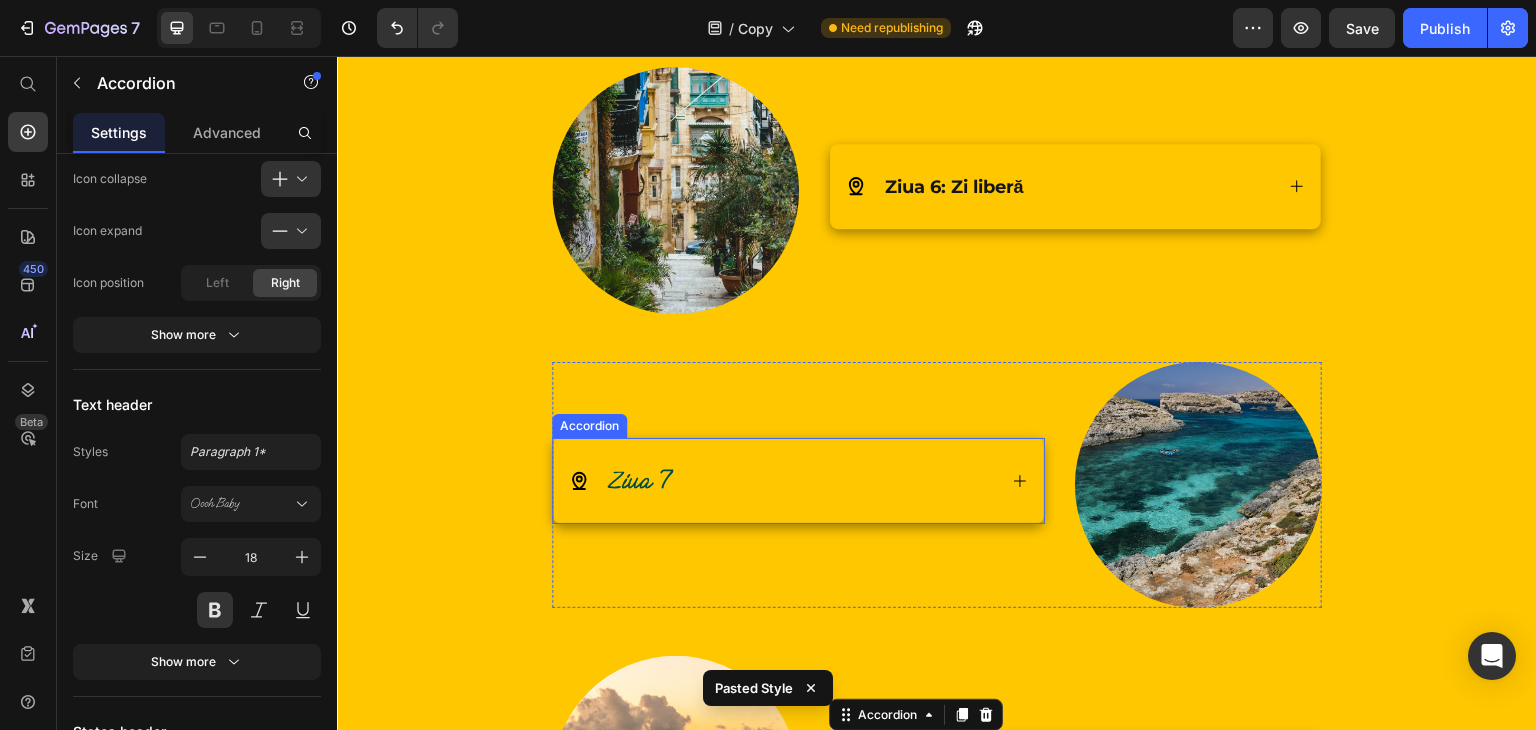 click 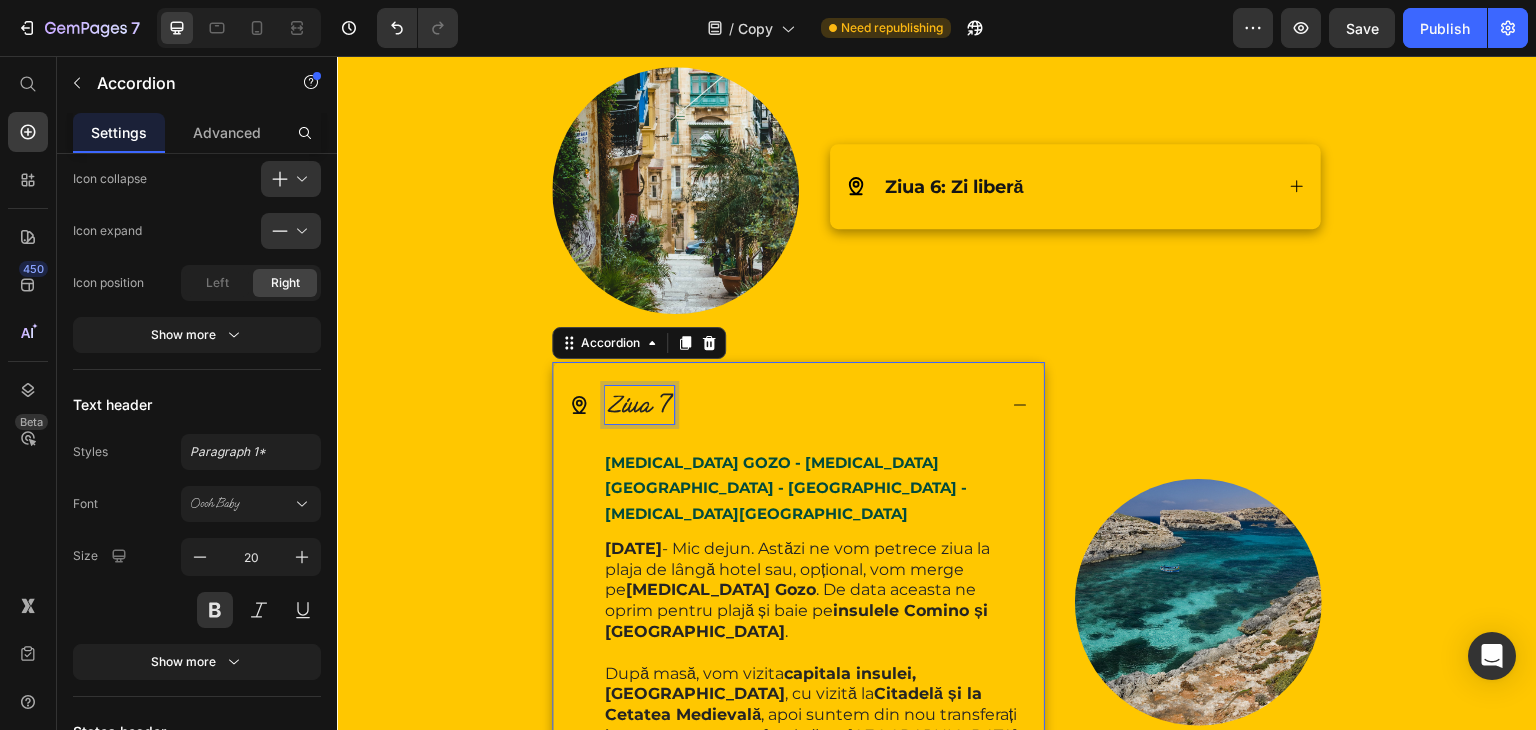 click on "Ziua 7" at bounding box center (639, 403) 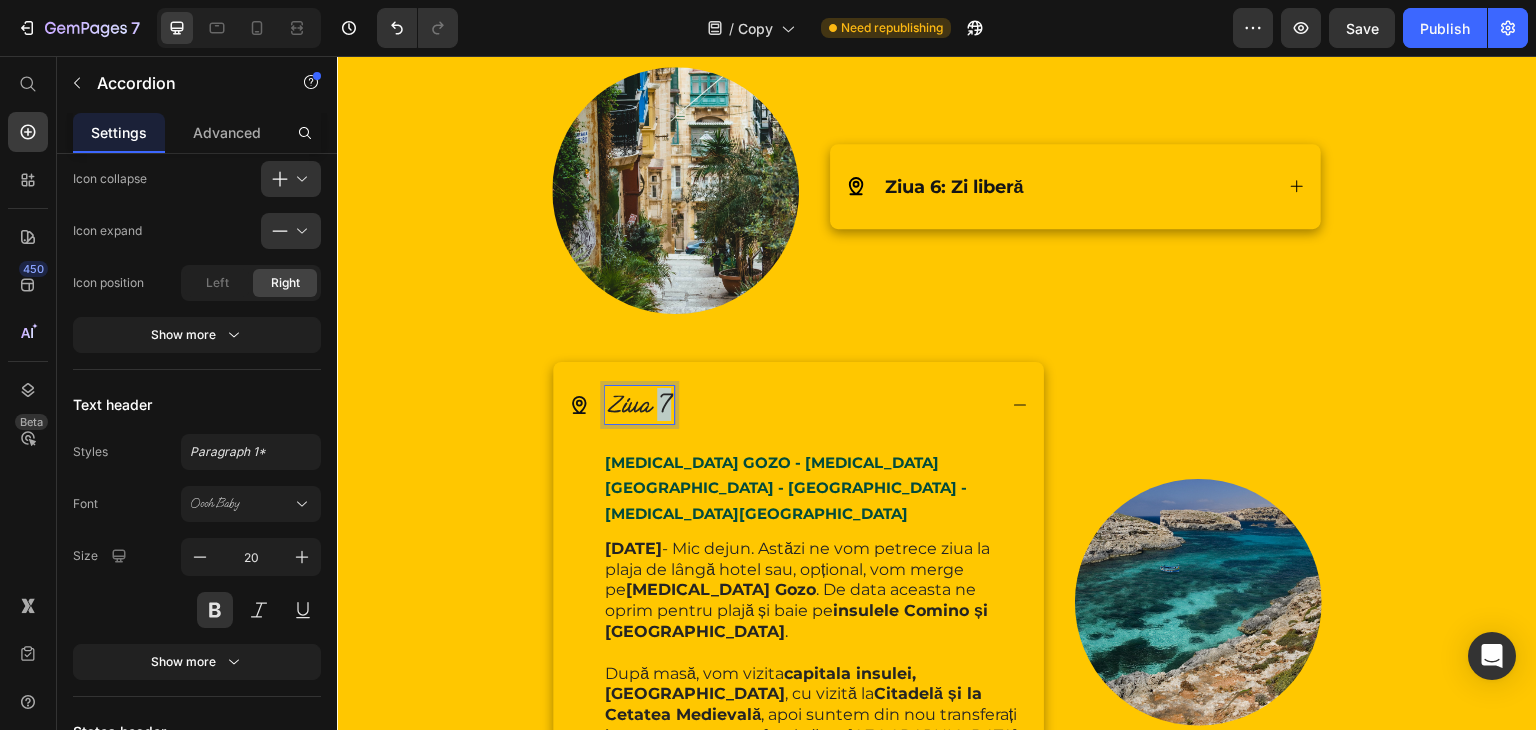 click on "Ziua 7" at bounding box center [639, 403] 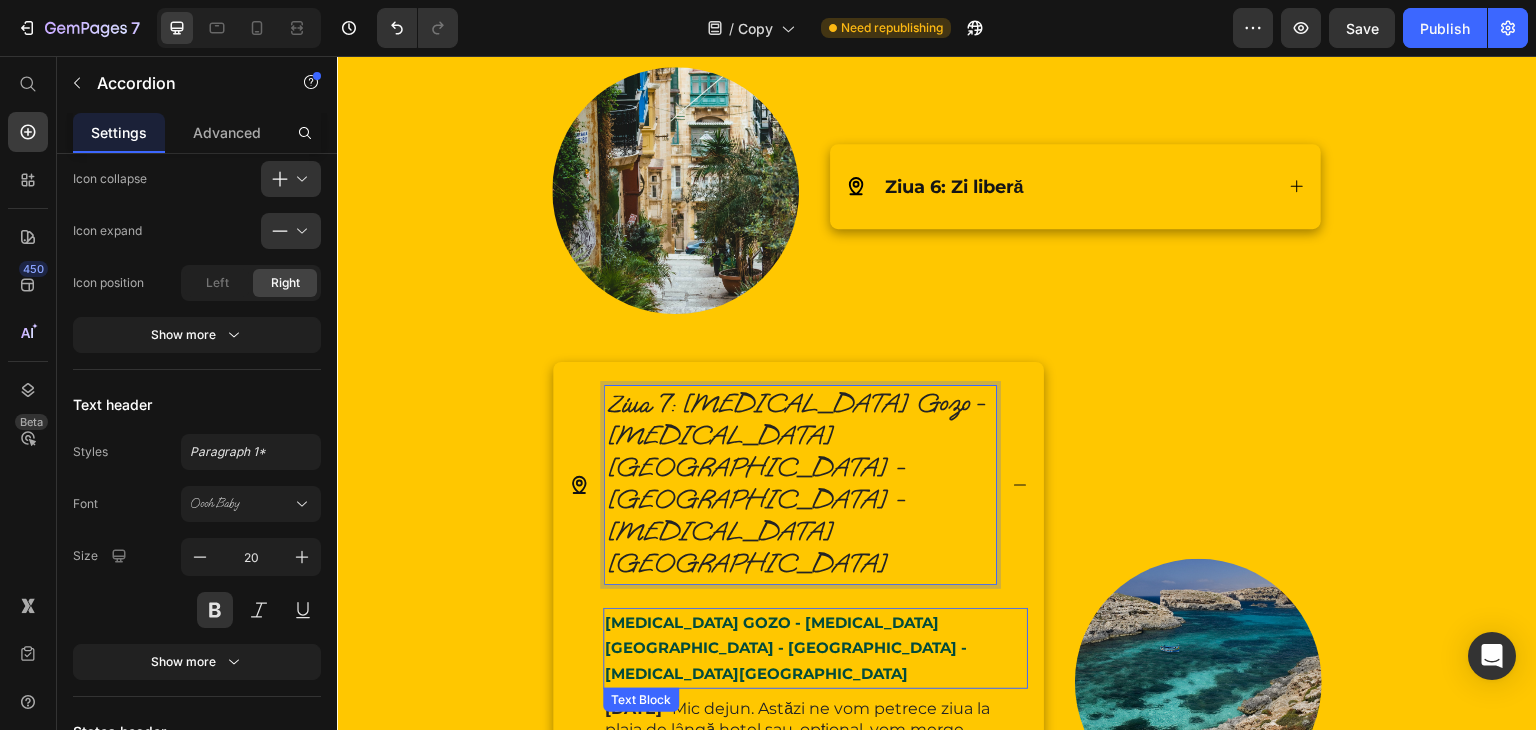 click on "INSULA GOZO - INSULA COMINO - BLUE LAGOON - INSULA VICTORIA" at bounding box center (786, 648) 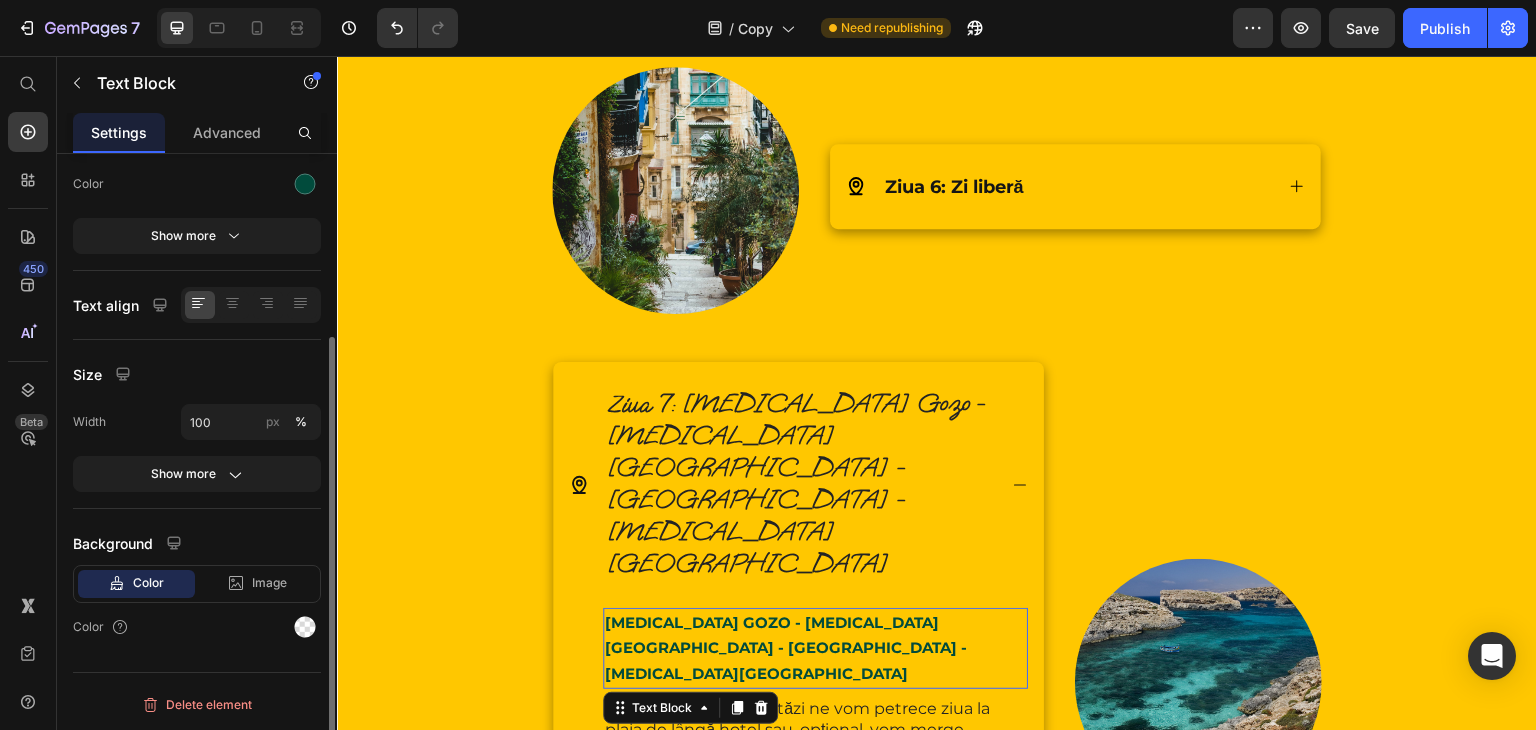 scroll, scrollTop: 0, scrollLeft: 0, axis: both 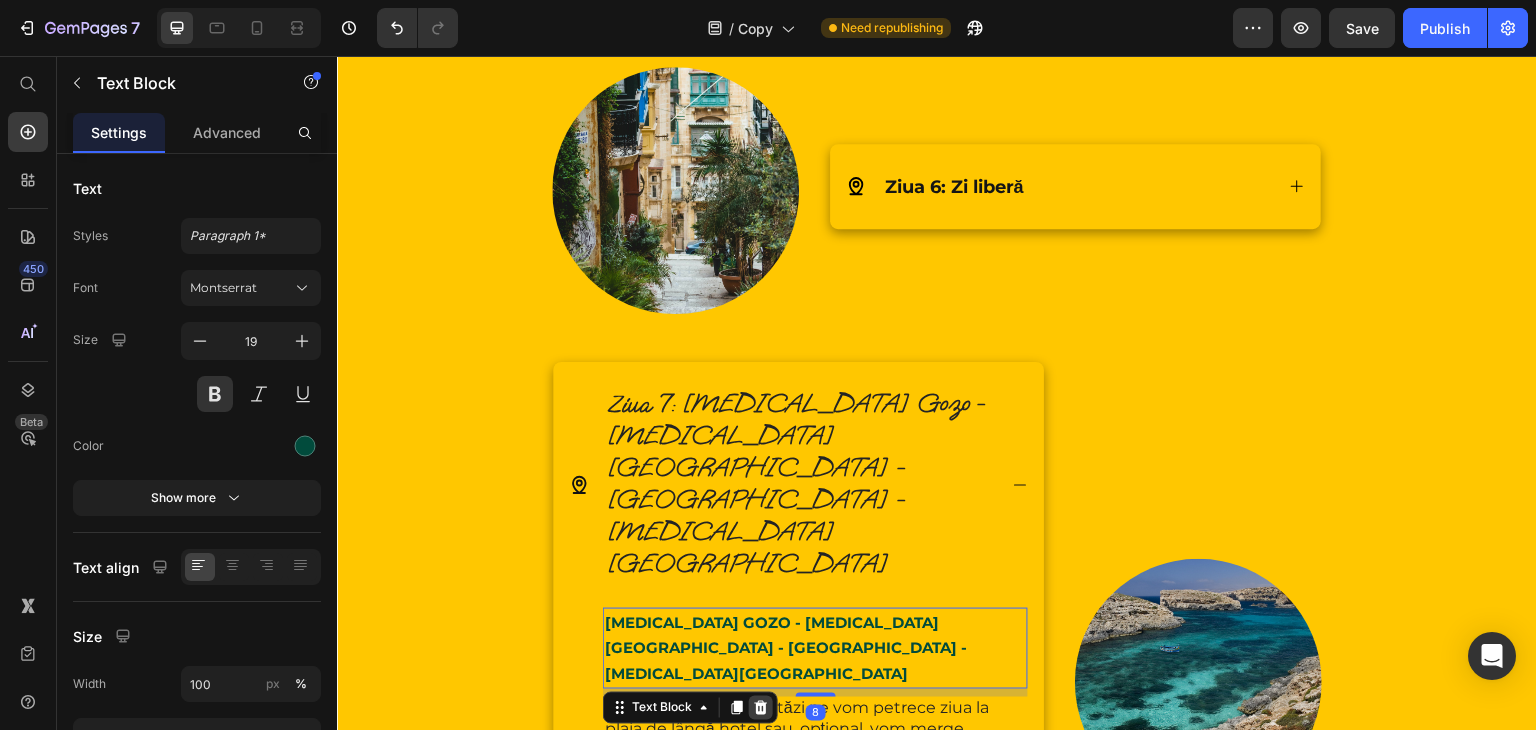 click 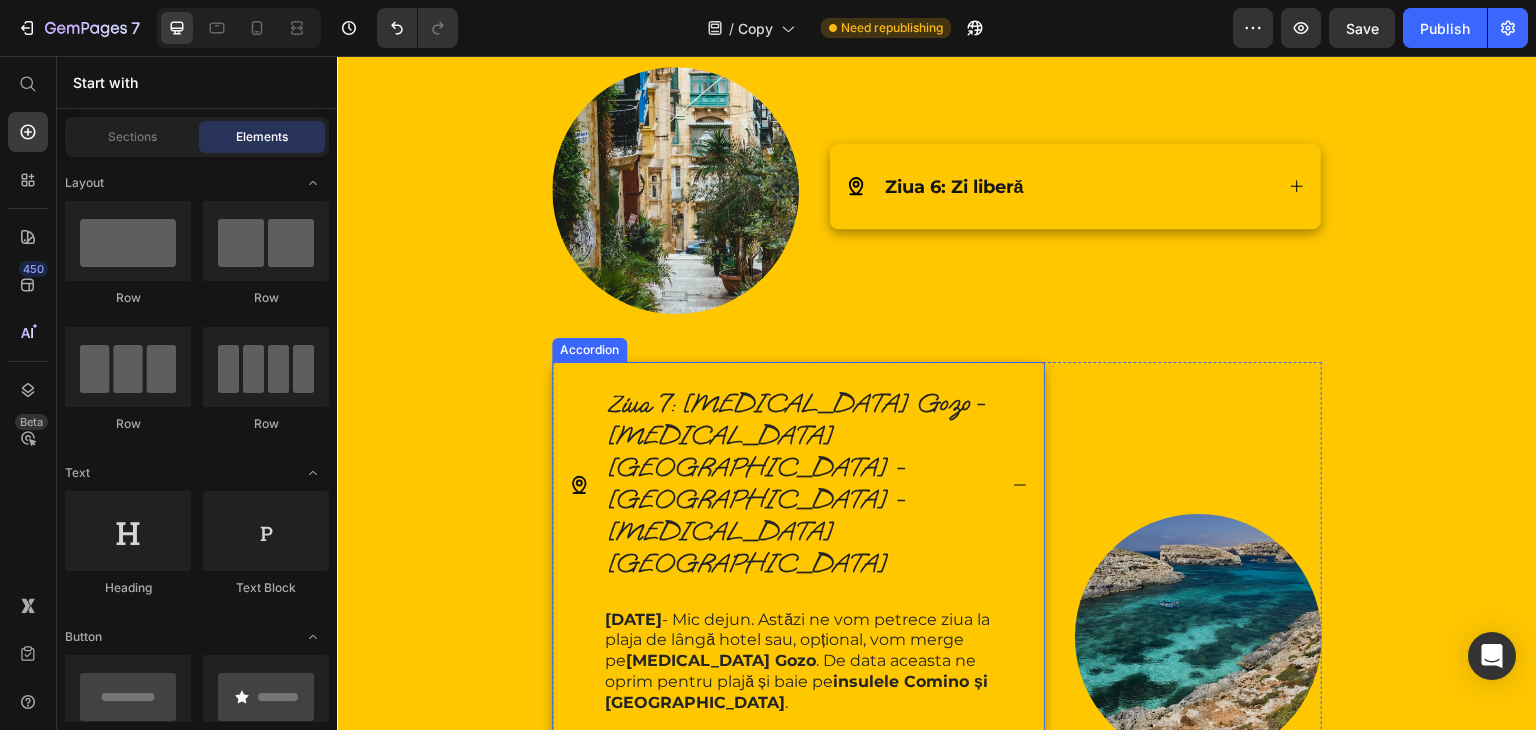 click on "Ziua 7: Insula Gozo - Insula Comino - Blue Lagoon - Insula Victoria" at bounding box center (797, 483) 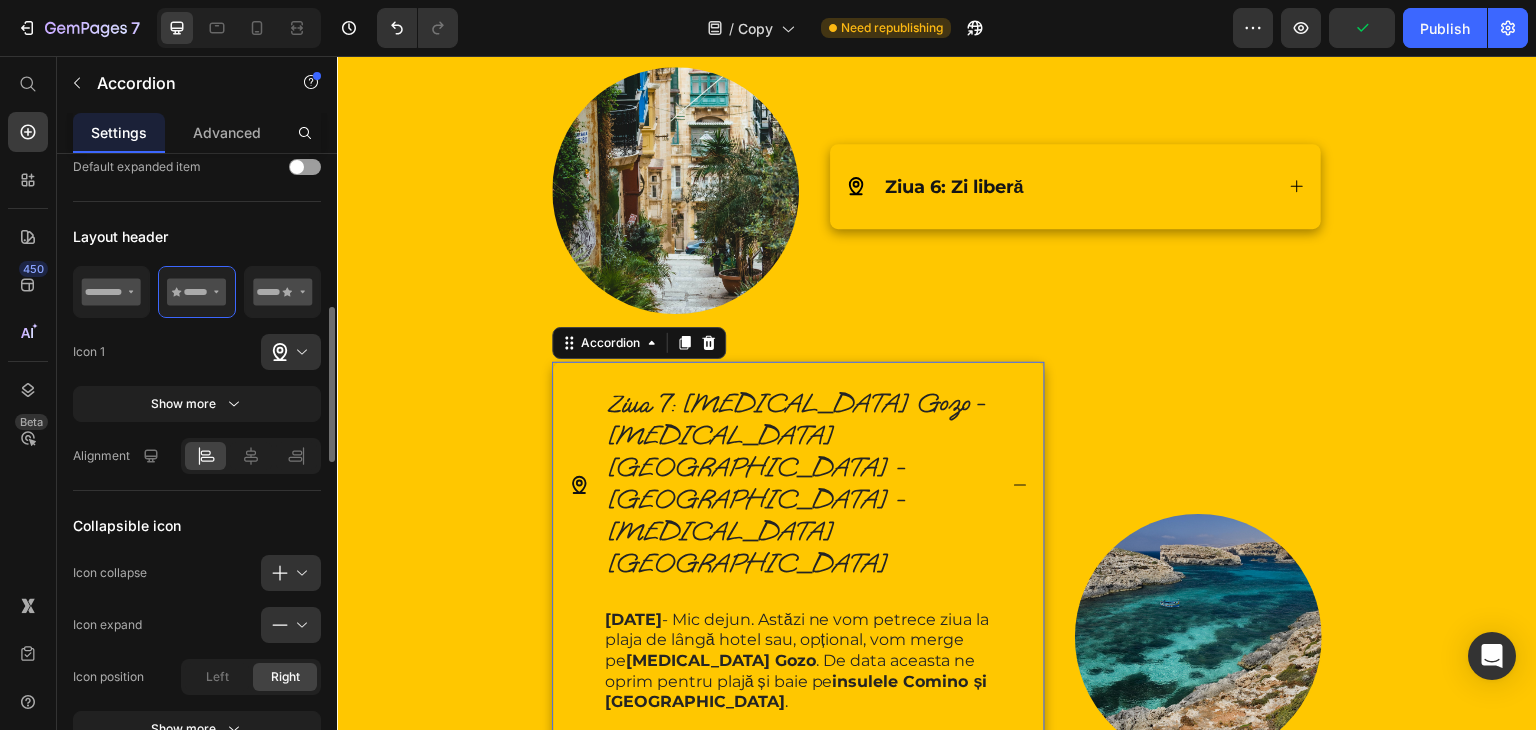 scroll, scrollTop: 555, scrollLeft: 0, axis: vertical 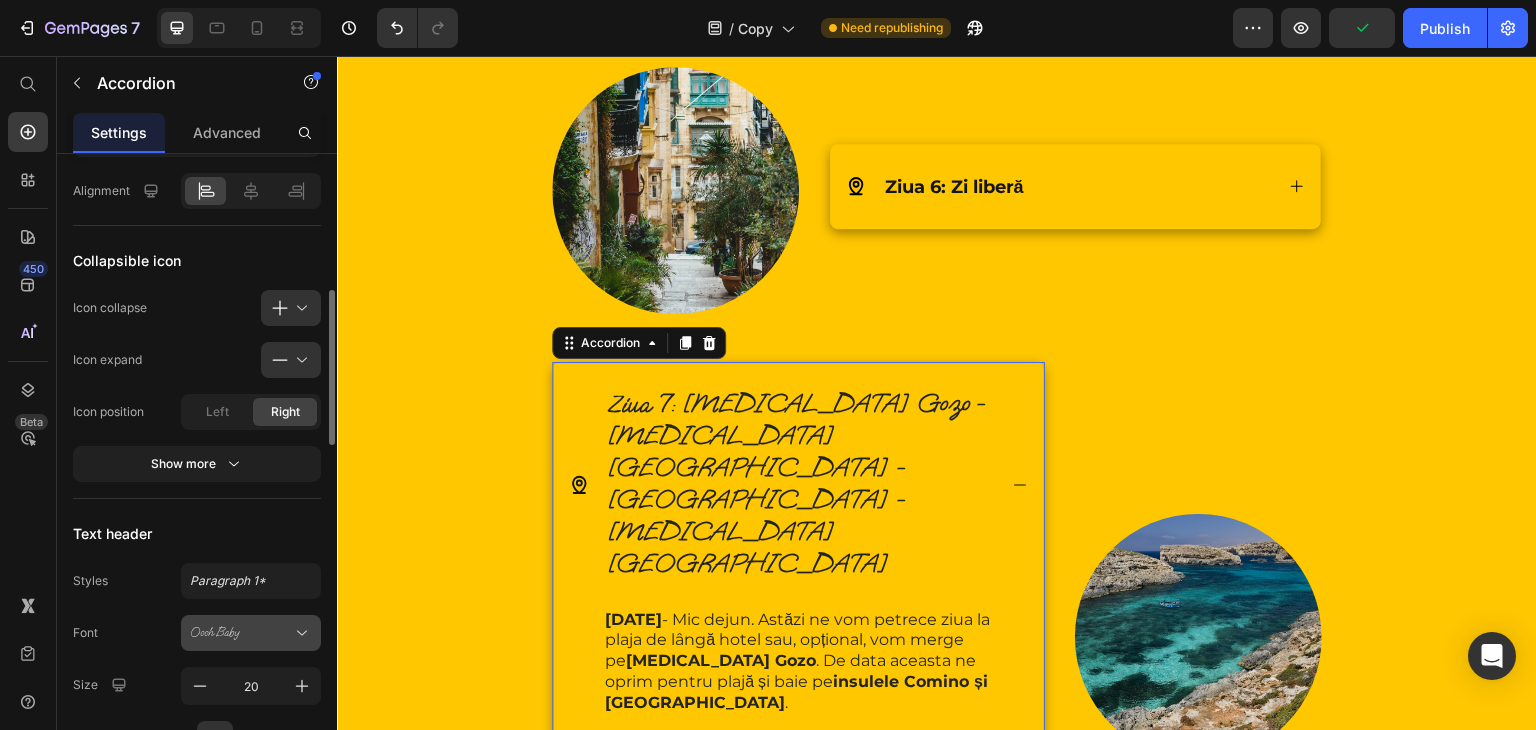 click on "Oooh Baby" at bounding box center [251, 633] 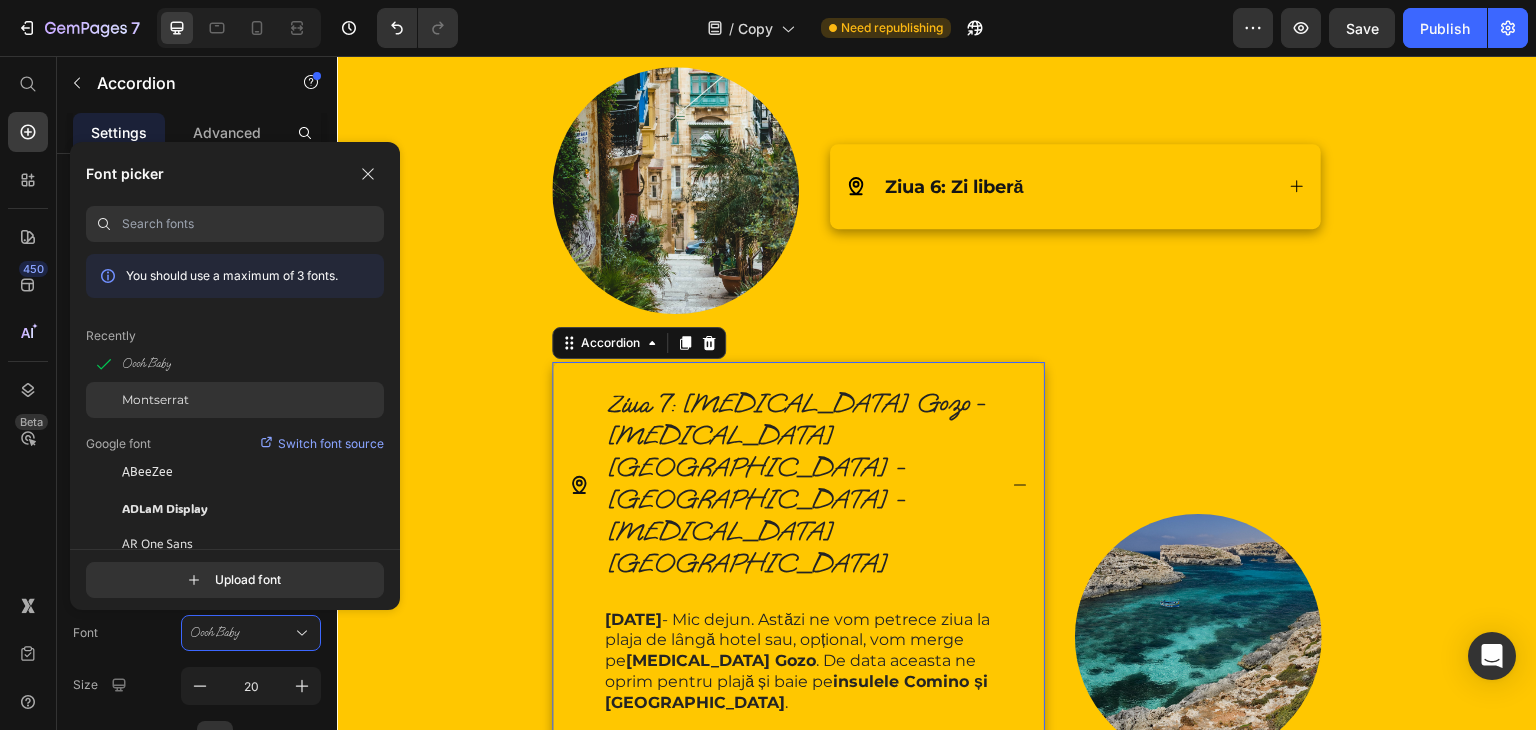 click on "Montserrat" 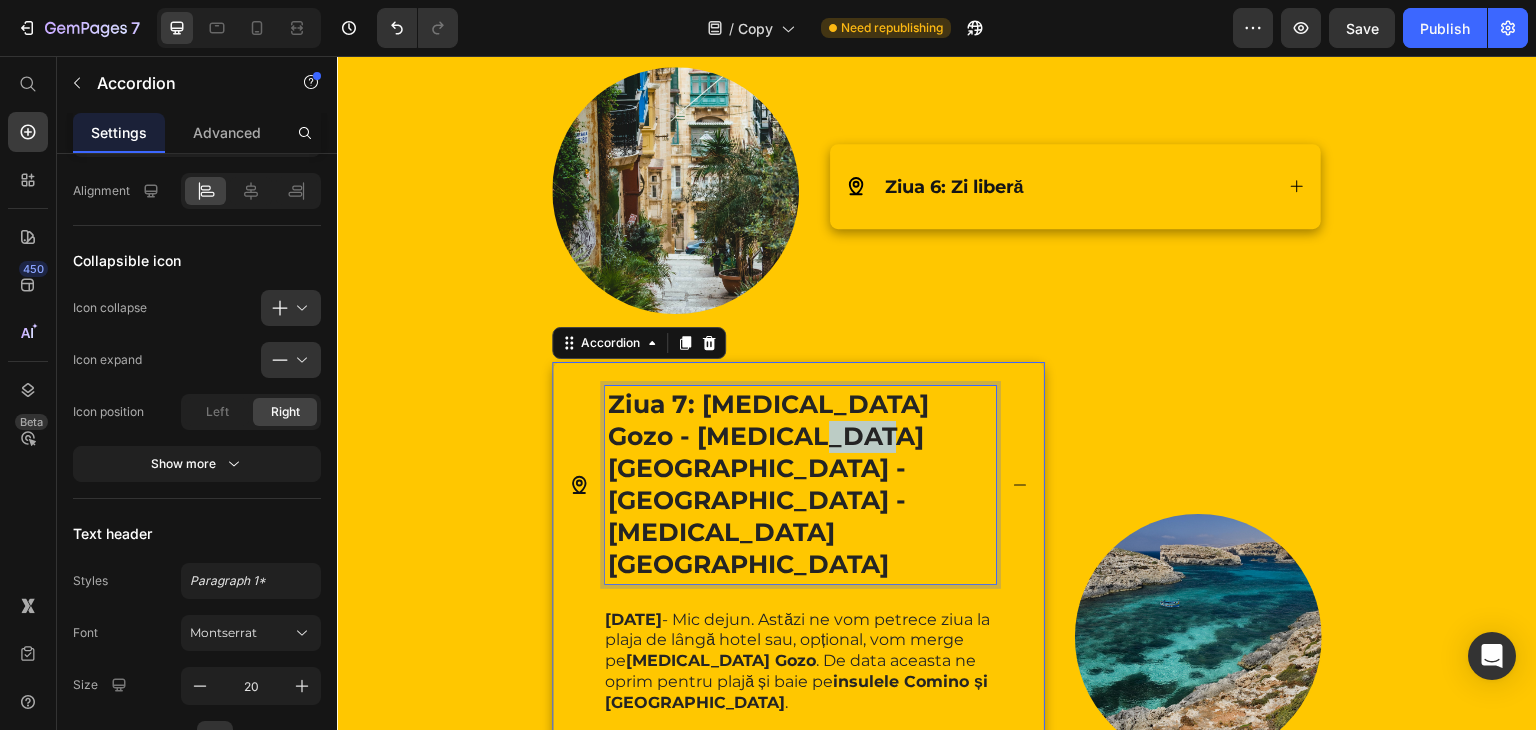 click on "Ziua 7: Insula Gozo - Insula Comino - Blue Lagoon - Insula Victoria" at bounding box center [768, 484] 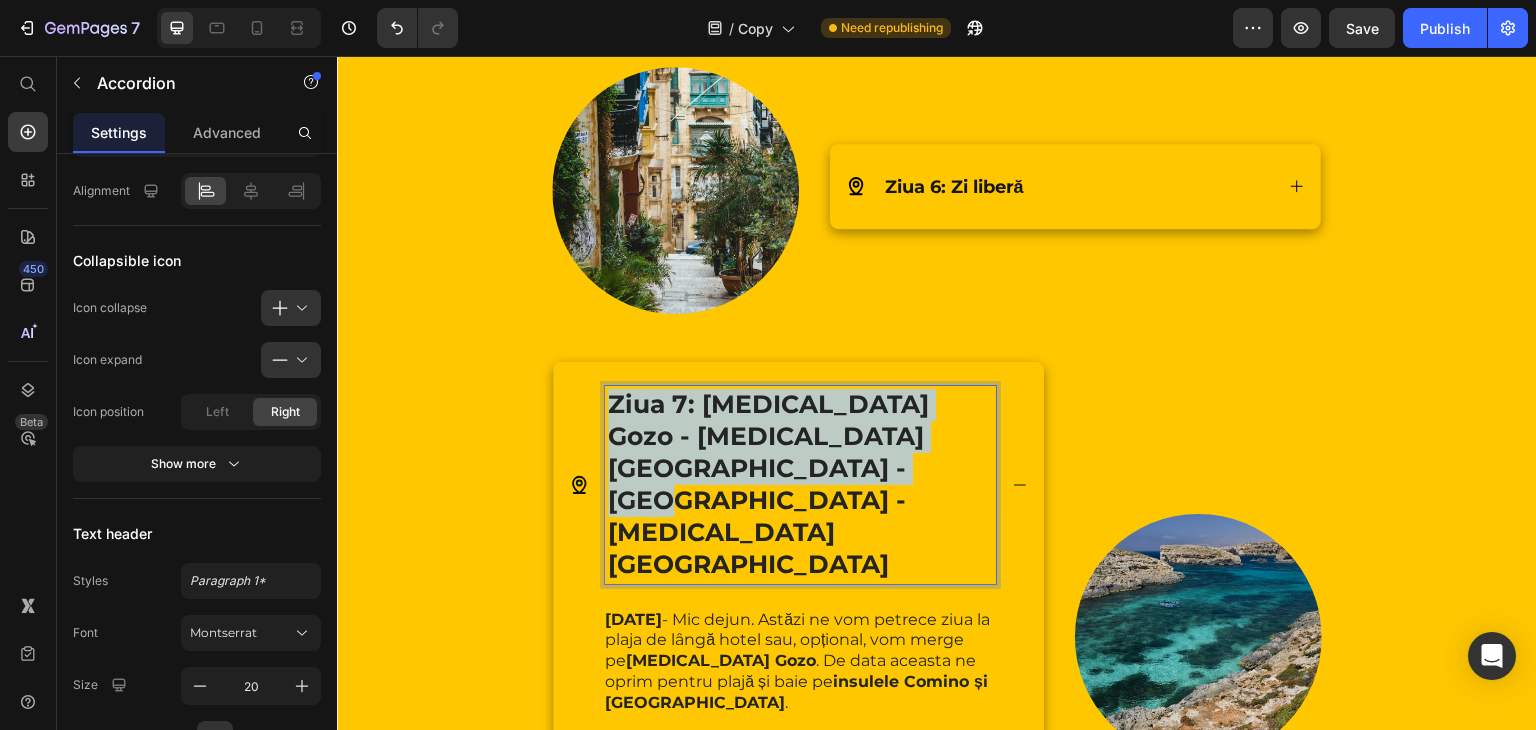 click on "Ziua 7: Insula Gozo - Insula Comino - Blue Lagoon - Insula Victoria" at bounding box center (768, 484) 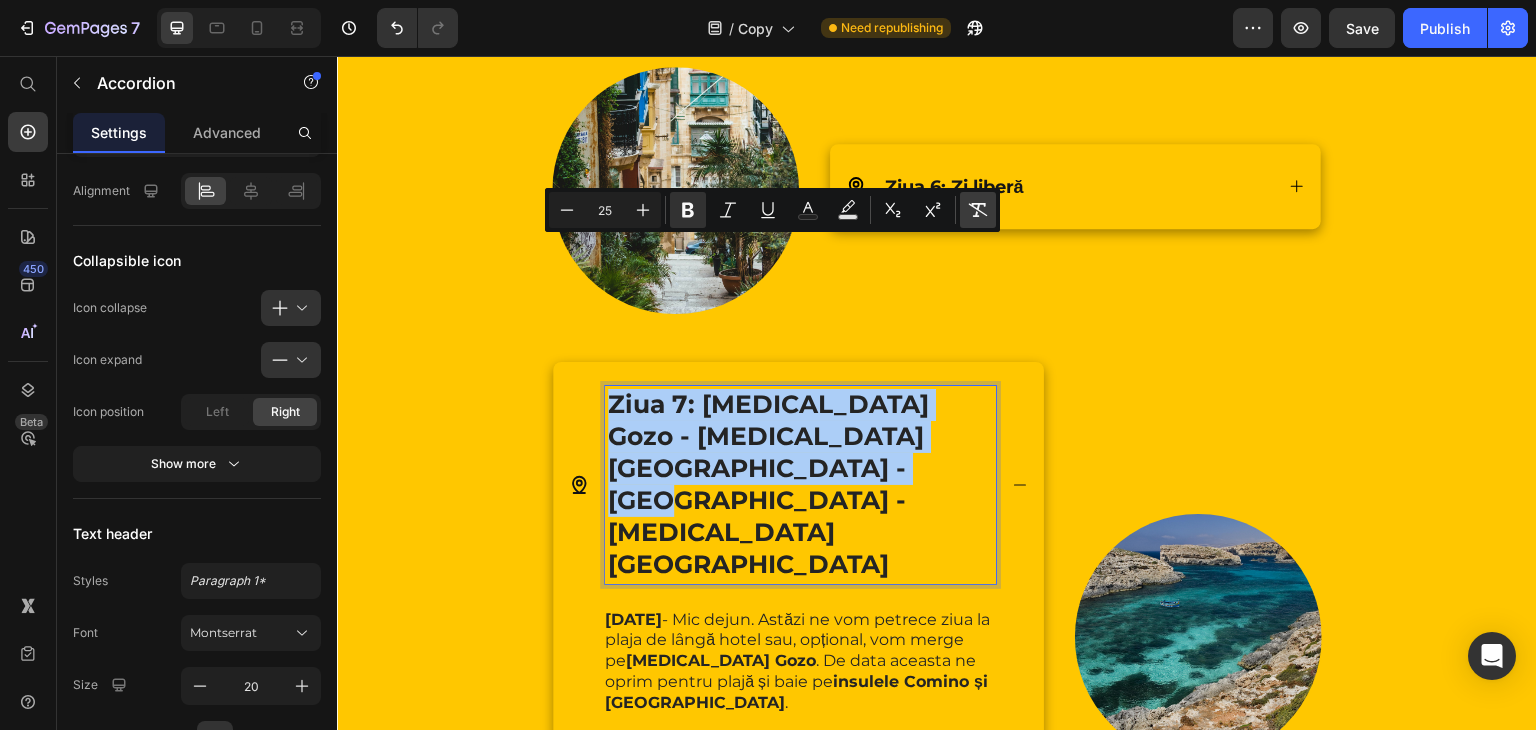 click 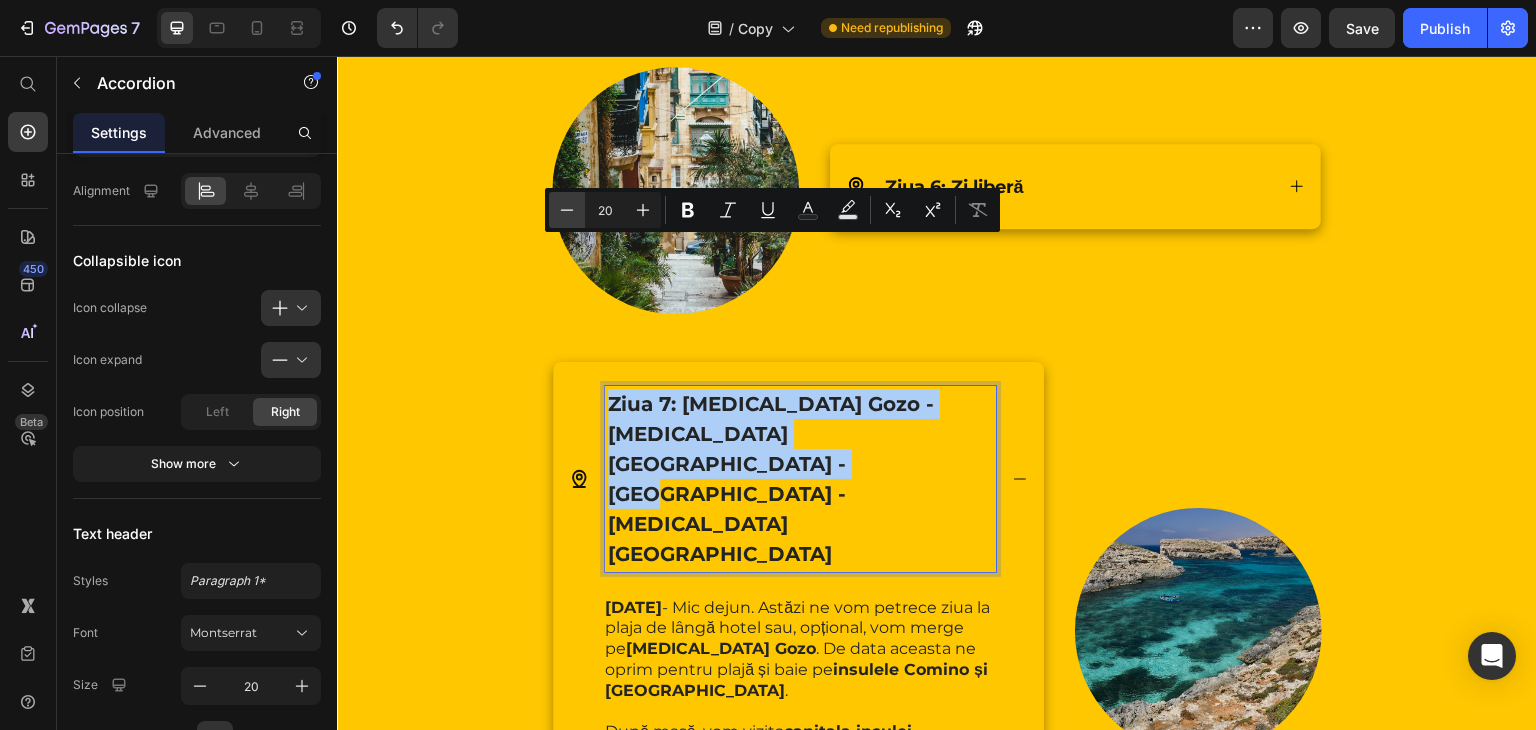 click 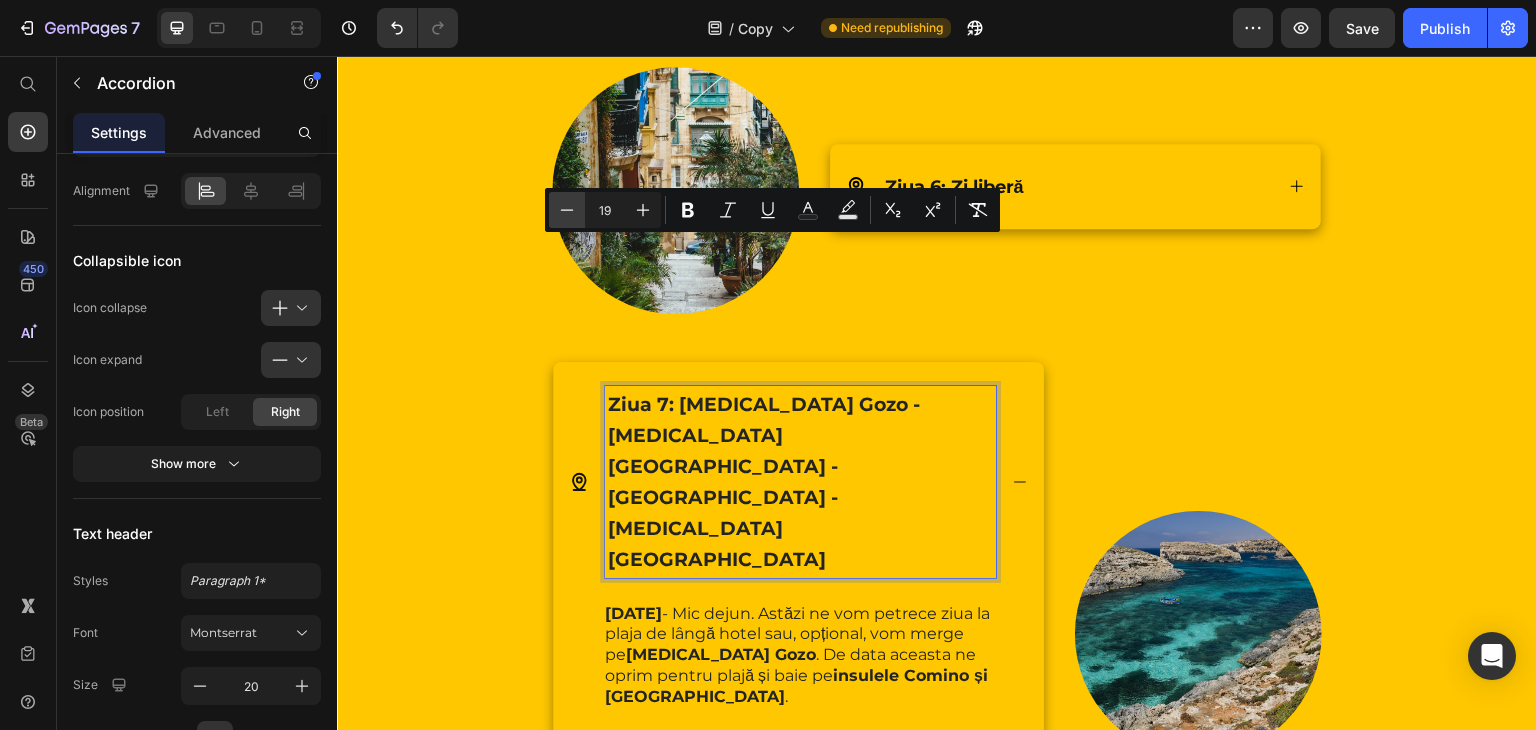 click 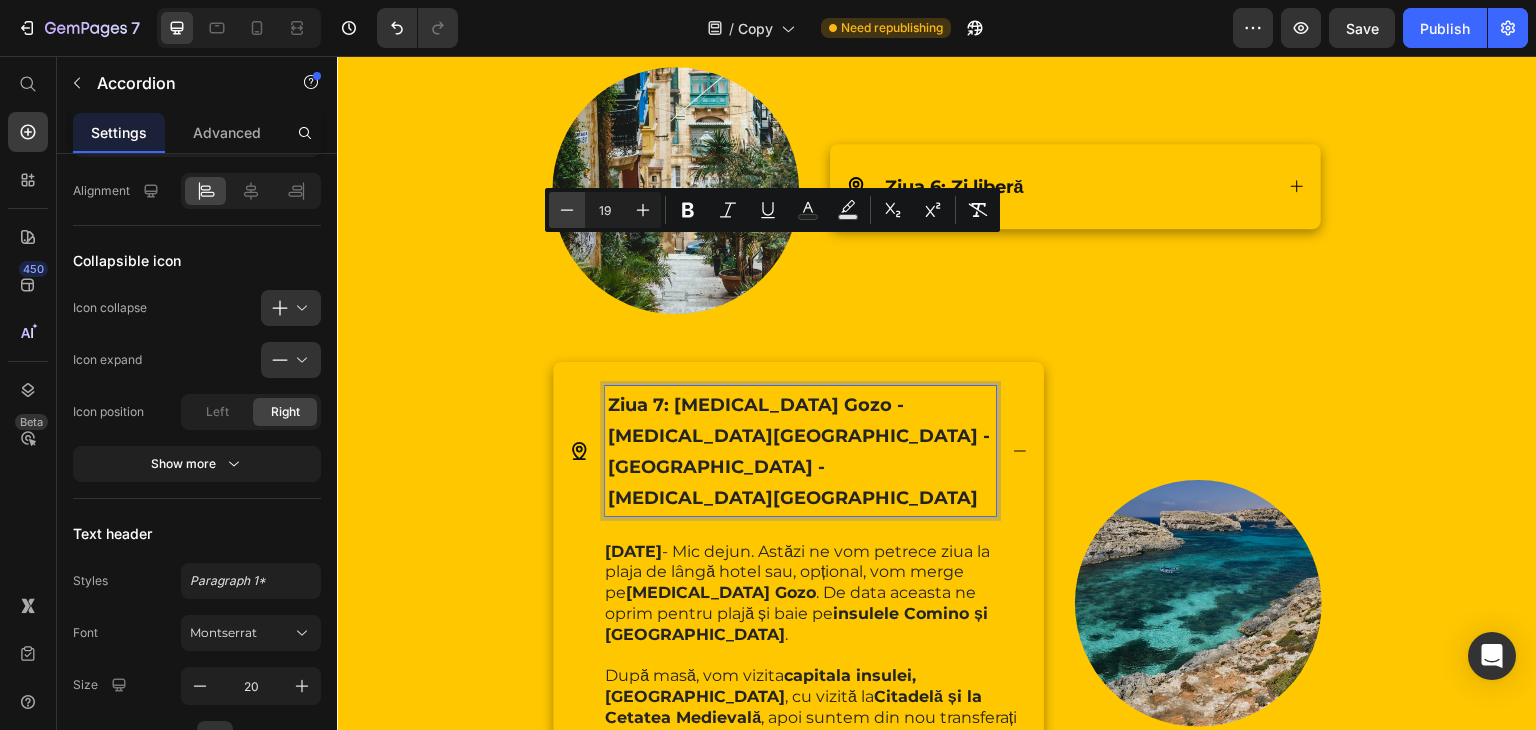 type on "18" 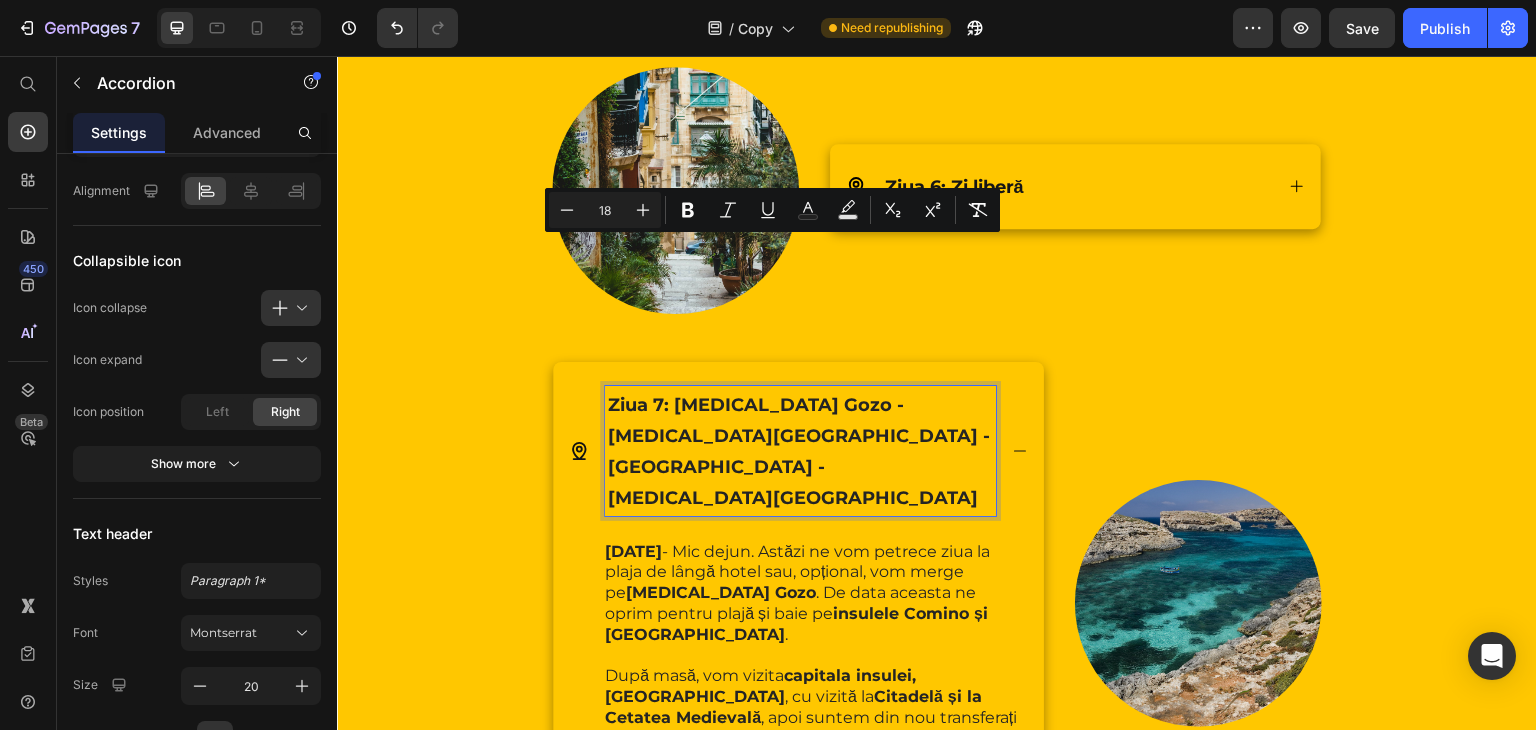 click at bounding box center (815, 656) 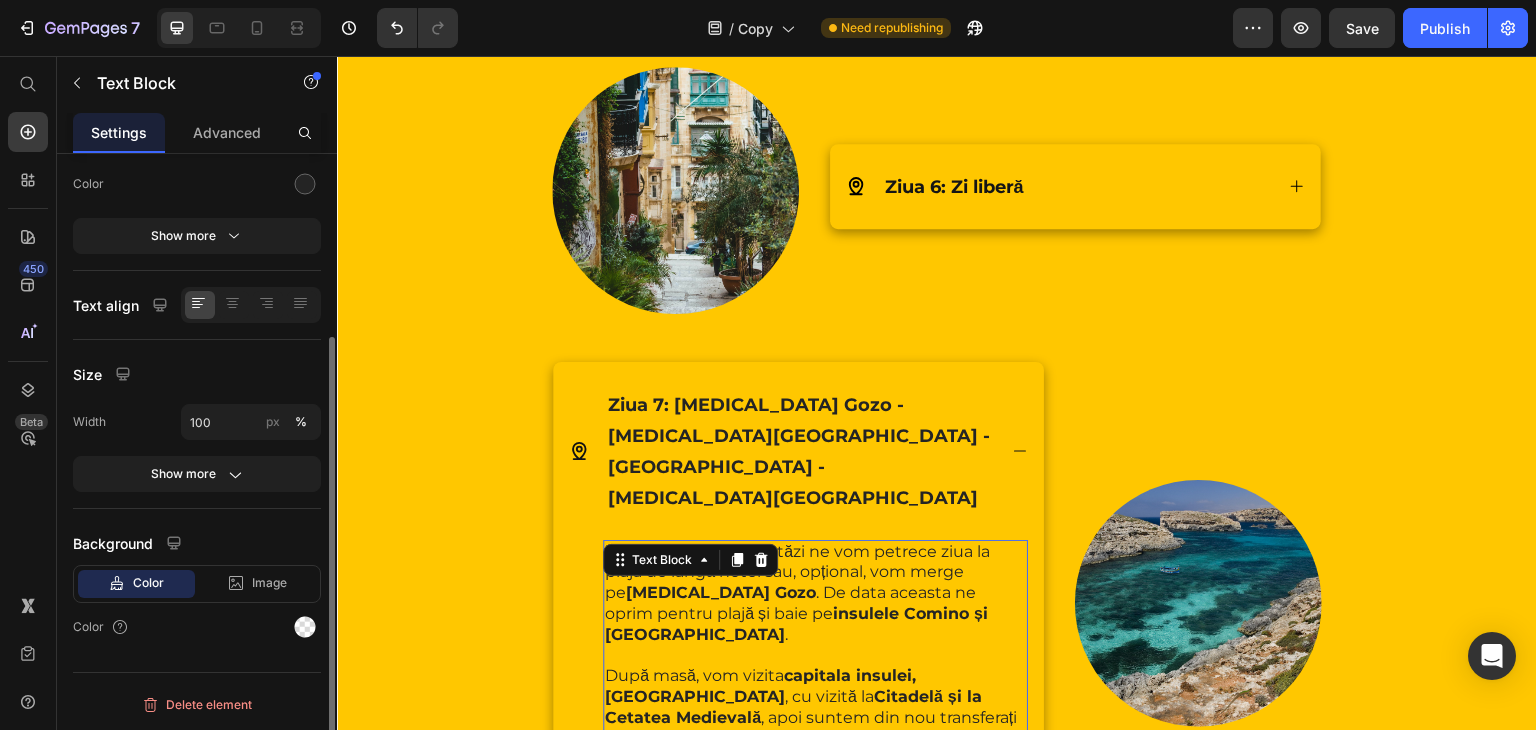scroll, scrollTop: 0, scrollLeft: 0, axis: both 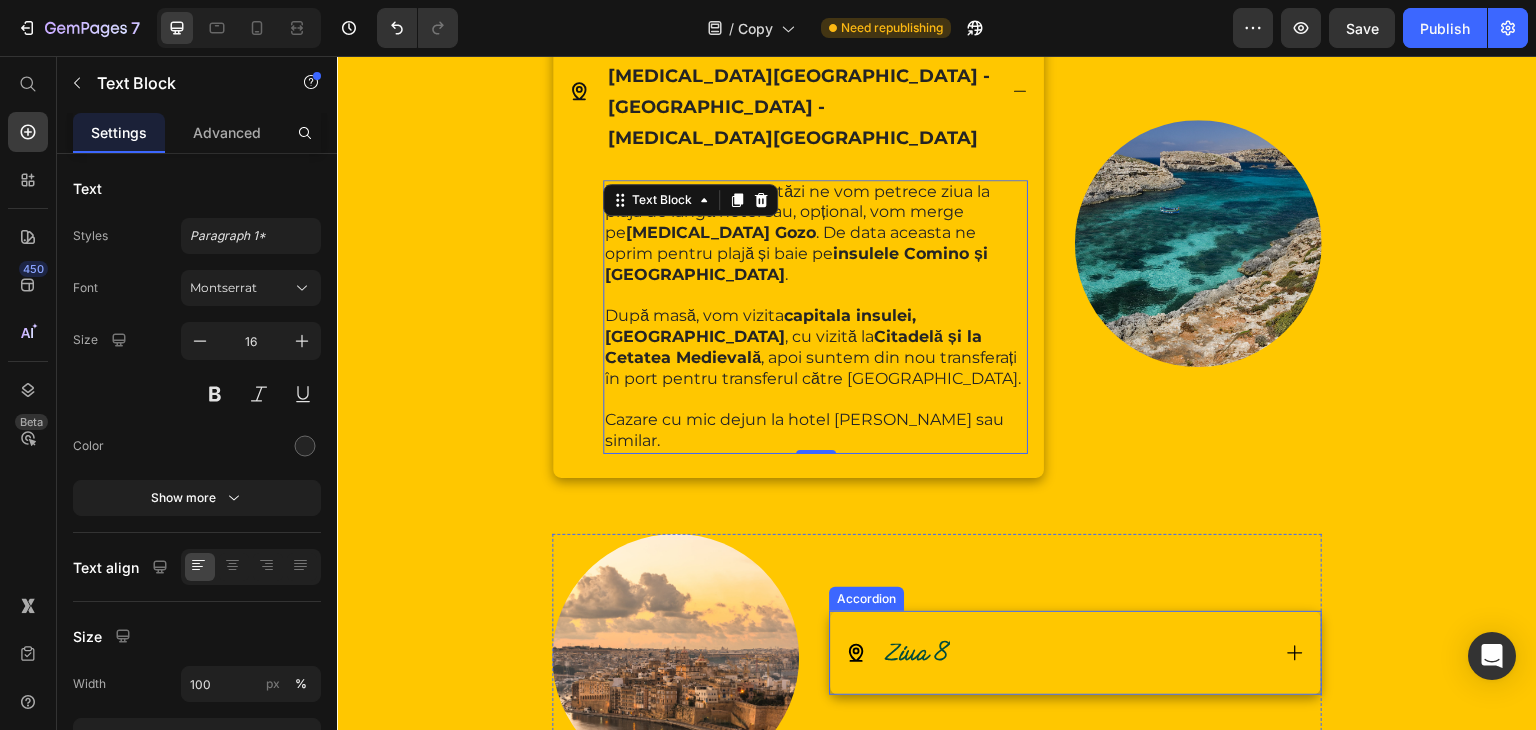 click 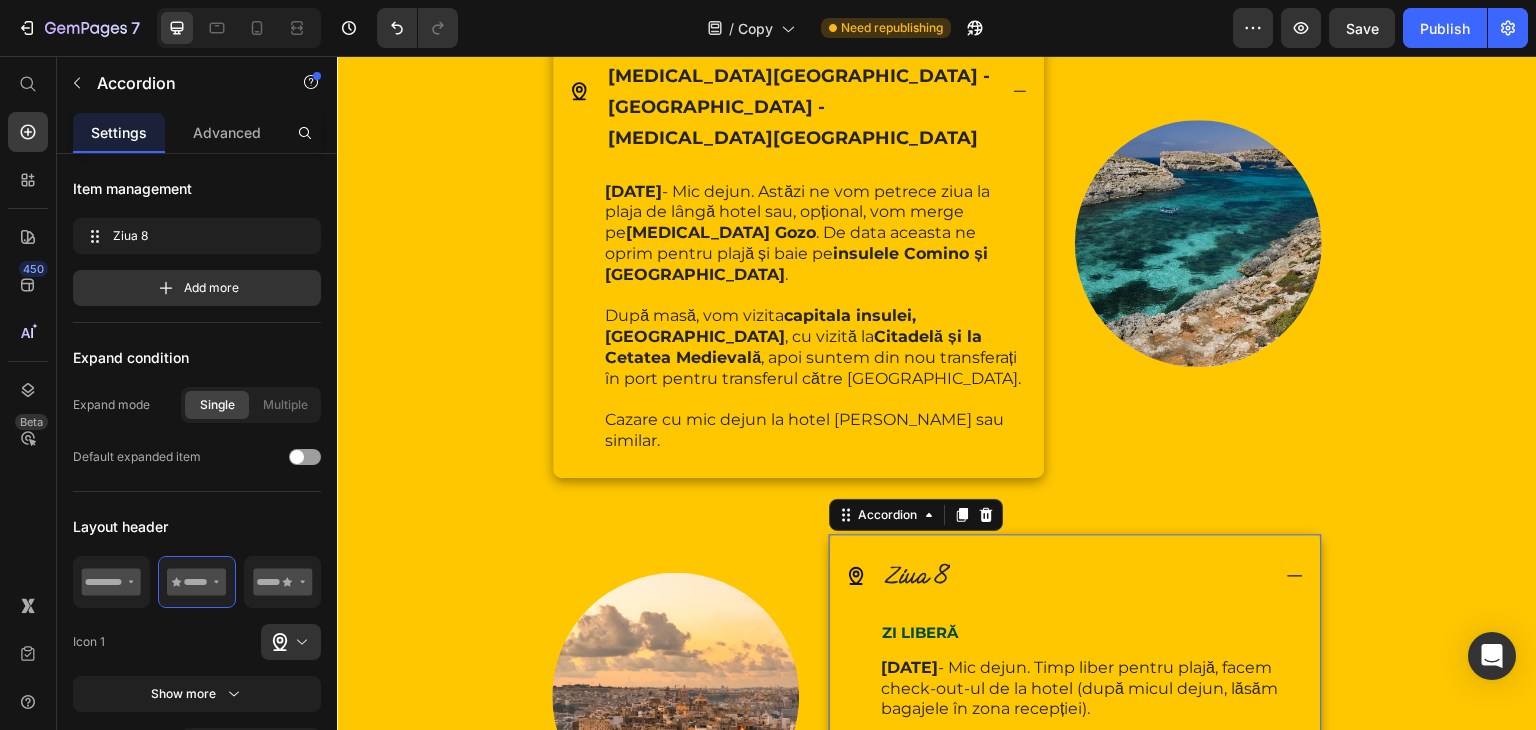 click on "Ziua 8" at bounding box center [916, 574] 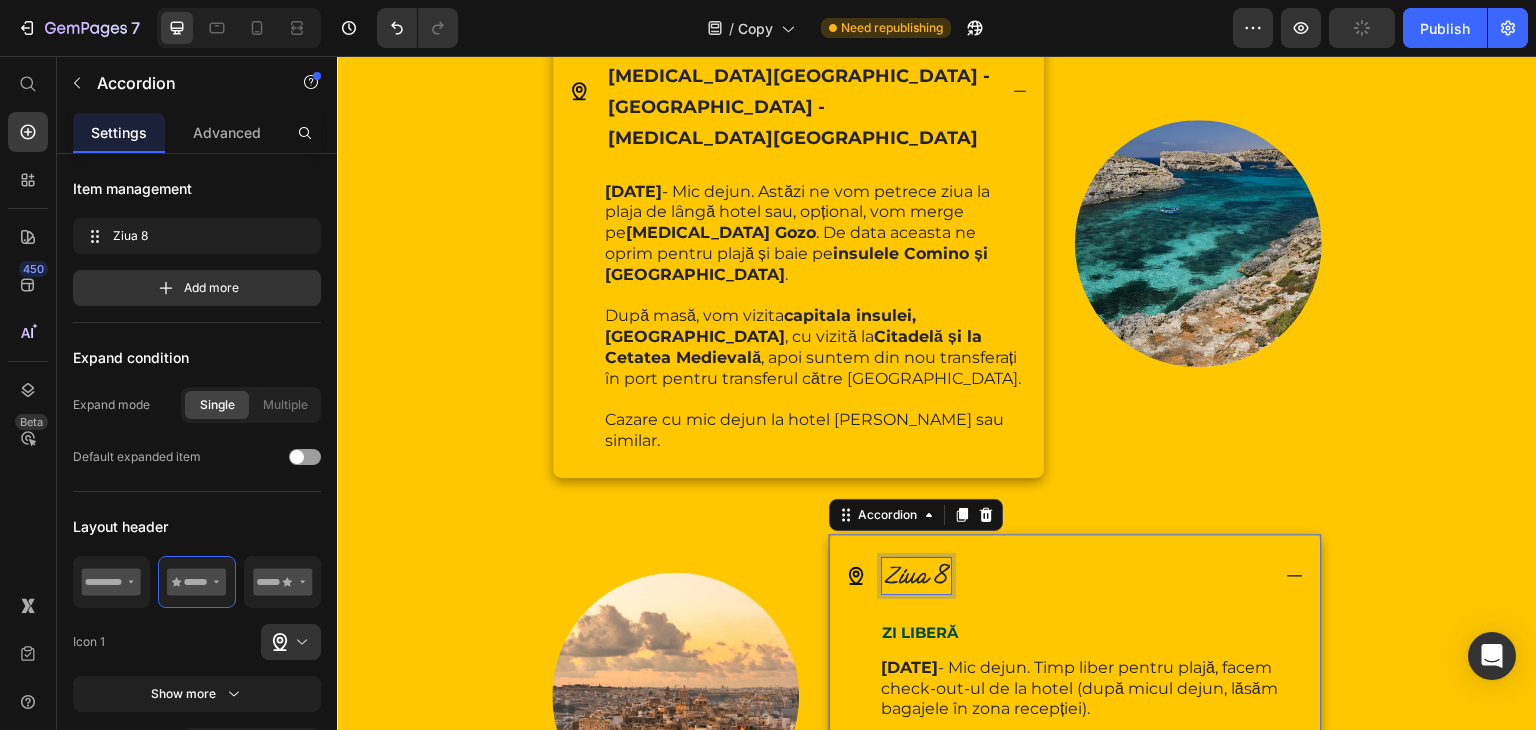click on "Ziua 8" at bounding box center (916, 574) 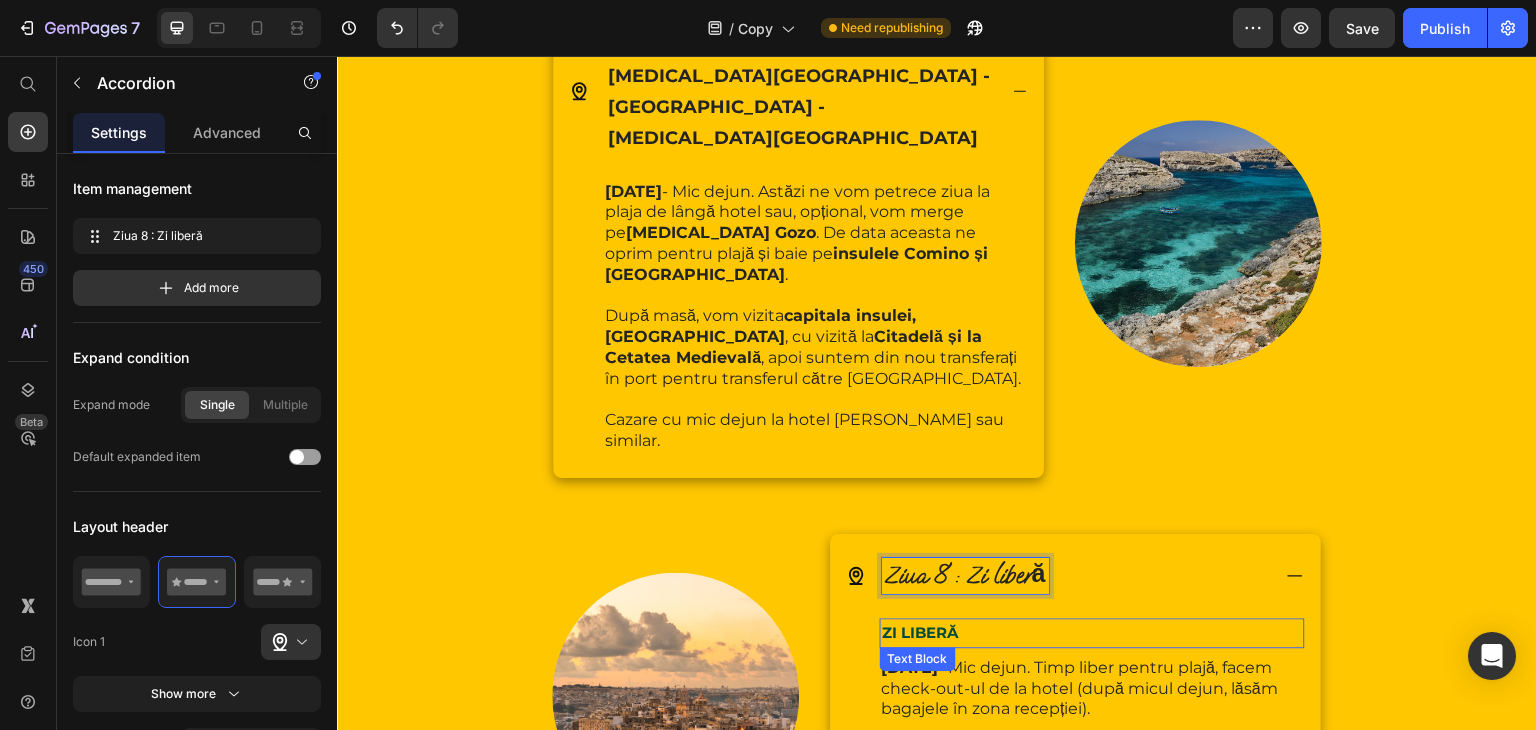 click on "ZI LIBERĂ" at bounding box center (1092, 633) 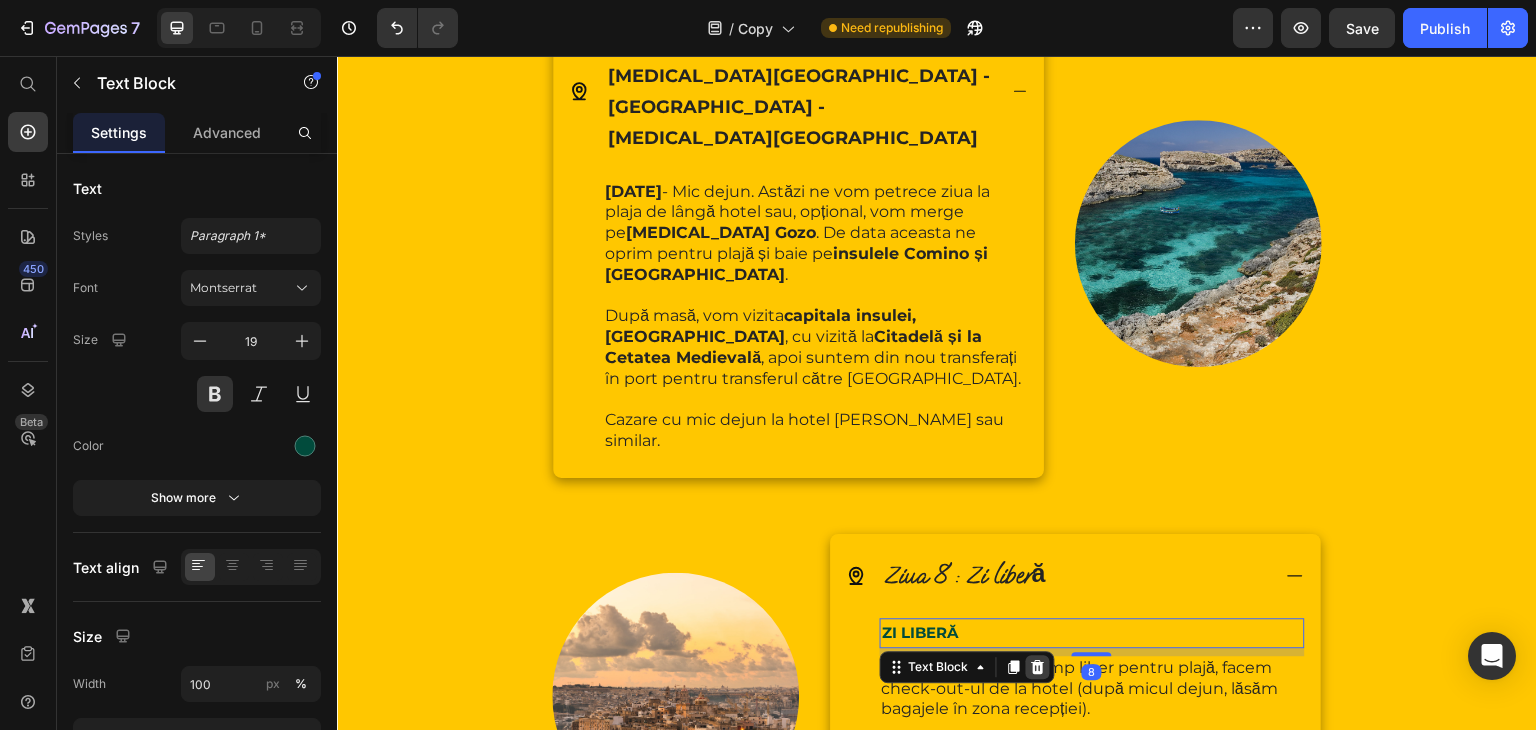 click 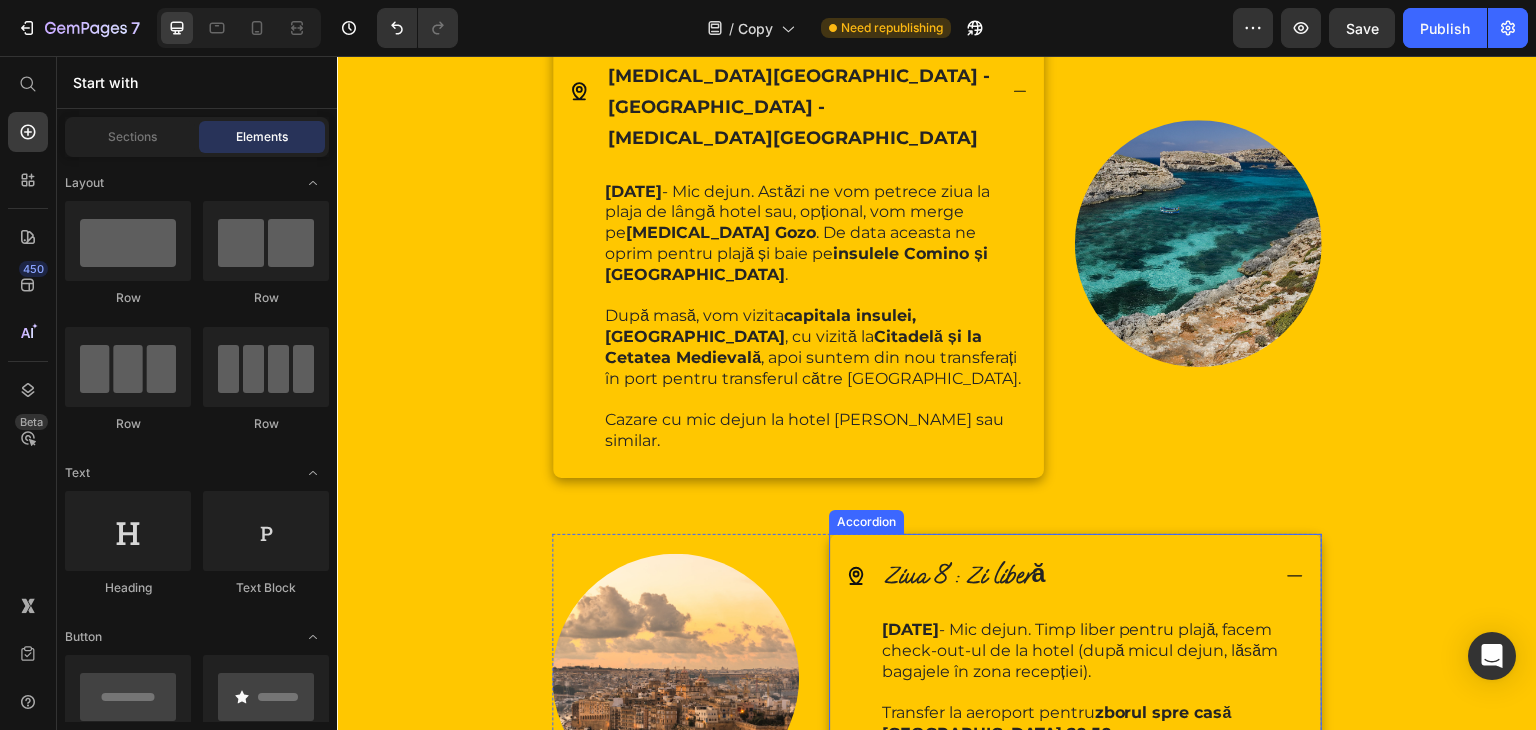 click on "Ziua 8 : Zi liberă" at bounding box center (1057, 576) 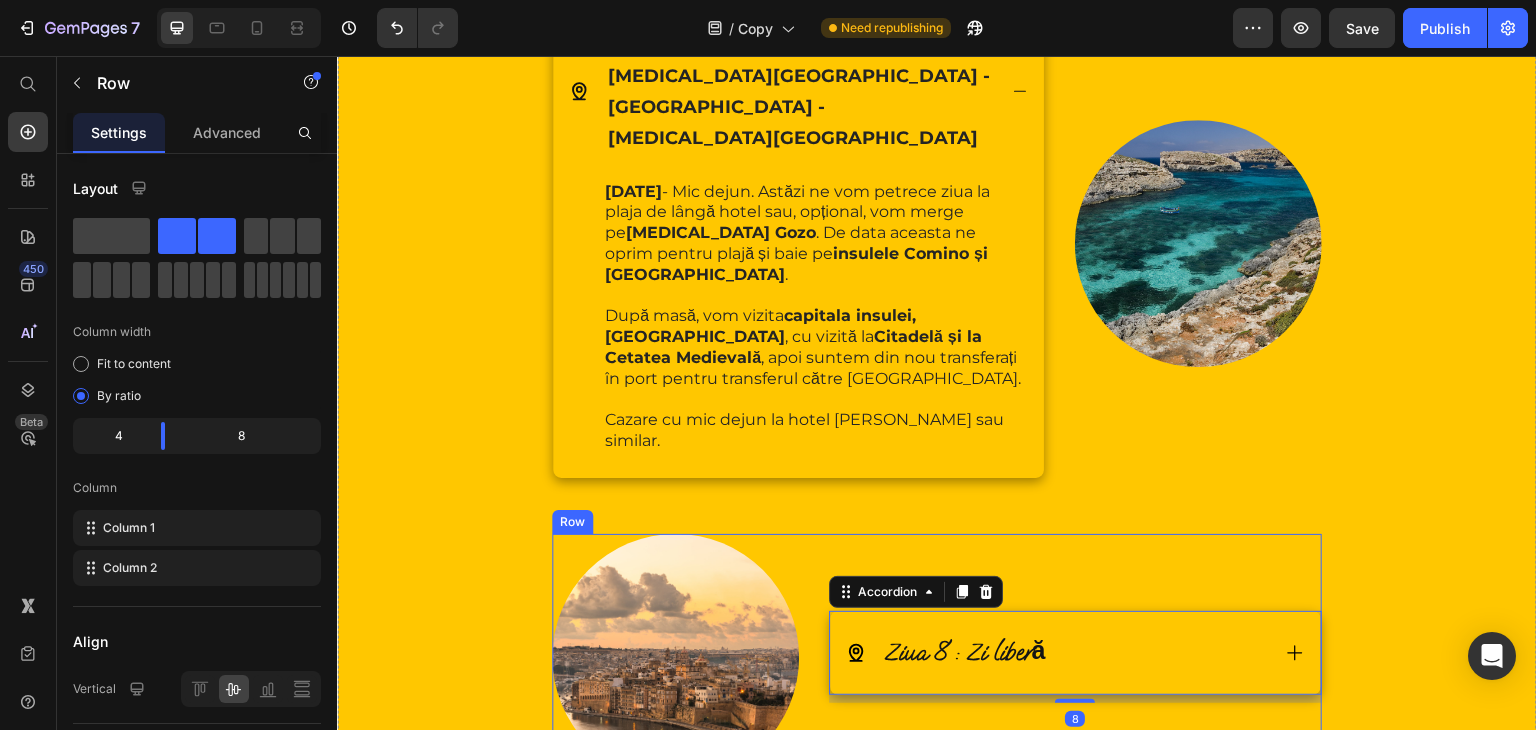 click on "Ziua 8 : Zi liberă 07.09.2025  - Mic dejun. Timp liber pentru plajă, facem check-out-ul de la hotel (după micul dejun, lăsăm bagajele în zona recepției).    Transfer la aeroport pentru  zborul spre casă Malta 20:50 - Budapesta 23:10 . Transfer aeroport Budapesta - Timișoara (la cerere). Text Block Accordion   8" at bounding box center [1075, 657] 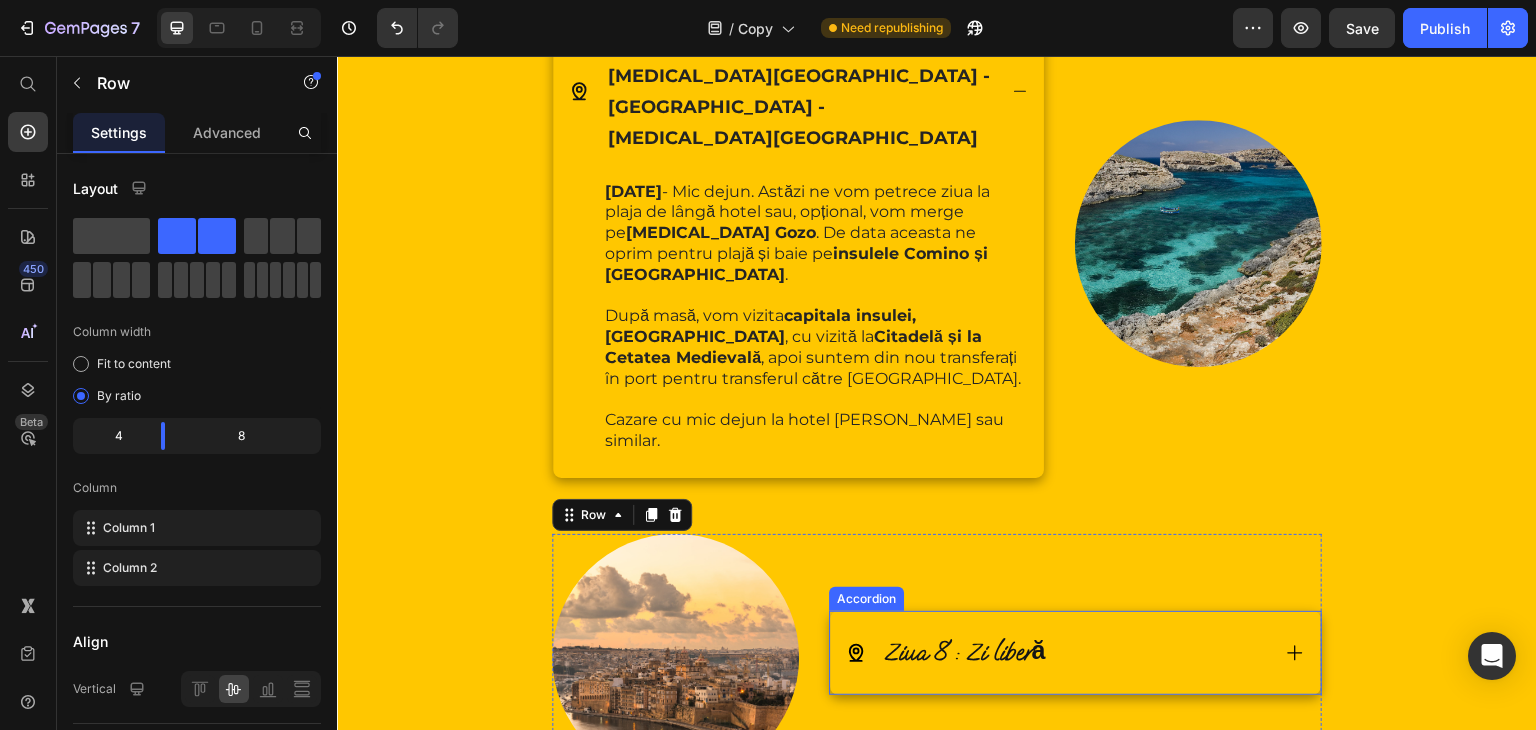 click on "Ziua 8 : Zi liberă" at bounding box center [965, 651] 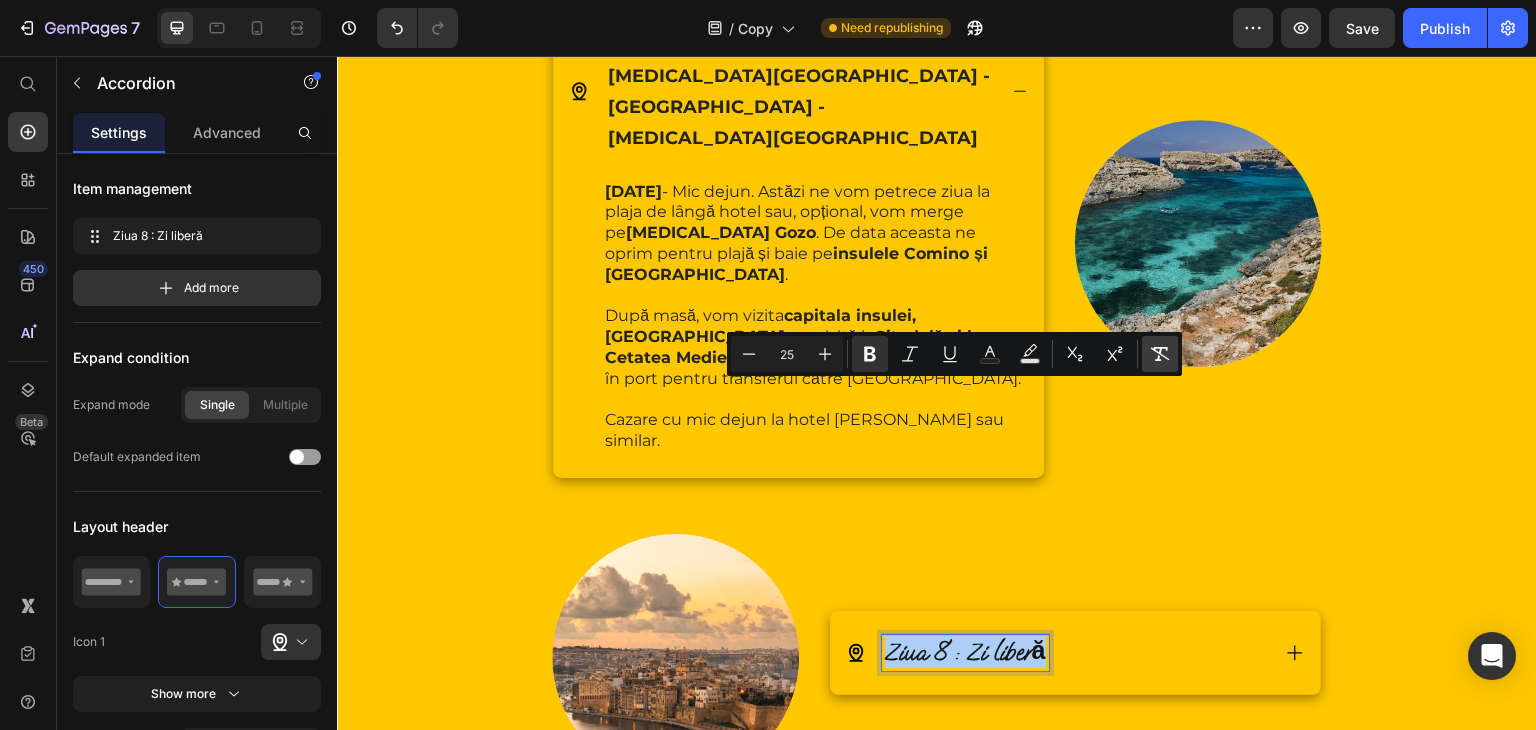 drag, startPoint x: 1148, startPoint y: 356, endPoint x: 451, endPoint y: 322, distance: 697.8288 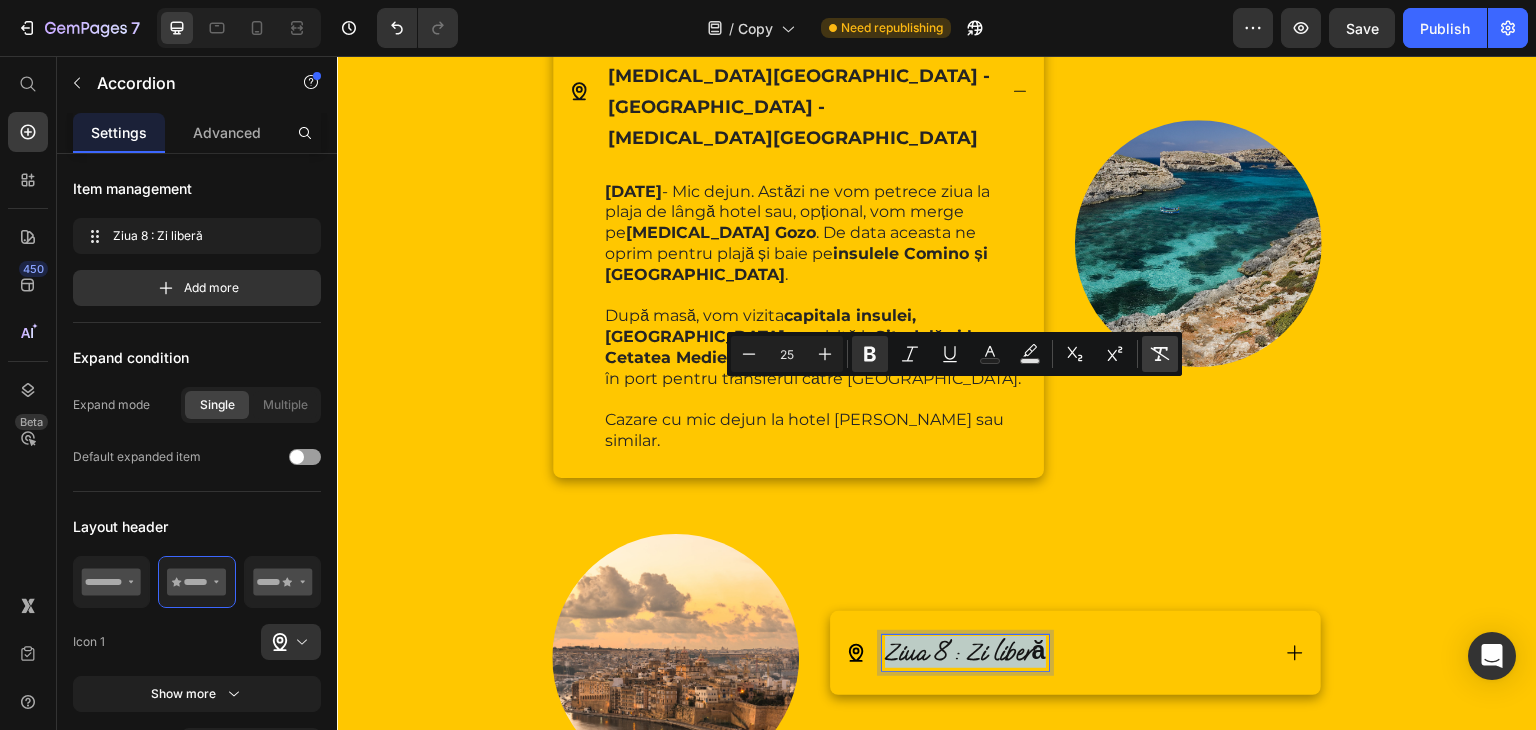type on "18" 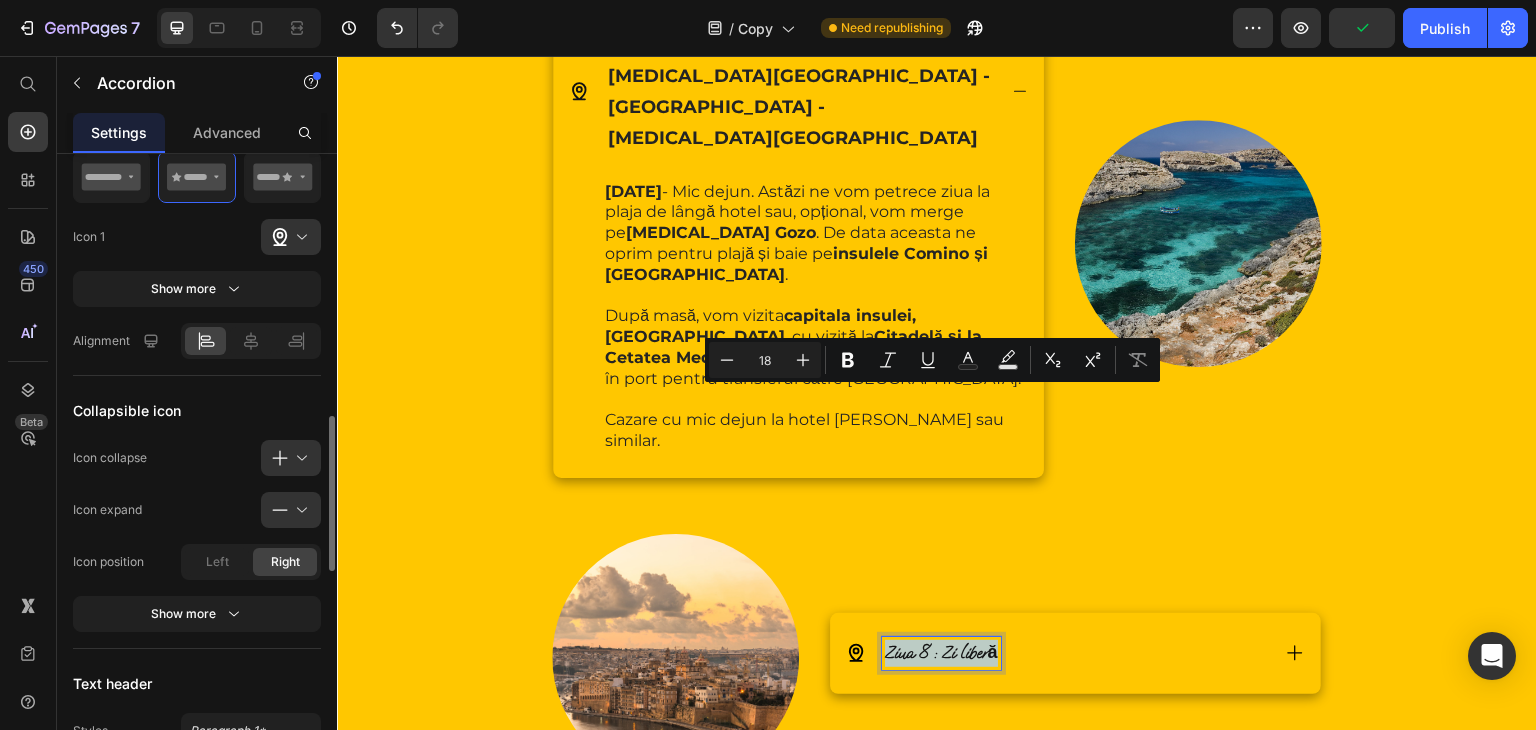 scroll, scrollTop: 536, scrollLeft: 0, axis: vertical 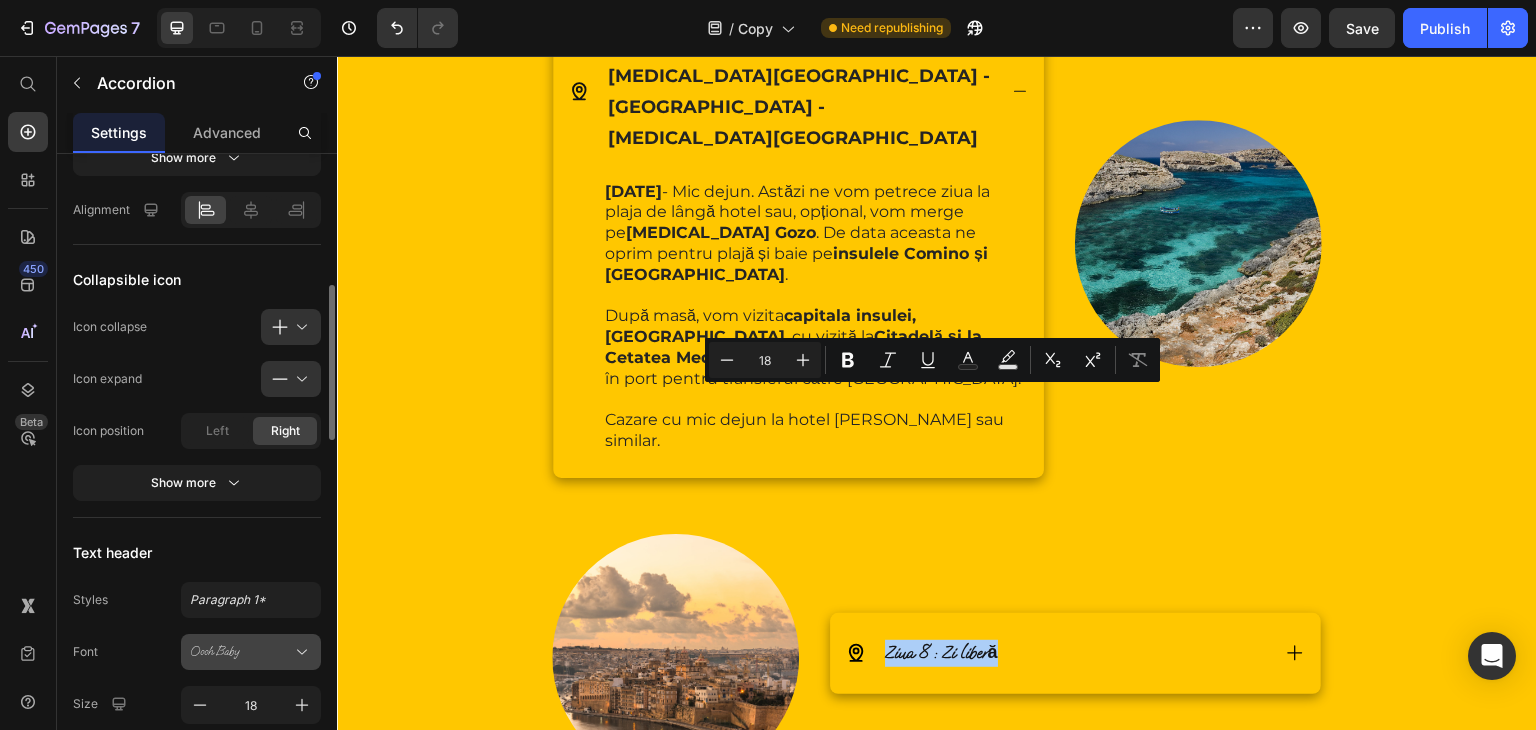 click on "Oooh Baby" at bounding box center [251, 652] 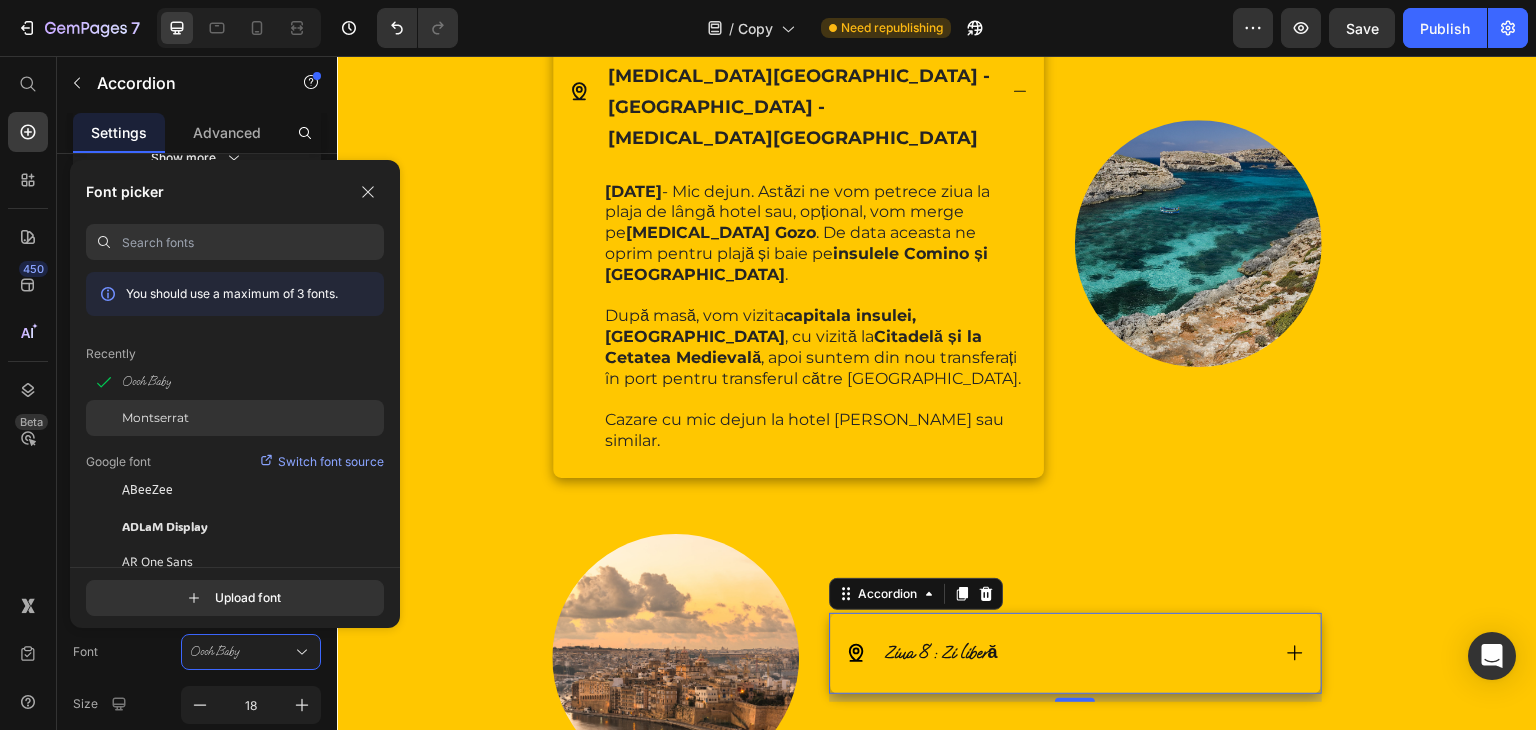 click on "Montserrat" 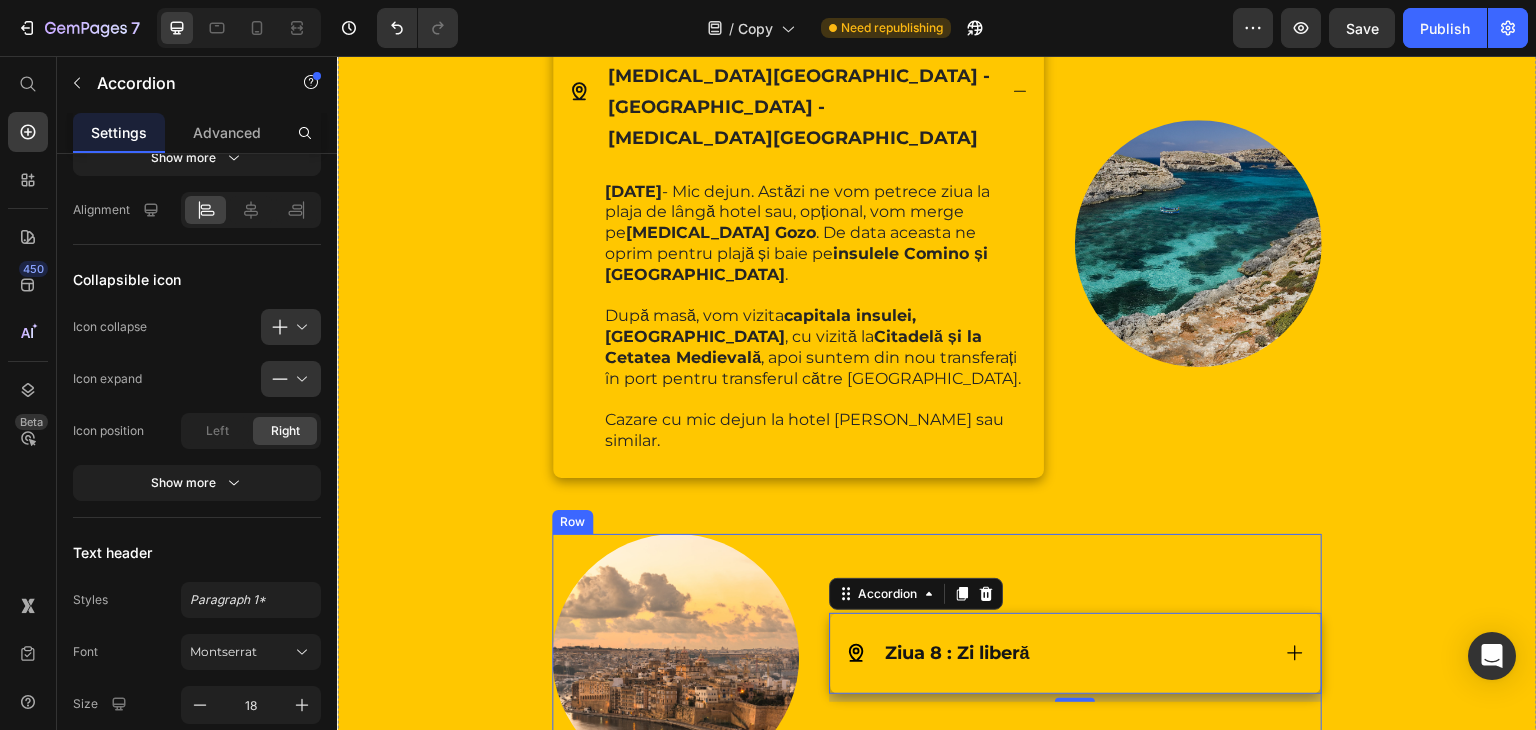 scroll, scrollTop: 5036, scrollLeft: 0, axis: vertical 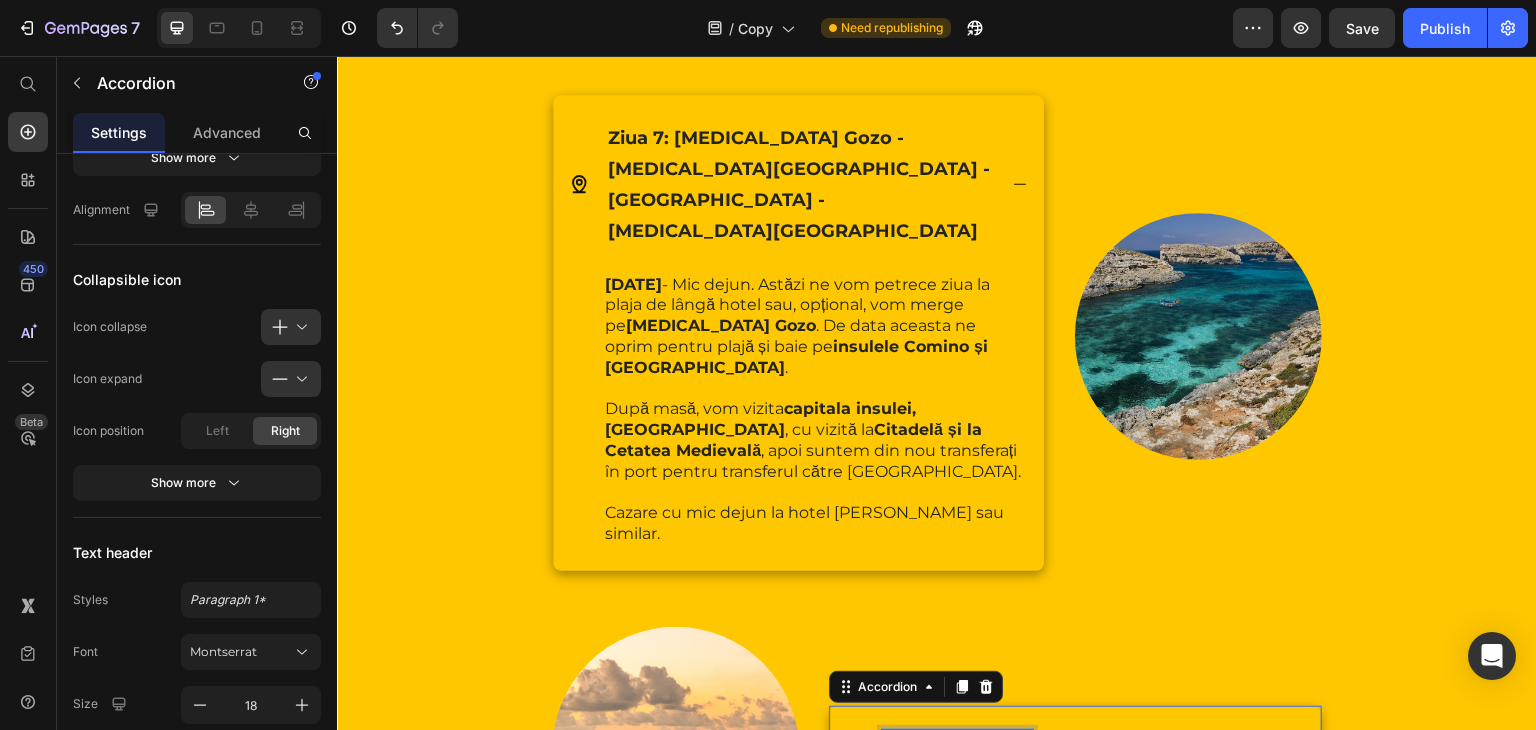 click on "Ziua 8 : Zi liberă" at bounding box center (957, 746) 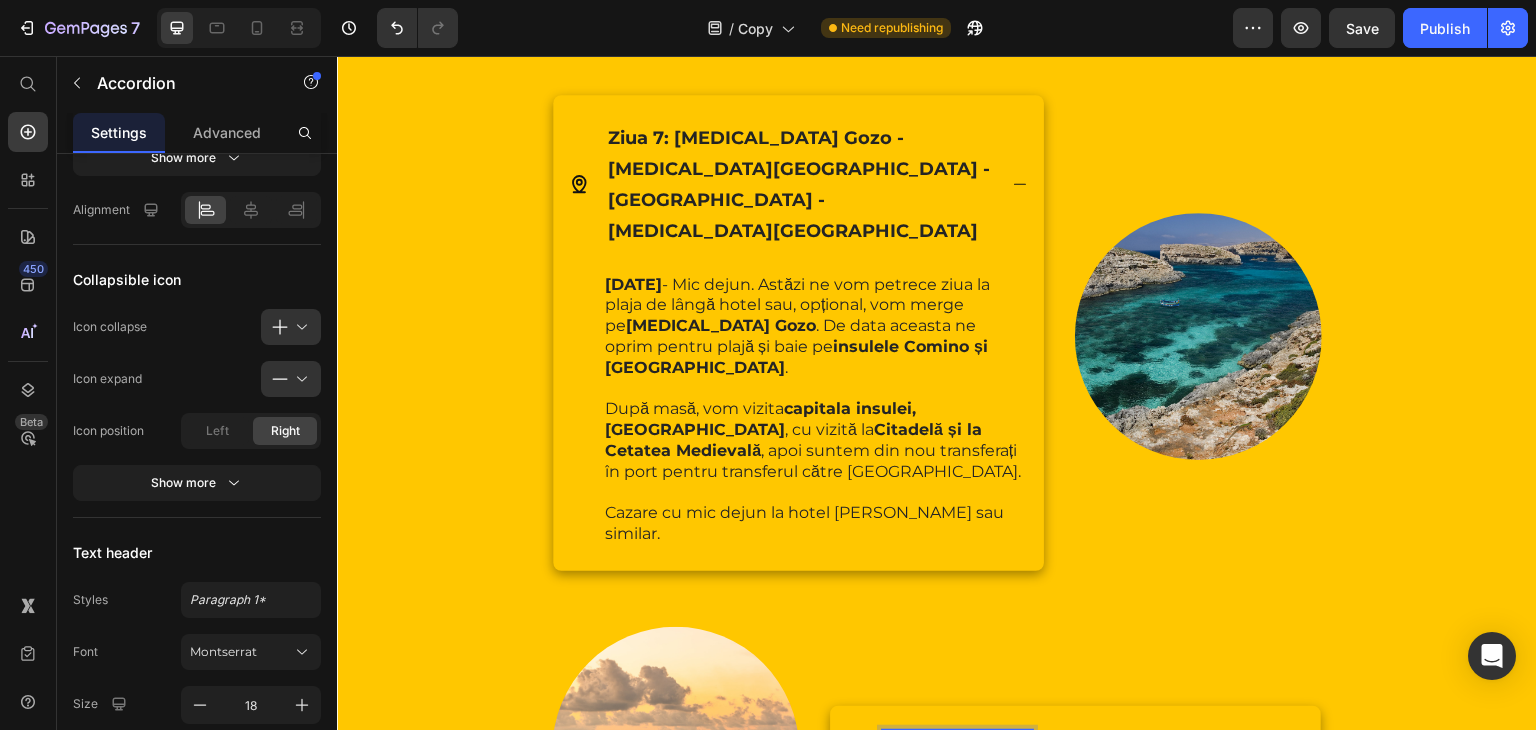 click on "Ziua 8 : Zi liberă" at bounding box center [957, 746] 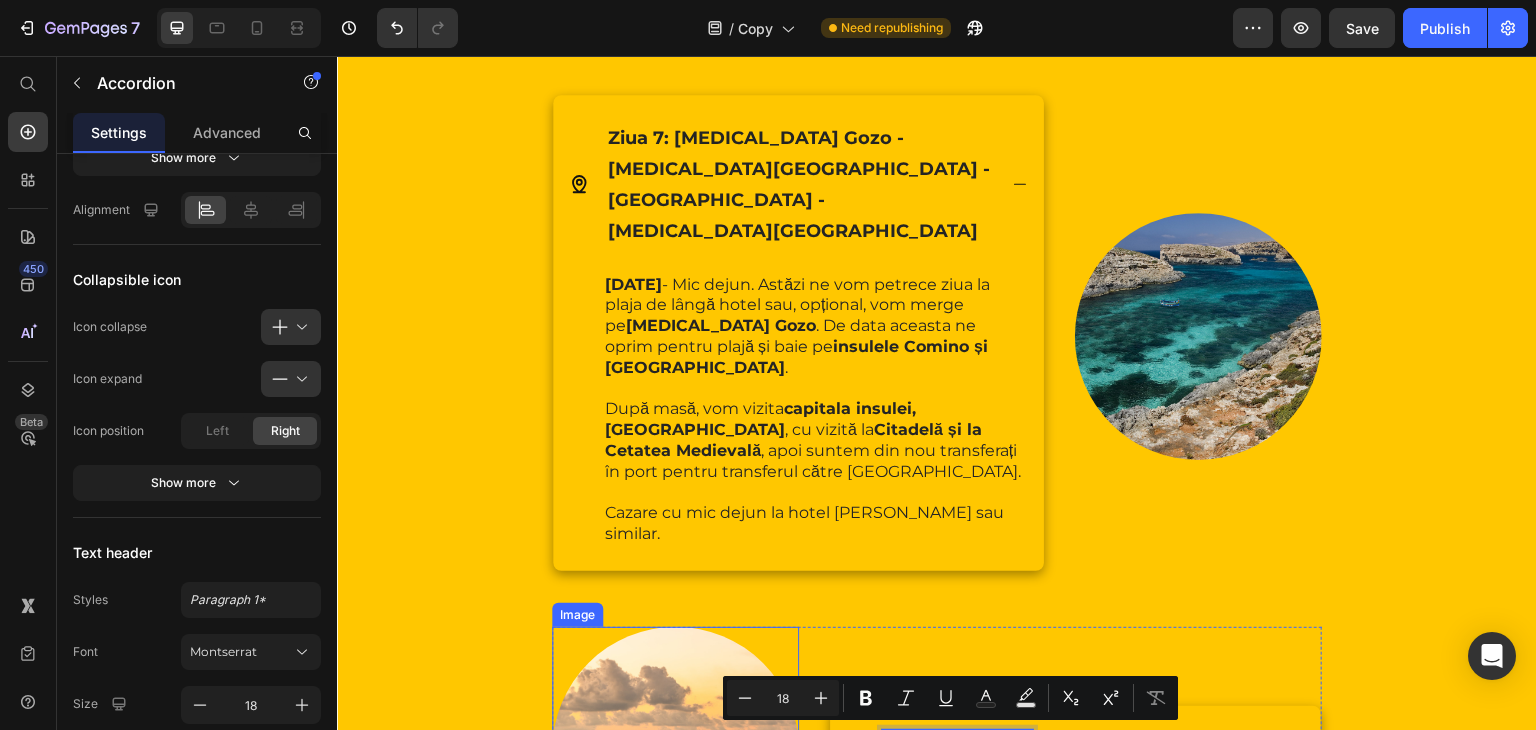 scroll, scrollTop: 4727, scrollLeft: 0, axis: vertical 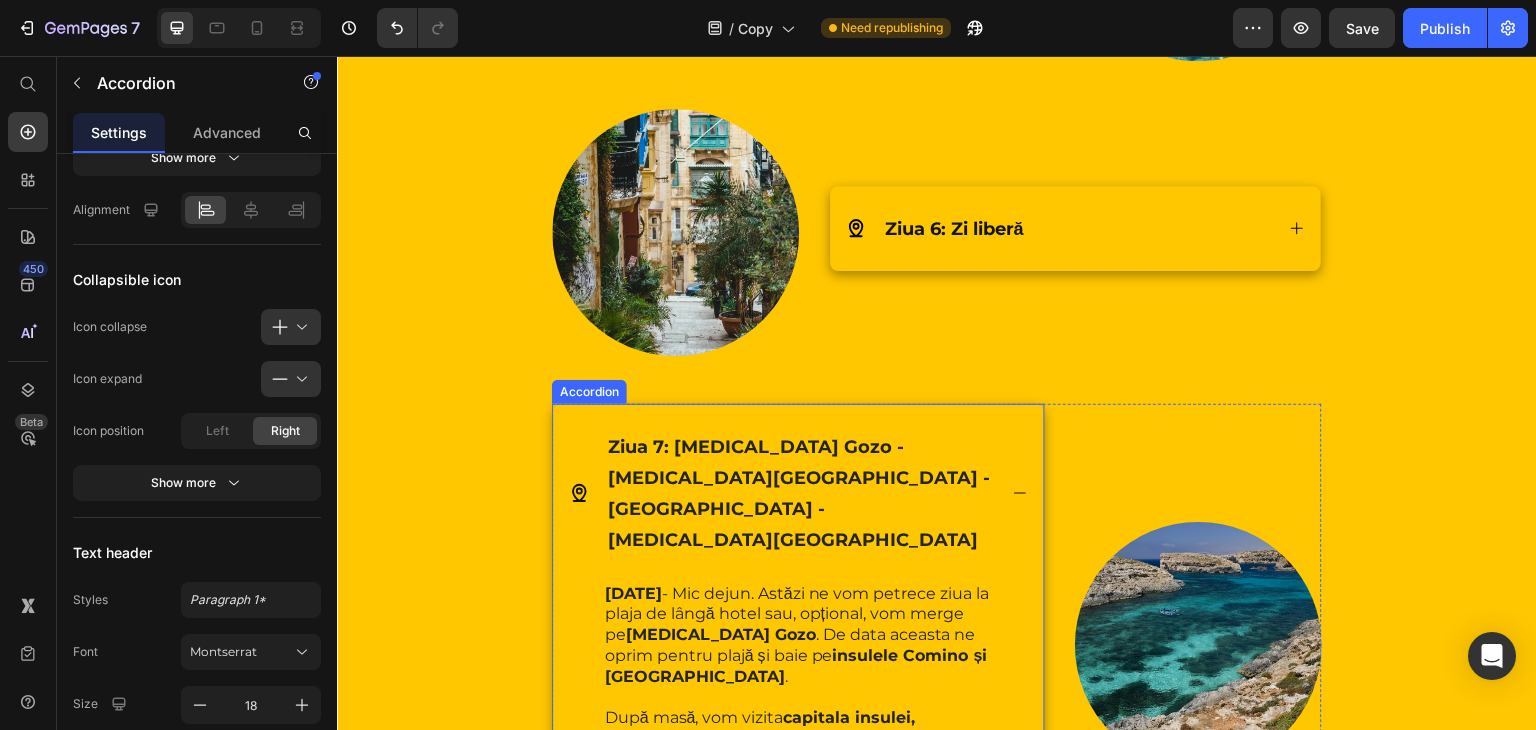 click on "Ziua 7: Insula Gozo - Insula Comino - Blue Lagoon - Insula Victoria" at bounding box center [798, 493] 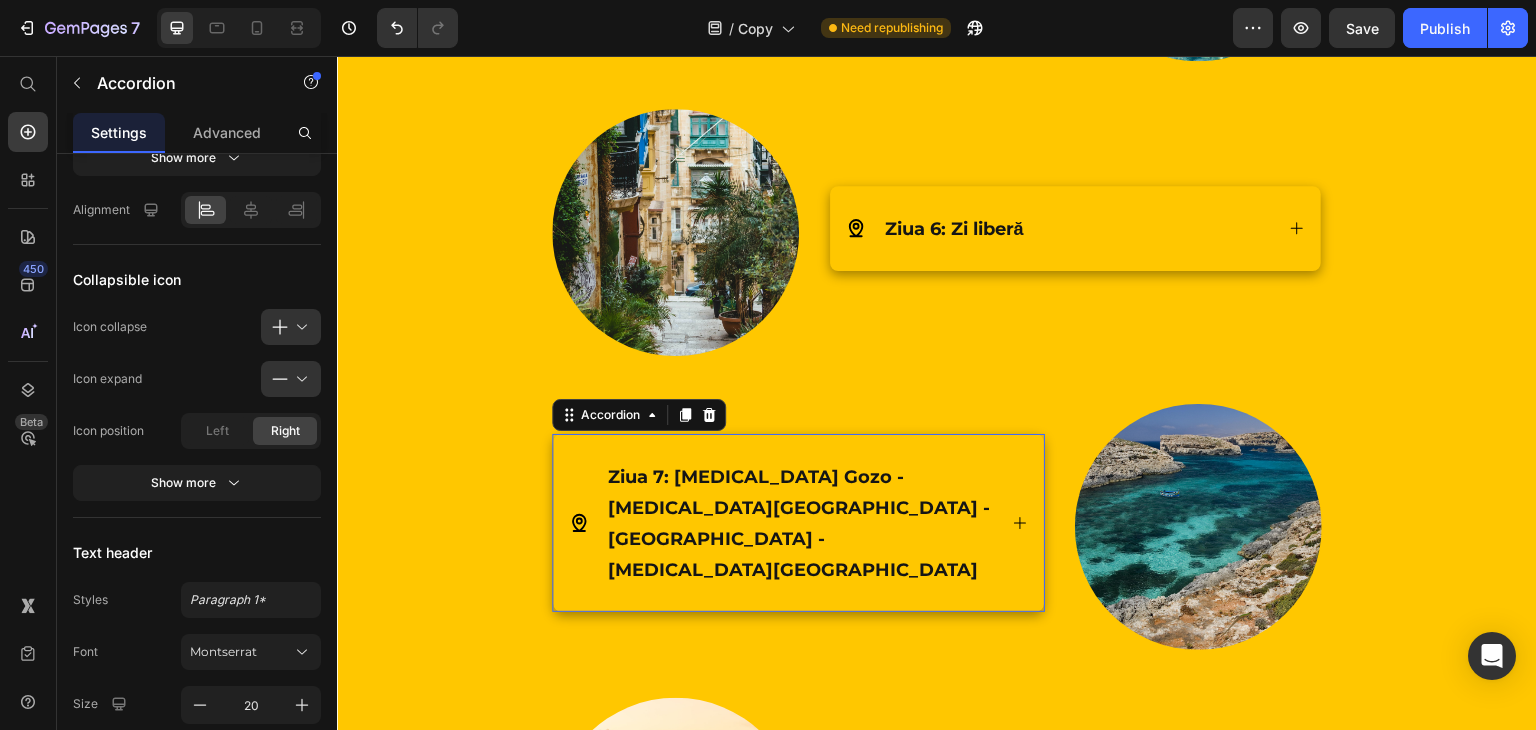 scroll, scrollTop: 536, scrollLeft: 0, axis: vertical 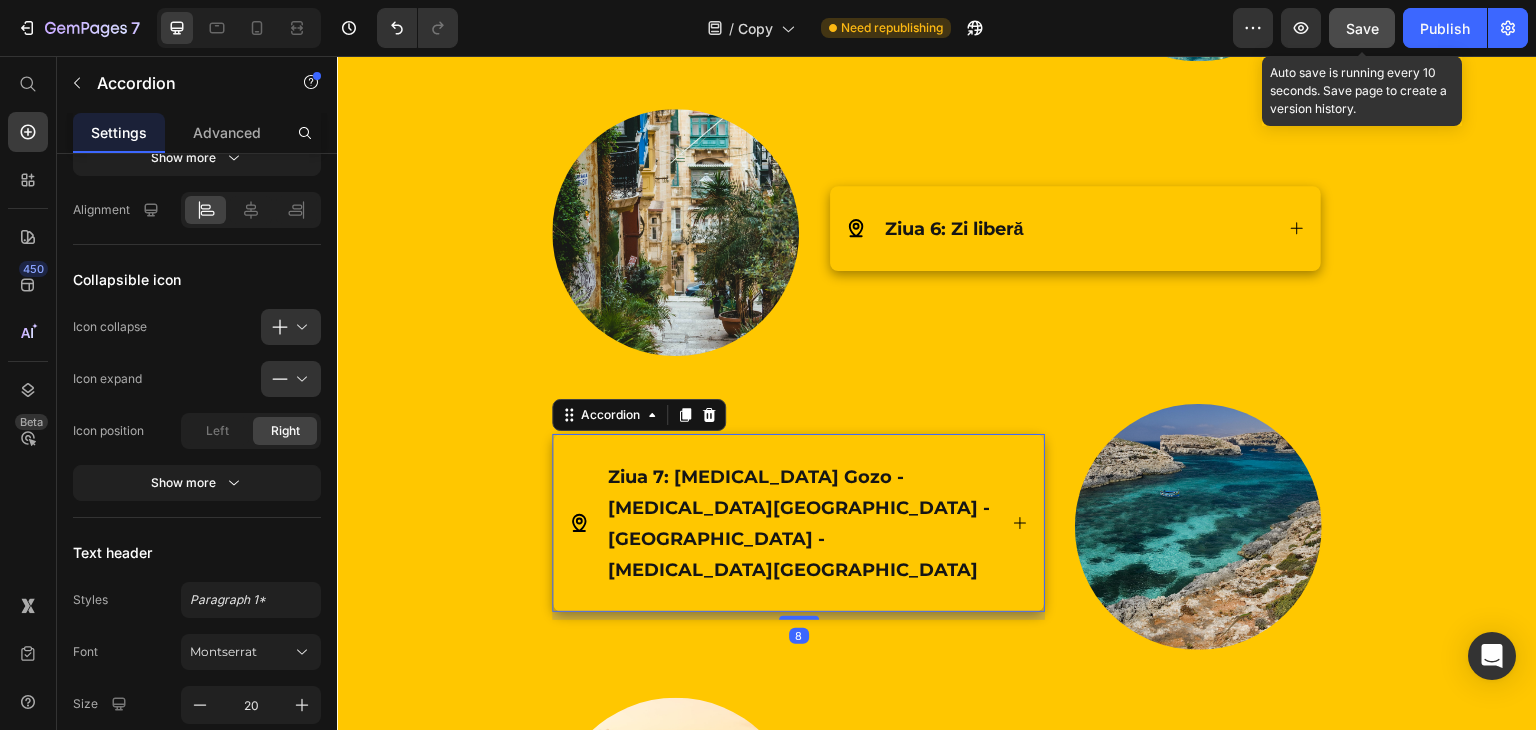 click on "Save" at bounding box center [1362, 28] 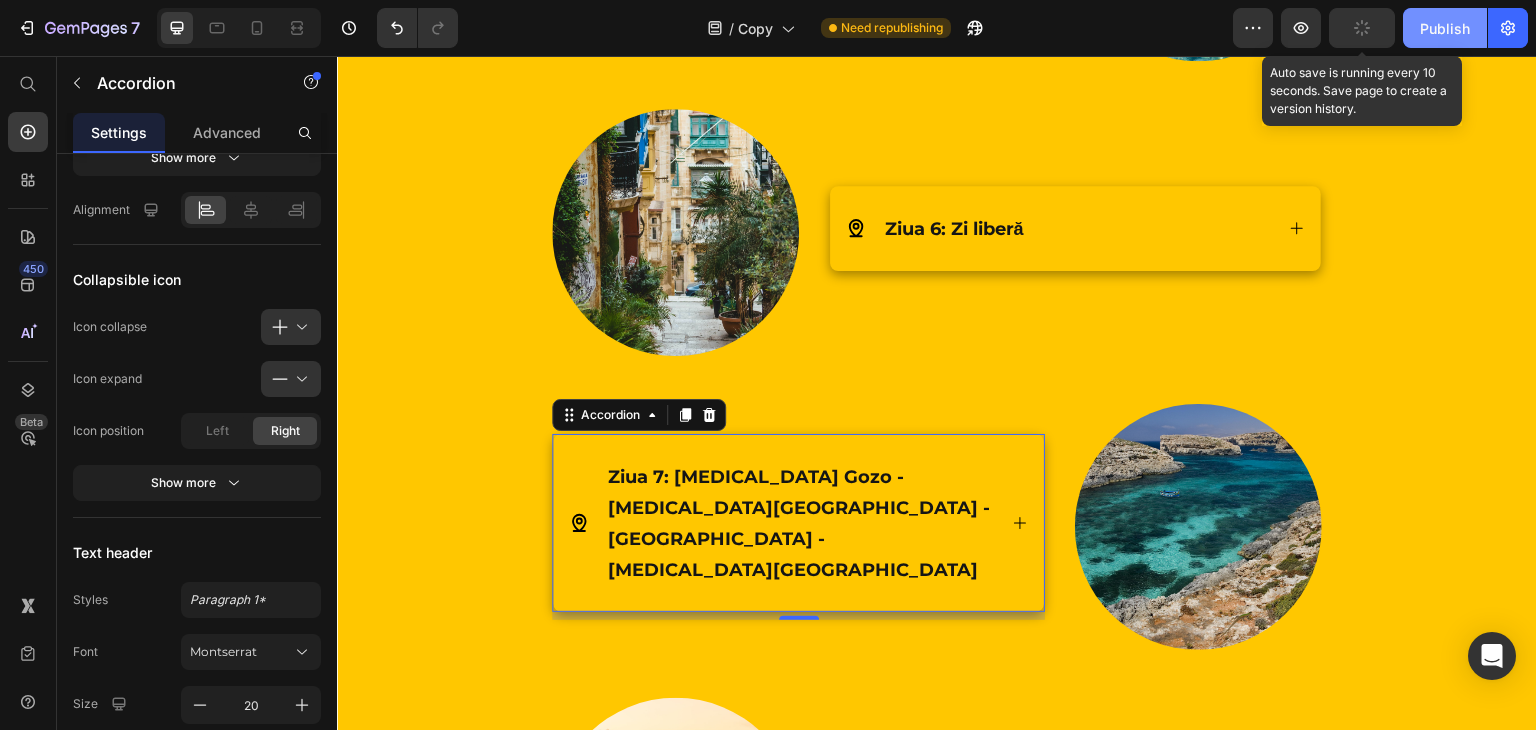 click on "Publish" at bounding box center [1445, 28] 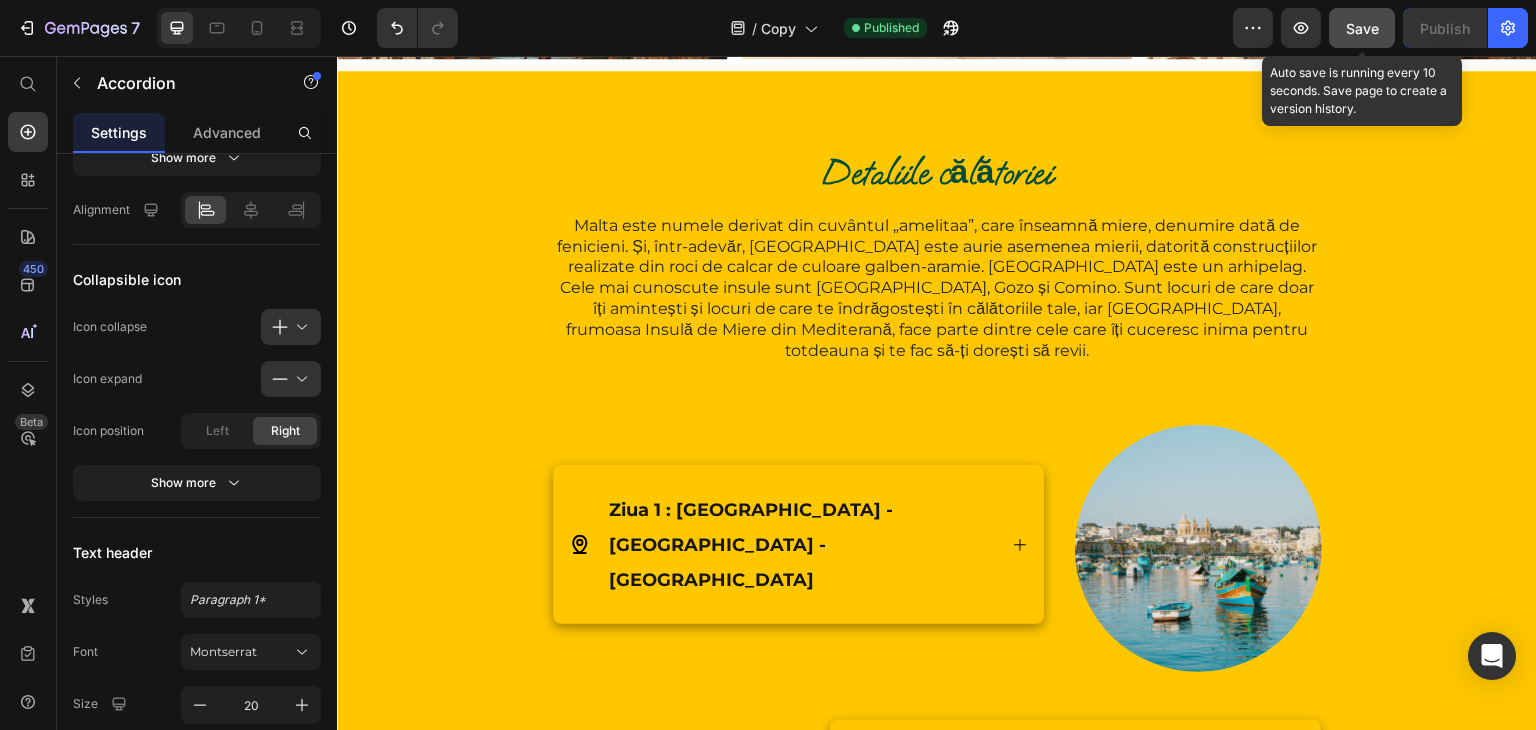 scroll, scrollTop: 2047, scrollLeft: 0, axis: vertical 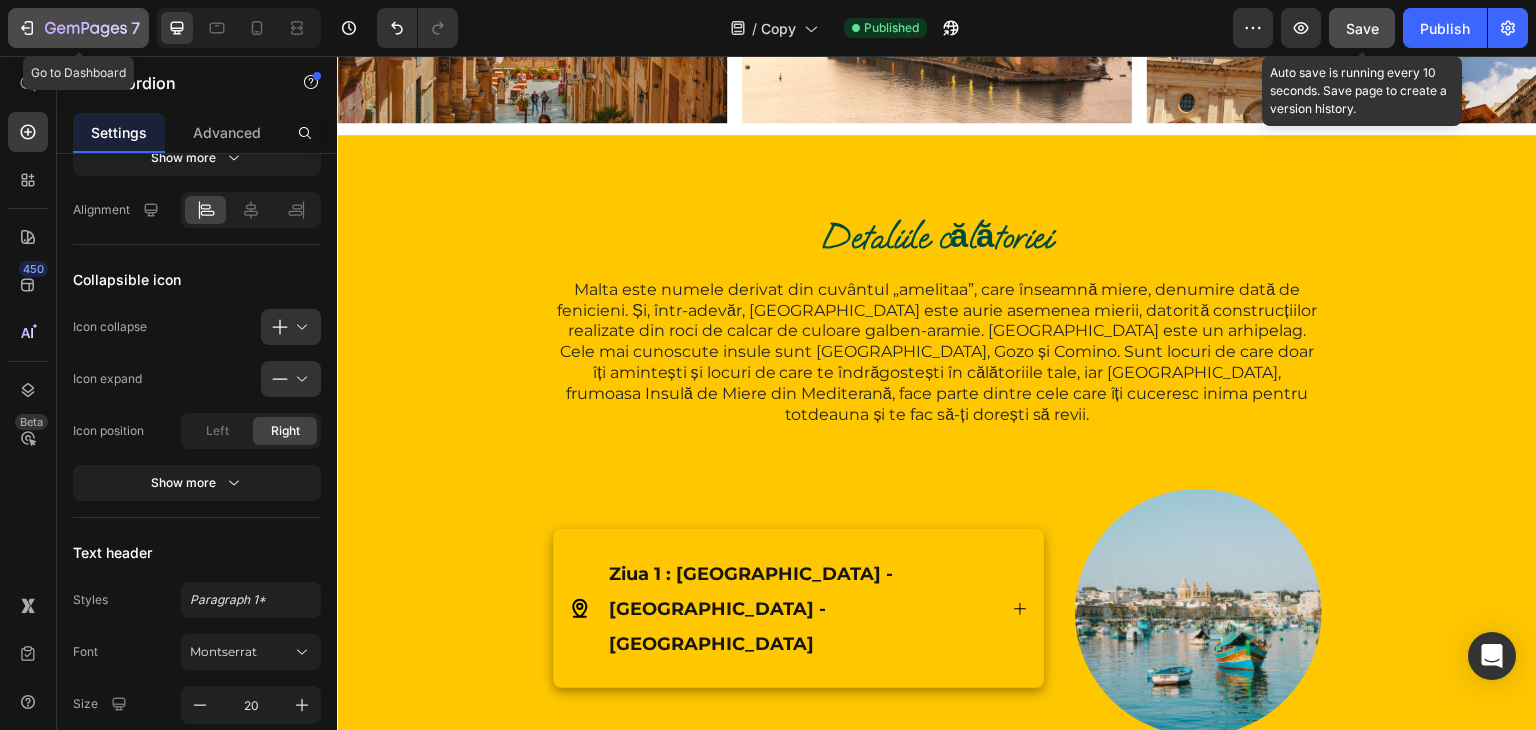 click 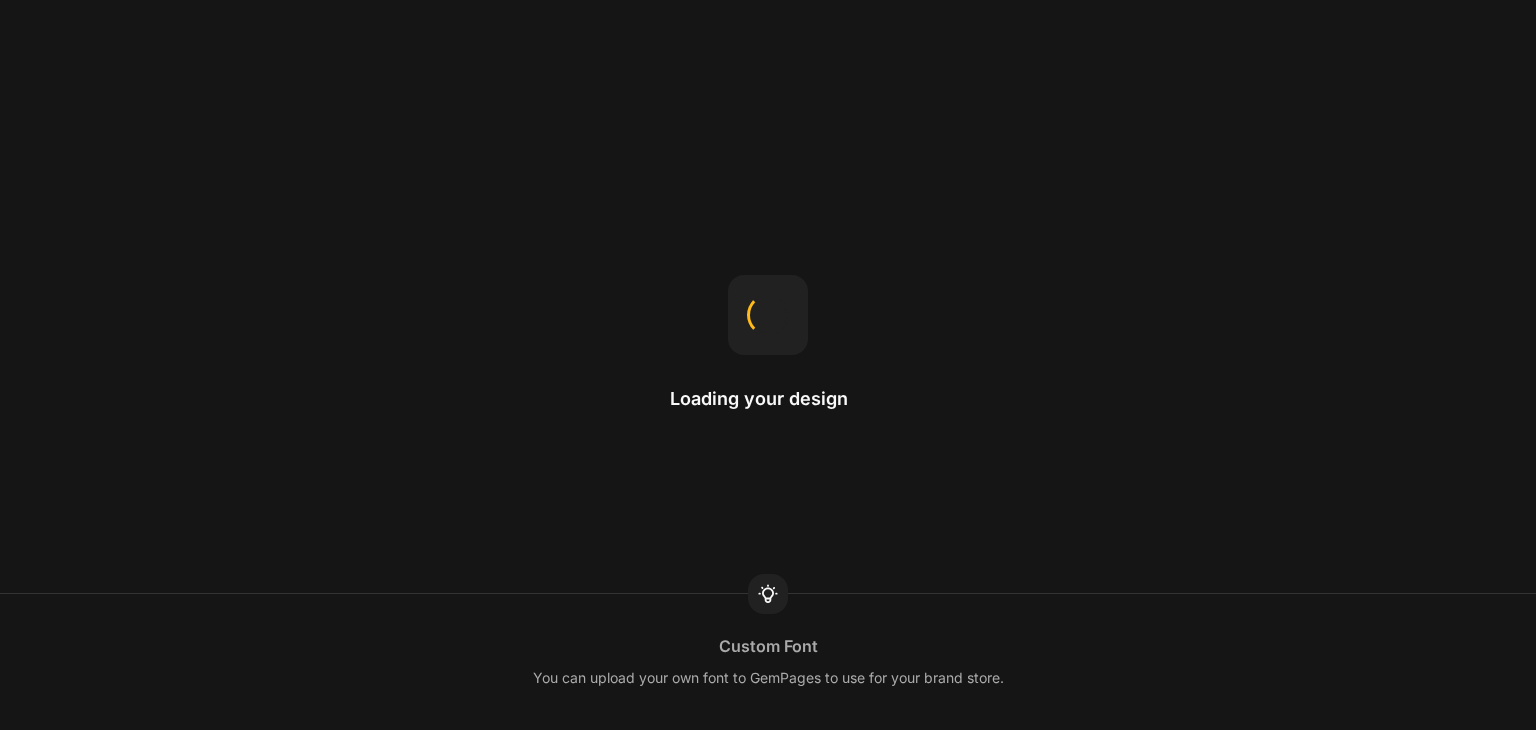 scroll, scrollTop: 0, scrollLeft: 0, axis: both 